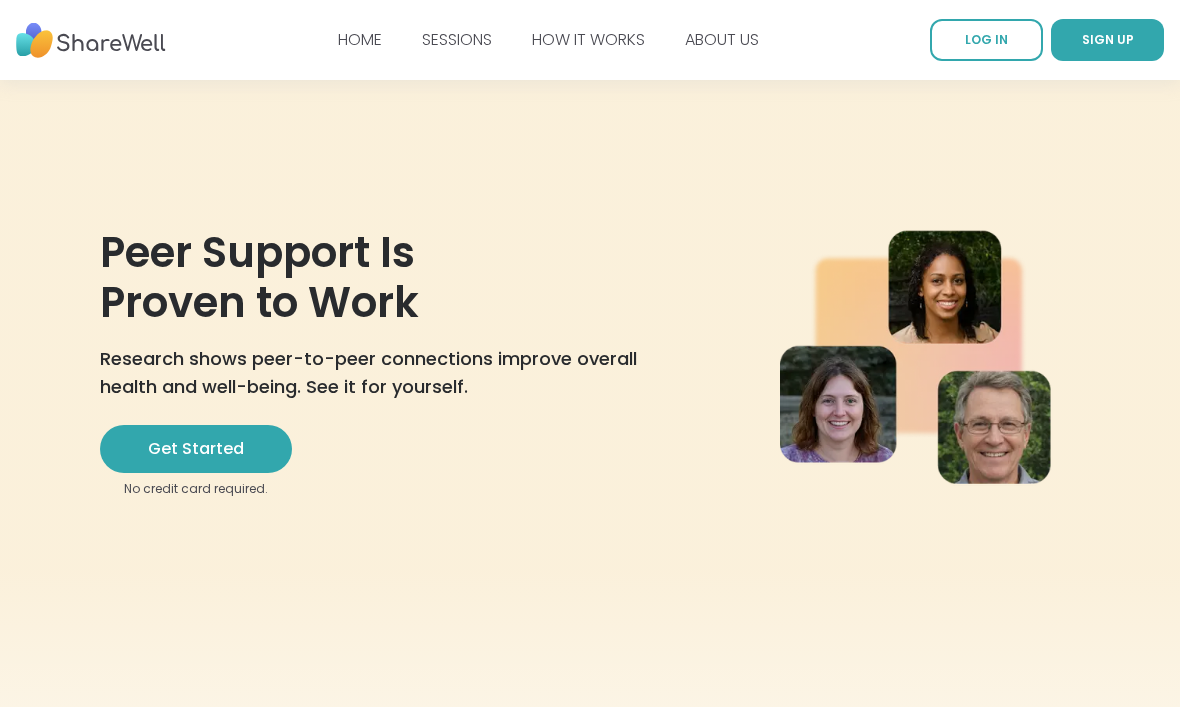 scroll, scrollTop: 0, scrollLeft: 0, axis: both 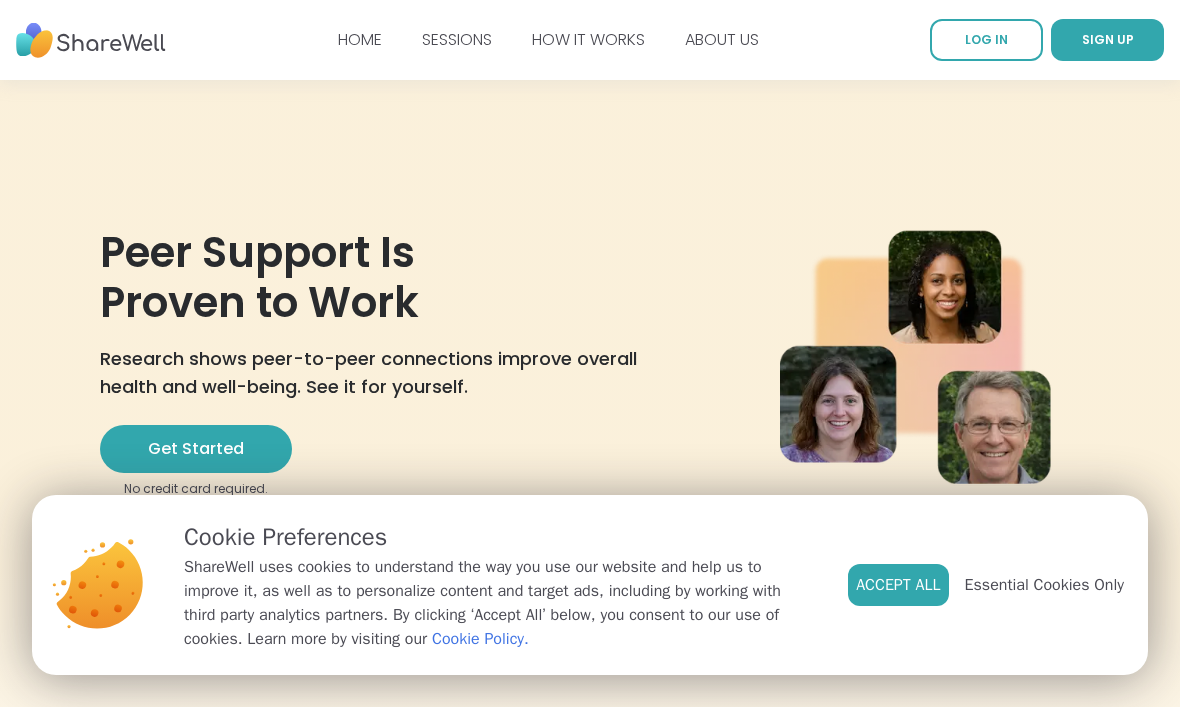 click on "Accept All" at bounding box center [898, 585] 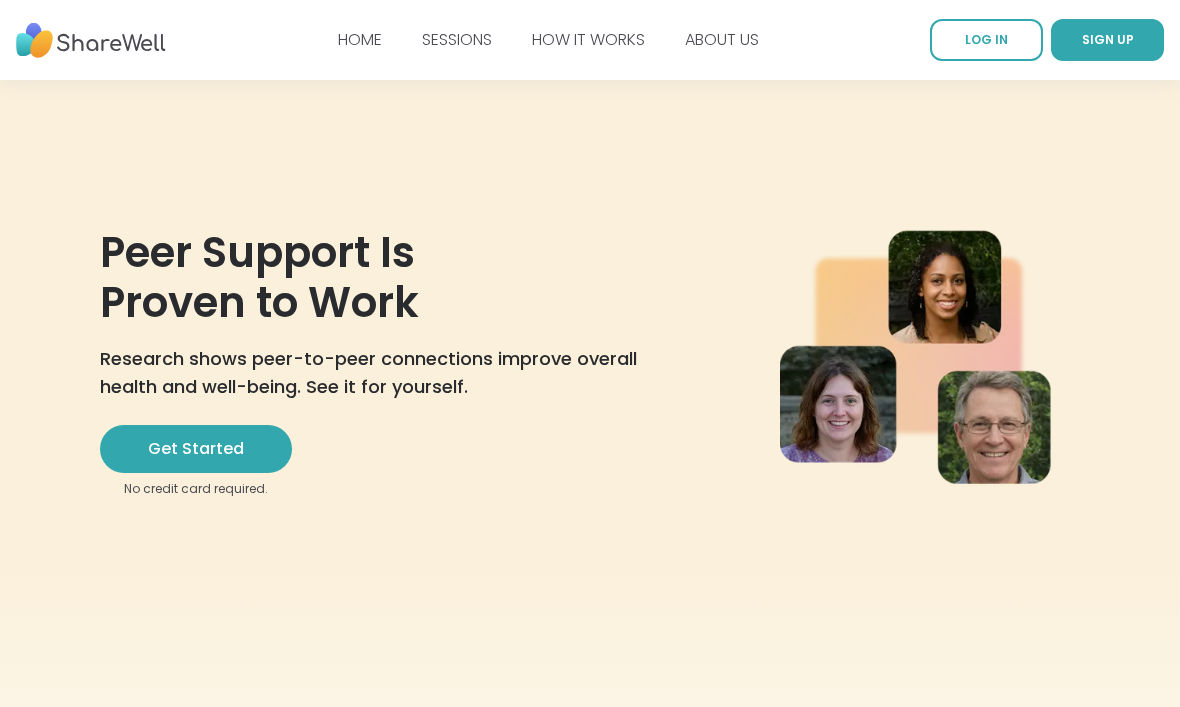 click on "HOW IT WORKS" at bounding box center [588, 39] 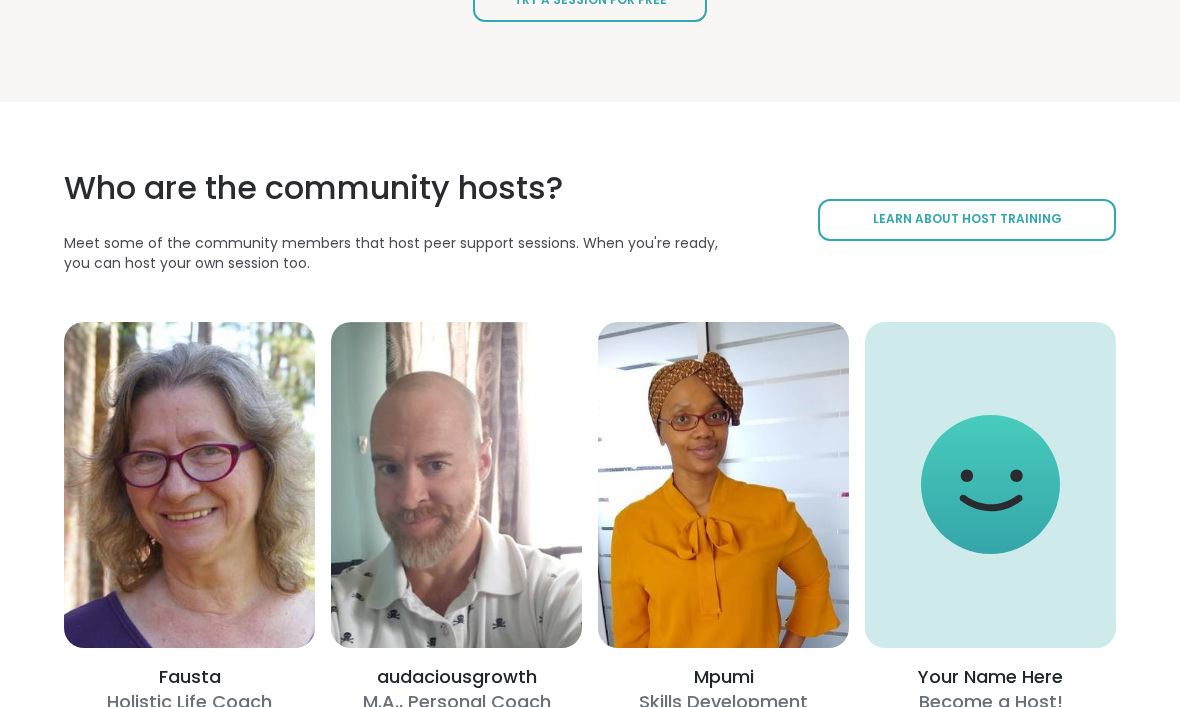 scroll, scrollTop: 2787, scrollLeft: 0, axis: vertical 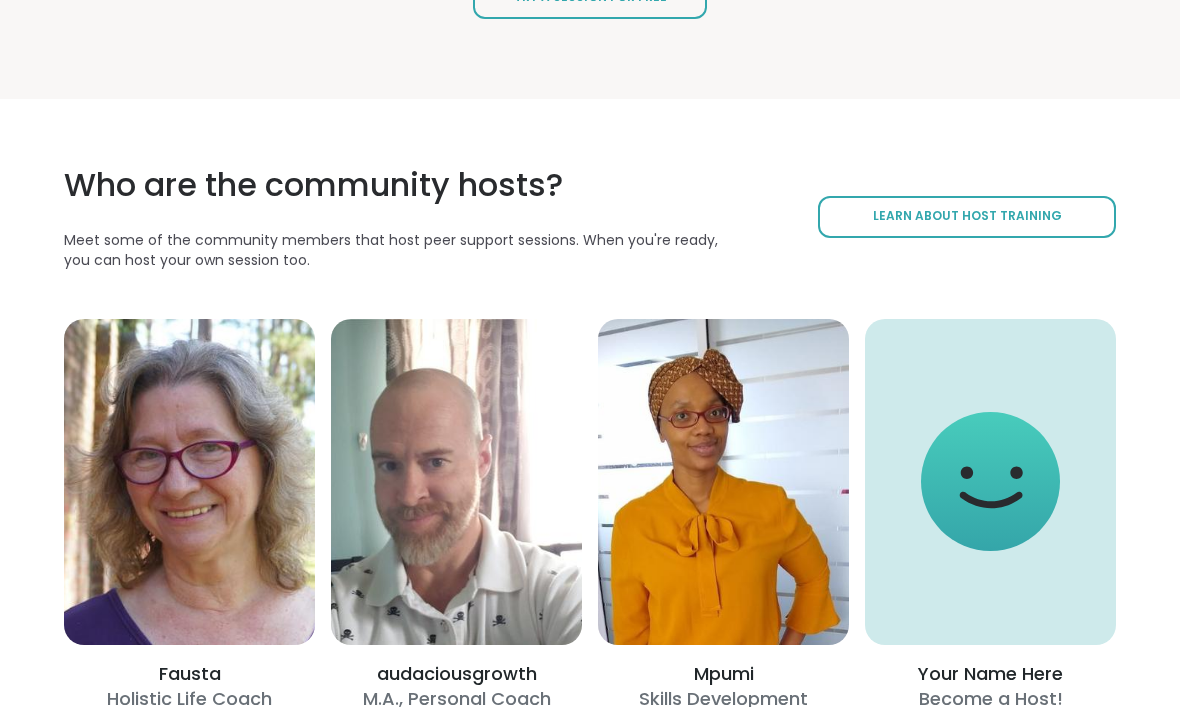 click on "Try a Session for Free" at bounding box center (590, -2) 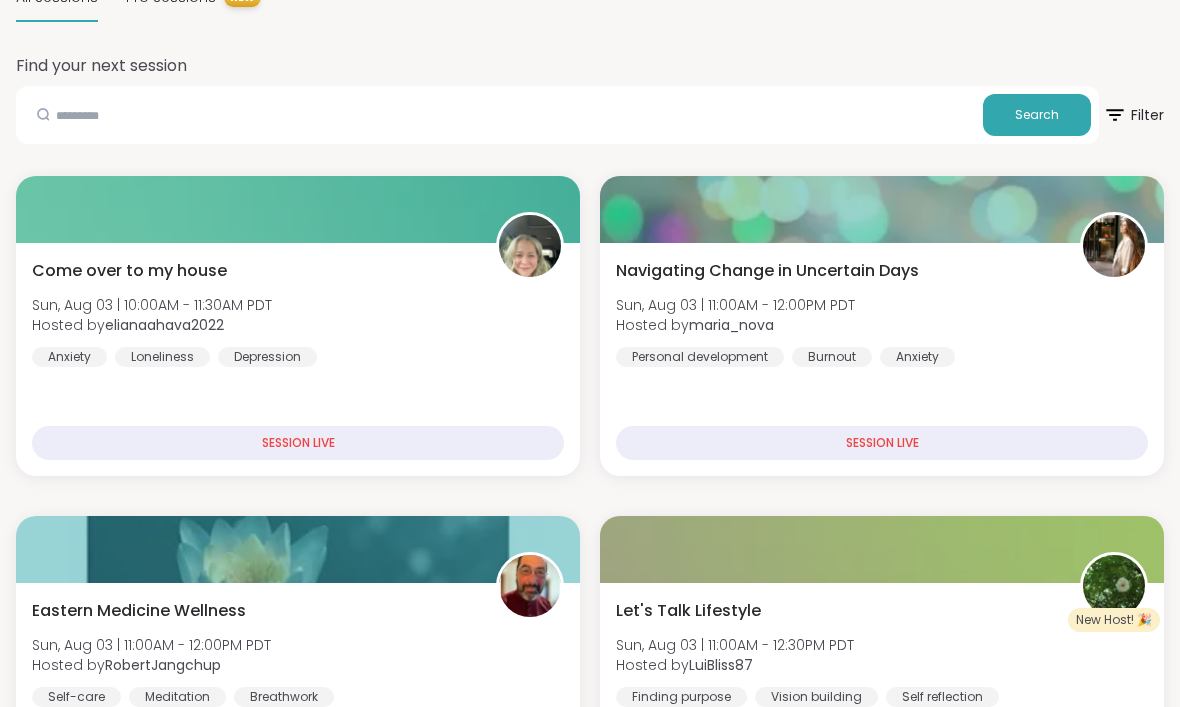 scroll, scrollTop: 97, scrollLeft: 0, axis: vertical 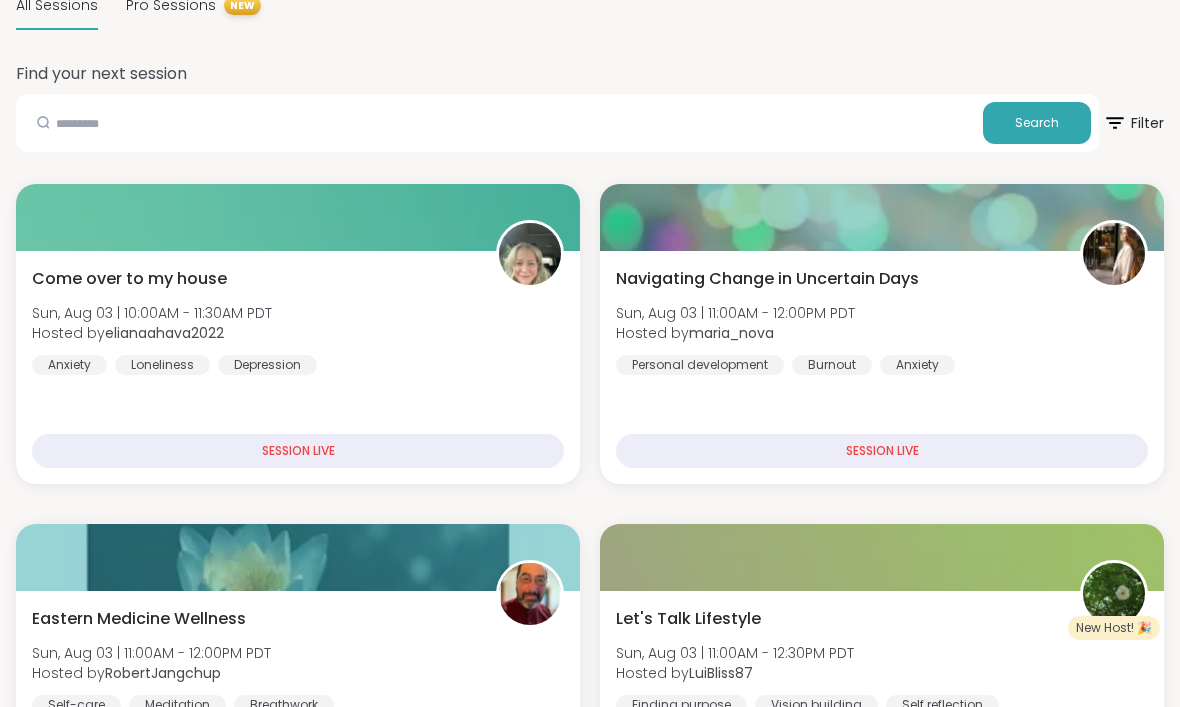 click on "SESSION LIVE" at bounding box center (882, 451) 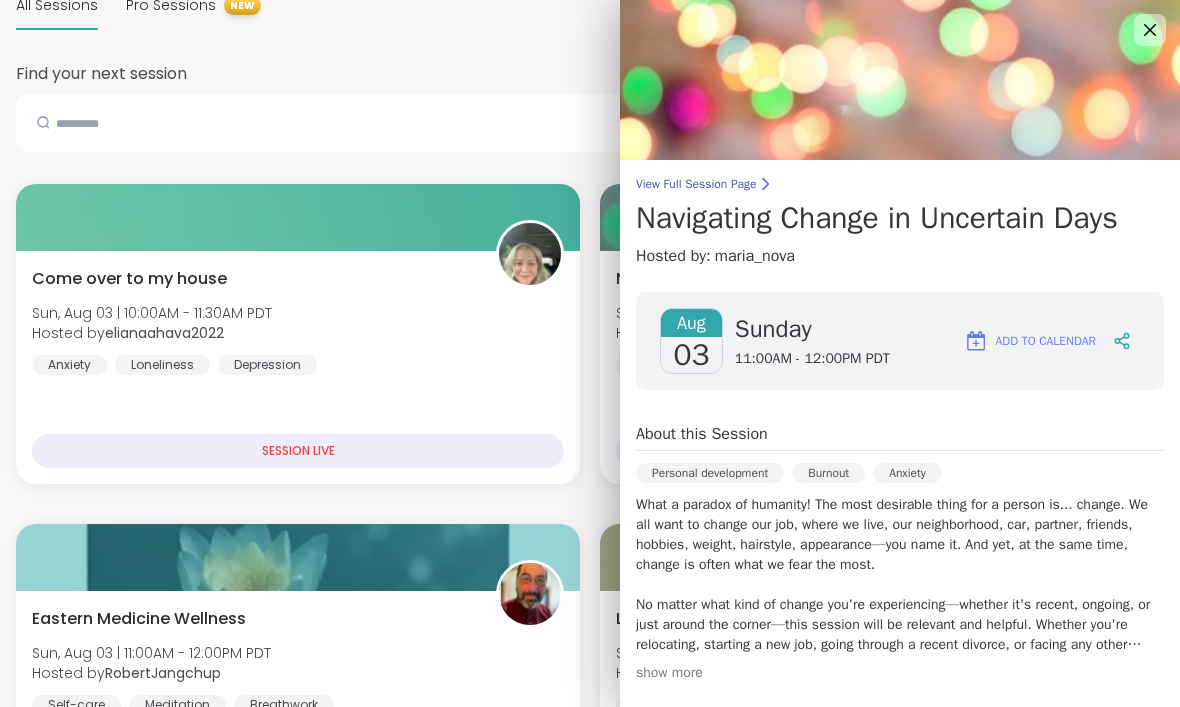 scroll, scrollTop: 0, scrollLeft: 0, axis: both 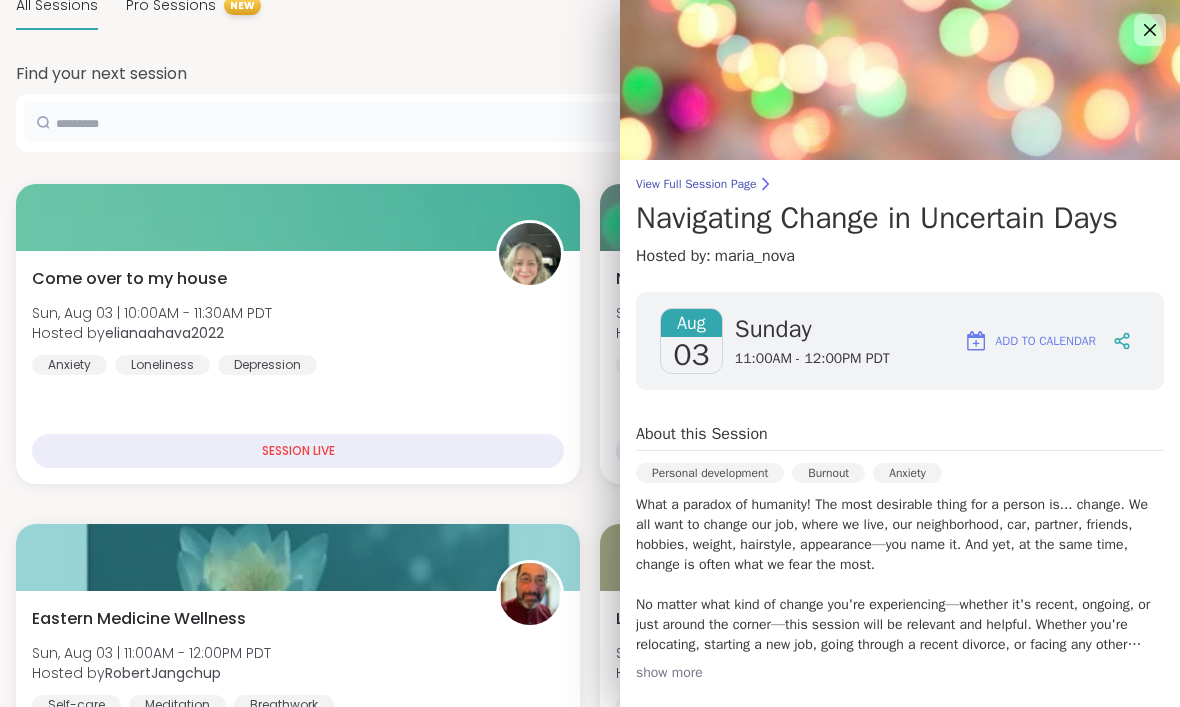 click at bounding box center (499, 122) 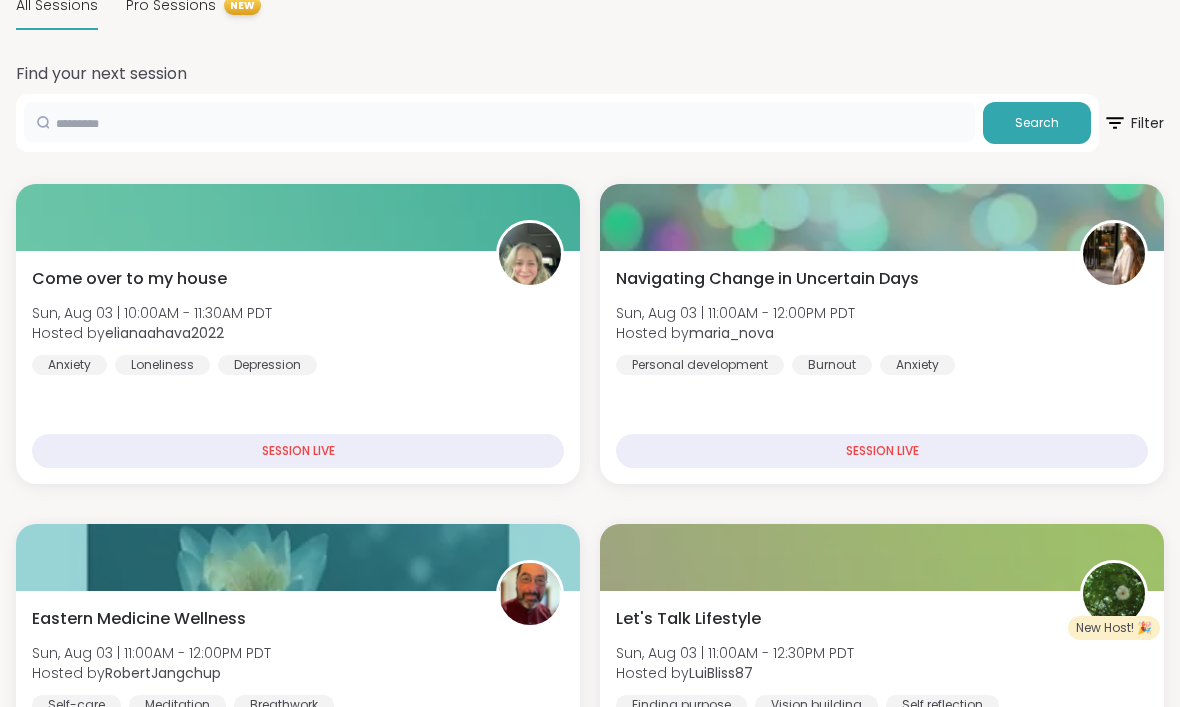 scroll, scrollTop: 96, scrollLeft: 0, axis: vertical 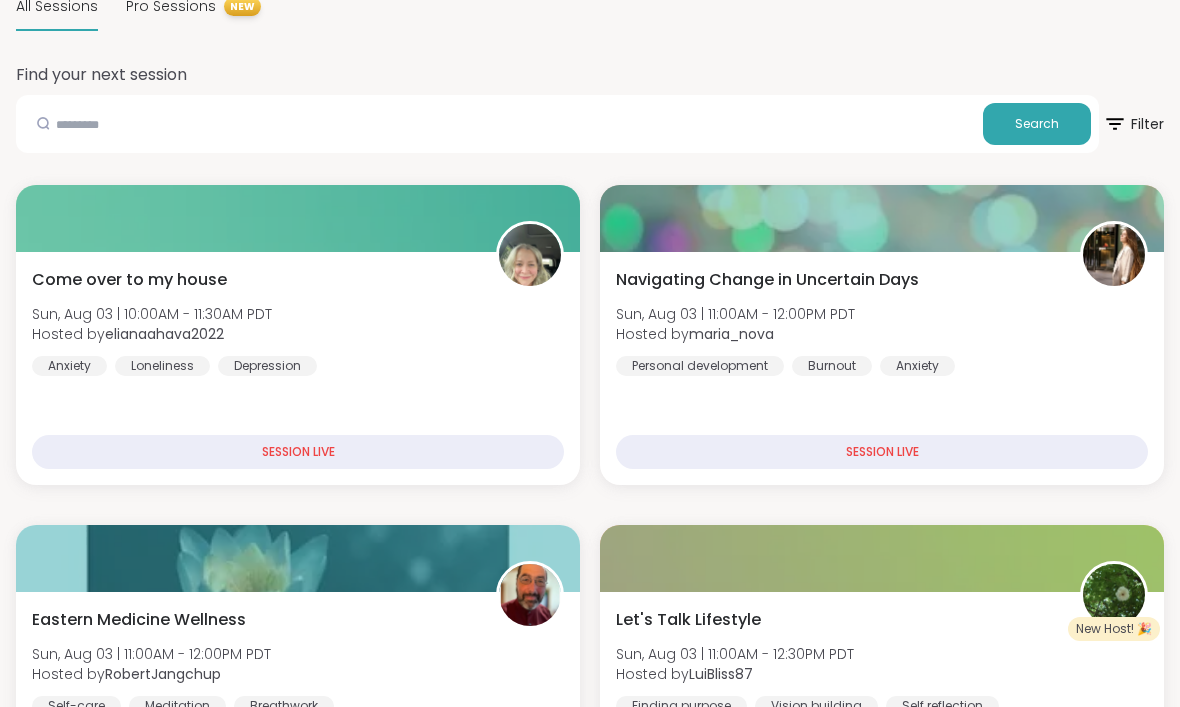 click on "All Sessions Pro Sessions NEW Find your next session Search  Filter   Come over to my house Sun, Aug 03 | 10:00AM - 11:30AM PDT Hosted by  elianaahava2022 Anxiety Loneliness Depression SESSION LIVE Navigating Change in Uncertain Days Sun, Aug 03 | 11:00AM - 12:00PM PDT Hosted by  maria_nova Personal development Burnout Anxiety SESSION LIVE Eastern Medicine Wellness Sun, Aug 03 | 11:00AM - 12:00PM PDT Hosted by  RobertJangchup Self-care Meditation Breathwork SESSION LIVE New Host! 🎉 Let's Talk Lifestyle Sun, Aug 03 | 11:00AM - 12:30PM PDT Hosted by  LuiBliss87 Finding purpose Vision building Self reflection SESSION LIVE New Host! 🎉 Story telling  Sun, Aug 03 | 11:00AM - 11:45AM PDT Hosted by  Shaywolf22 General mental health Self-care Healing SESSION LIVE Pop Up! Body Doubling for Productivity & Company Sun, Aug 03 | 11:30AM - 12:30PM PDT Hosted by  Adrienne_QueenOfTheDawn Body doubling Good company Goal-setting Session Full Full ¡Comunidad para los que hablamos español! Personal development Growth" at bounding box center (590, 3155) 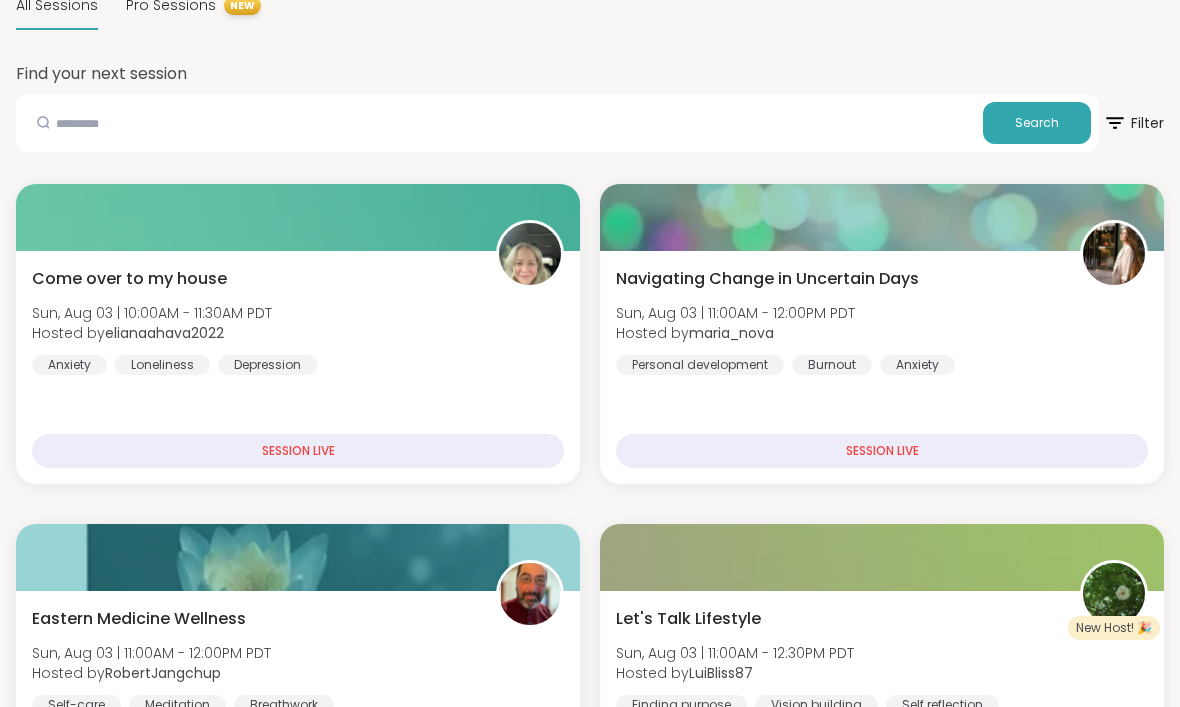 scroll, scrollTop: 97, scrollLeft: 0, axis: vertical 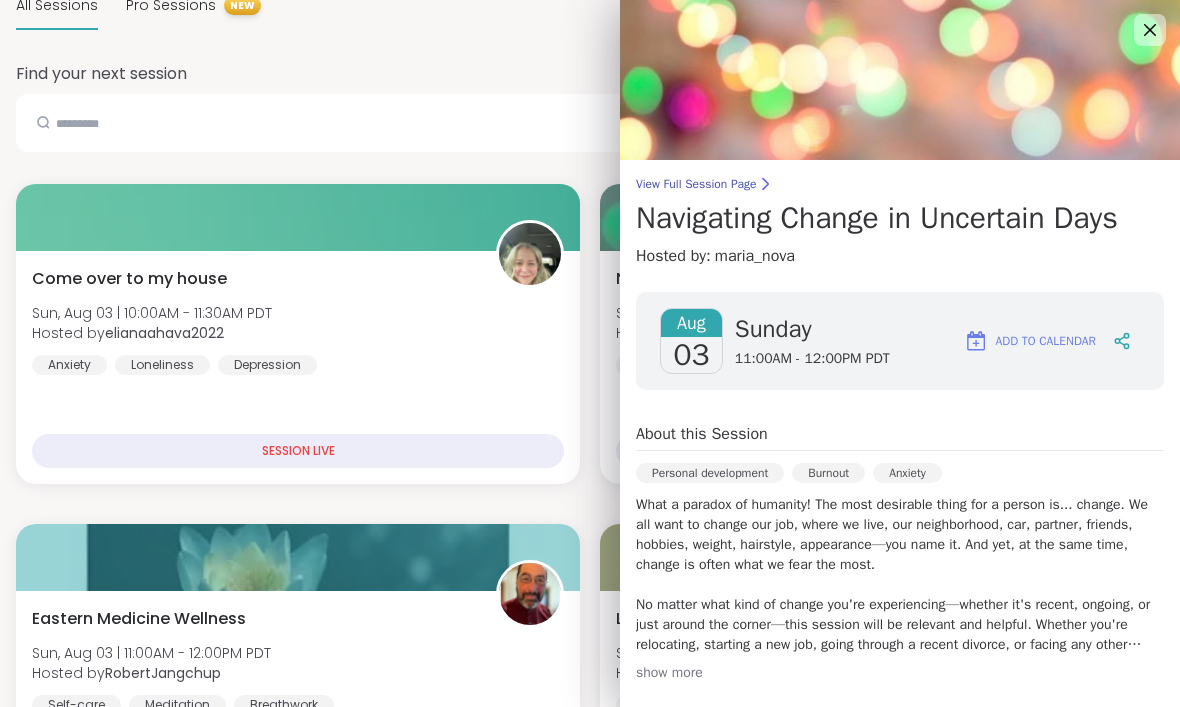 click on "Add to Calendar" at bounding box center (1030, 341) 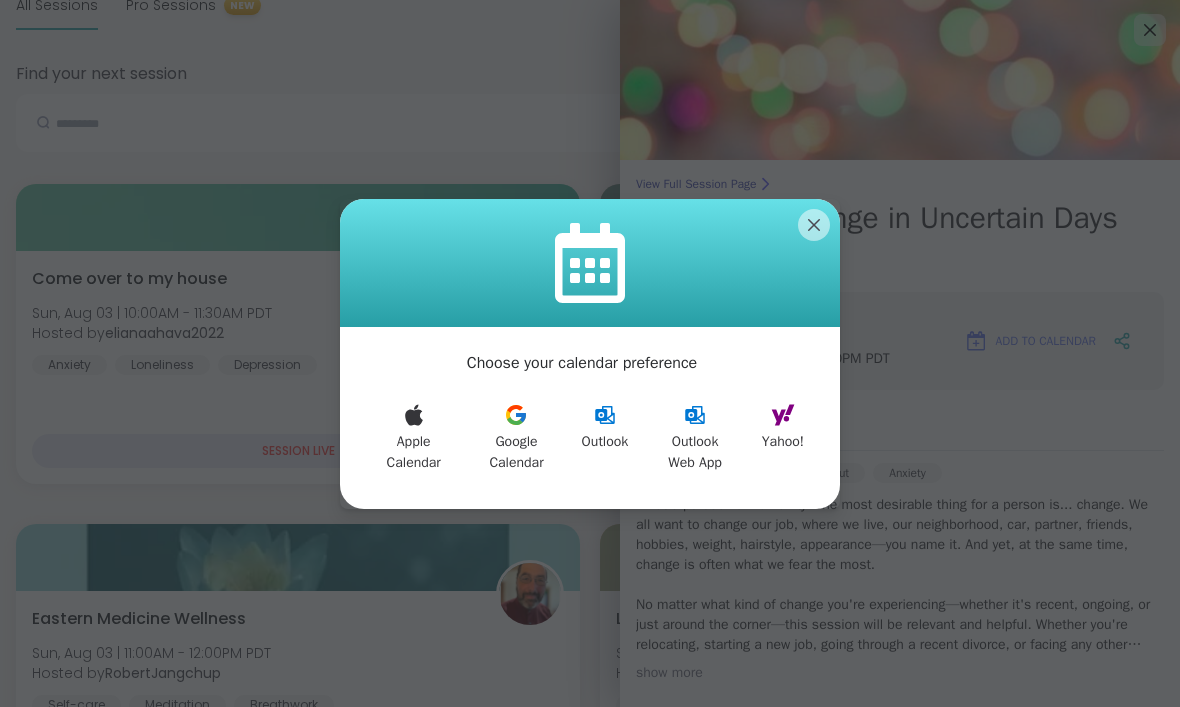 click 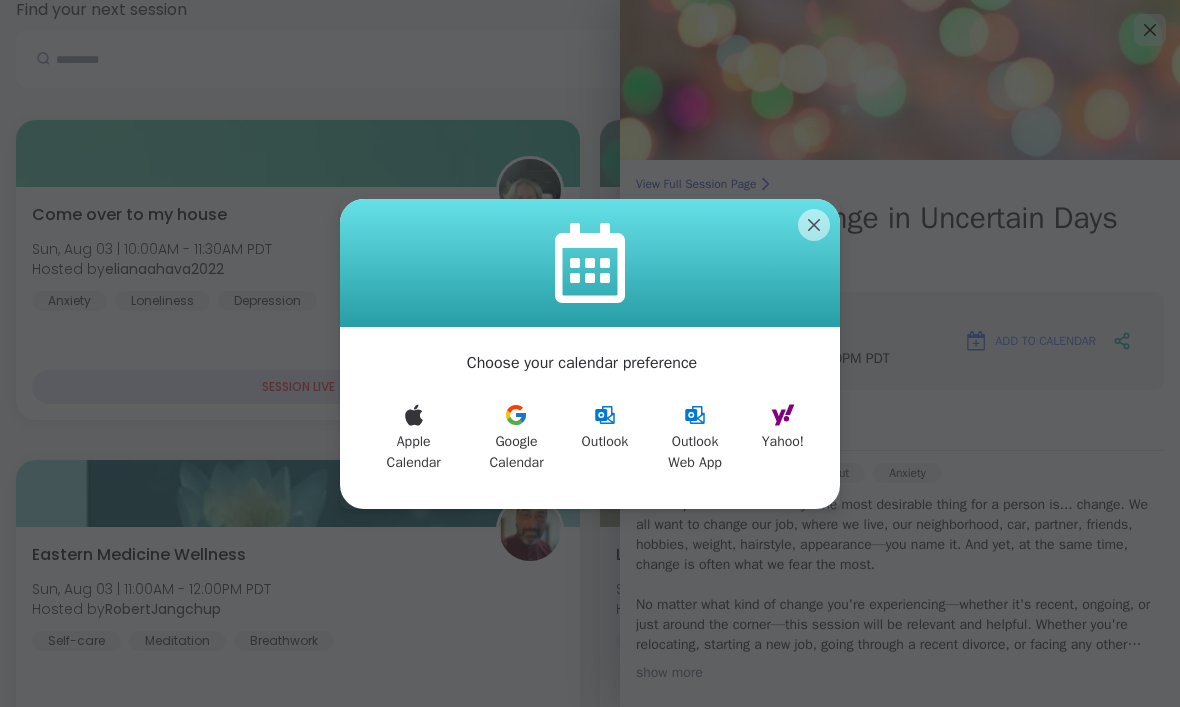 scroll, scrollTop: 163, scrollLeft: 0, axis: vertical 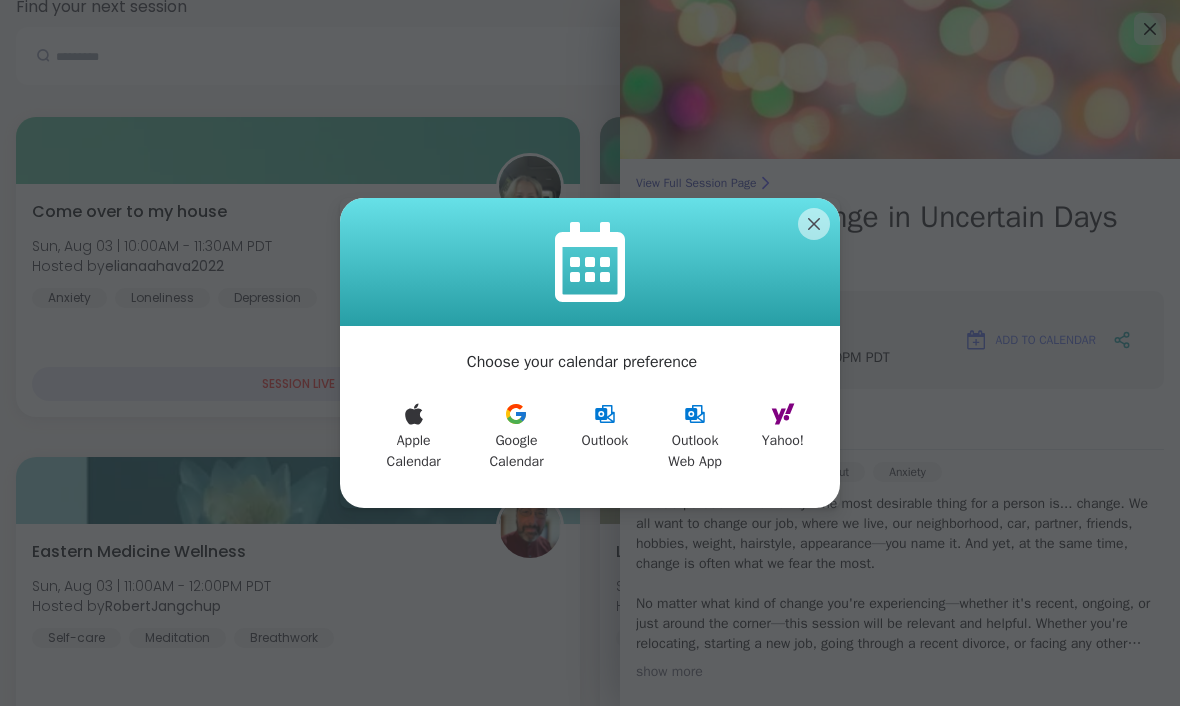 click at bounding box center [590, 263] 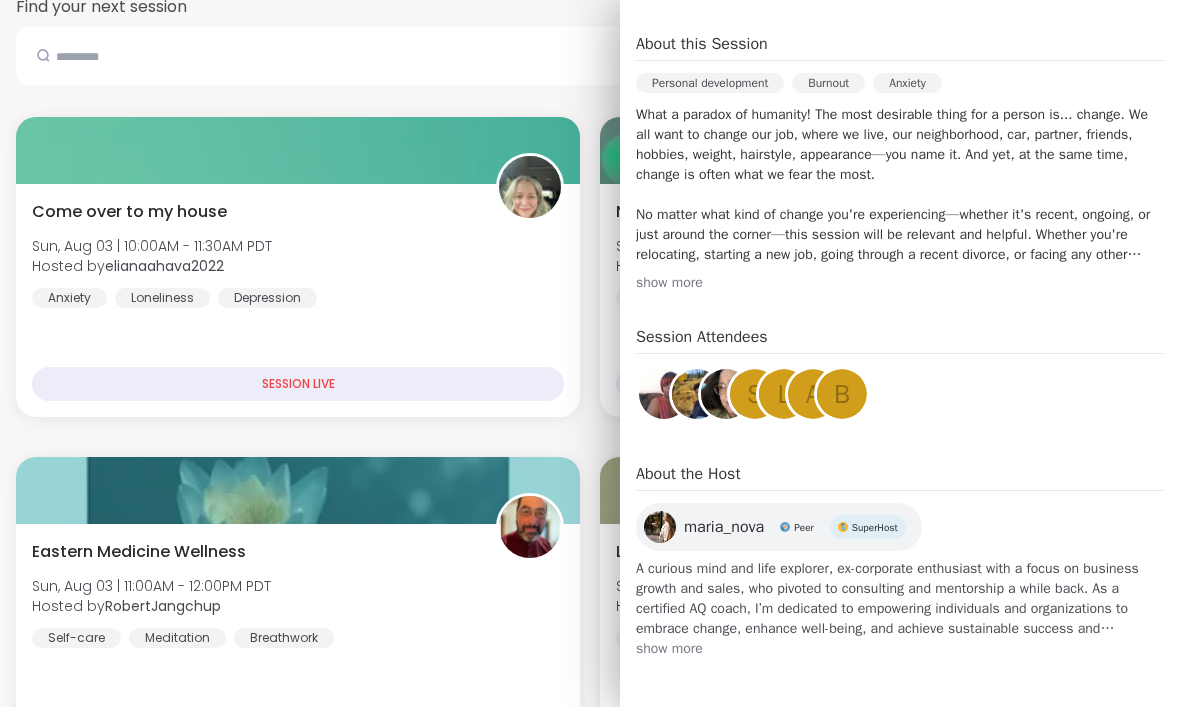 scroll, scrollTop: 426, scrollLeft: 0, axis: vertical 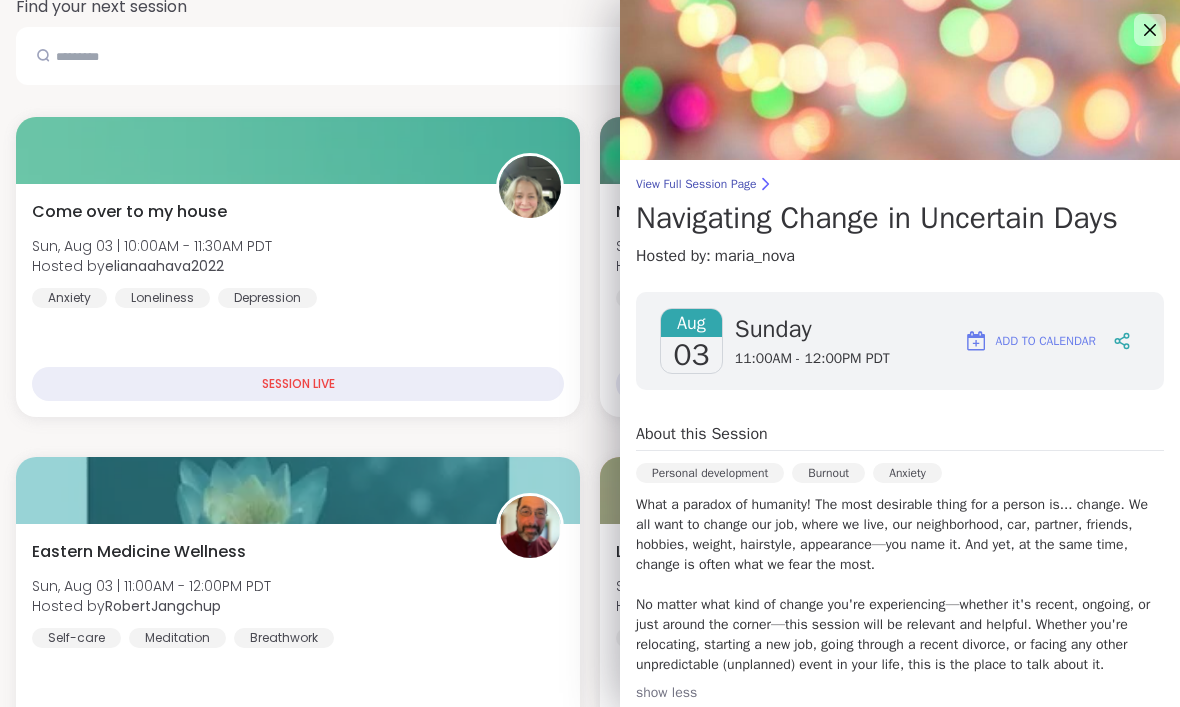 click on "Navigating Change in Uncertain Days" at bounding box center [900, 218] 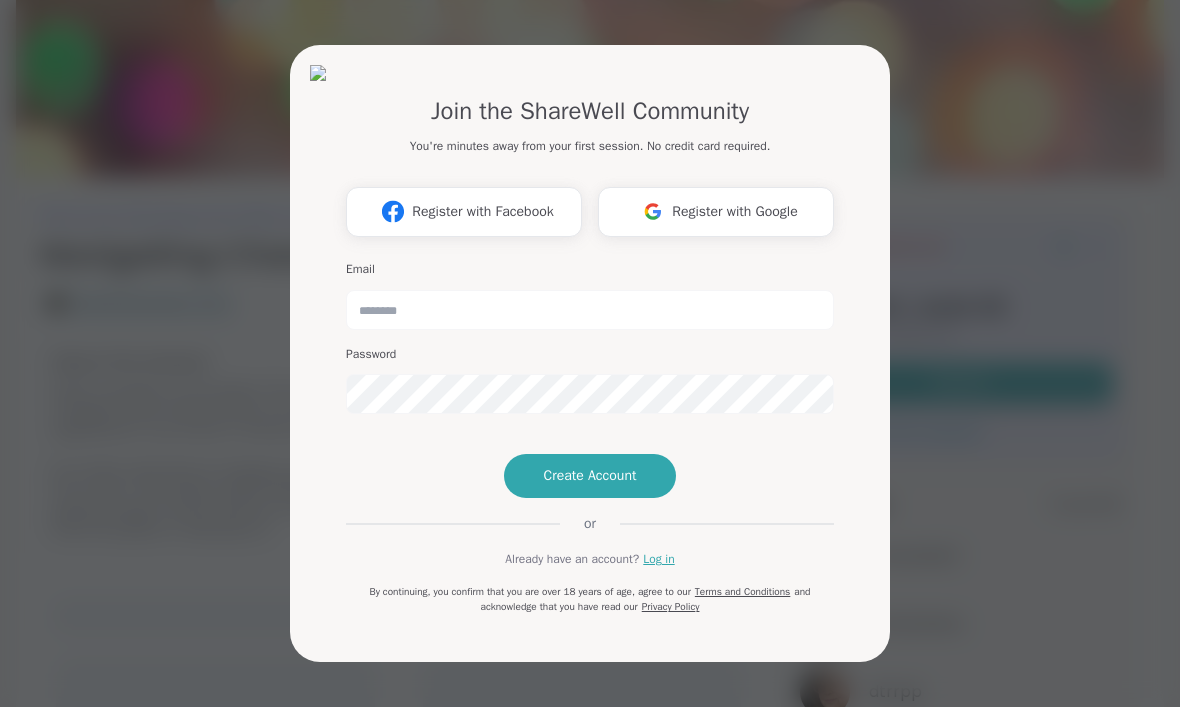 scroll, scrollTop: 0, scrollLeft: 0, axis: both 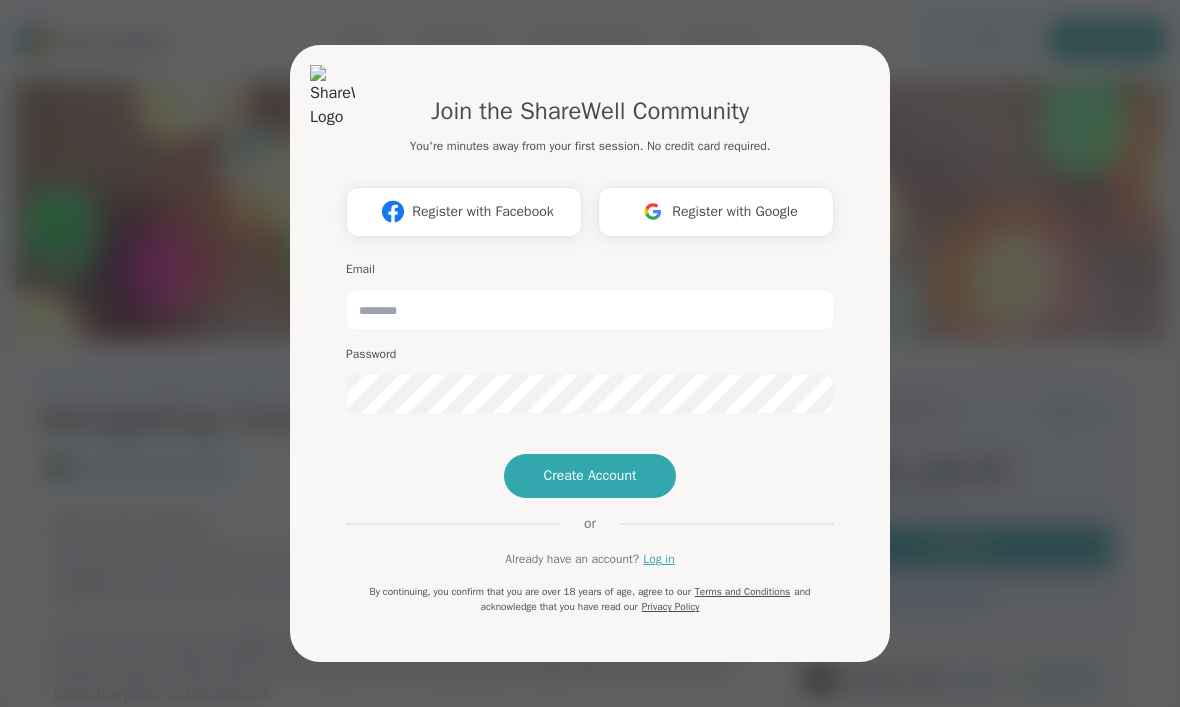 click on "Register with Google" at bounding box center [735, 211] 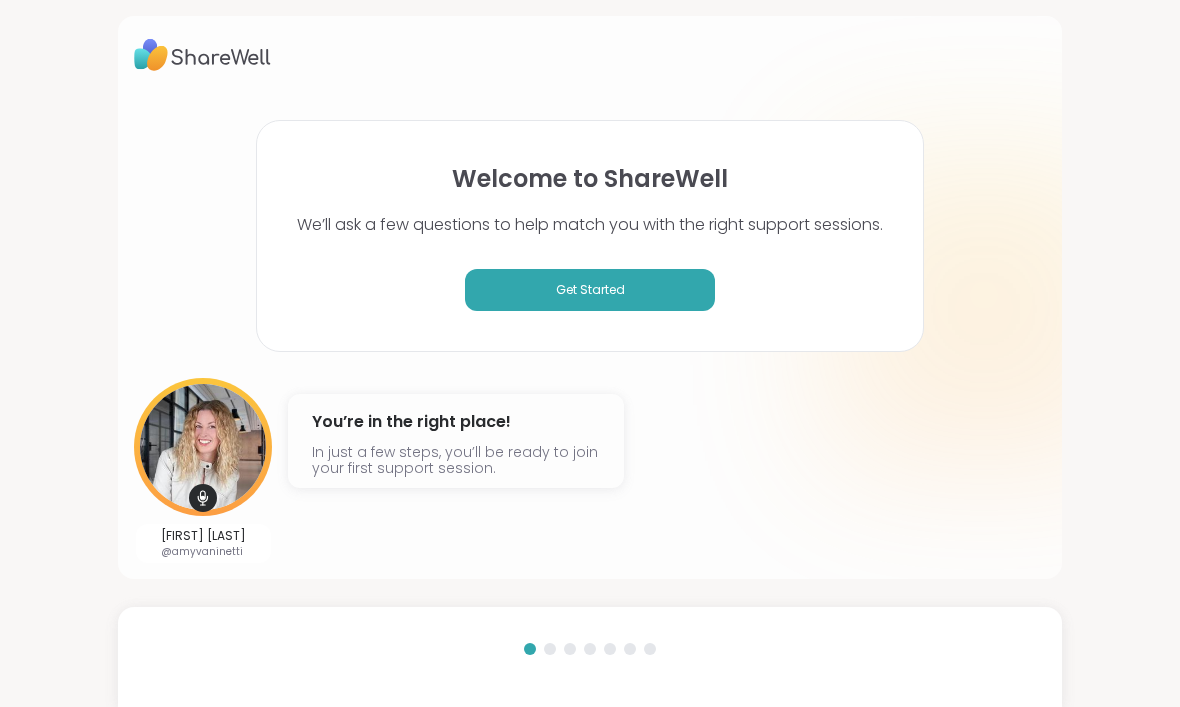 click on "Get Started" at bounding box center [590, 290] 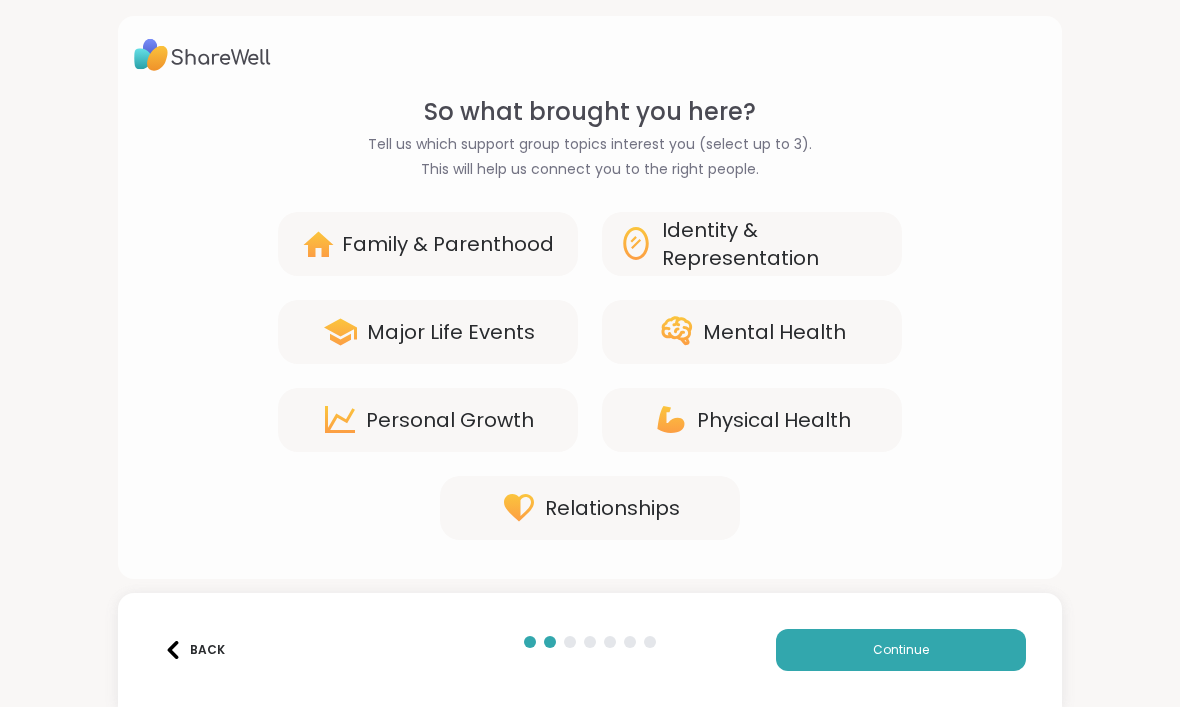 click on "Mental Health" at bounding box center (774, 332) 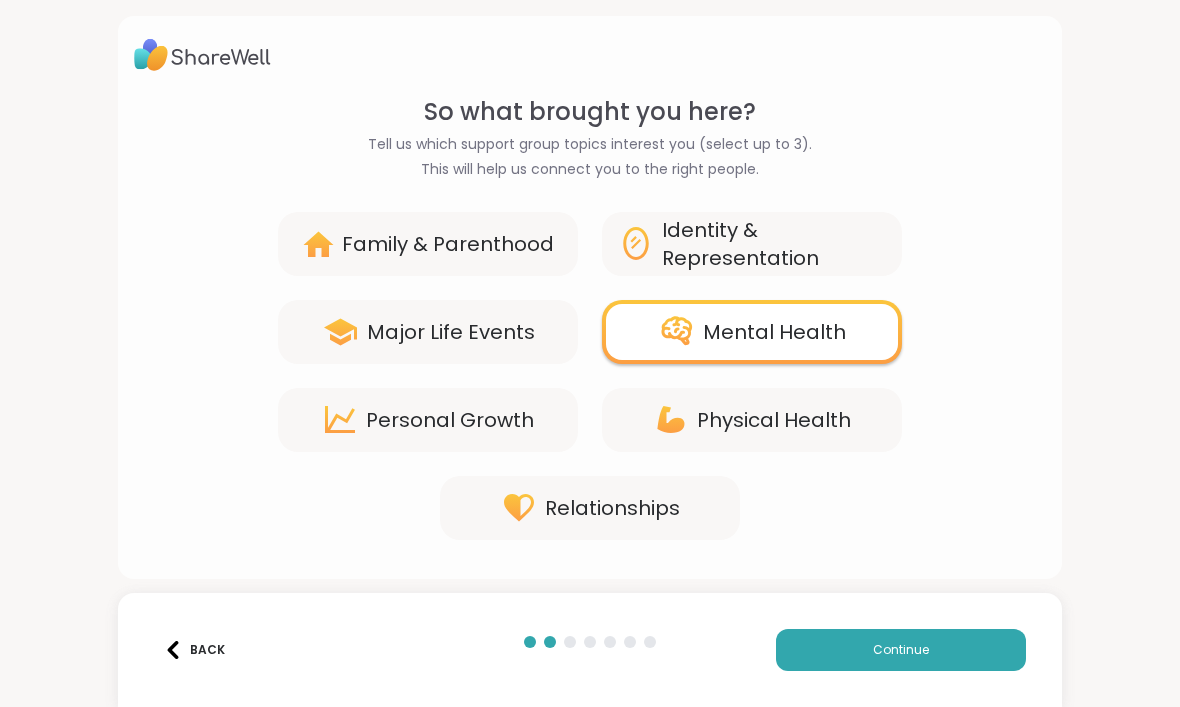 click on "Personal Growth" at bounding box center [450, 420] 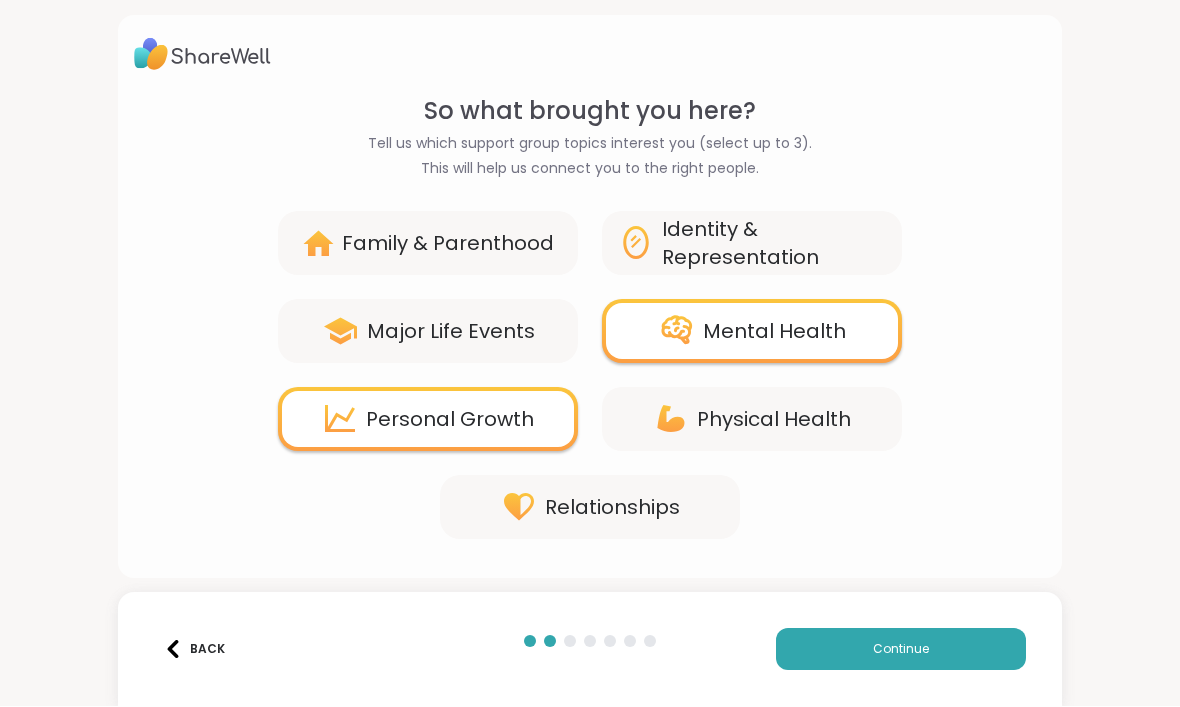 click on "Identity & Representation" at bounding box center [774, 244] 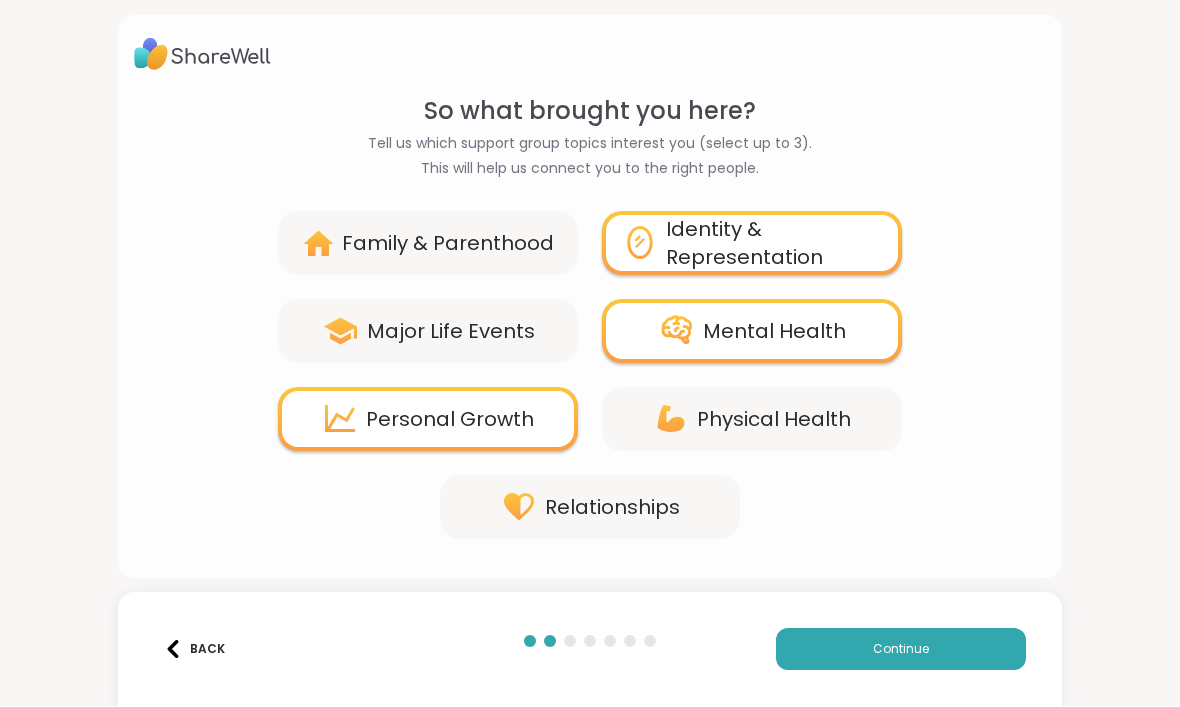 click on "Continue" at bounding box center [901, 650] 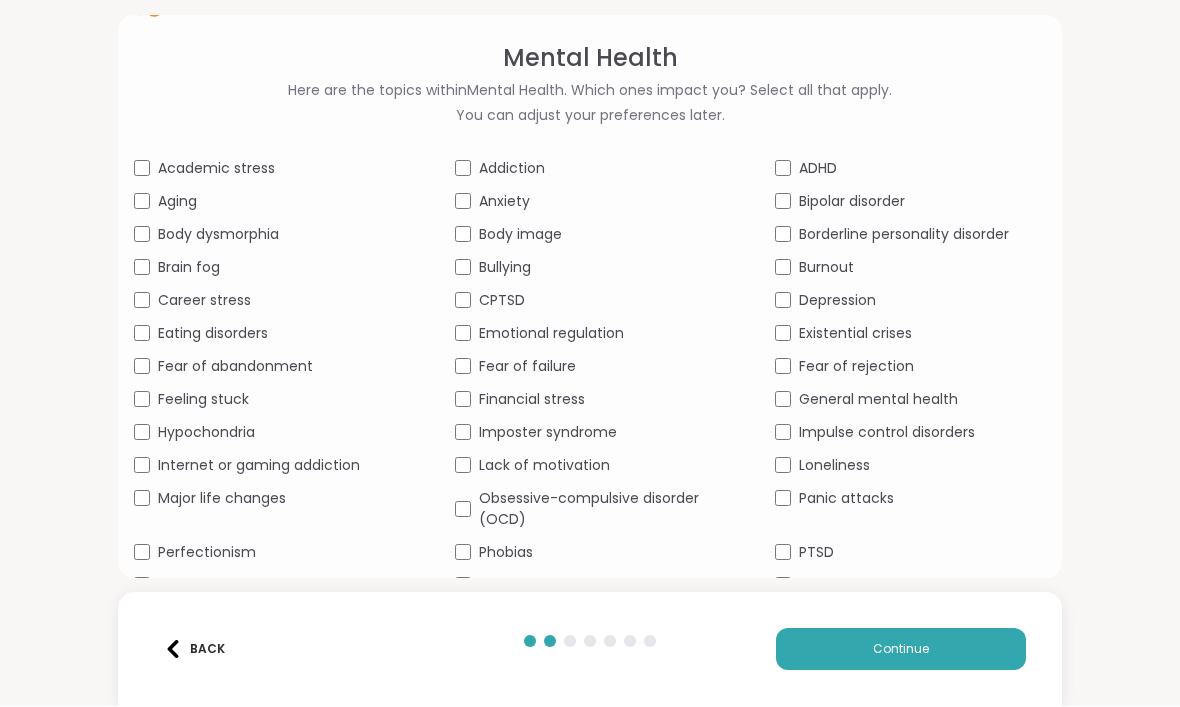 scroll, scrollTop: 56, scrollLeft: 0, axis: vertical 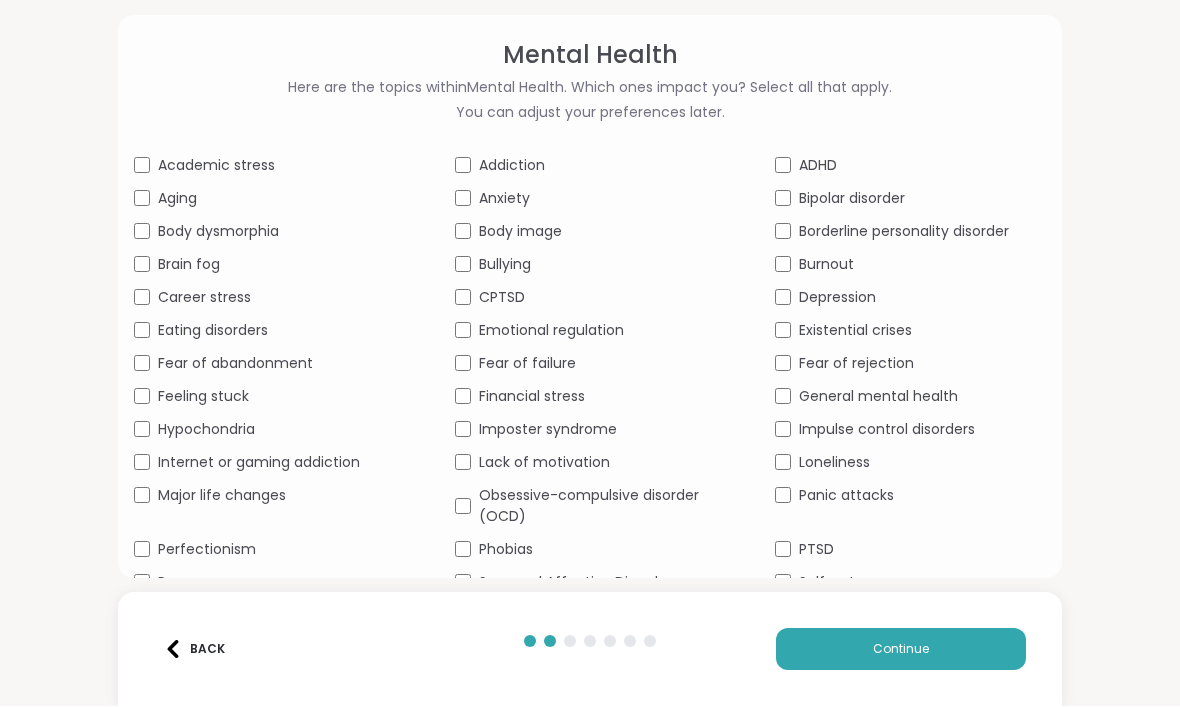 click on "Imposter syndrome" at bounding box center [590, 430] 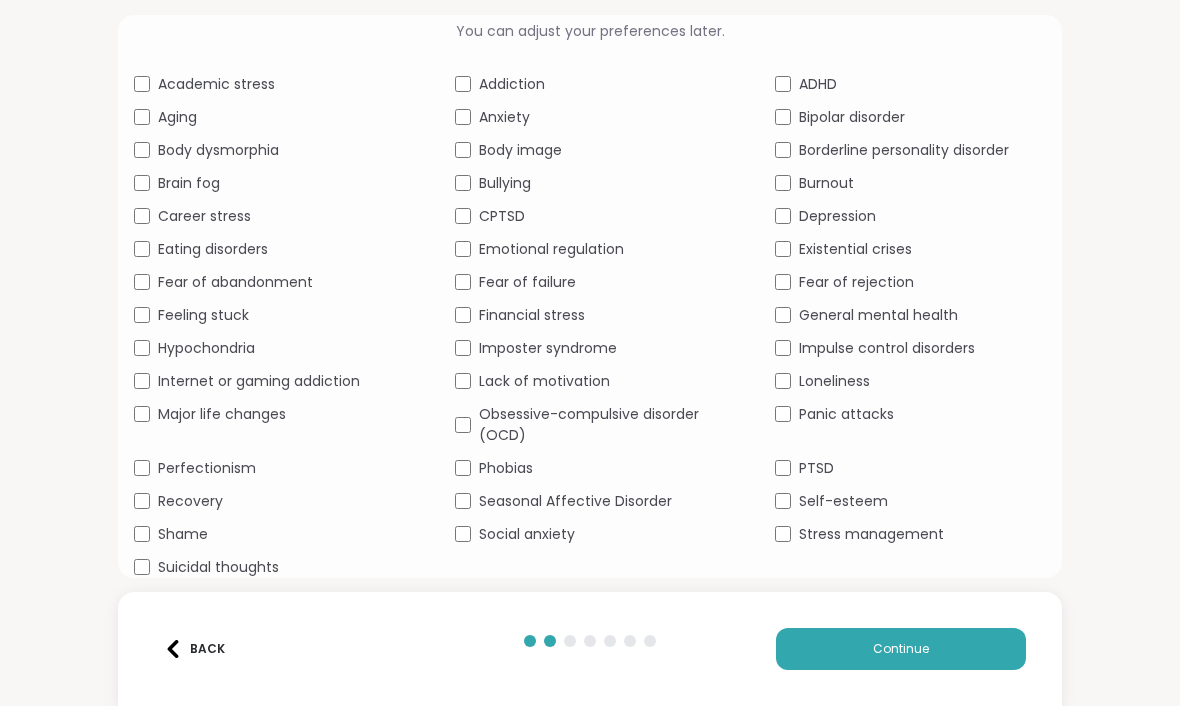 scroll, scrollTop: 137, scrollLeft: 0, axis: vertical 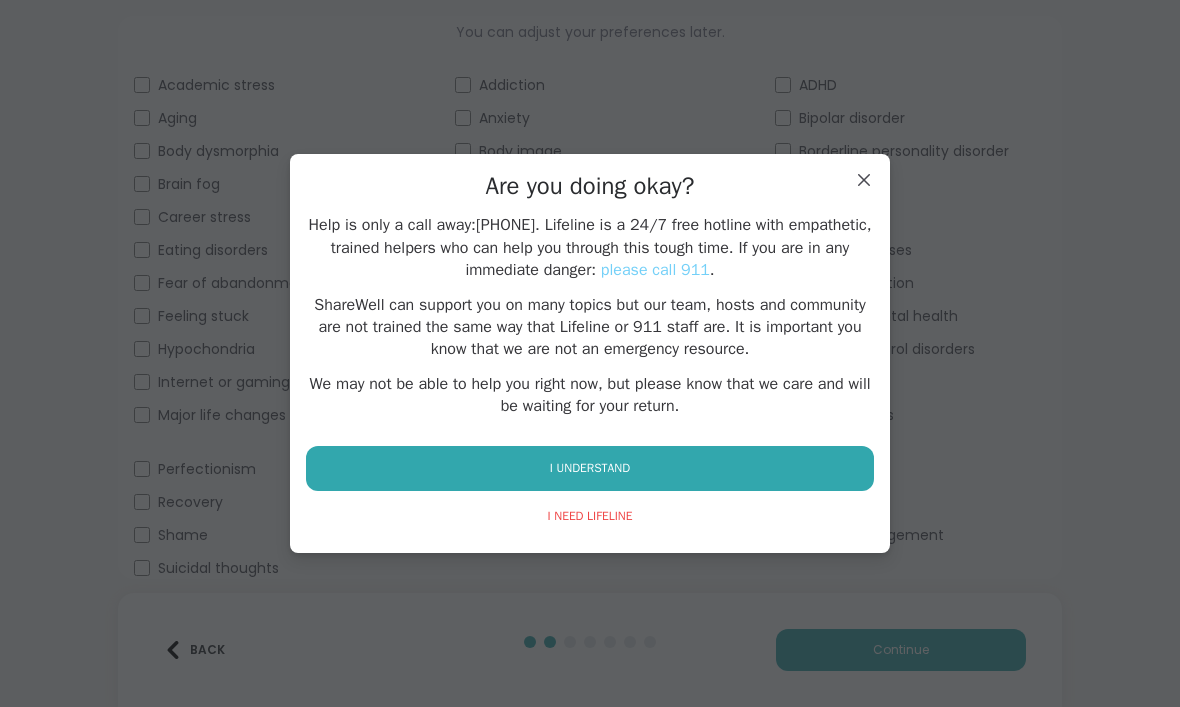 click on "Are you doing okay? Help is only a call away:  800-273-8255 . Lifeline is a 24/7 free hotline with empathetic, trained helpers who can help you through this tough time. If you are in any immediate danger:   please call 911 . ShareWell can support you on many topics but our team, hosts and community are not trained the same way that Lifeline or 911 staff are. It is important you know that we are not an emergency resource. We may not be able to help you right now, but please know that we care and will be waiting for your return. I UNDERSTAND I NEED LIFELINE" at bounding box center (590, 353) 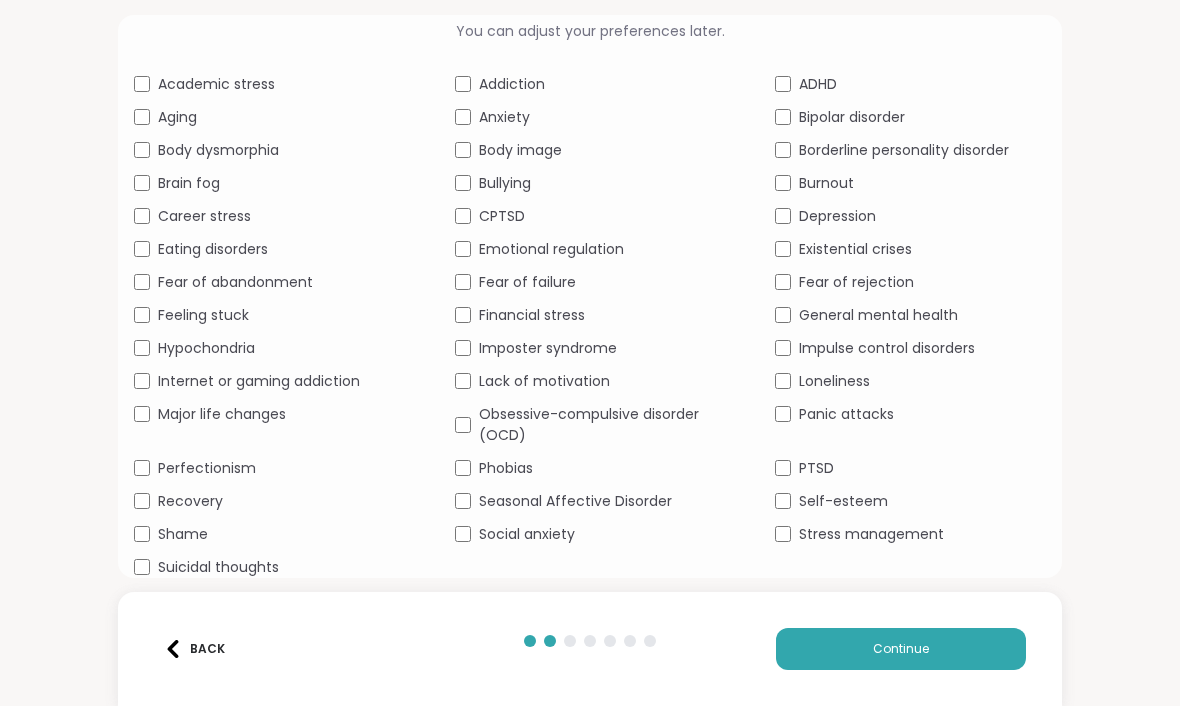 scroll, scrollTop: 137, scrollLeft: 0, axis: vertical 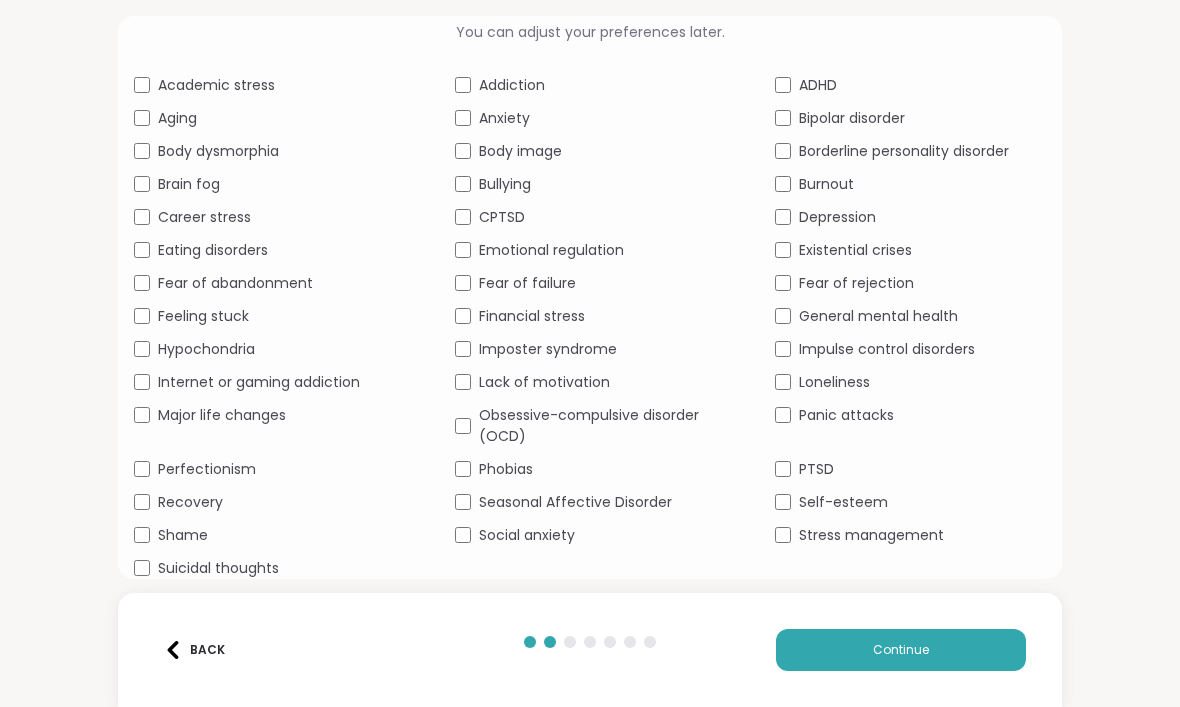 click on "Continue" at bounding box center [901, 650] 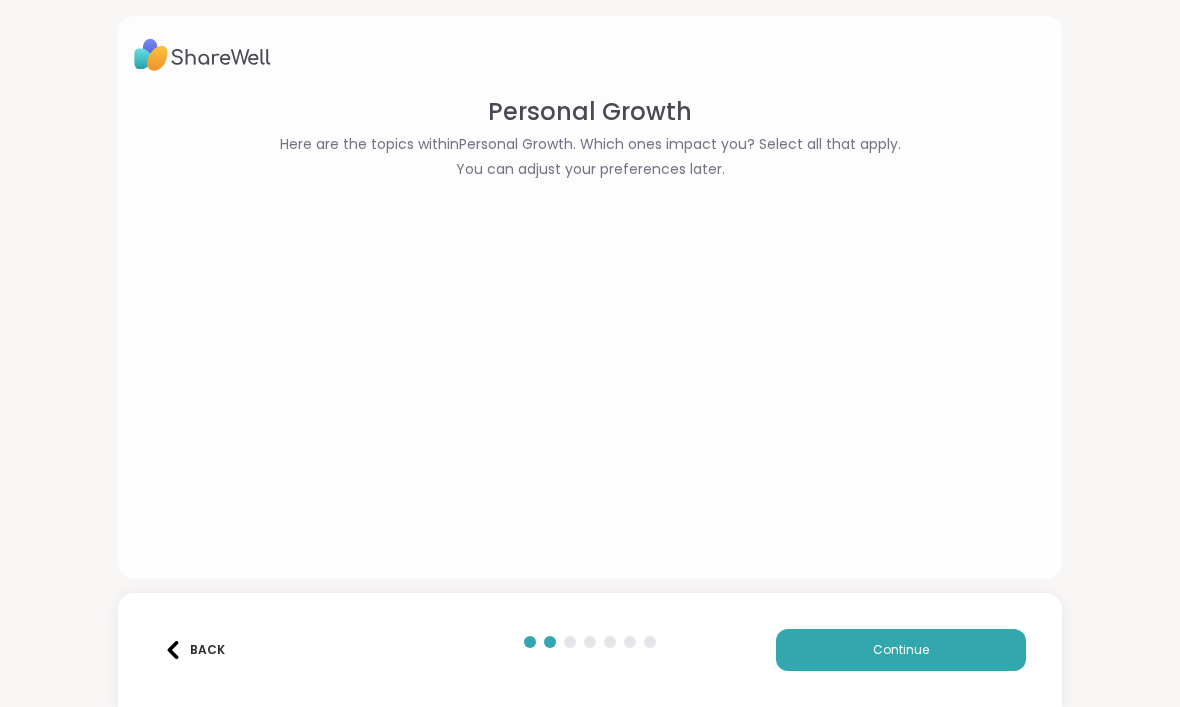 scroll, scrollTop: 0, scrollLeft: 0, axis: both 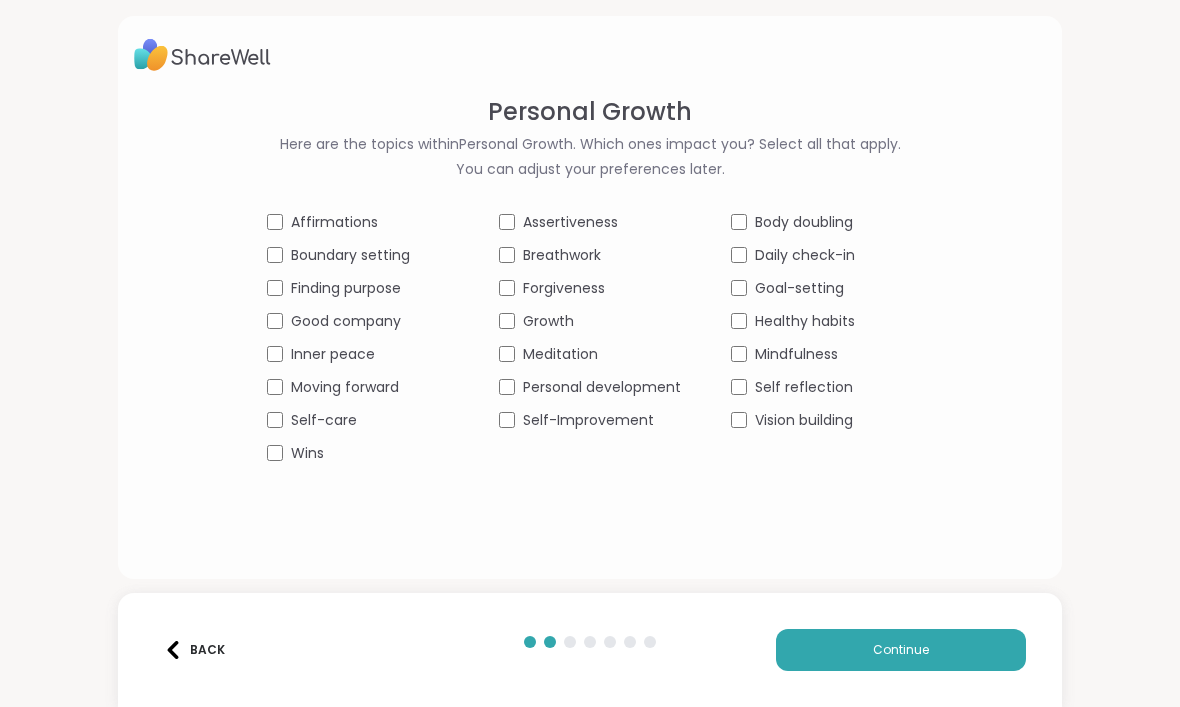click on "Continue" at bounding box center [901, 650] 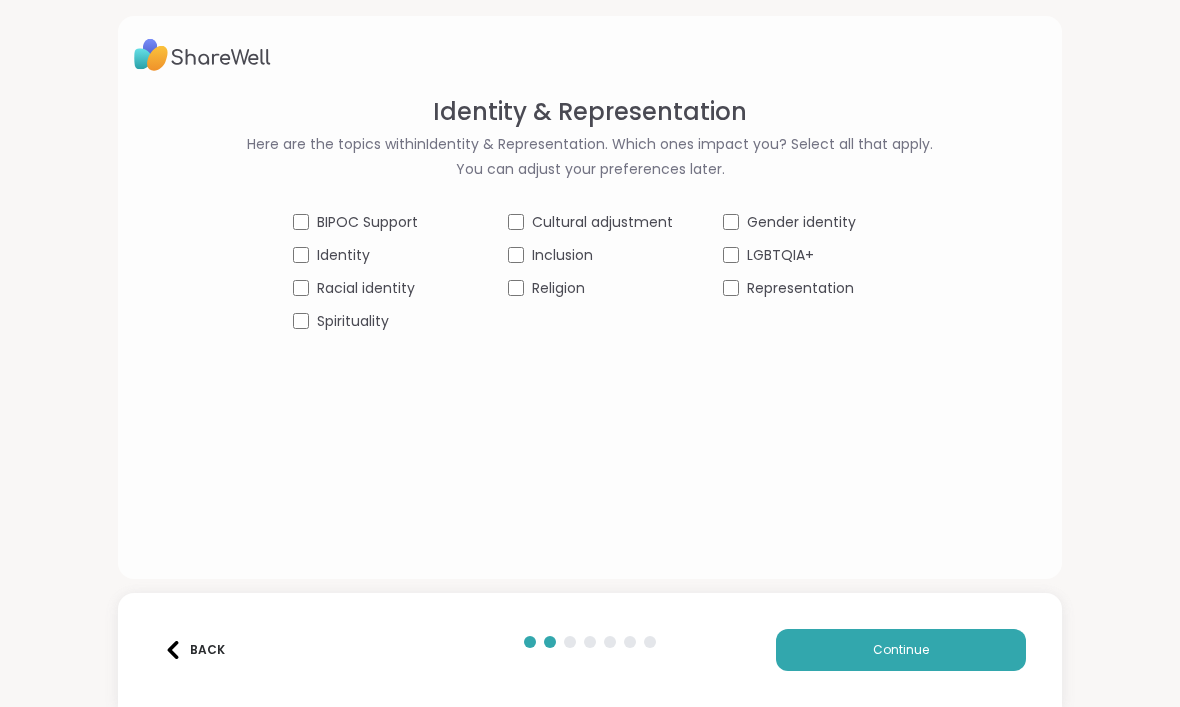click on "Identity" at bounding box center [375, 255] 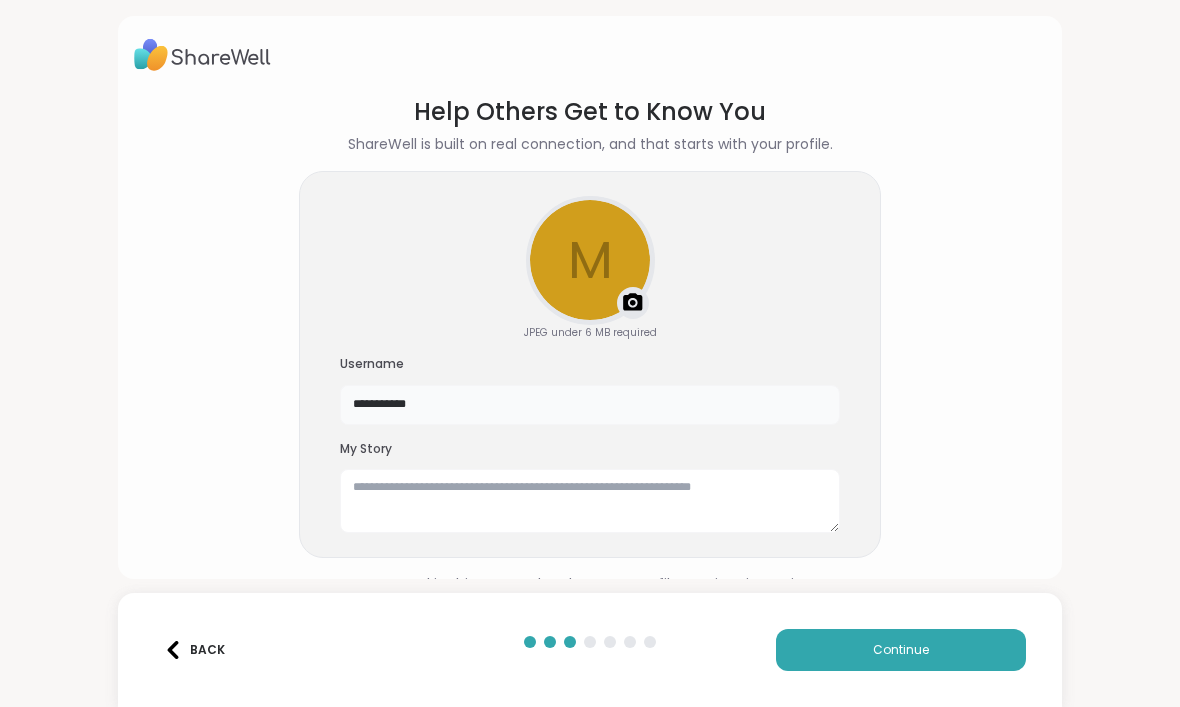 click on "**********" at bounding box center (590, 405) 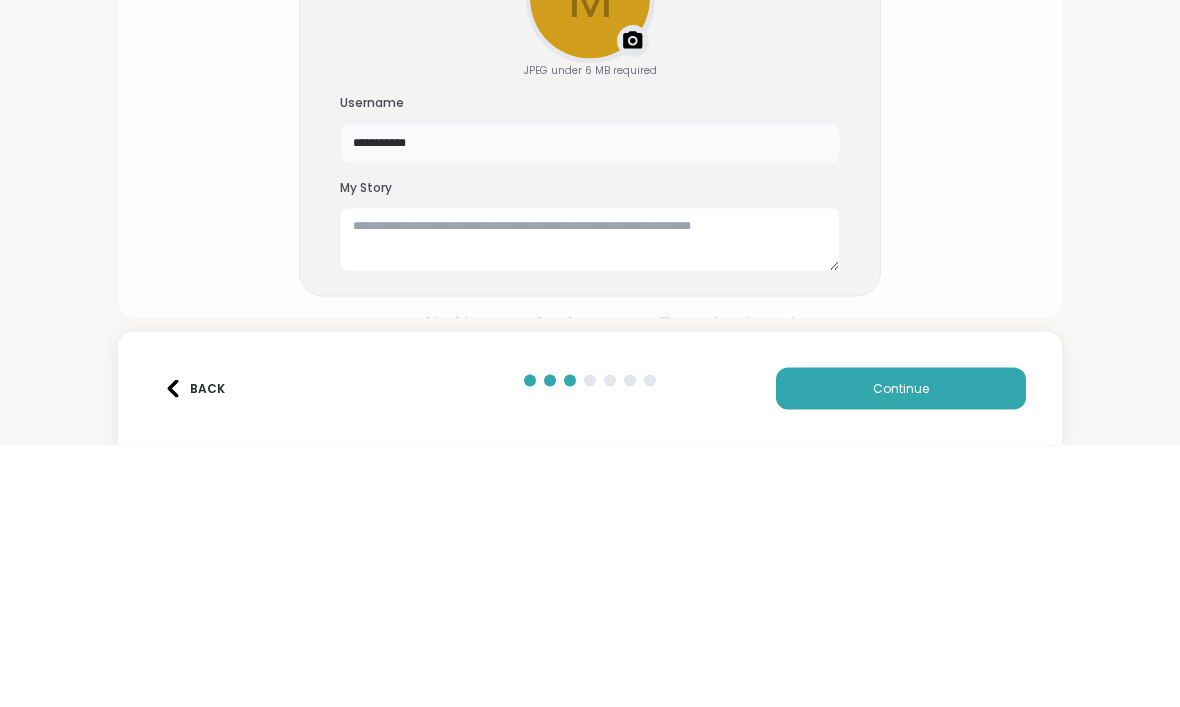 click on "**********" at bounding box center [590, 405] 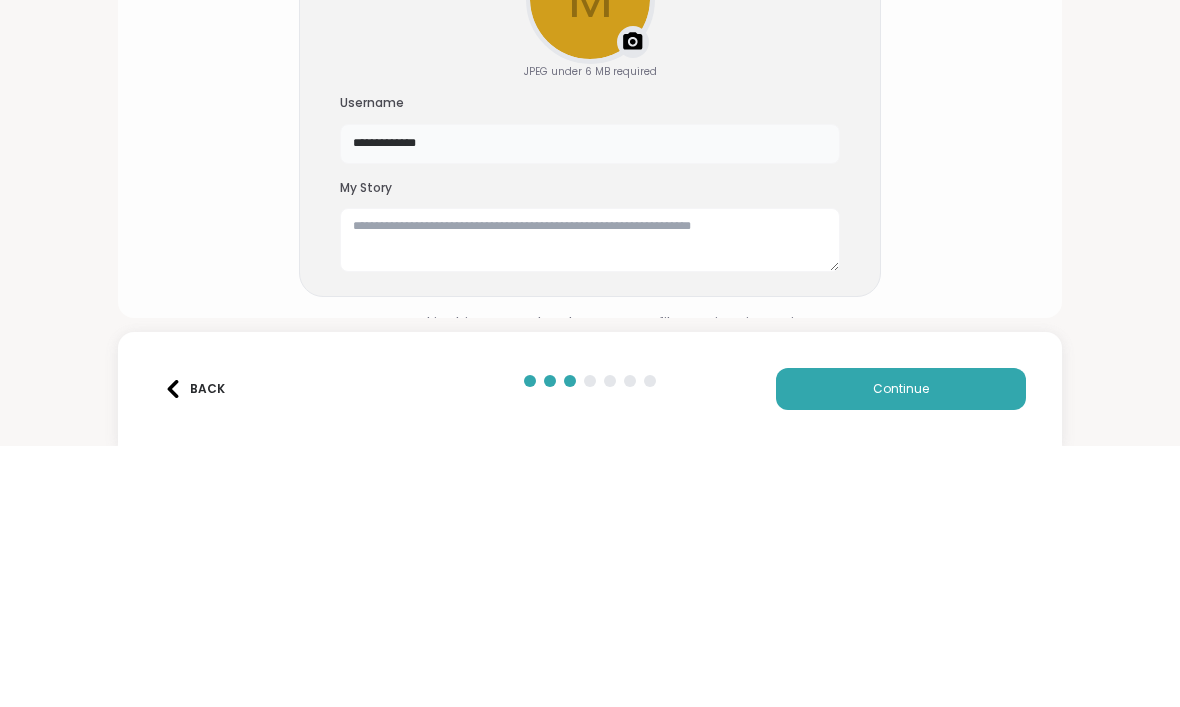 type on "**********" 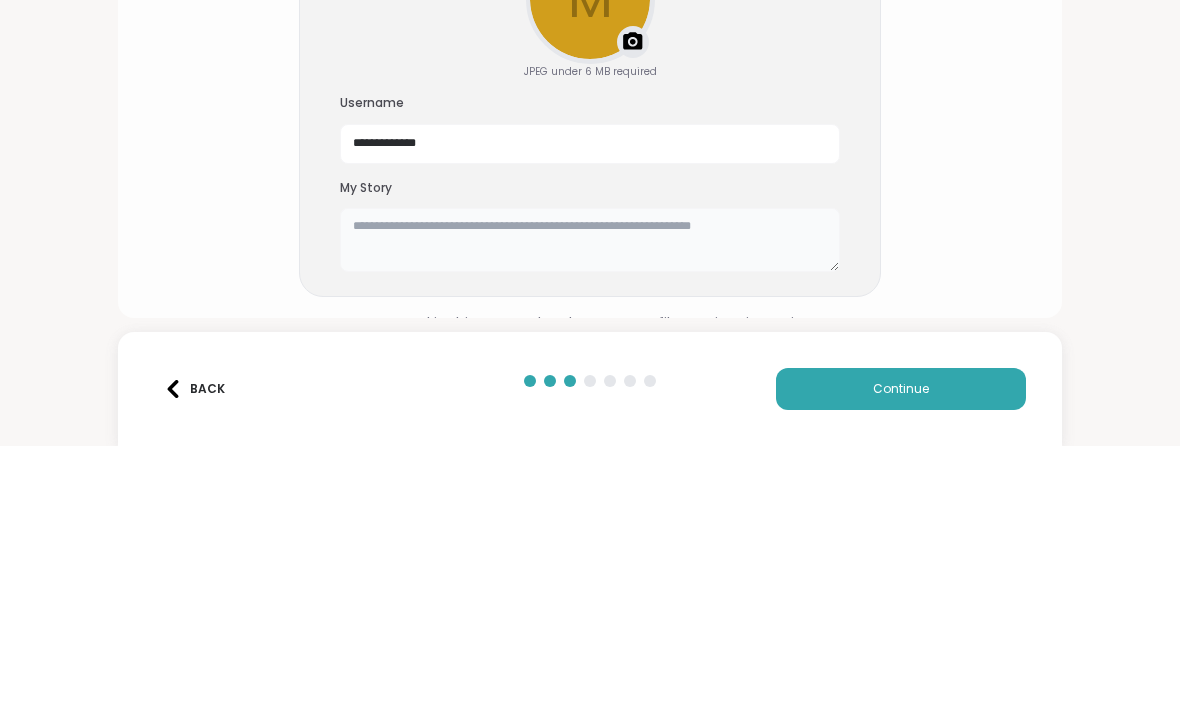 click at bounding box center [590, 501] 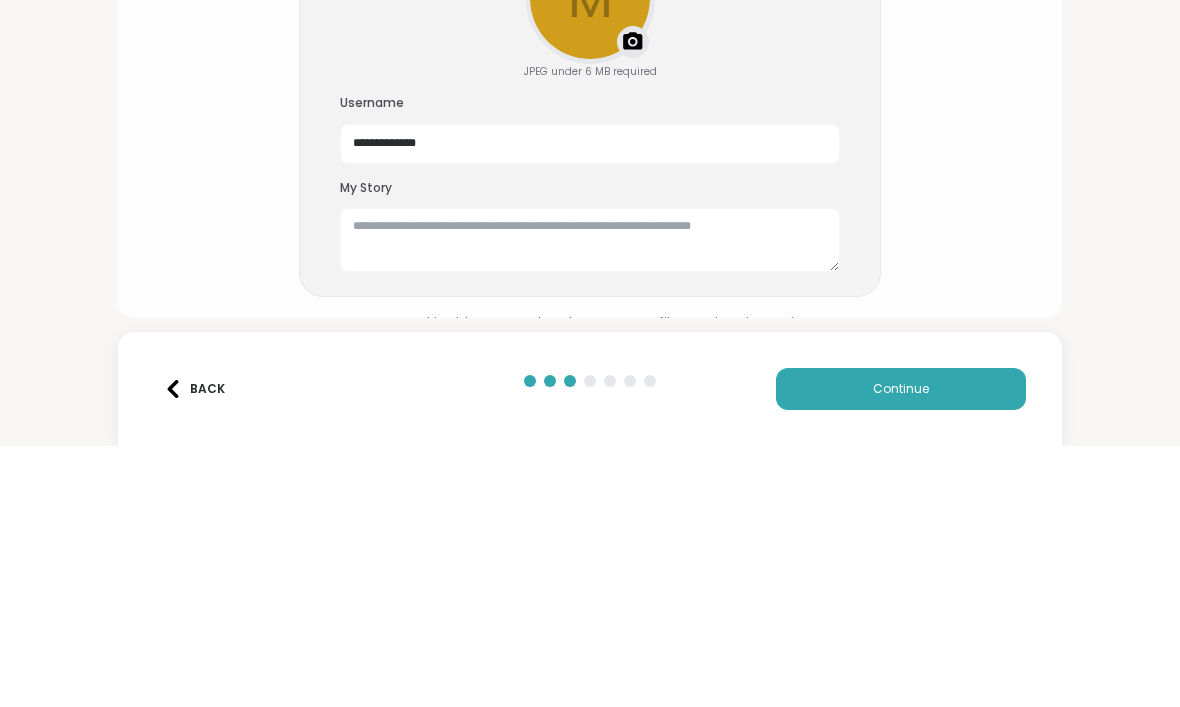 click on "**********" at bounding box center (590, 345) 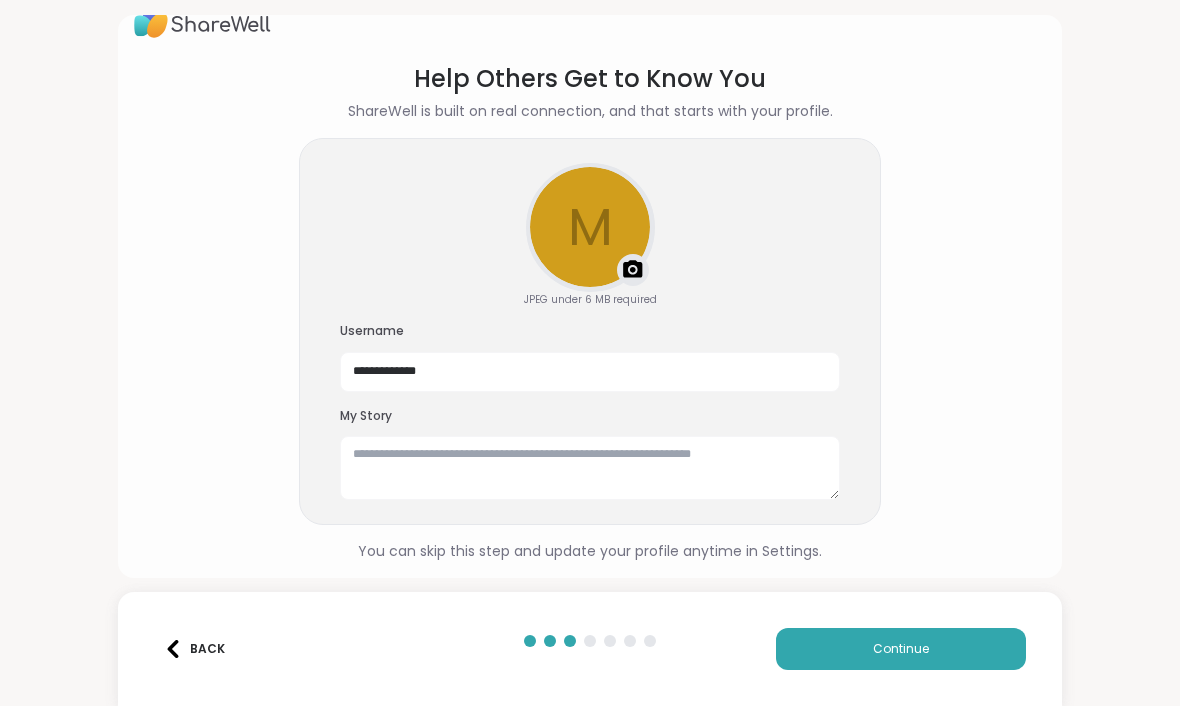 scroll, scrollTop: 31, scrollLeft: 0, axis: vertical 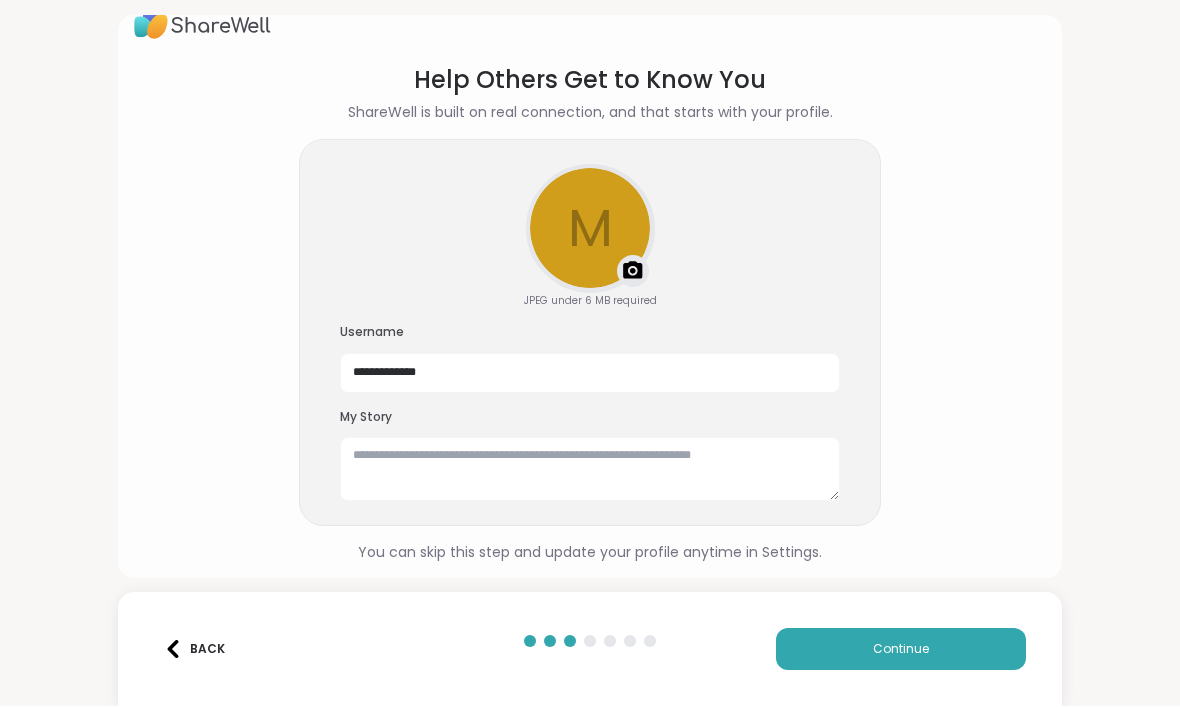 click on "Continue" at bounding box center (901, 650) 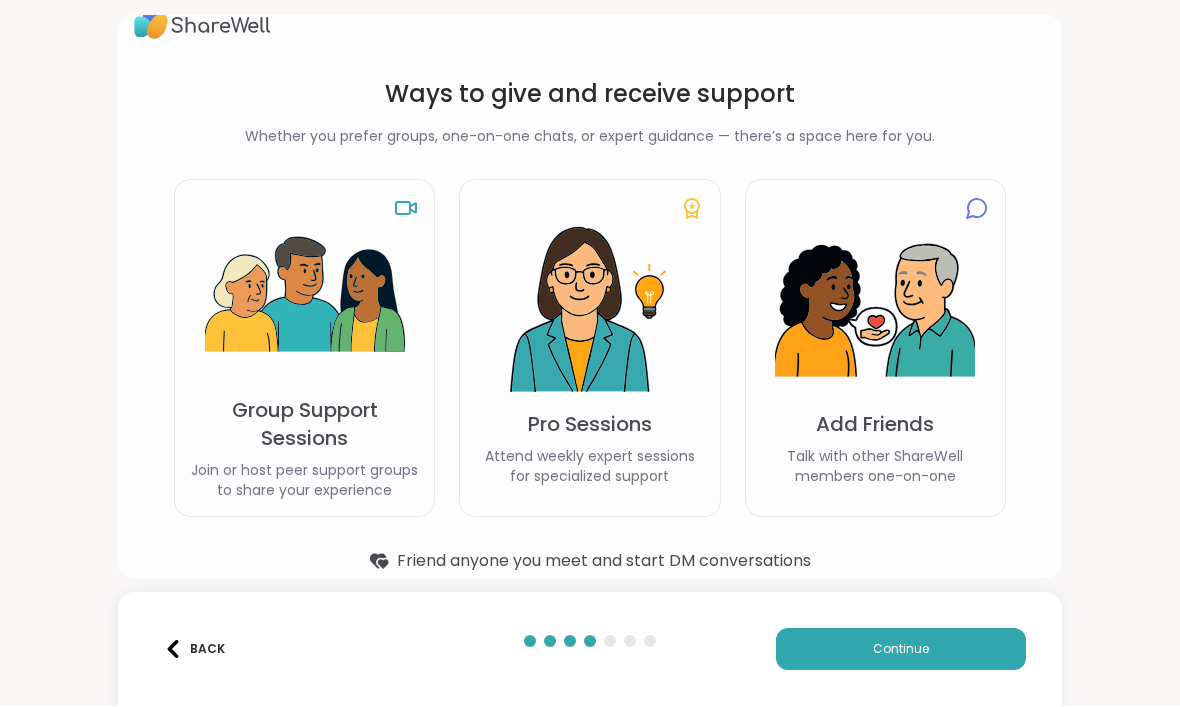 click at bounding box center (305, 297) 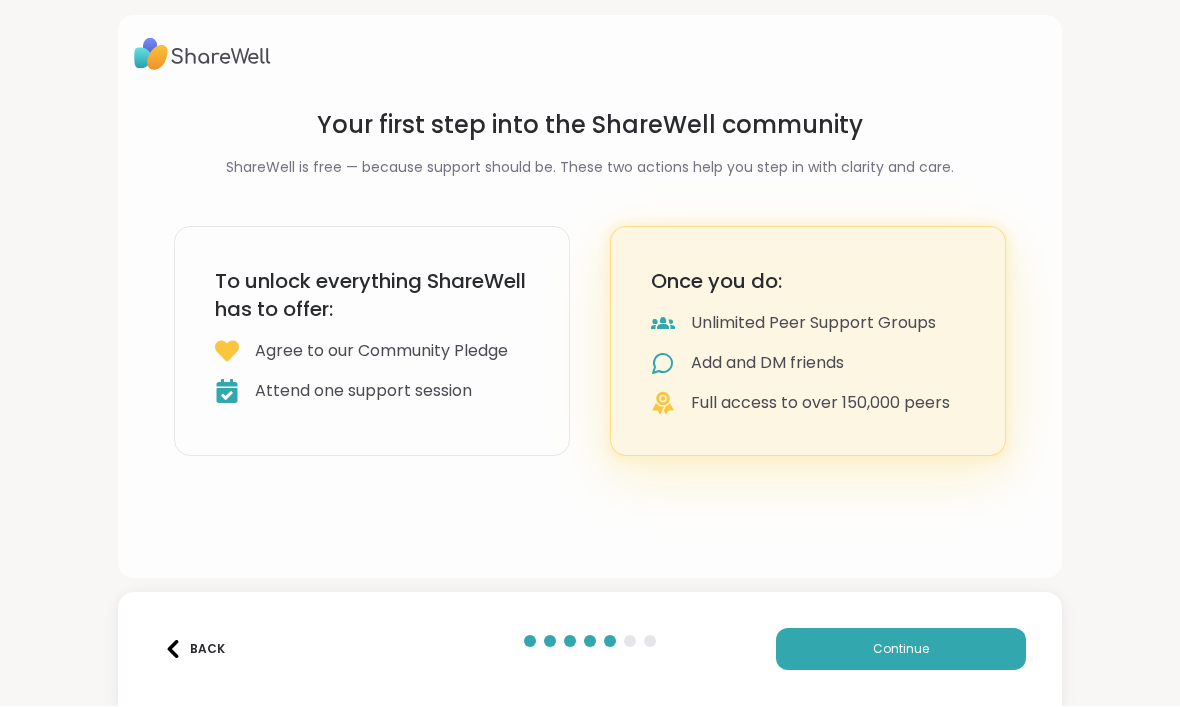 click on "Continue" at bounding box center (901, 650) 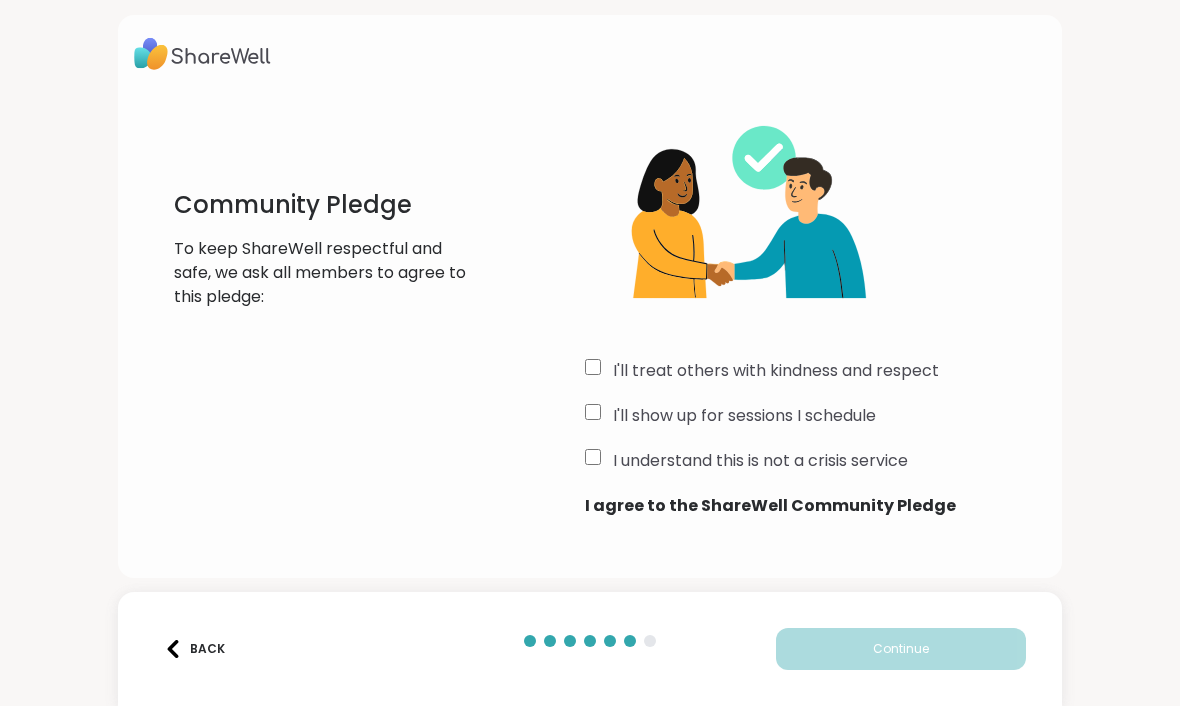 click on "I'll treat others with kindness and respect I'll show up for sessions I schedule I understand this is not a crisis service I agree to the ShareWell Community Pledge" at bounding box center [815, 306] 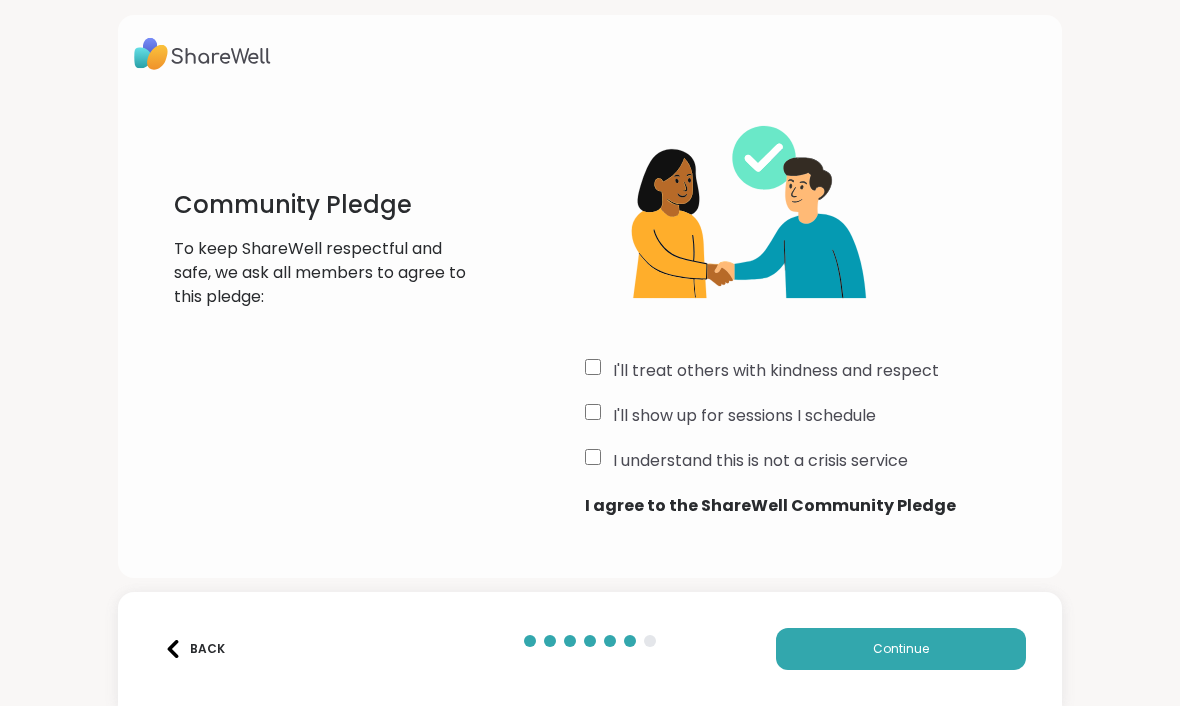 click on "Continue" at bounding box center (901, 650) 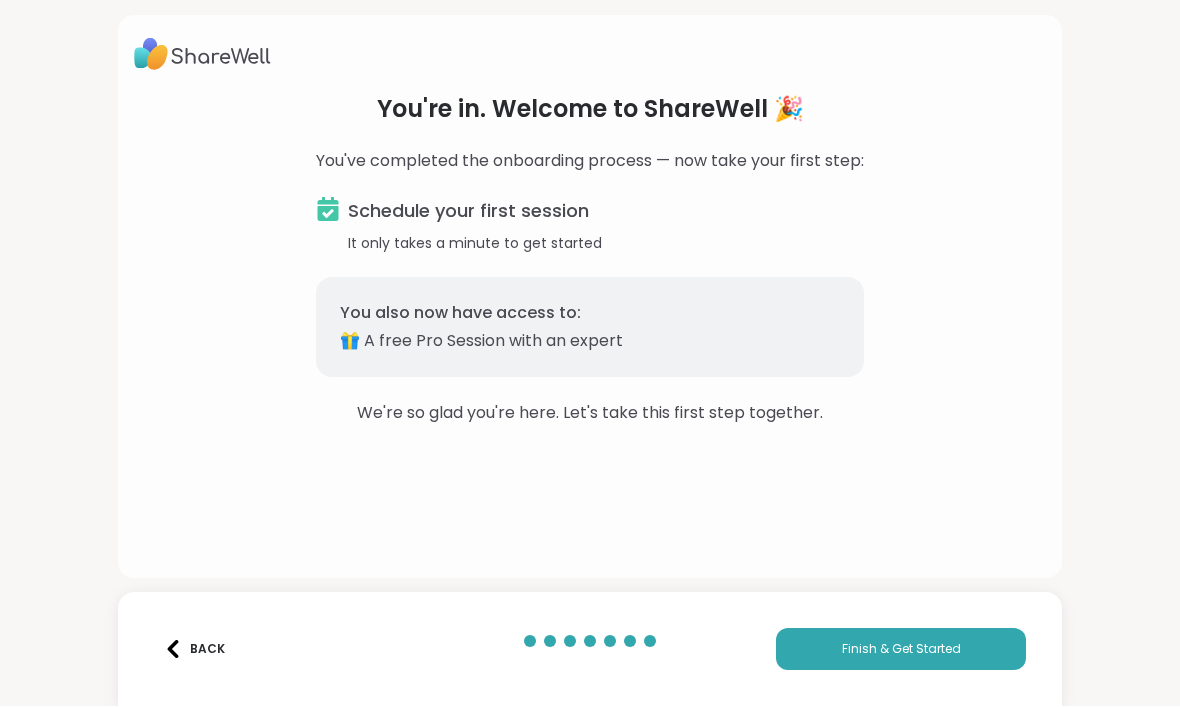 click on "Finish & Get Started" at bounding box center (901, 650) 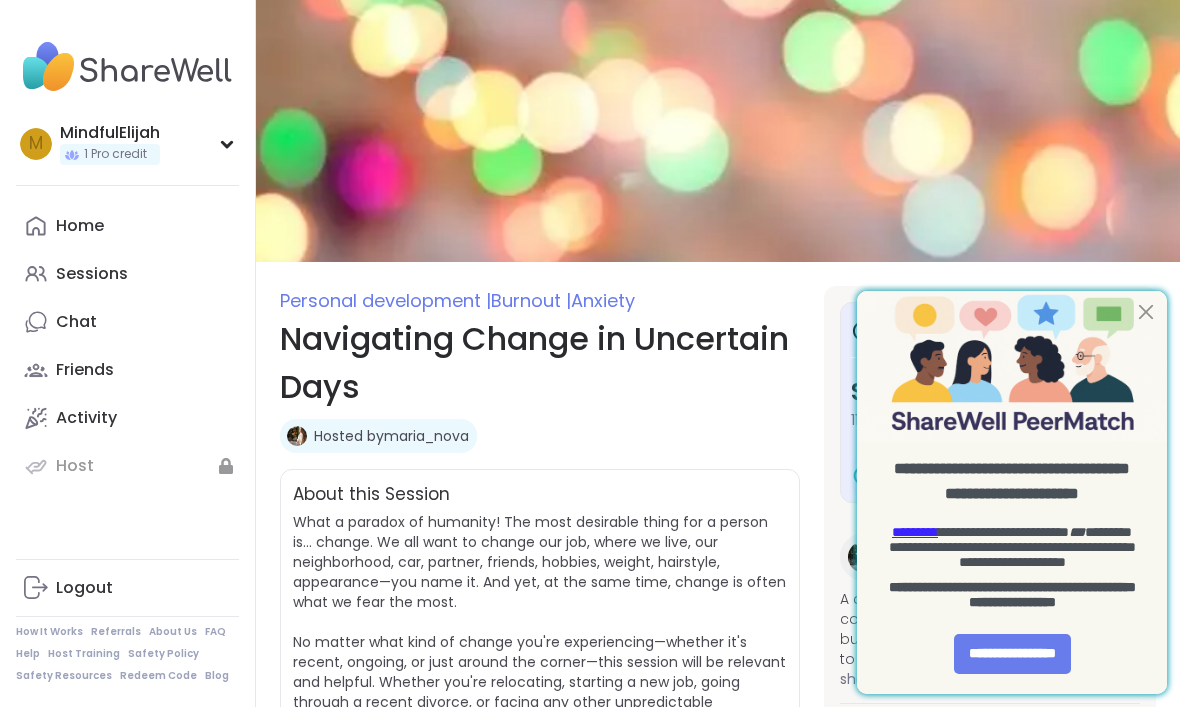 scroll, scrollTop: 0, scrollLeft: 0, axis: both 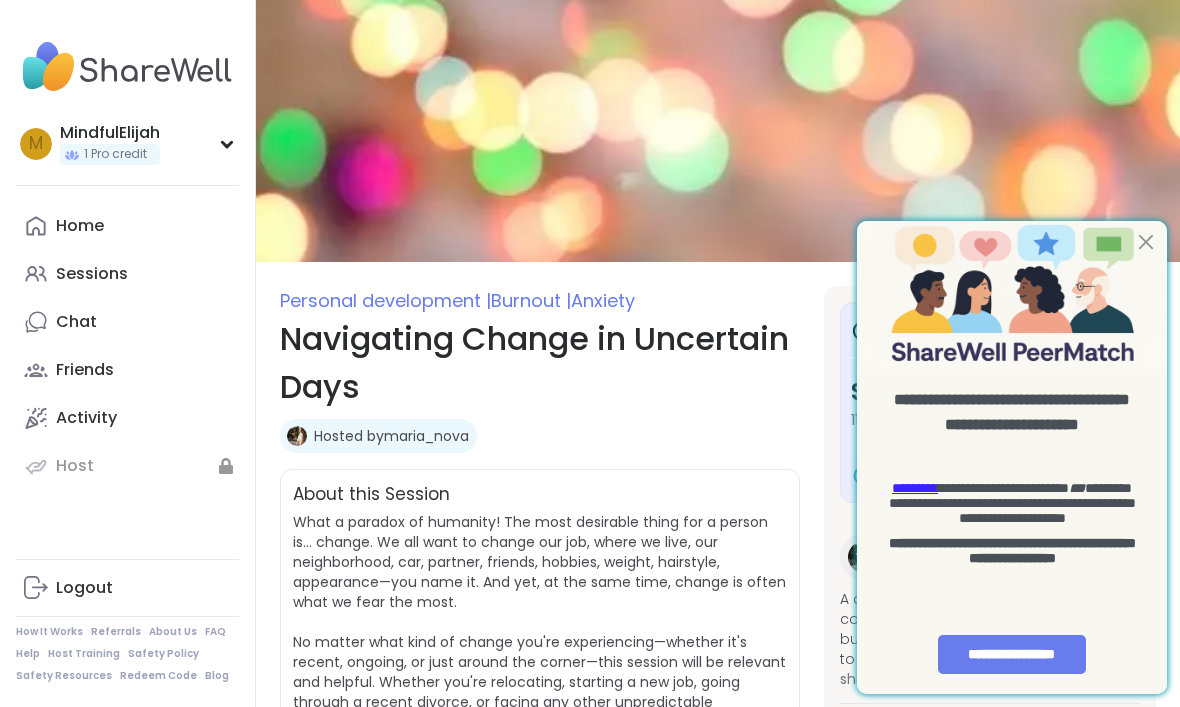 click at bounding box center [1012, 296] 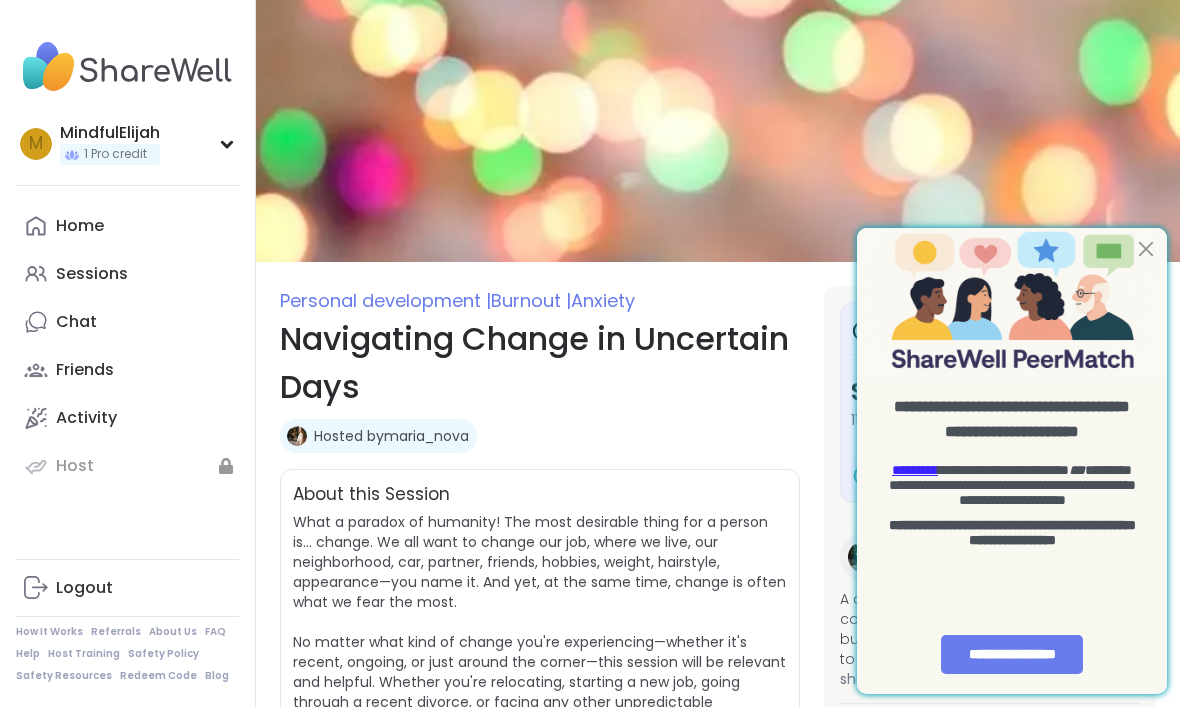 click at bounding box center [1146, 249] 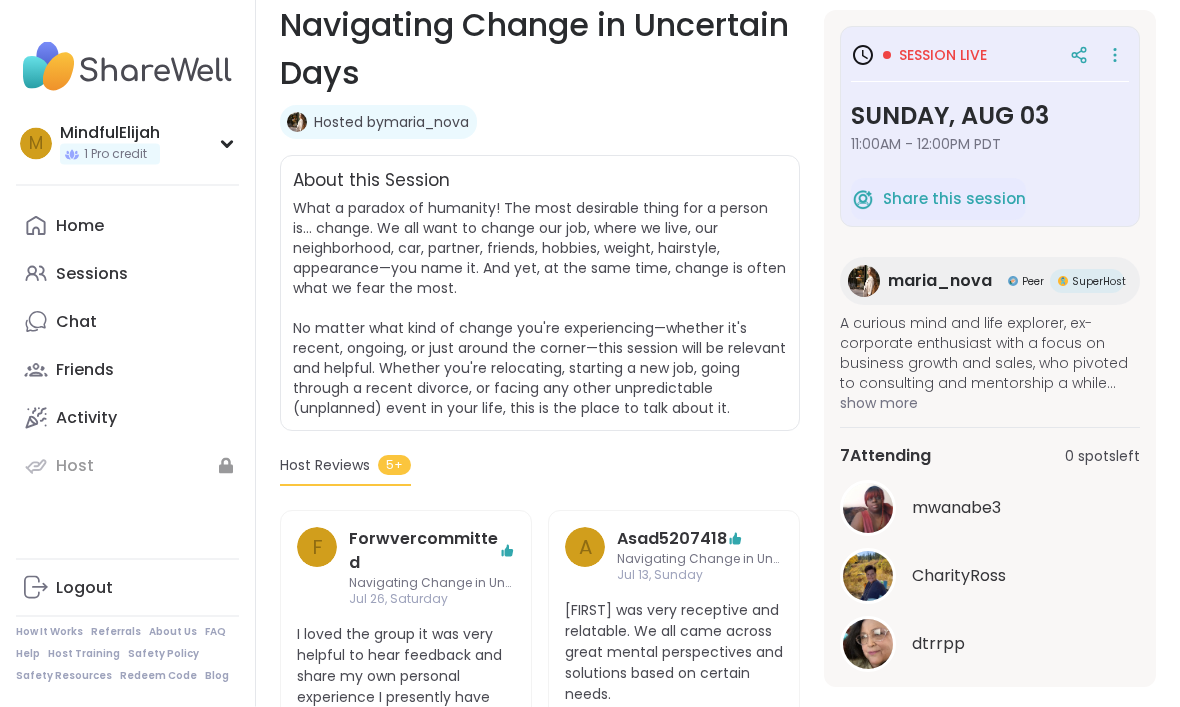 scroll, scrollTop: 314, scrollLeft: 0, axis: vertical 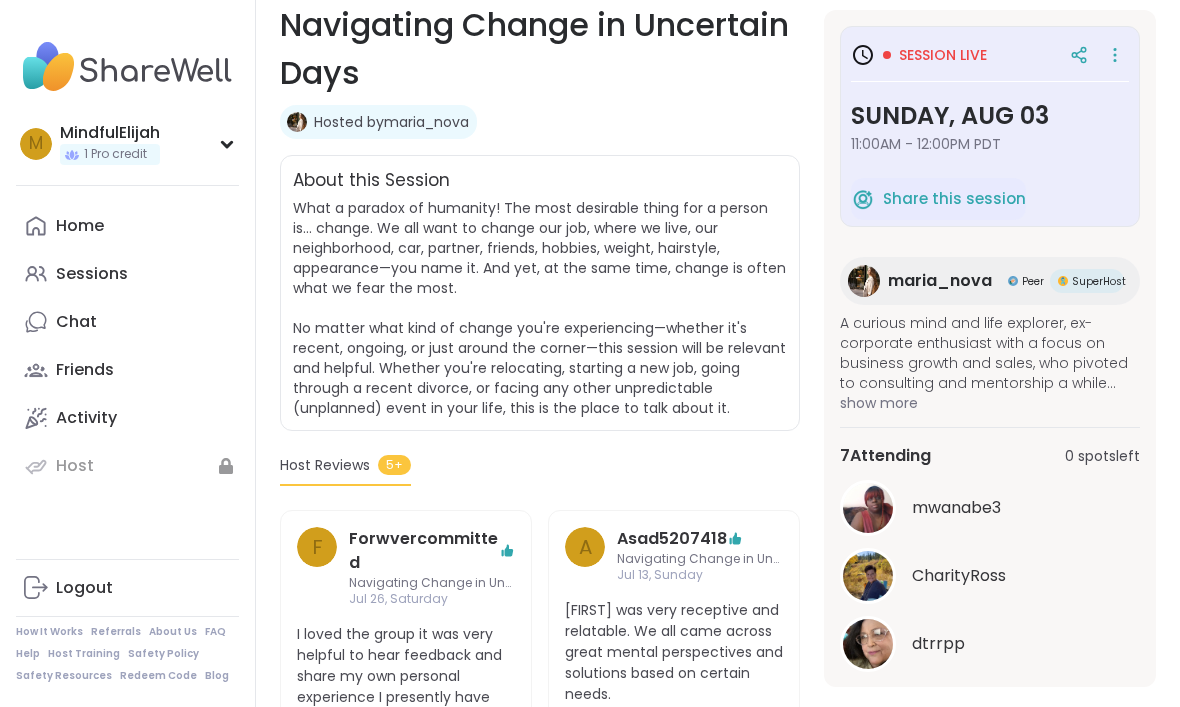 click on "0   spots  left" at bounding box center (1102, 456) 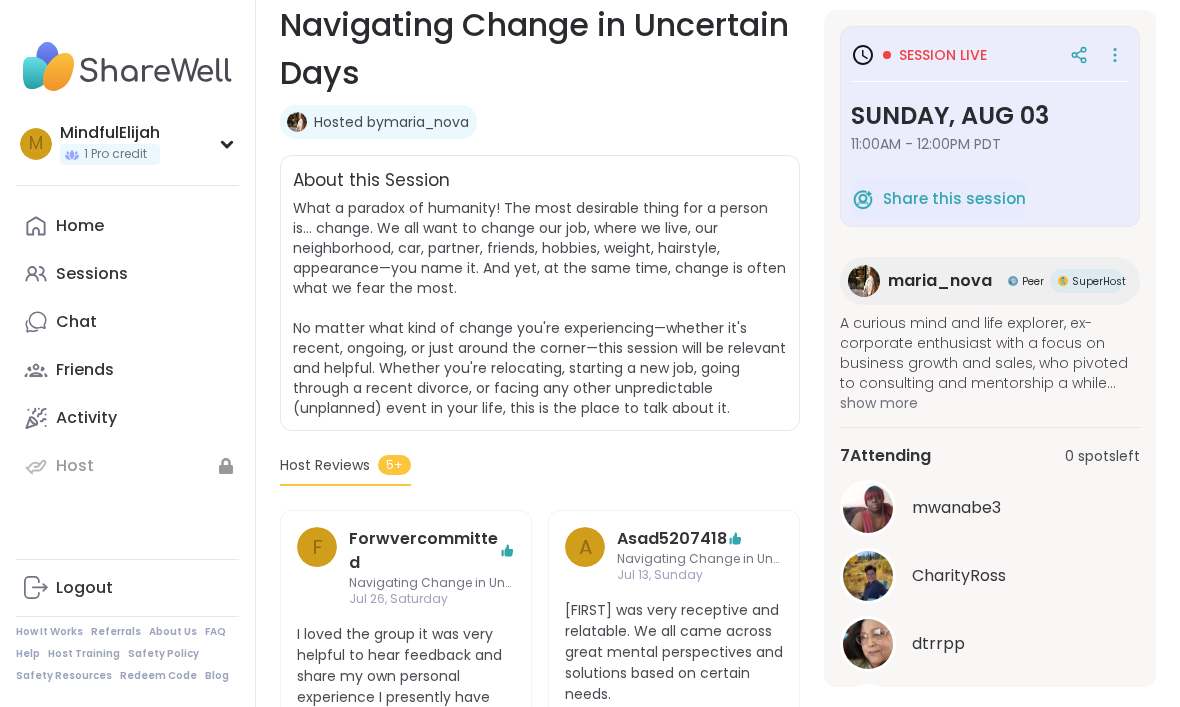 scroll, scrollTop: 0, scrollLeft: 0, axis: both 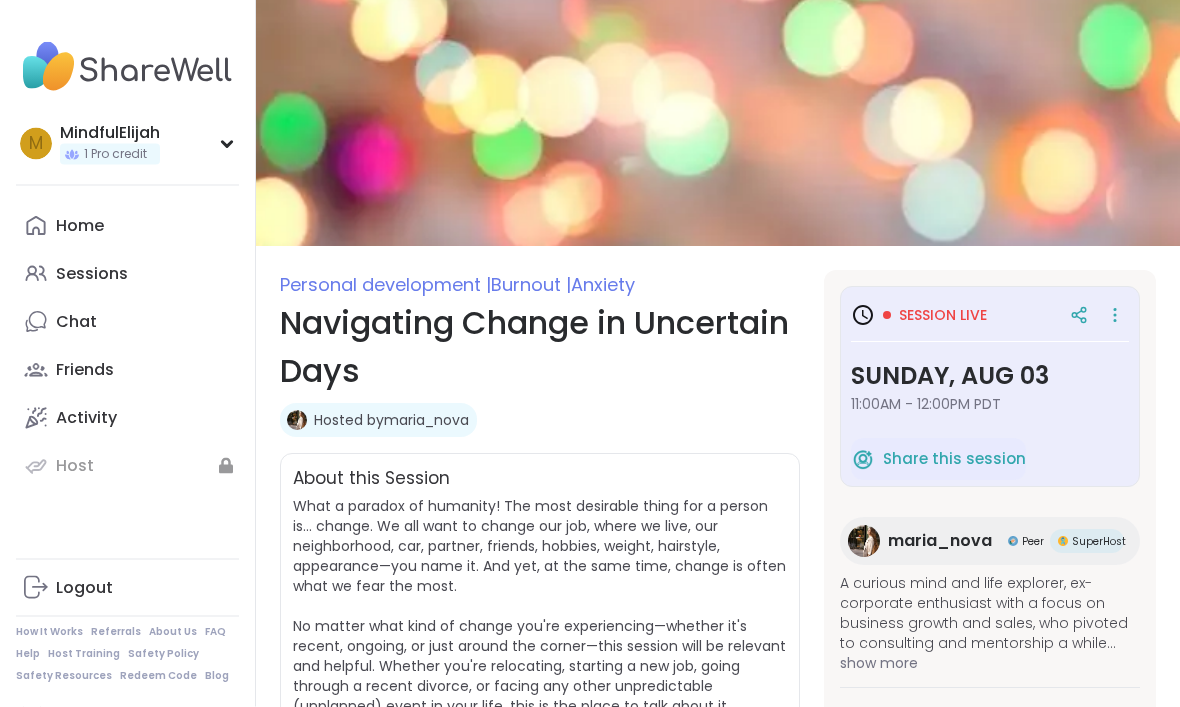 click on "Sessions" at bounding box center (127, 274) 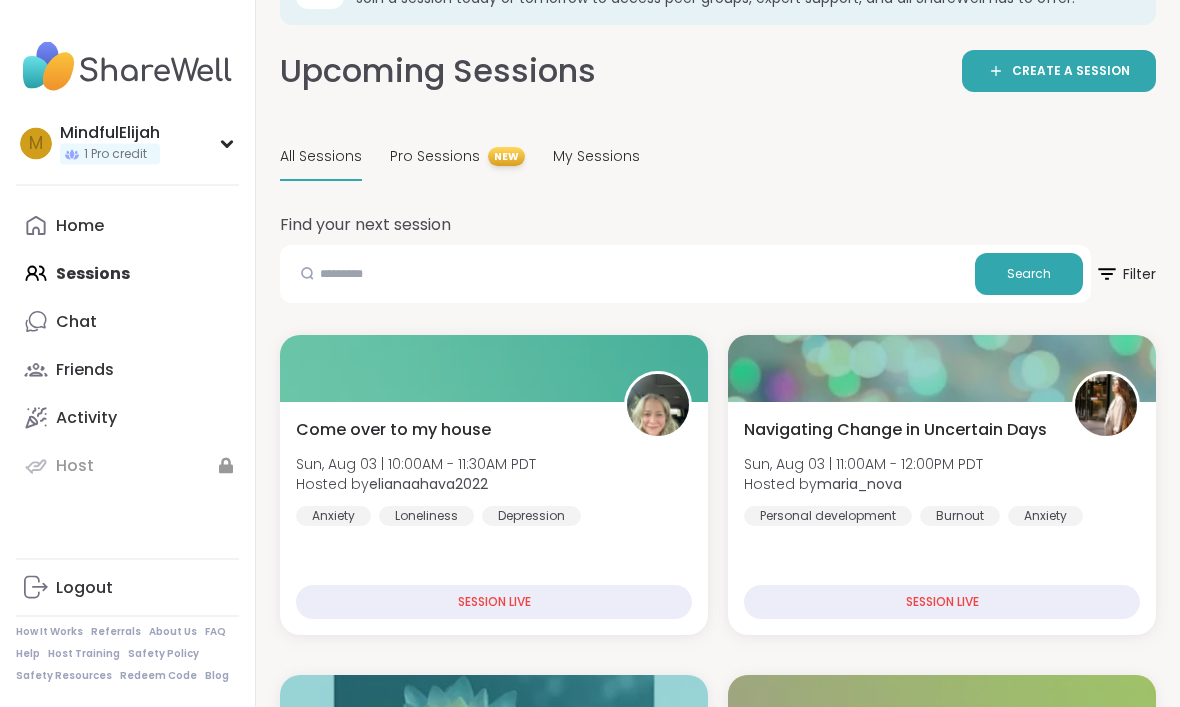 scroll, scrollTop: 79, scrollLeft: 0, axis: vertical 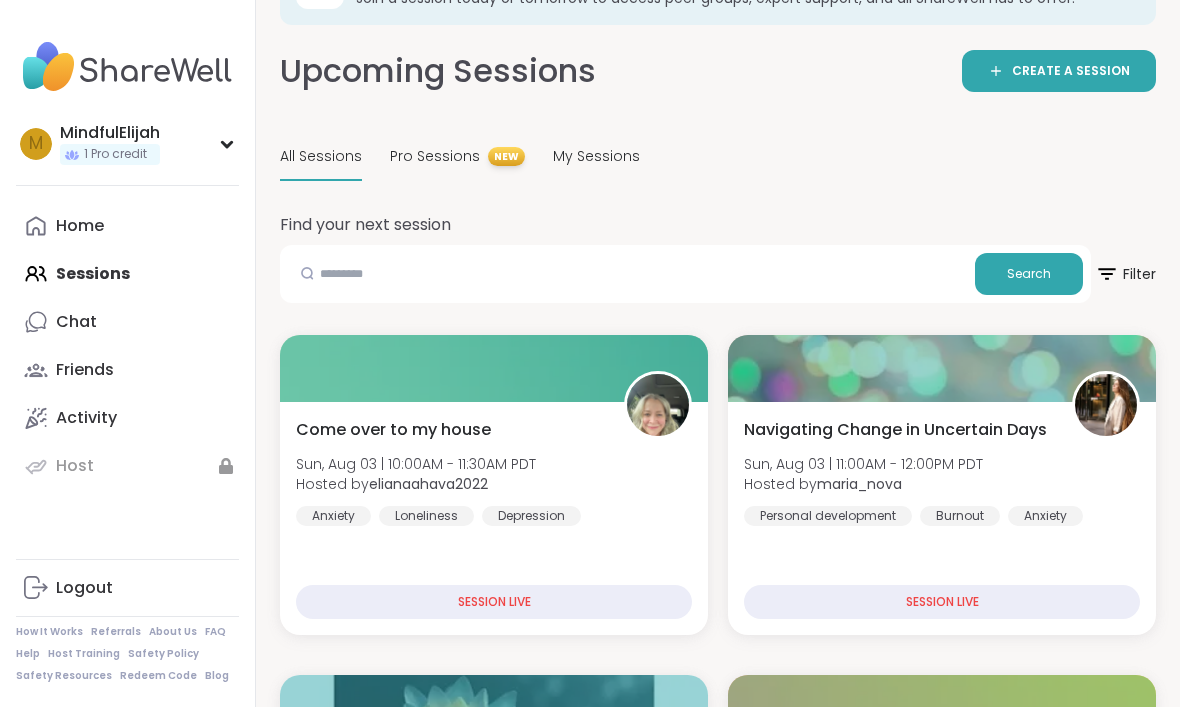 click on "Come over to my house Sun, Aug 03 | 10:00AM - 11:30AM PDT Hosted by  elianaahava2022 Anxiety Loneliness Depression" at bounding box center (494, 472) 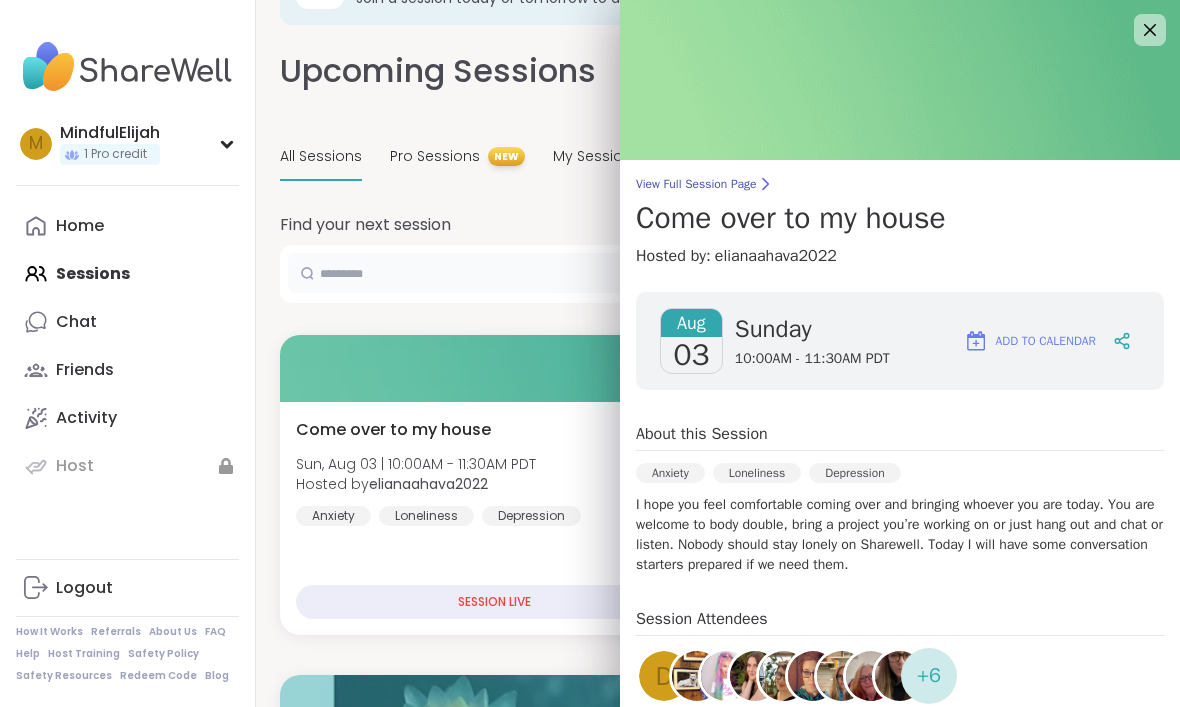 click at bounding box center [627, 273] 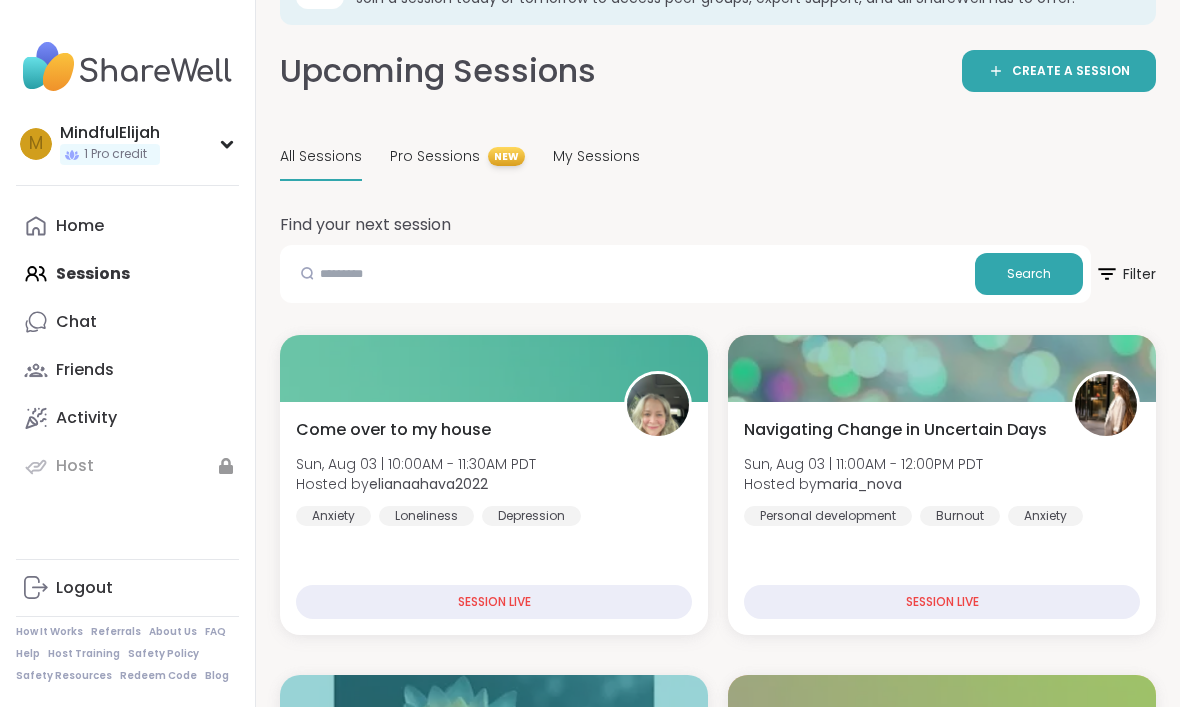 click on "All Sessions Pro Sessions NEW My Sessions" at bounding box center [718, 157] 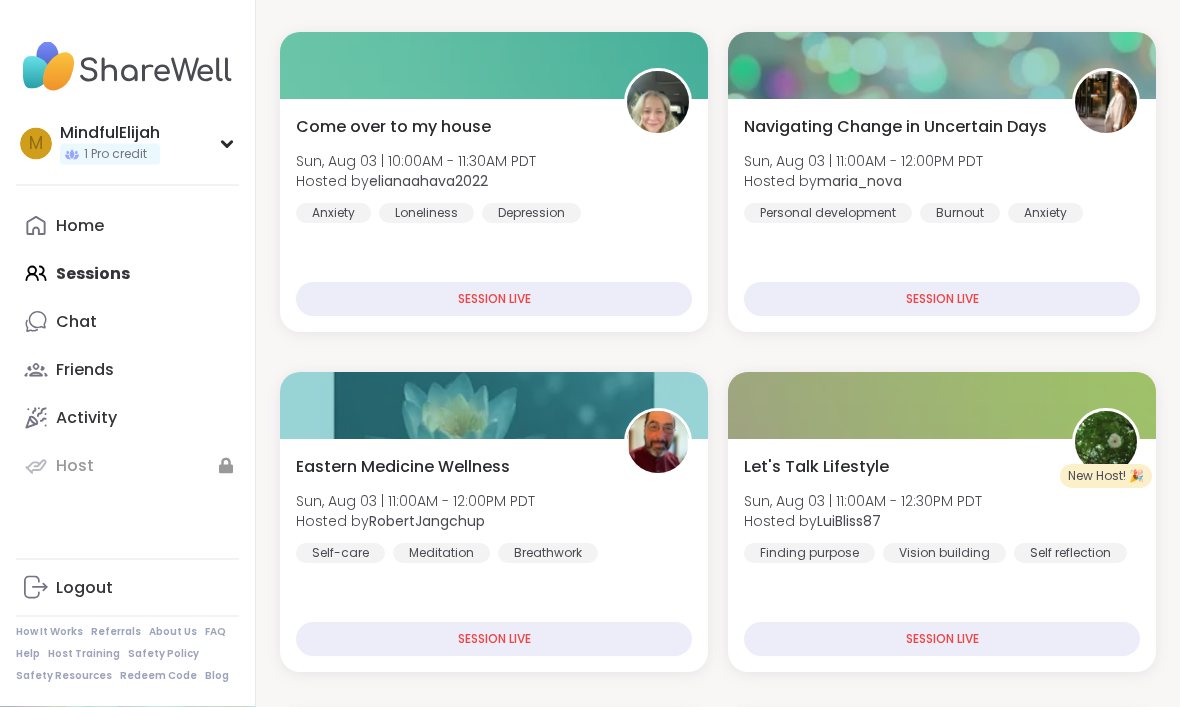 scroll, scrollTop: 382, scrollLeft: 0, axis: vertical 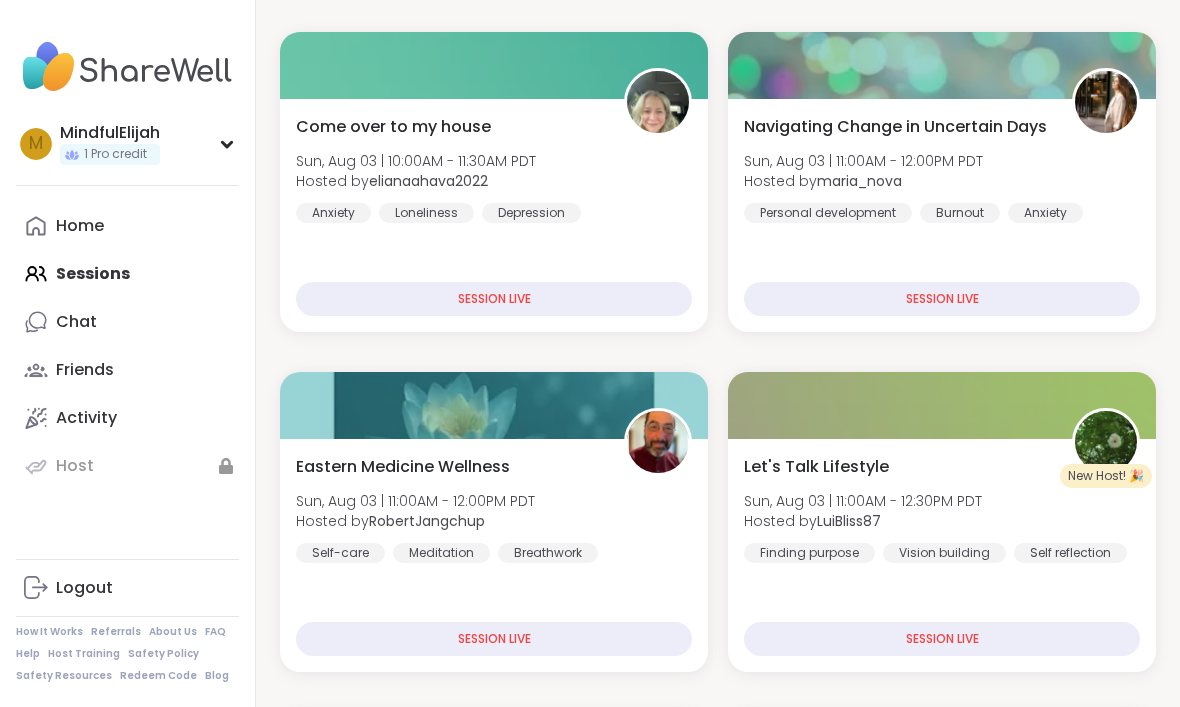 click on "Let's Talk Lifestyle Sun, Aug 03 | 11:00AM - 12:30PM PDT Hosted by  LuiBliss87 Finding purpose Vision building Self reflection" at bounding box center (942, 509) 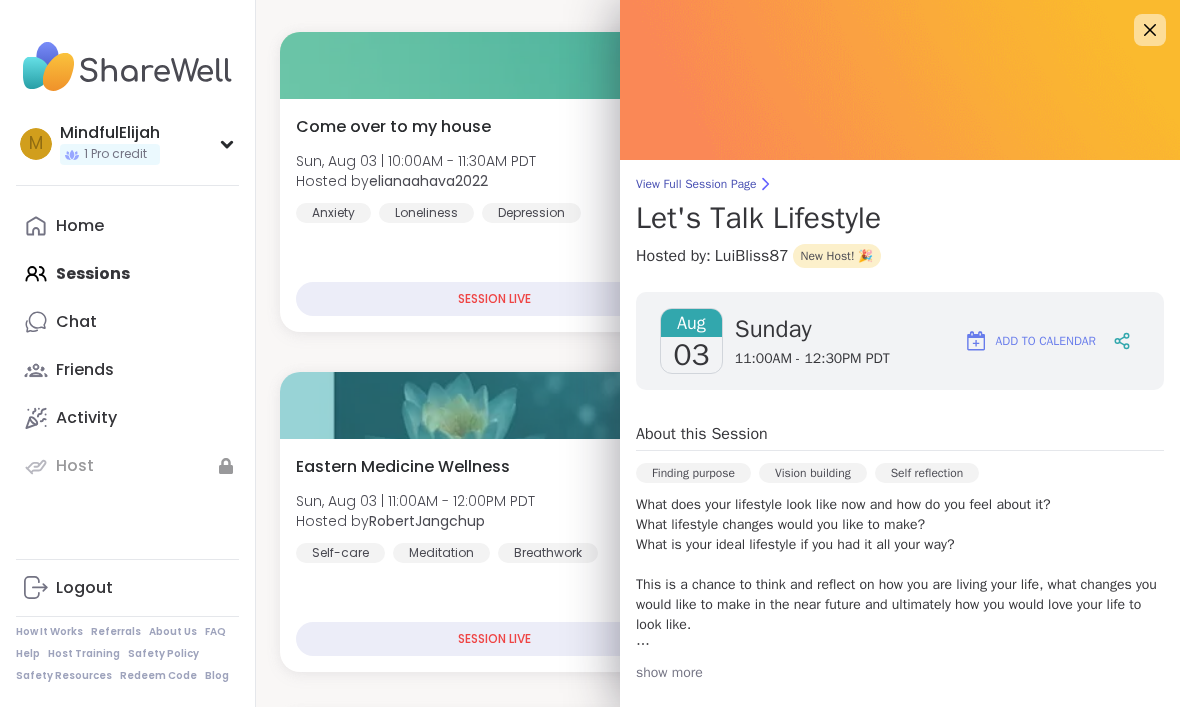 scroll, scrollTop: 0, scrollLeft: 0, axis: both 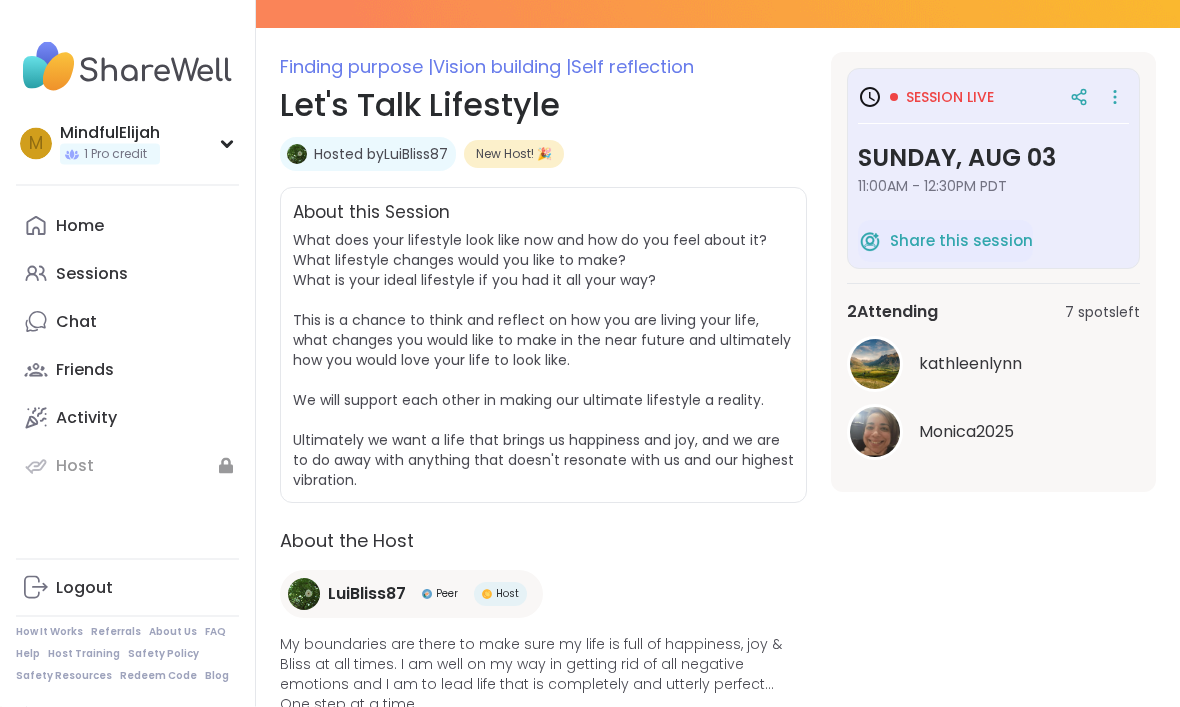 click on "7   spots  left" at bounding box center [1102, 313] 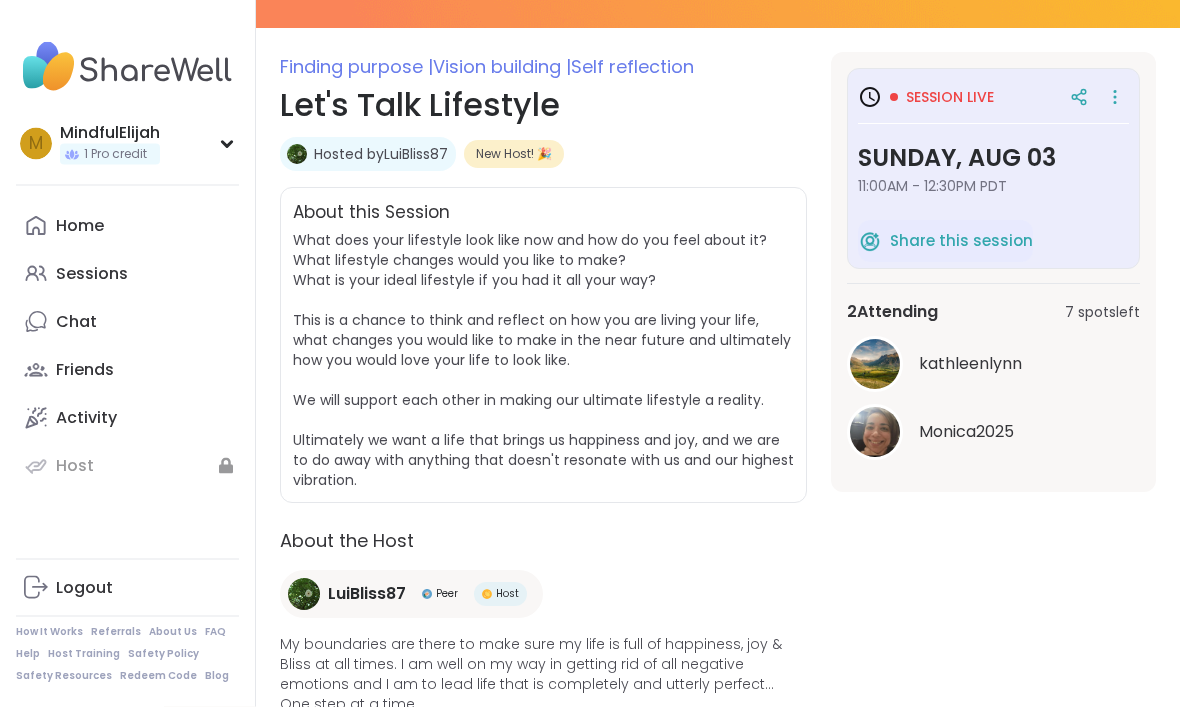 click on "Sunday, Aug 03" at bounding box center (993, 159) 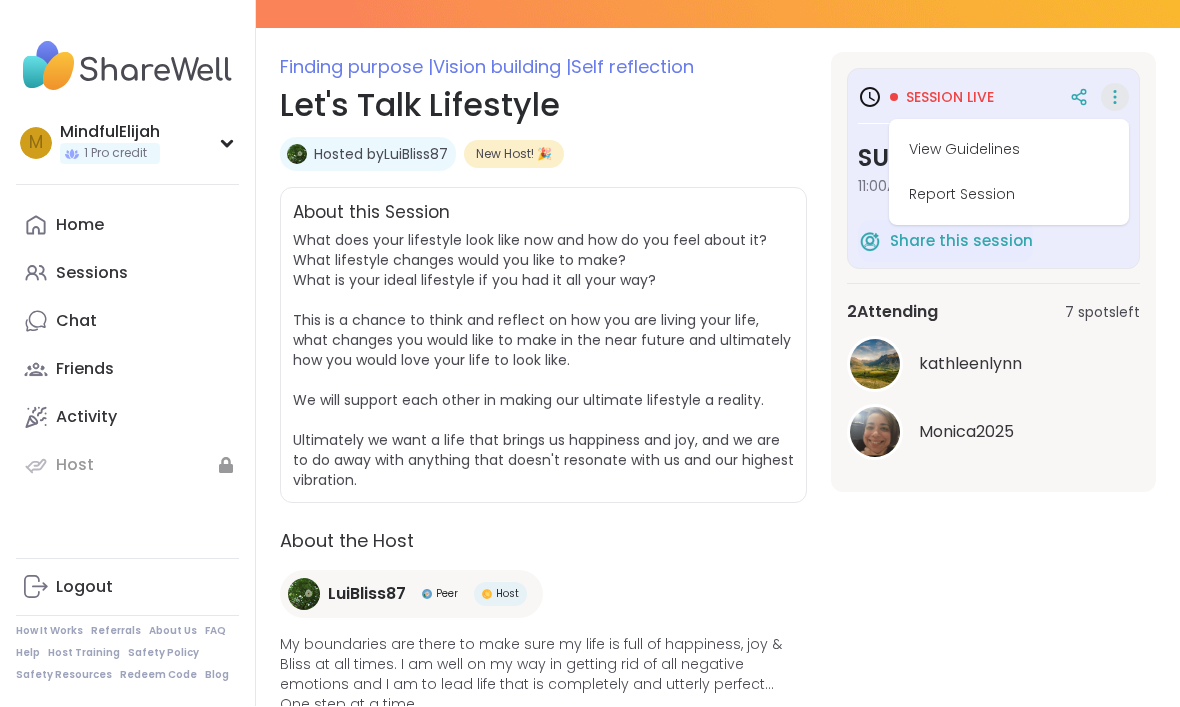 click on "Hosted by  LuiBliss87 New Host! 🎉" at bounding box center [543, 155] 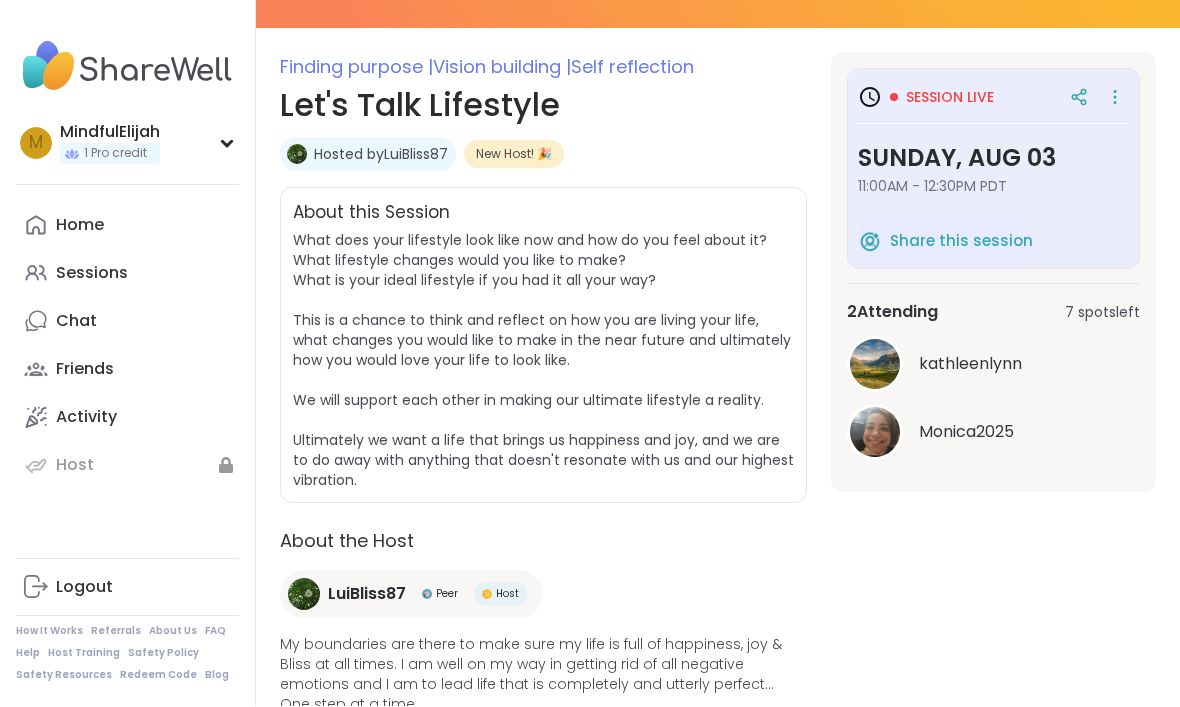 scroll, scrollTop: 233, scrollLeft: 0, axis: vertical 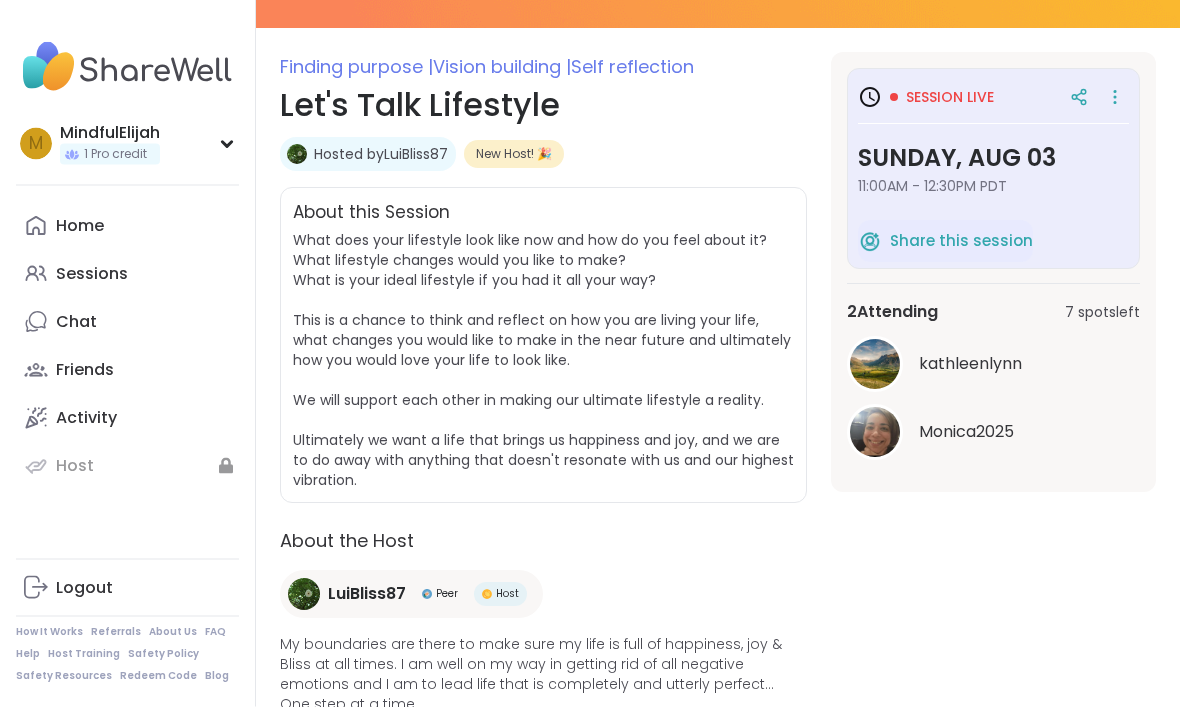 click on "What does your lifestyle look like now and how do you feel about it?
What lifestyle changes would you like to make?
What is your ideal lifestyle if you had it all your way?
This is a chance to think and reflect on how you are living your life, what changes you would like to make in the near future and ultimately how you would love your life to look like.
We will support each other in making our ultimate lifestyle a reality.
Ultimately we want a life that brings us happiness and joy, and we are to do away with anything that doesn't resonate with us and our highest vibration." at bounding box center (543, 361) 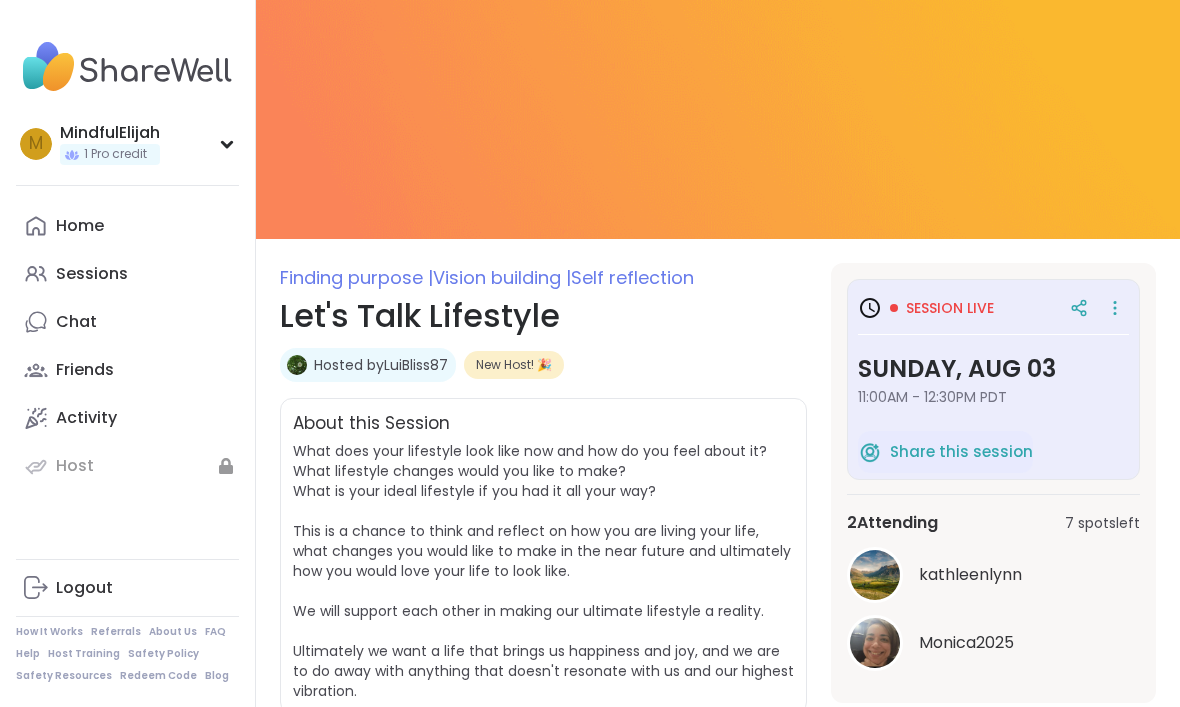 scroll, scrollTop: 32, scrollLeft: 0, axis: vertical 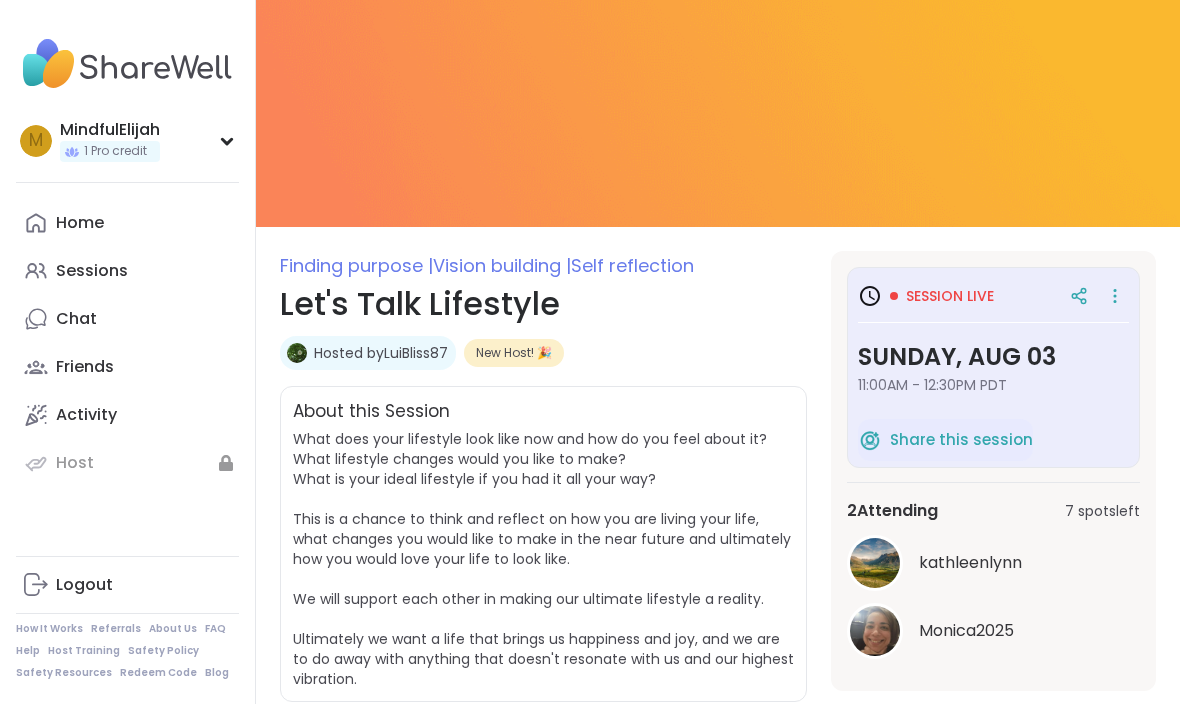 click on "Session live" at bounding box center [993, 299] 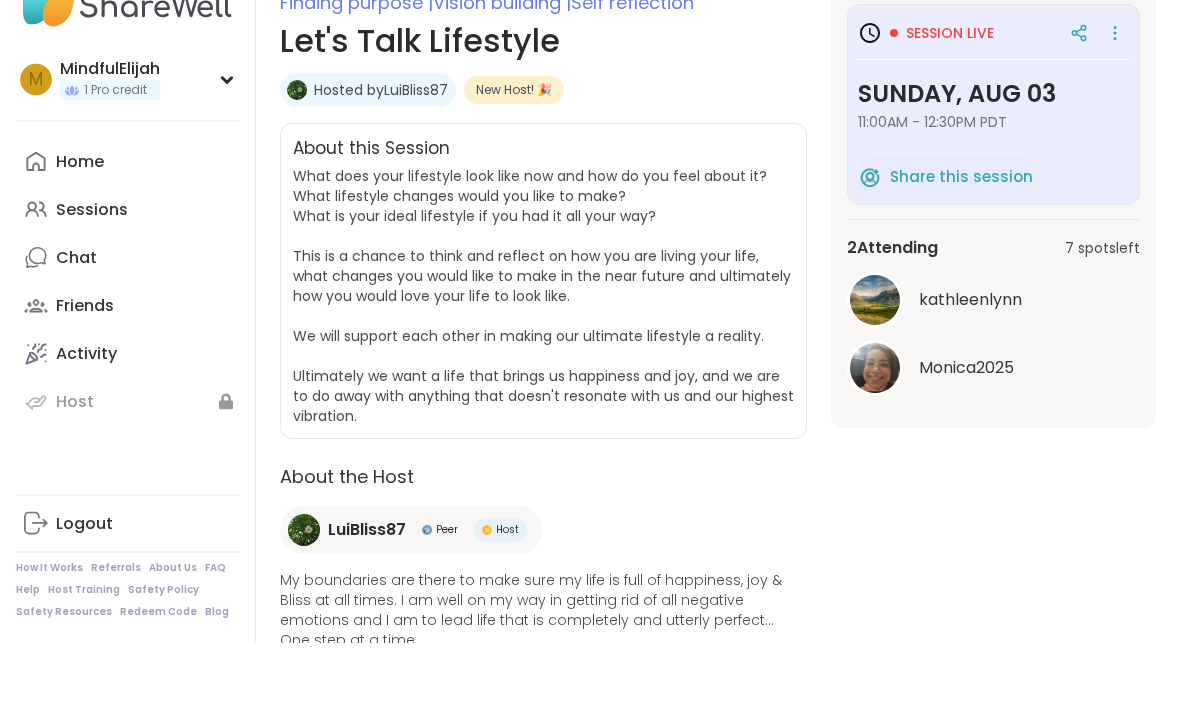 scroll, scrollTop: 0, scrollLeft: 0, axis: both 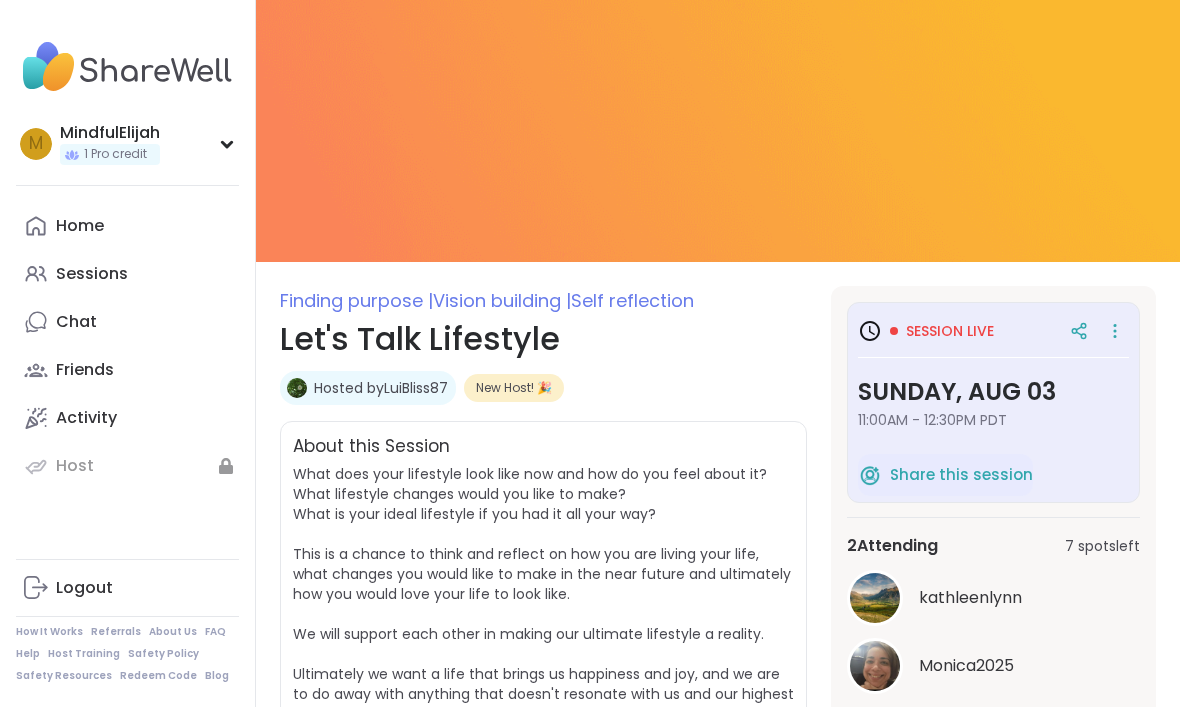 click on "Sessions" at bounding box center [127, 274] 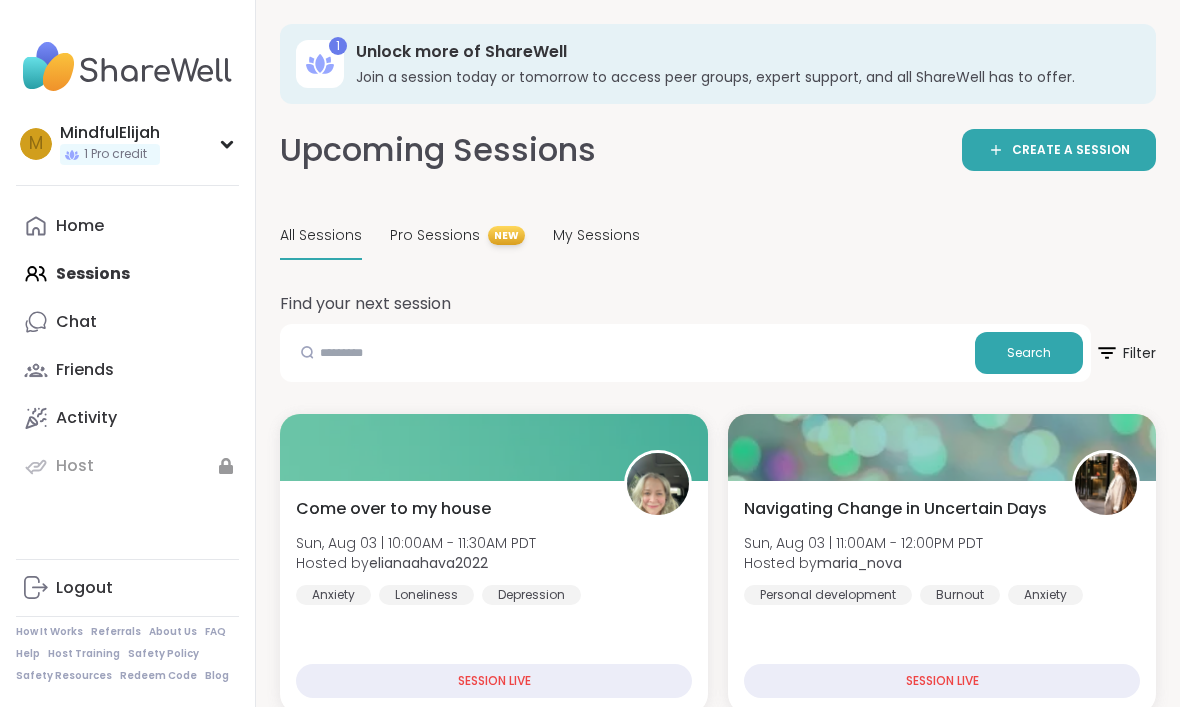 click on "All Sessions Pro Sessions NEW My Sessions" at bounding box center [718, 236] 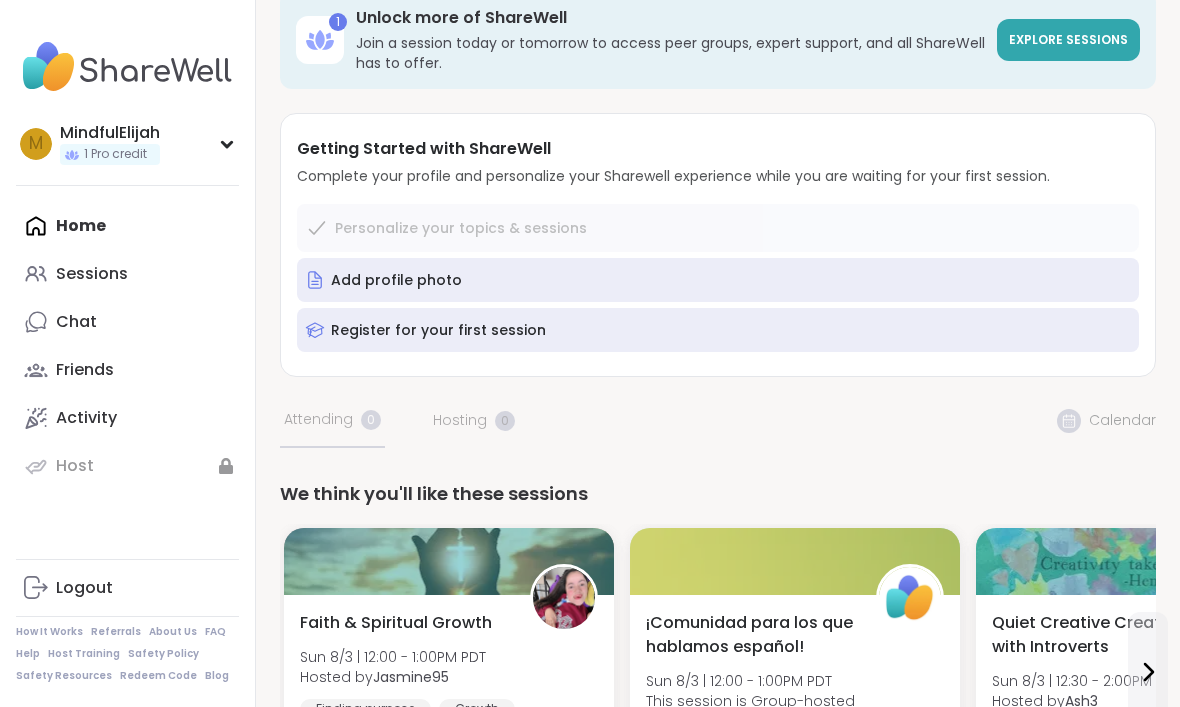 scroll, scrollTop: 0, scrollLeft: 0, axis: both 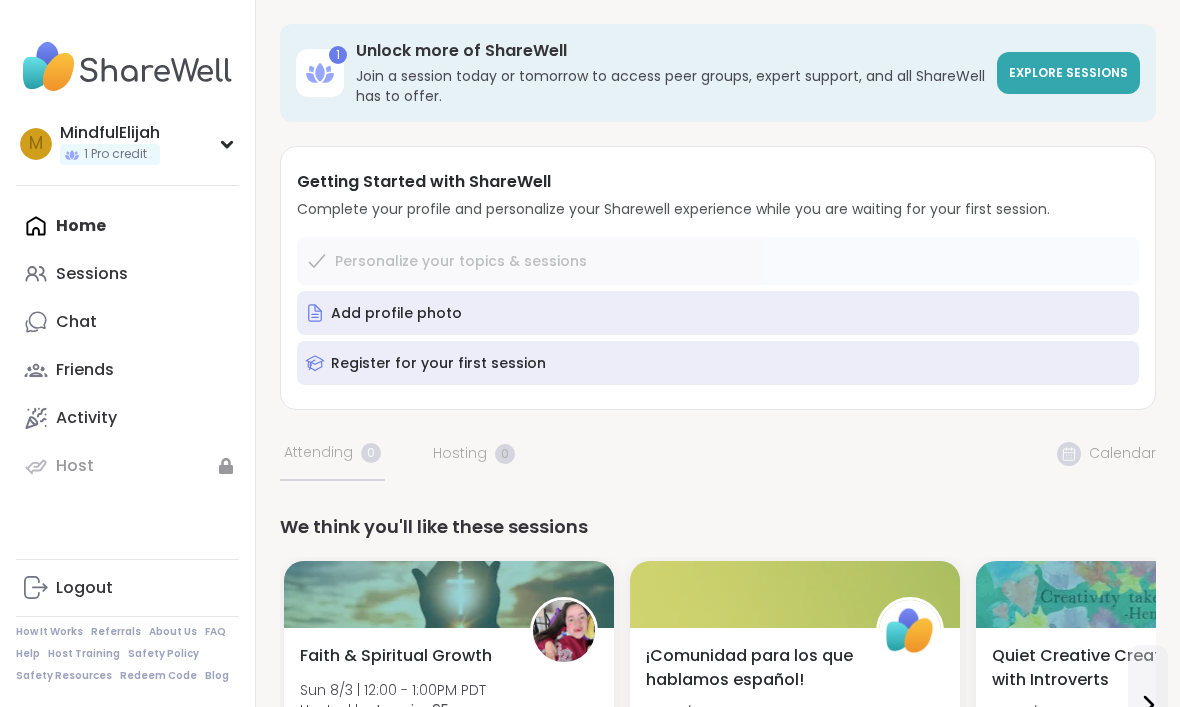 click on "Join a session today or tomorrow to access peer groups, expert support, and all ShareWell has to offer." at bounding box center (670, 86) 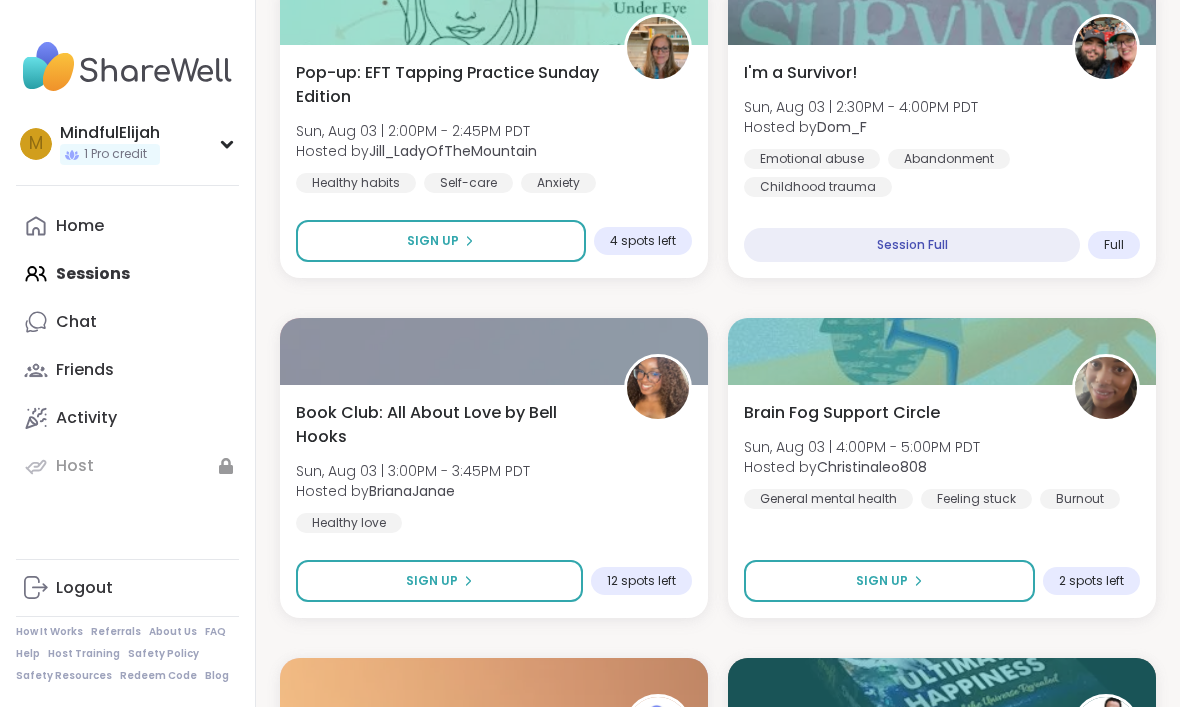 scroll, scrollTop: 2819, scrollLeft: 0, axis: vertical 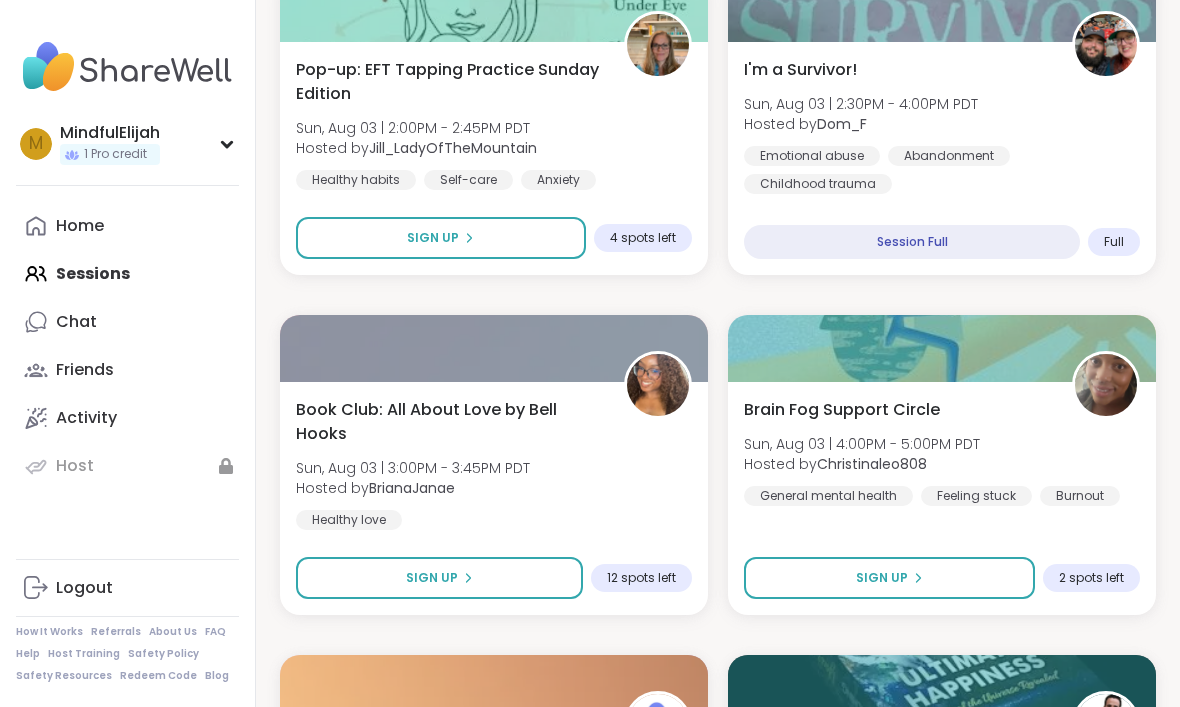 click on "Brain Fog Support Circle Sun, Aug 03 | 4:00PM - 5:00PM PDT Hosted by  Christinaleo808 General mental health Feeling stuck Burnout" at bounding box center (942, 452) 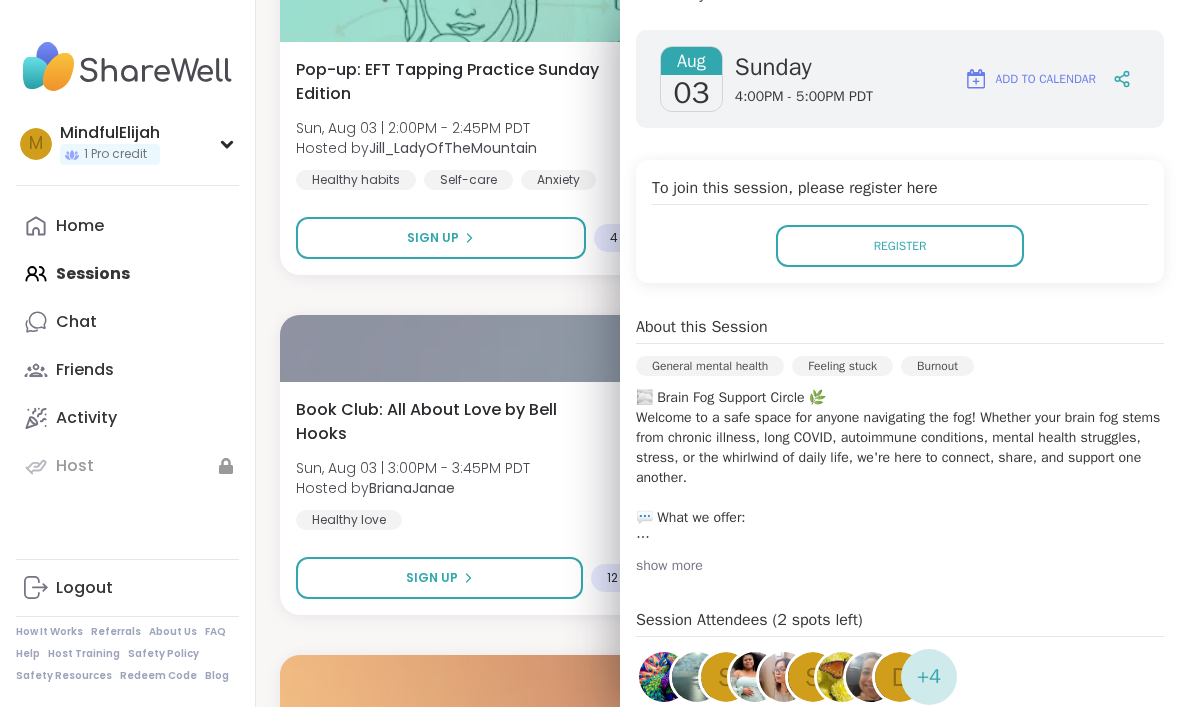 scroll, scrollTop: 263, scrollLeft: 0, axis: vertical 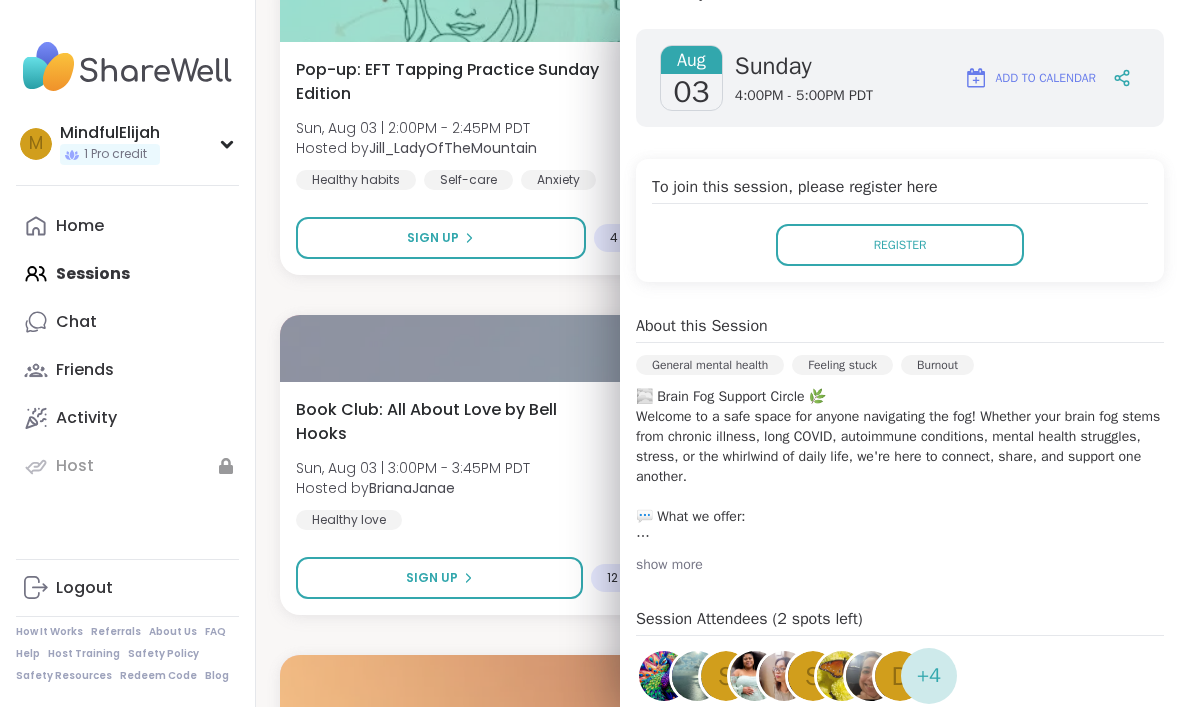 click on "🌫️ Brain Fog Support Circle 🌿
Welcome to a safe space for anyone navigating the fog! Whether your brain fog stems from chronic illness, long COVID, autoimmune conditions, mental health struggles, stress, or the whirlwind of daily life, we're here to connect, share, and support one another.
💬 What we offer:
A judgment-free community
Tips and tools to help manage cognitive fatigue
Stories of progress (and the hard days too)
Humor, empathy, and solidarity in the haze
You’re not alone. We may lose our keys, forget what we were saying mid-sentence, or reread the same paragraph five times, but together, we remember what matters: community, compassion, and healing at our own pace.
🧠💛 Come as you are. Rest when you need. Share when you can." at bounding box center [900, 467] 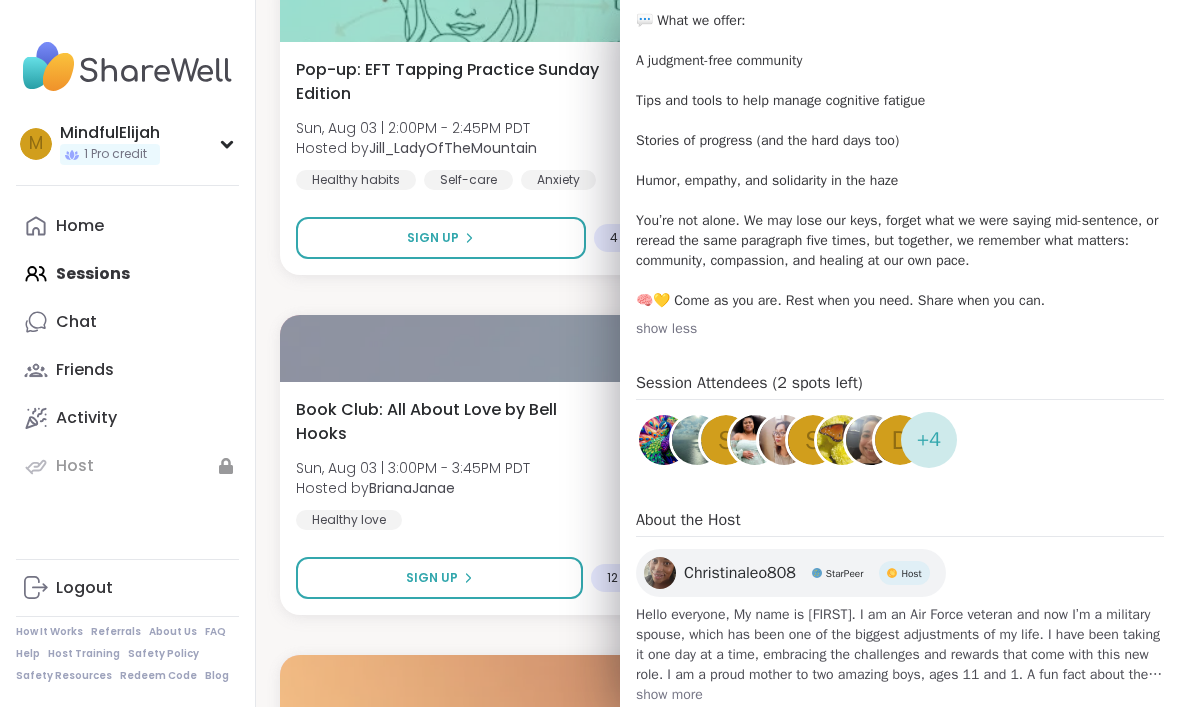 scroll, scrollTop: 758, scrollLeft: 0, axis: vertical 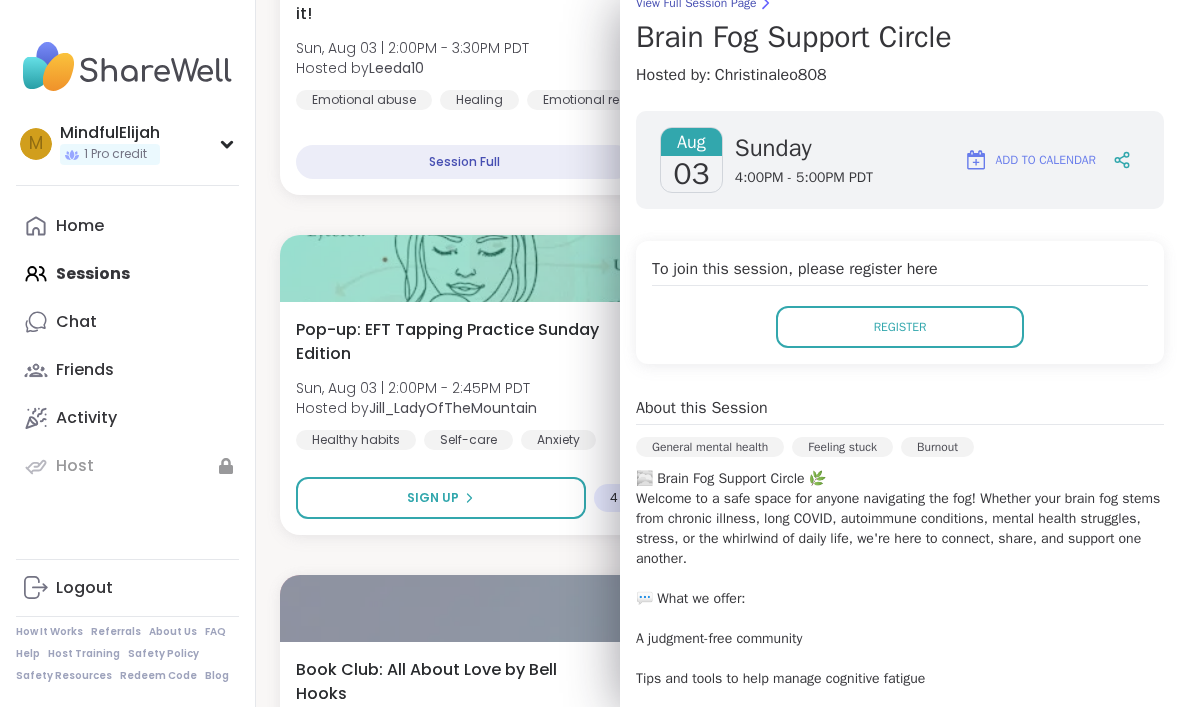 click on "Register" at bounding box center [900, 327] 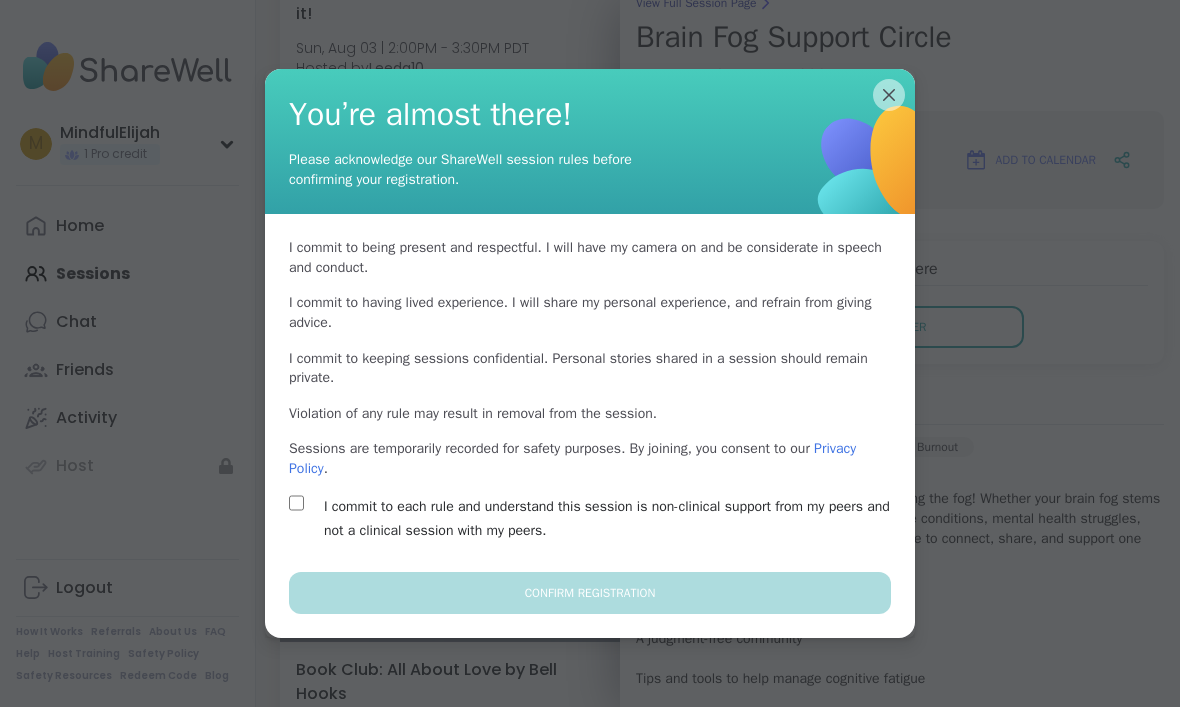 click on "Privacy Policy" at bounding box center [572, 458] 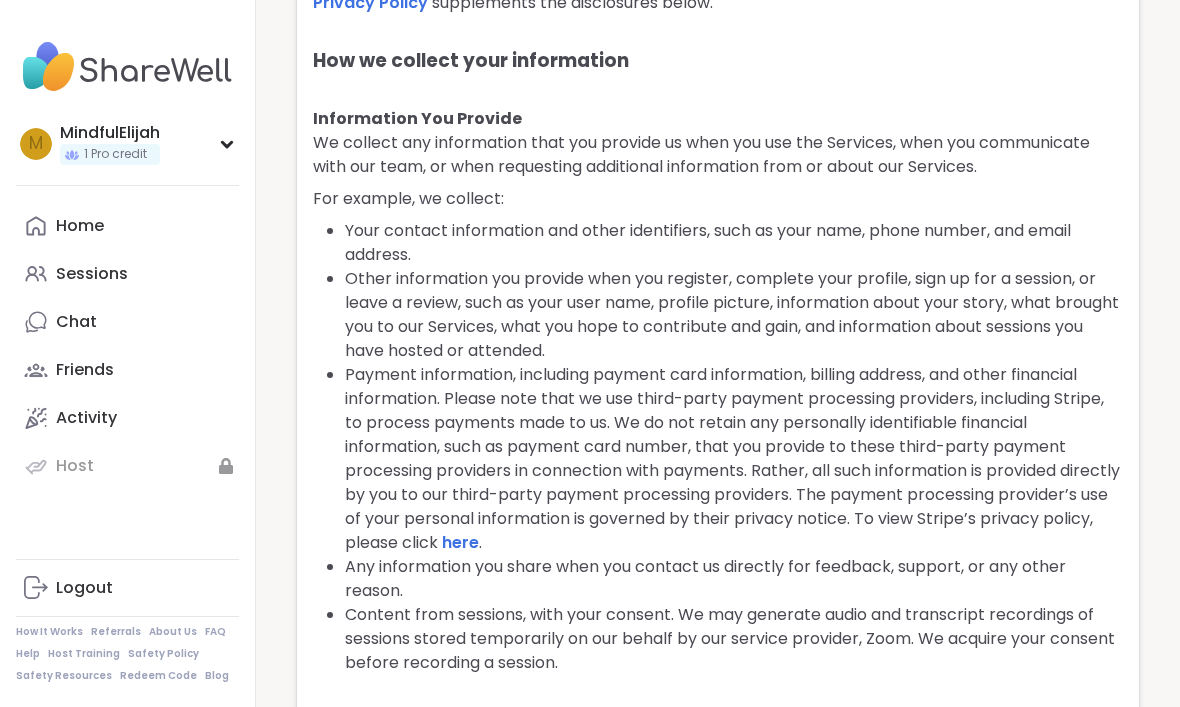 scroll, scrollTop: 0, scrollLeft: 0, axis: both 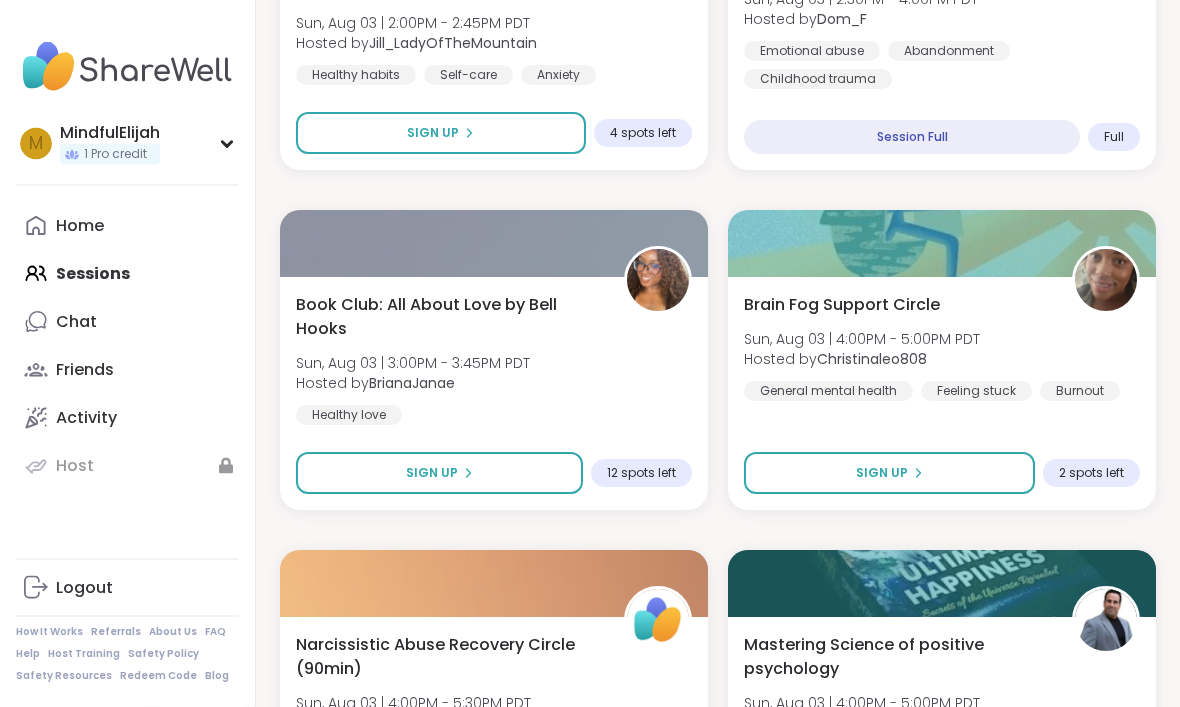 click on "Sign Up" at bounding box center (889, 474) 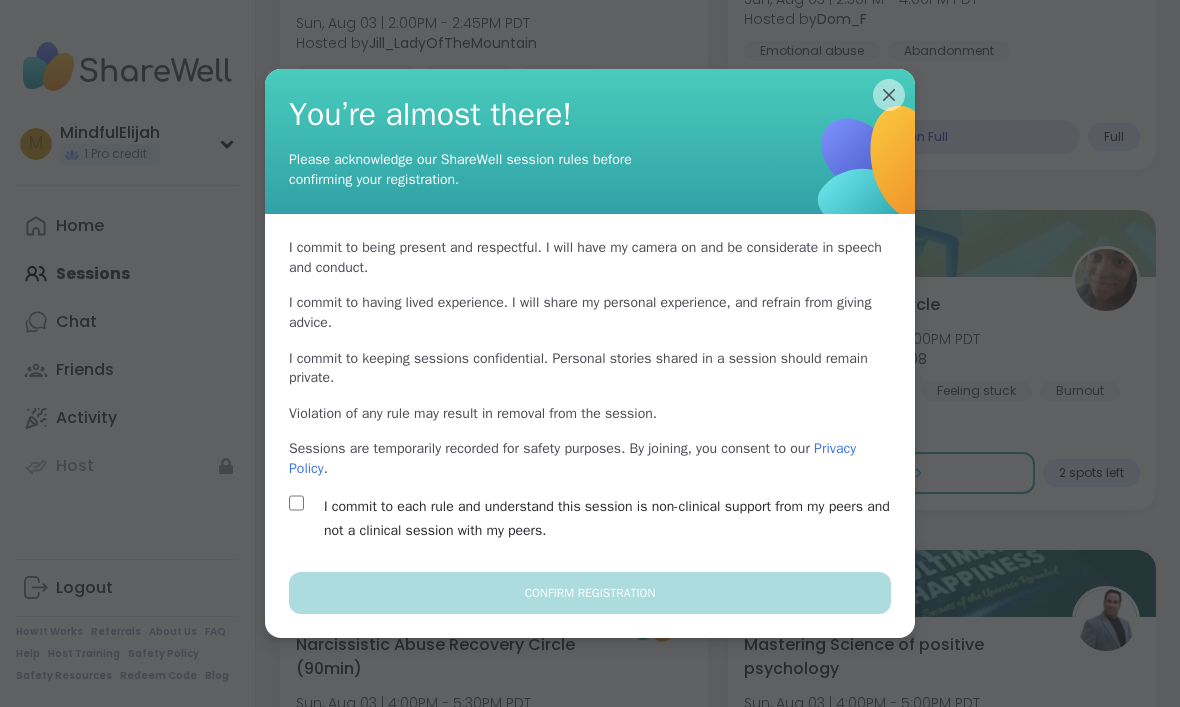 click on "I commit to being present and respectful . I will have my camera on and be considerate in speech and conduct. I commit to having lived experience . I will share my personal experience, and refrain from giving advice. I commit to keeping sessions confidential . Personal stories shared in a session should remain private. Violation of any rule may result in removal from the session. Sessions are temporarily recorded for safety purposes. By joining, you consent to our   Privacy Policy . I commit to each rule and understand this session is non-clinical support from my peers and not a clinical session with my peers." at bounding box center (590, 392) 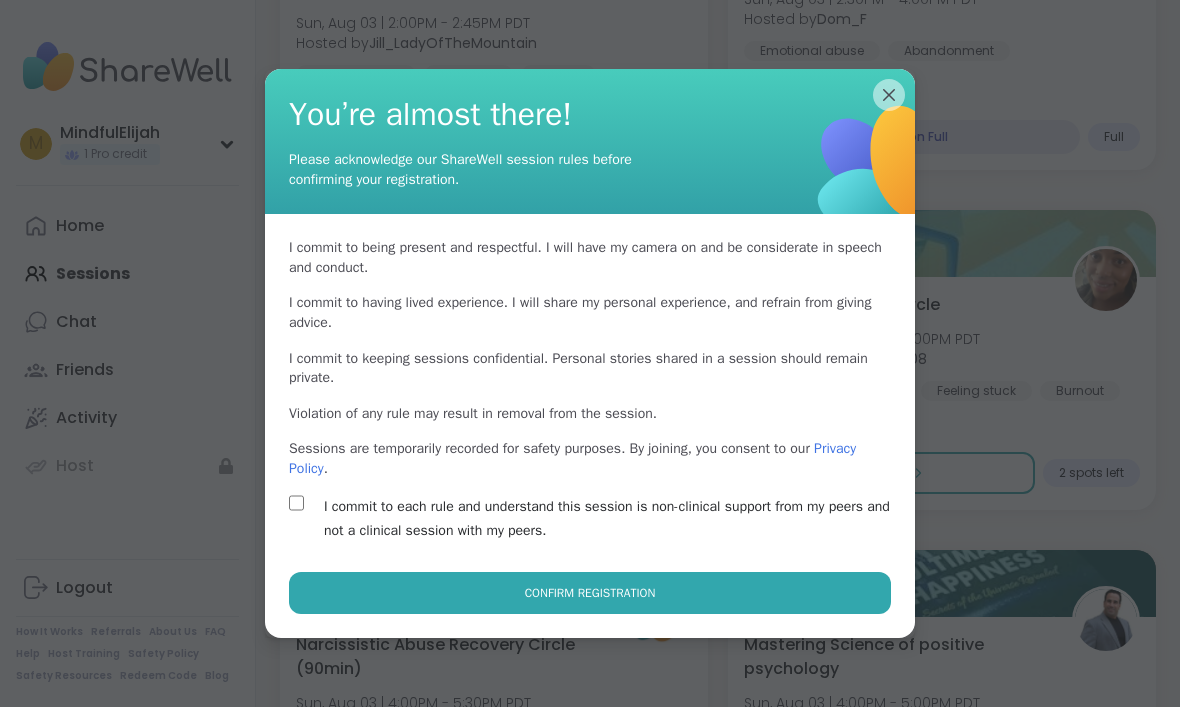 click on "Confirm Registration" at bounding box center (590, 593) 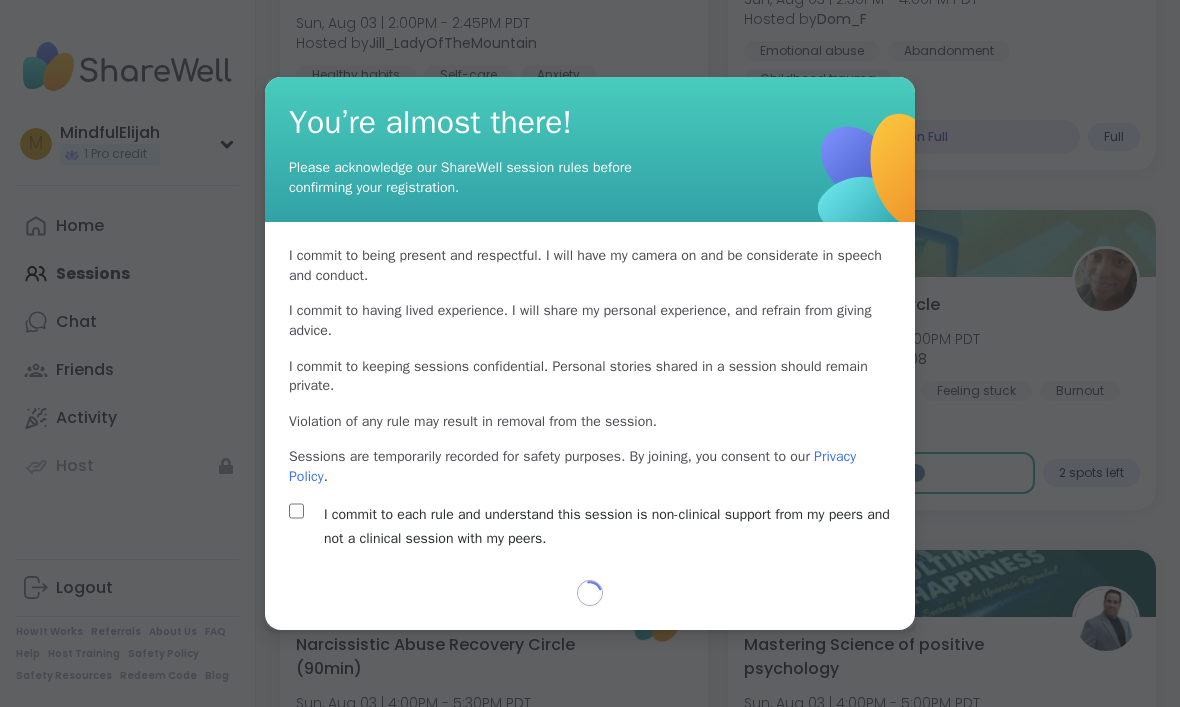 select on "**" 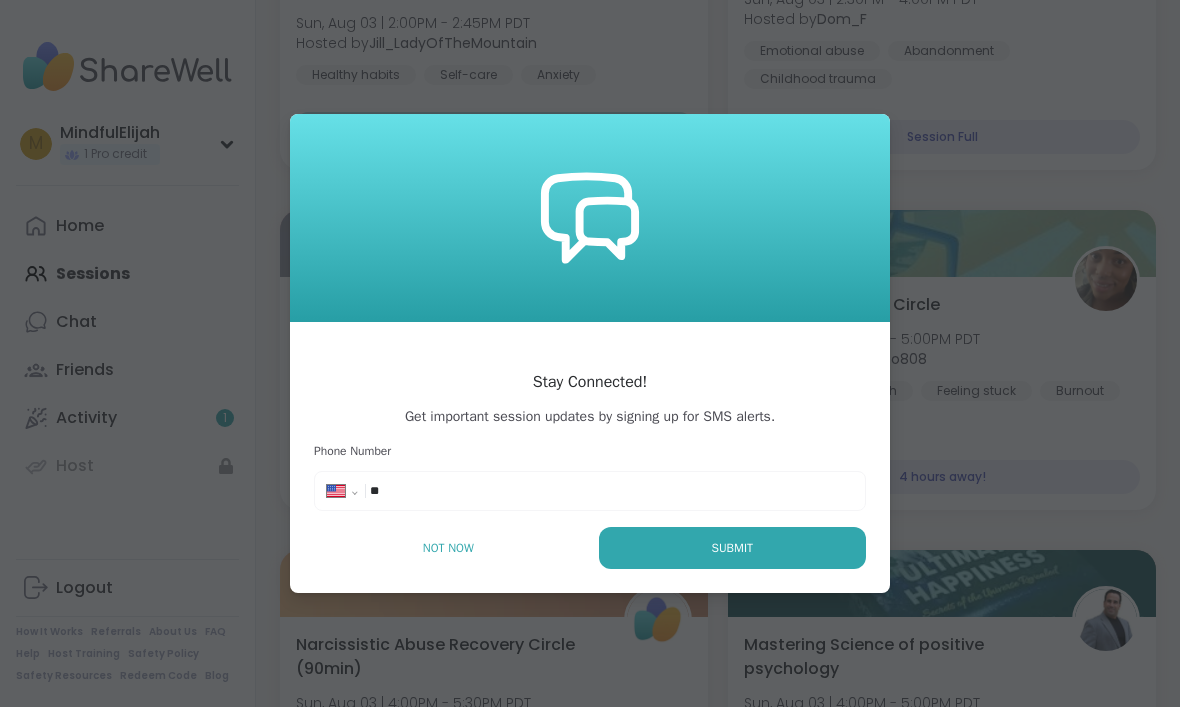 click on "**********" at bounding box center (590, 491) 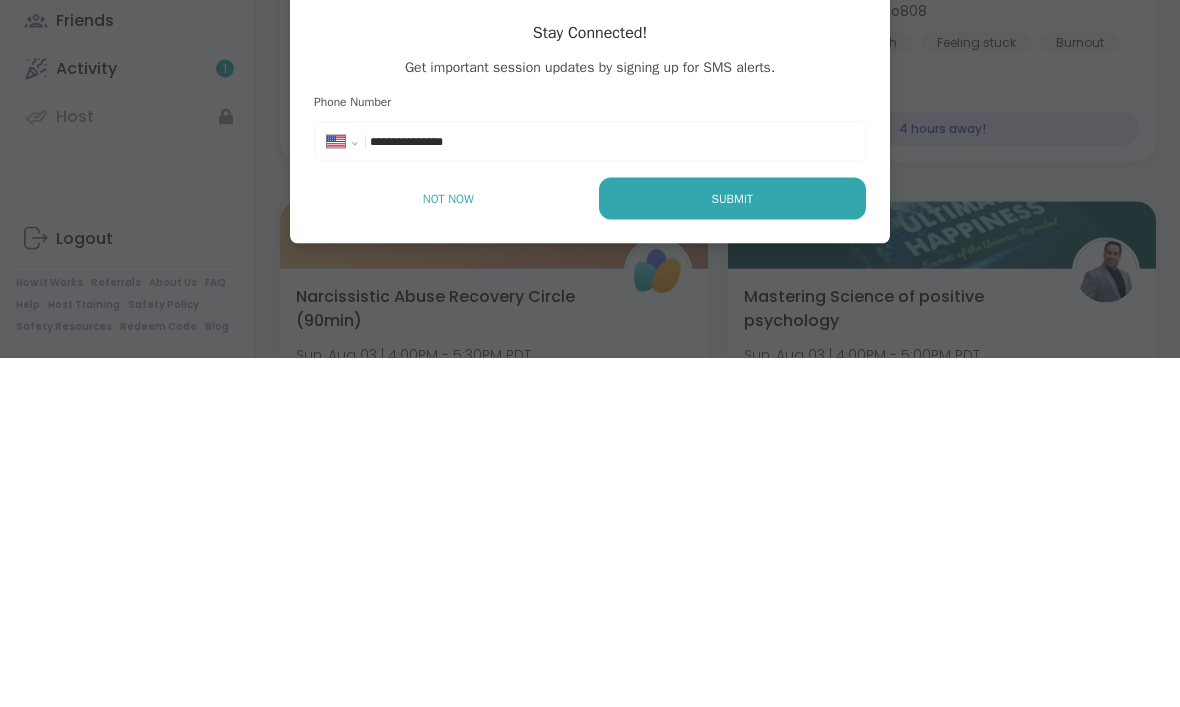 type on "**********" 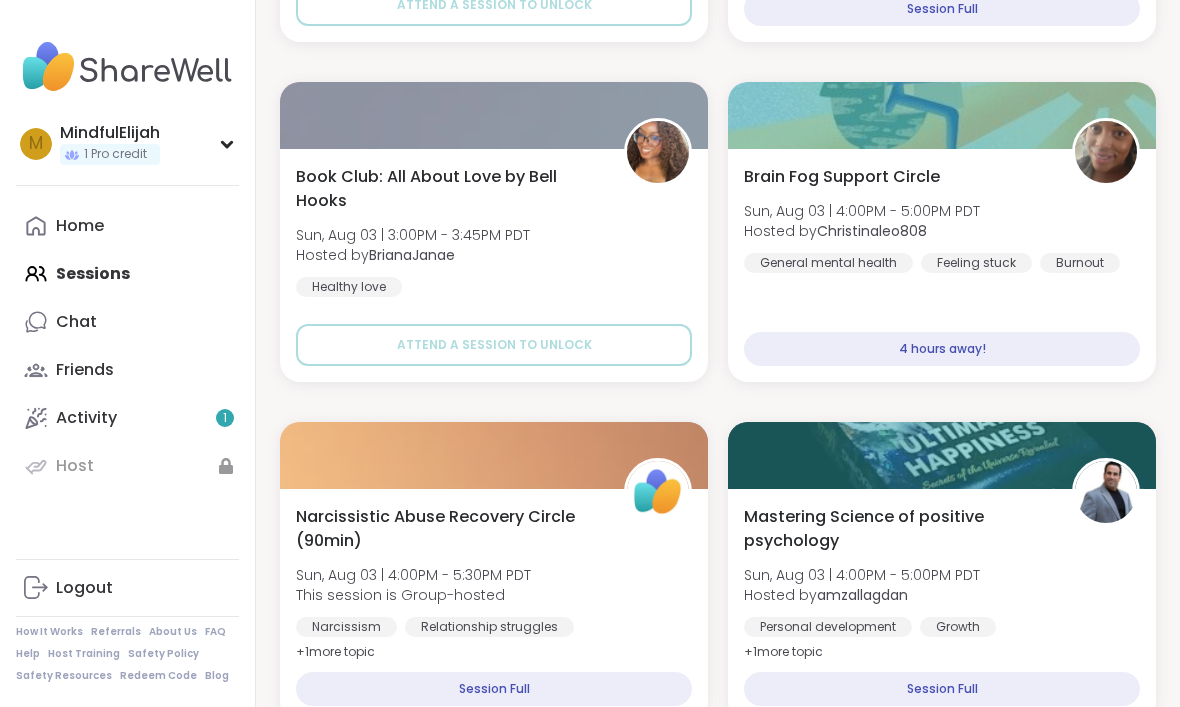click on "4 hours away!" at bounding box center (942, 349) 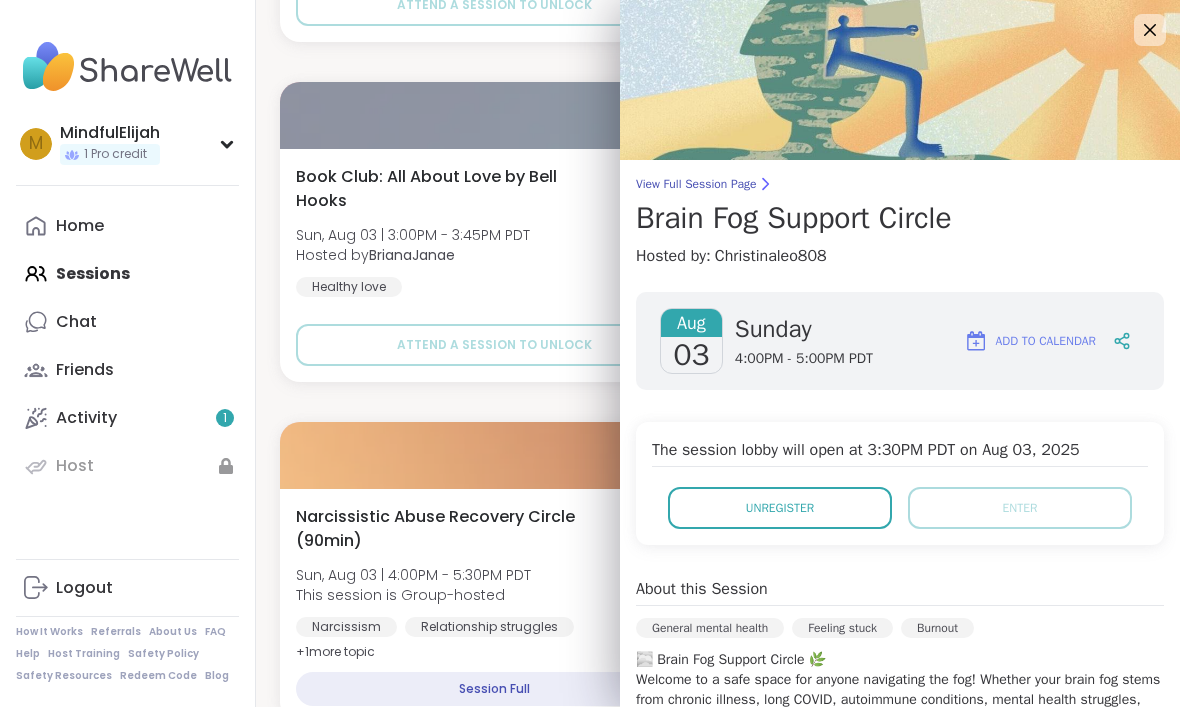 scroll, scrollTop: 0, scrollLeft: 0, axis: both 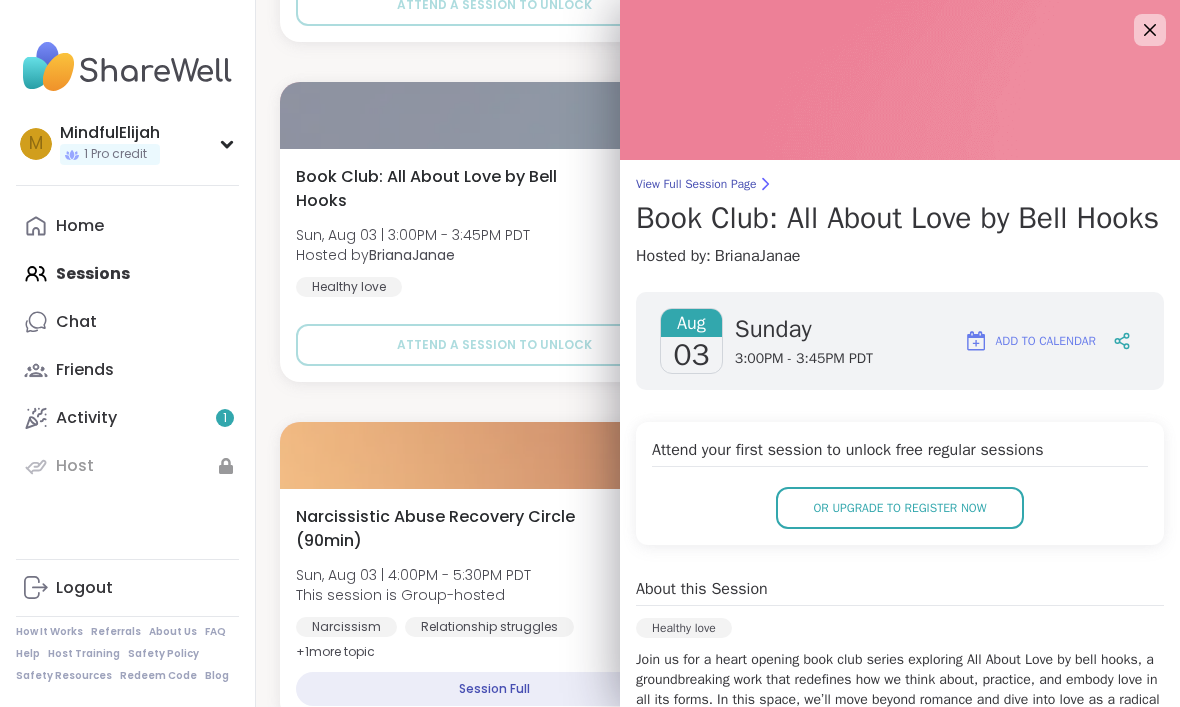 click at bounding box center (900, 80) 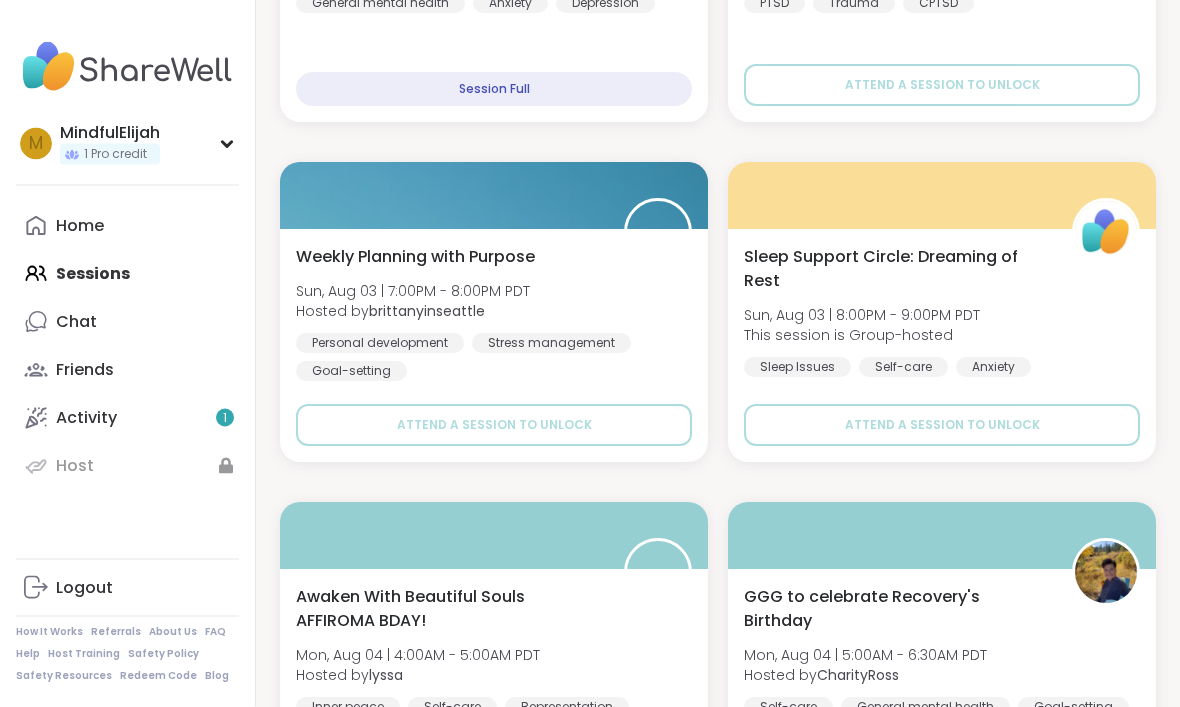 scroll, scrollTop: 4332, scrollLeft: 0, axis: vertical 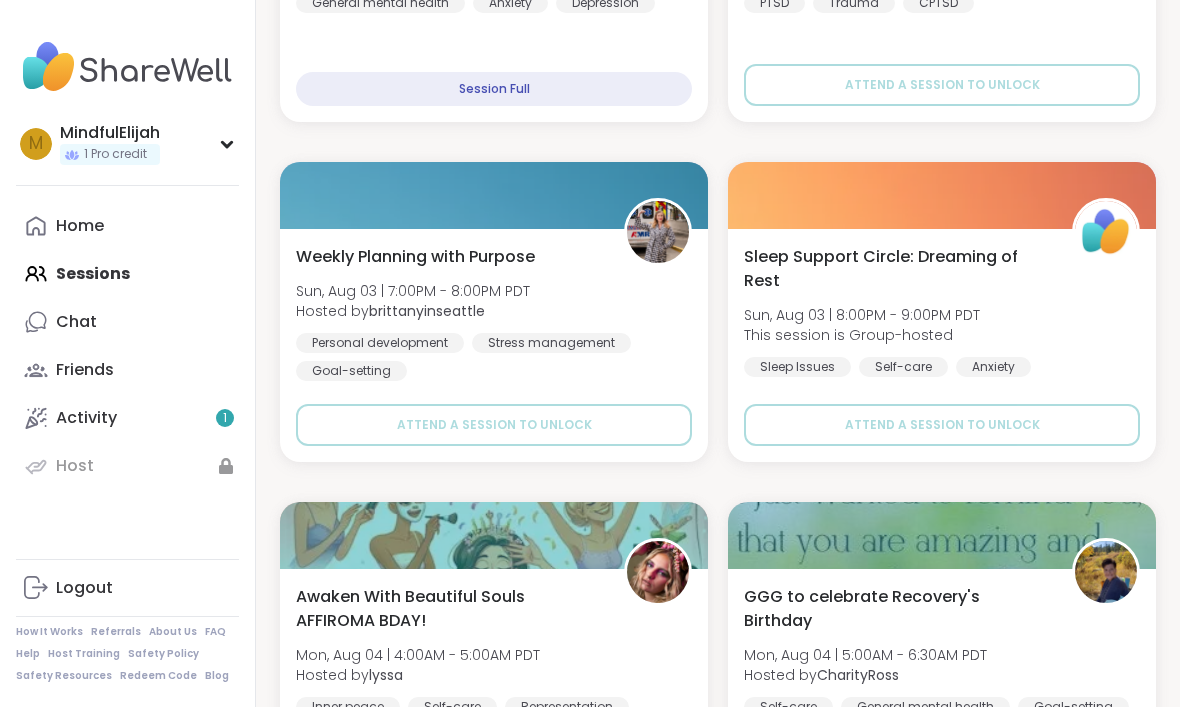 click on "Attend a session to unlock" at bounding box center [942, 425] 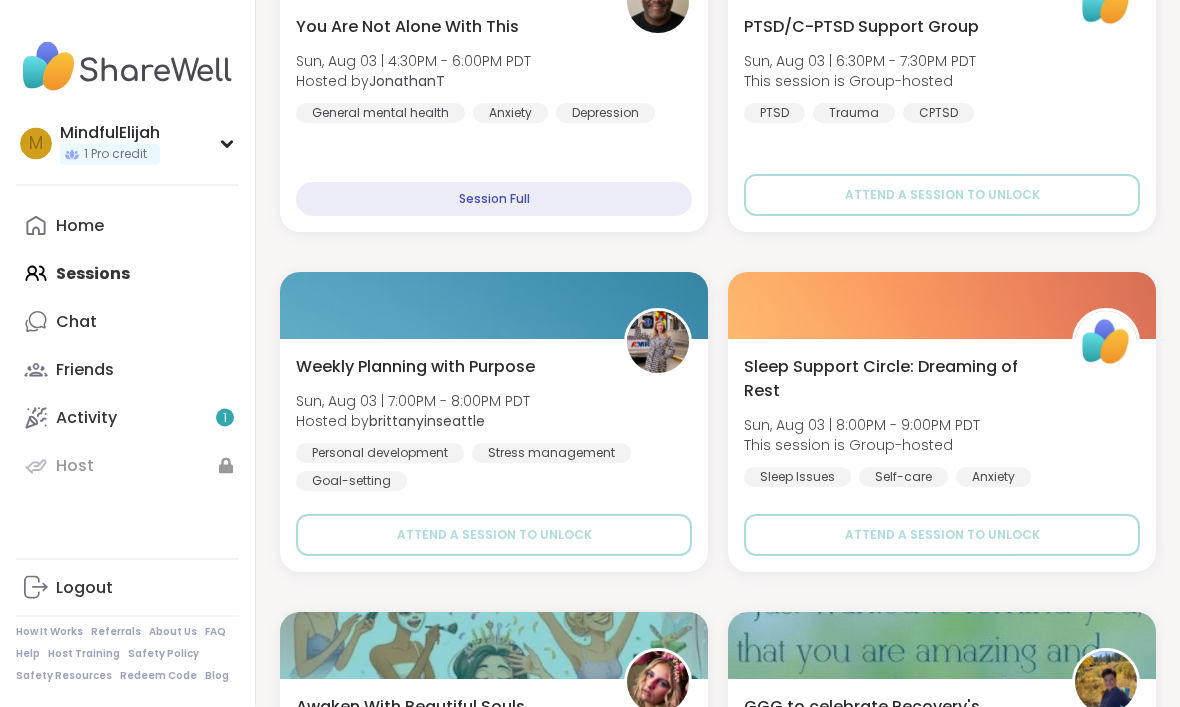 scroll, scrollTop: 4222, scrollLeft: 0, axis: vertical 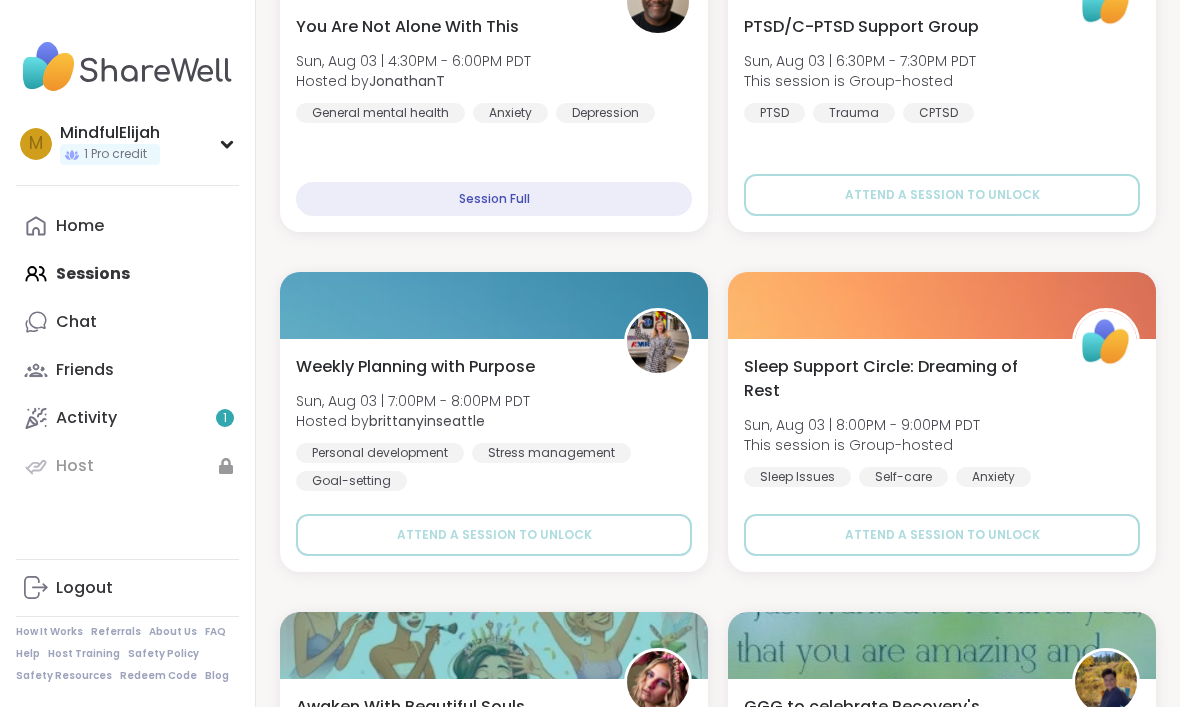 click on "Weekly Planning with Purpose Sun, Aug 03 | 7:00PM - 8:00PM PDT Hosted by  brittanyinseattle Personal development Stress management Goal-setting" at bounding box center (494, 423) 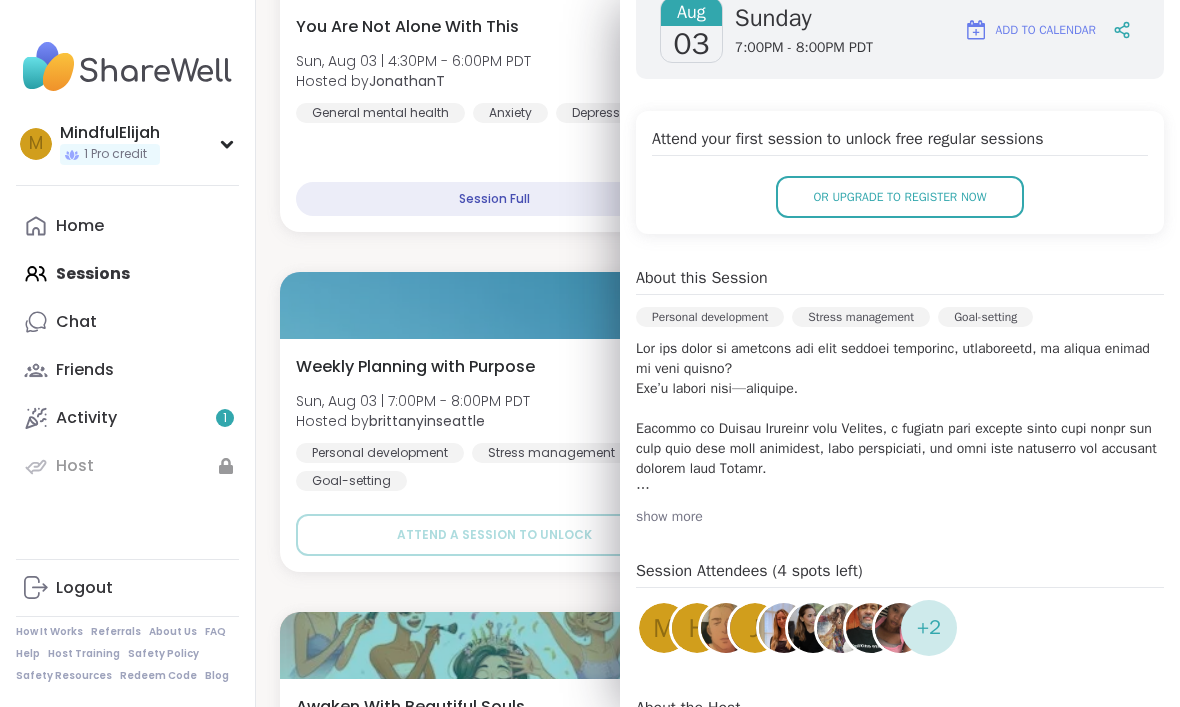 scroll, scrollTop: 325, scrollLeft: 0, axis: vertical 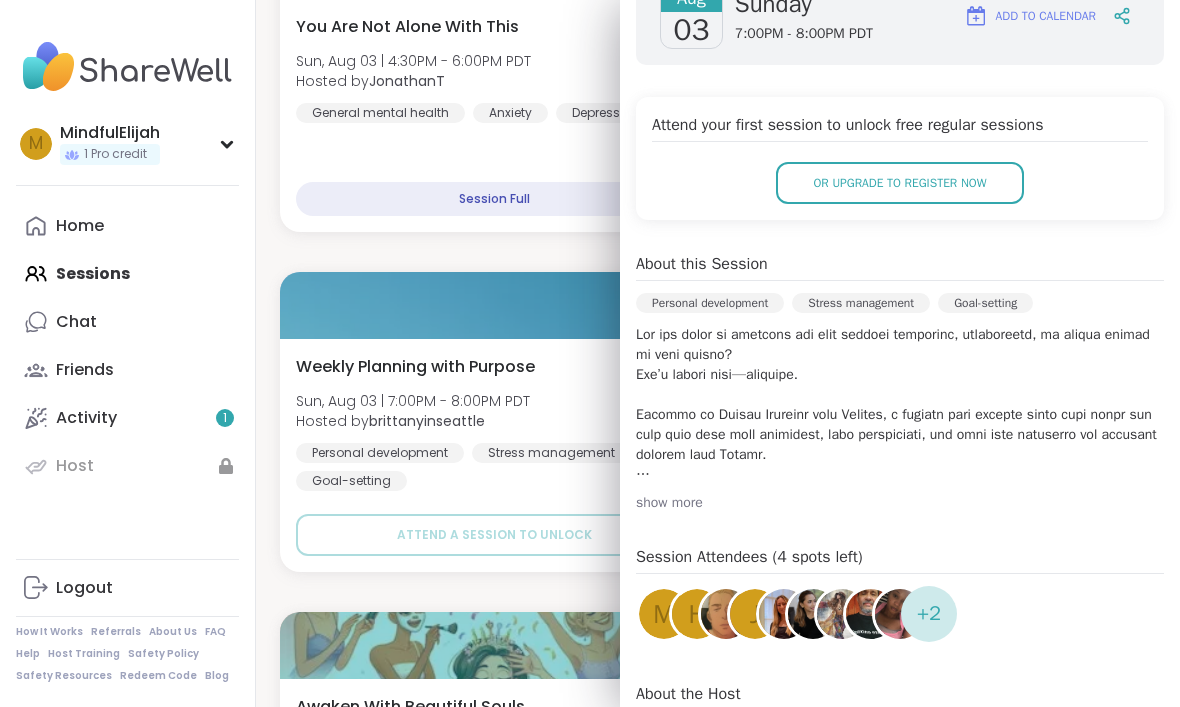 click on "About this Session Personal development Stress management Goal-setting show more" at bounding box center (900, 382) 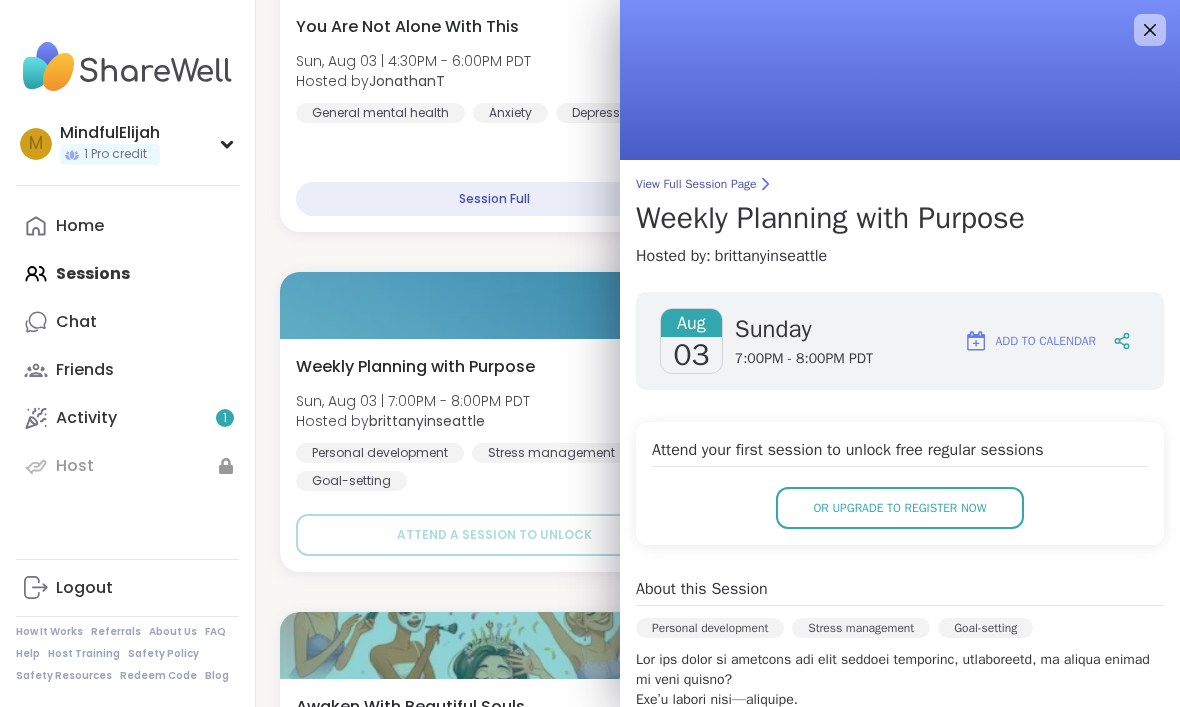 scroll, scrollTop: 0, scrollLeft: 0, axis: both 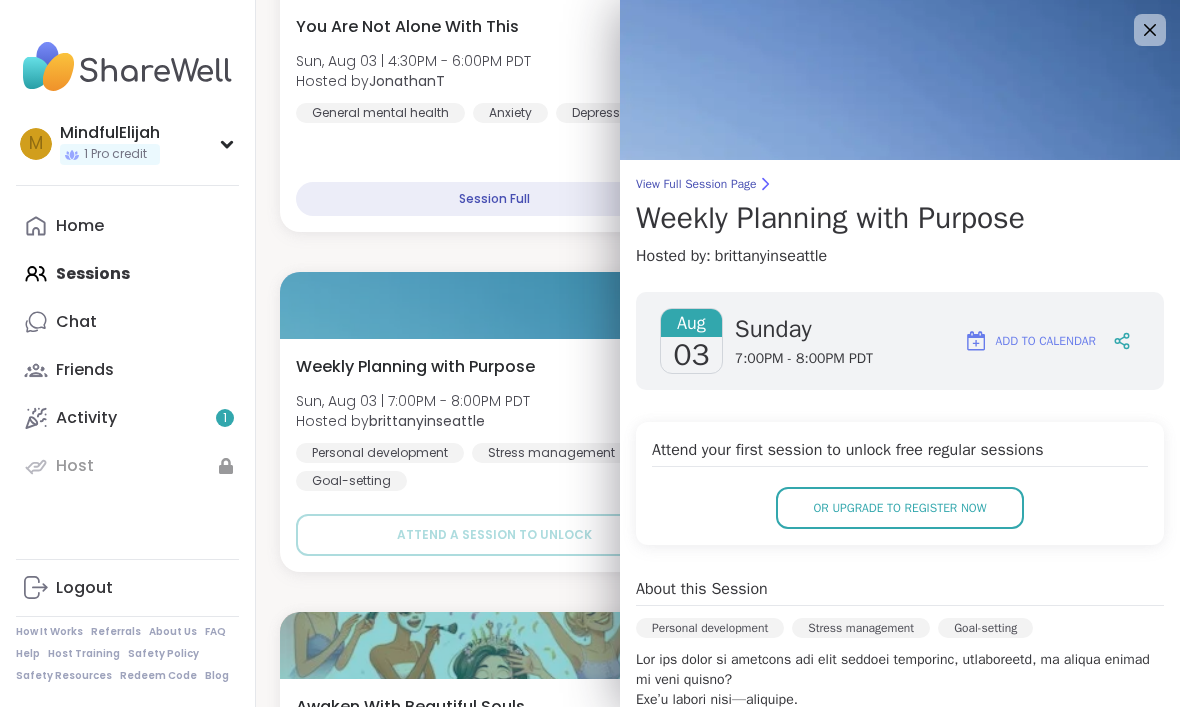 click 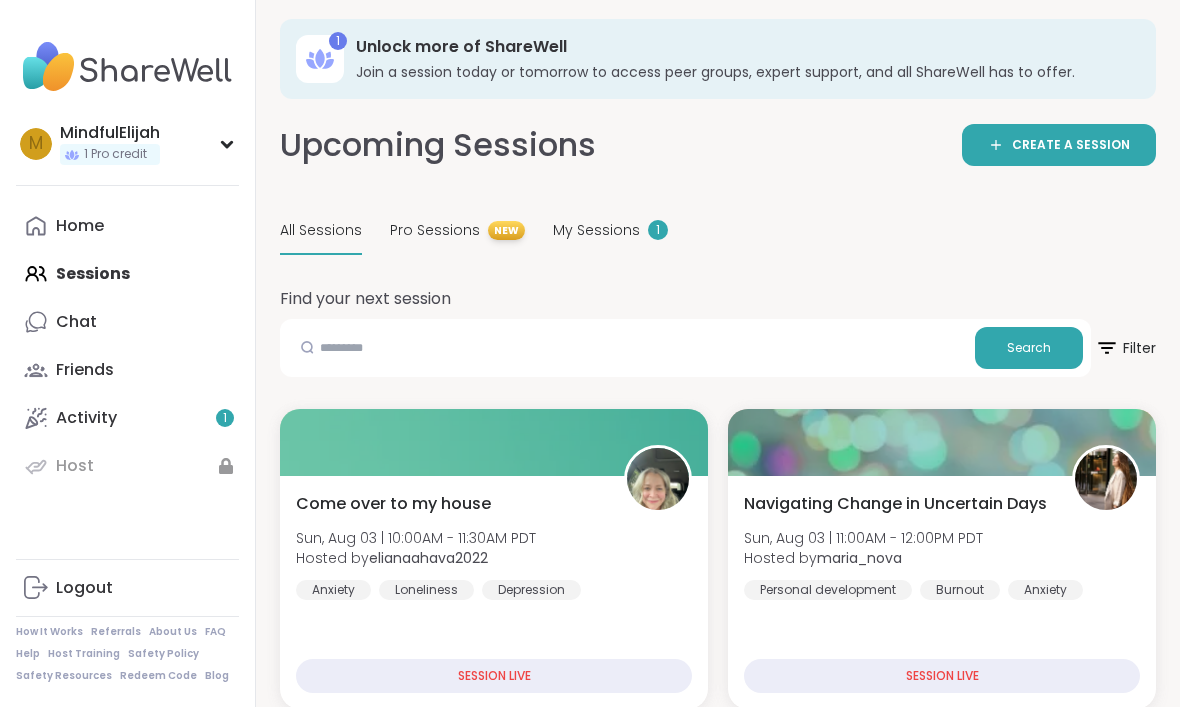 scroll, scrollTop: 64, scrollLeft: 0, axis: vertical 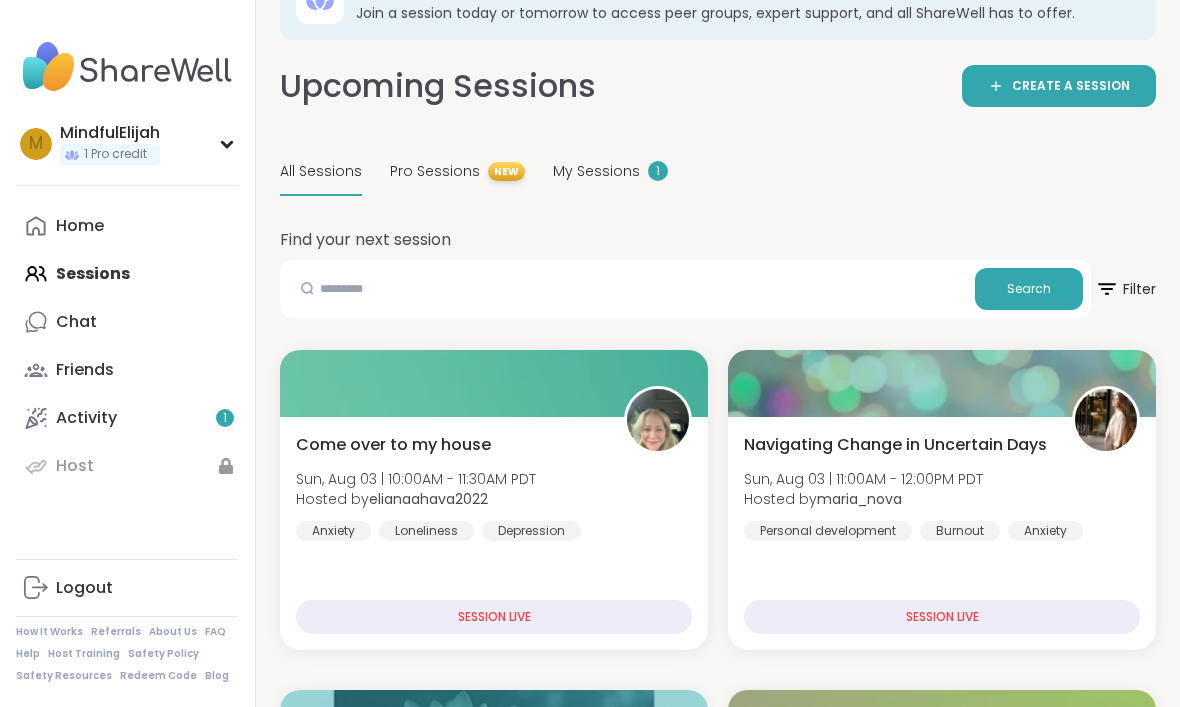 click on "Pro Sessions" at bounding box center [435, 171] 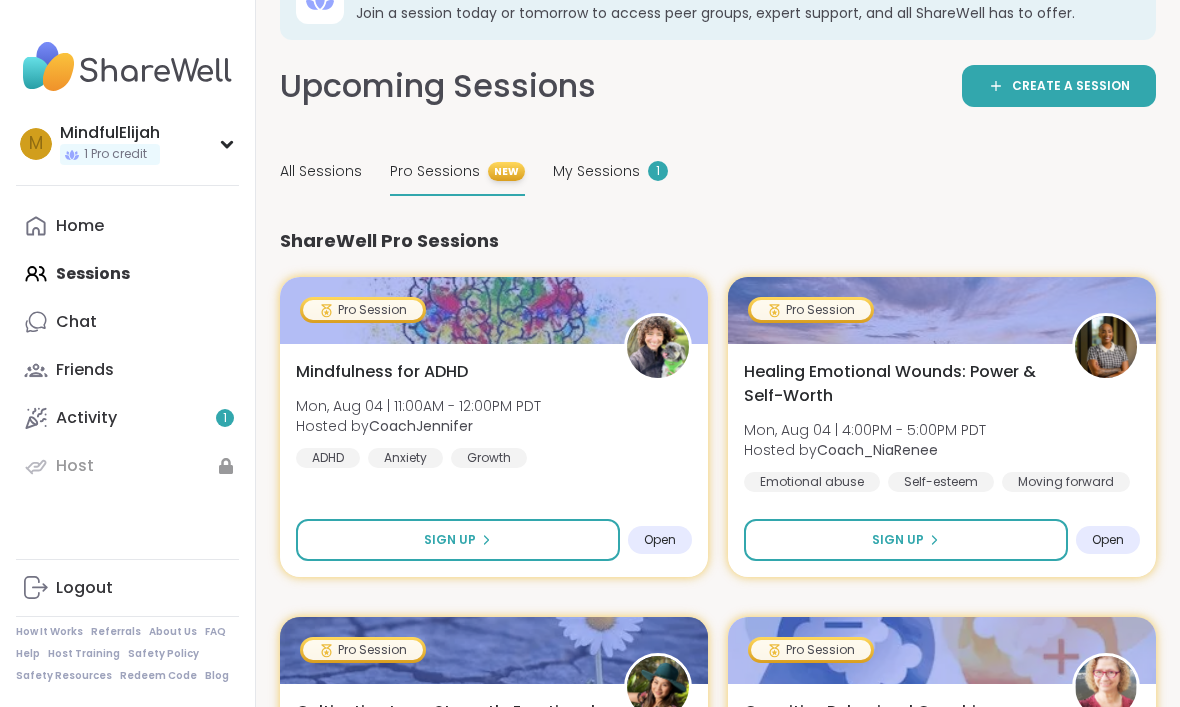 click on "All Sessions" at bounding box center [321, 171] 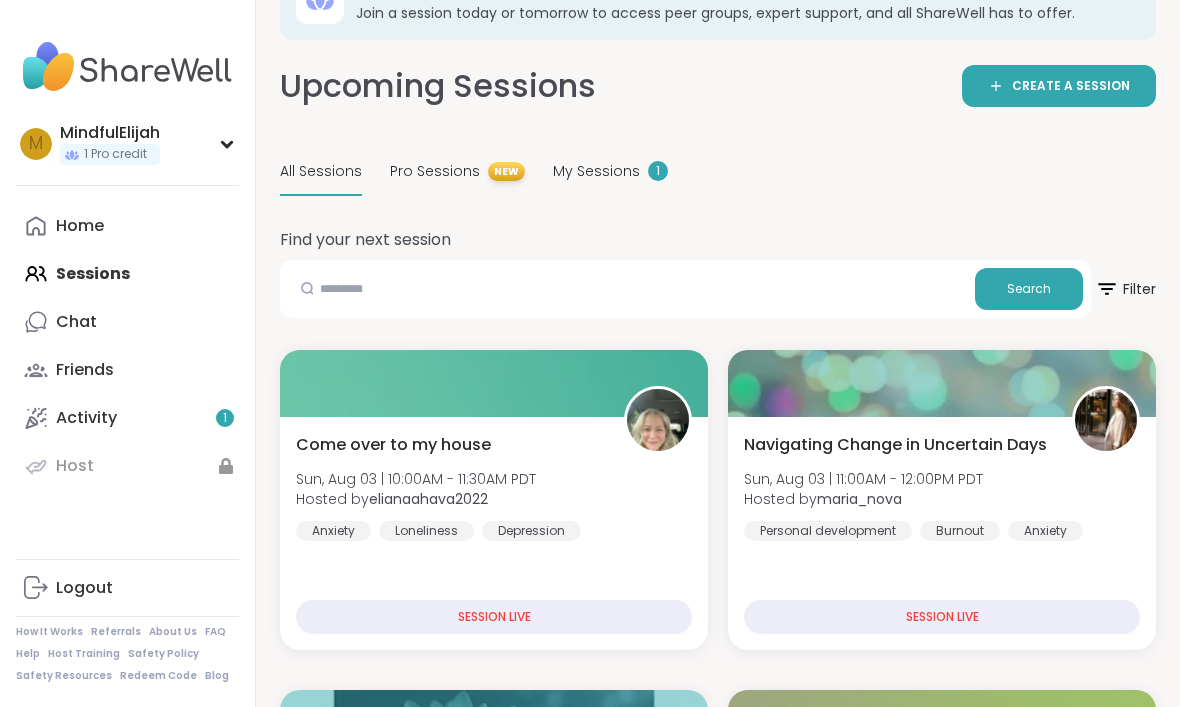 click on "Pro Sessions NEW" at bounding box center (457, 172) 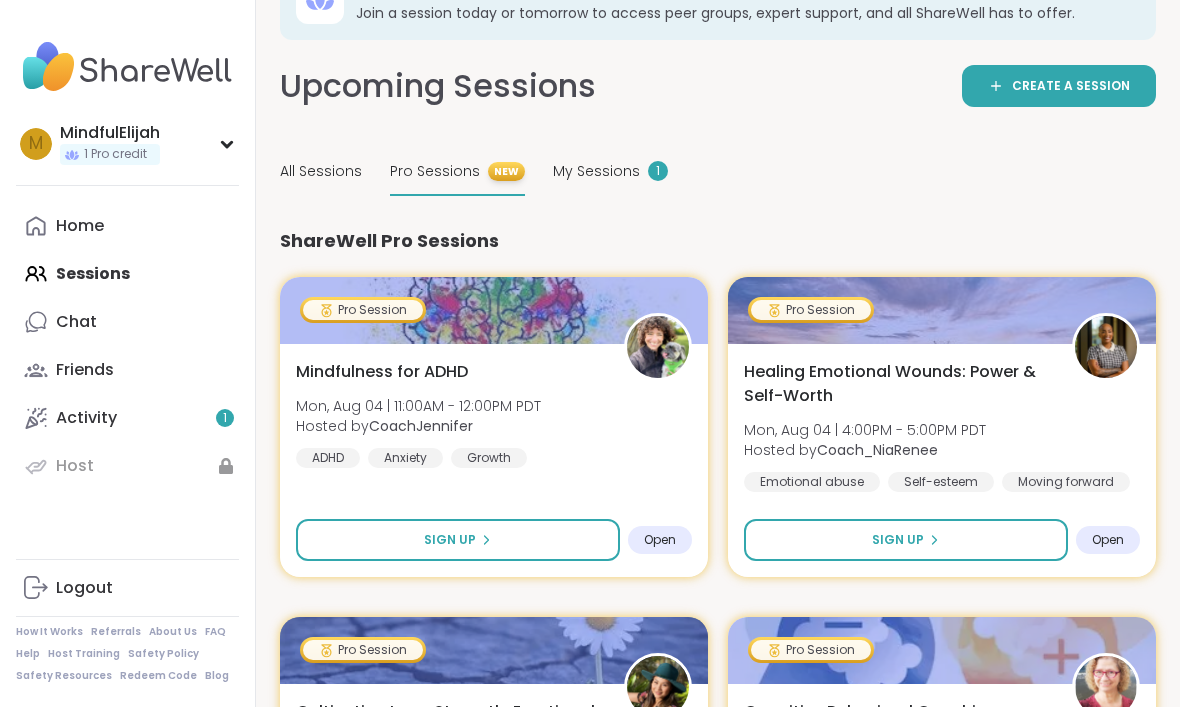 click on "Healing Emotional Wounds: Power & Self-Worth Mon, Aug 04 | 4:00PM - 5:00PM PDT Hosted by  Coach_NiaRenee Emotional abuse Self-esteem Moving forward Sign Up Open" at bounding box center [942, 460] 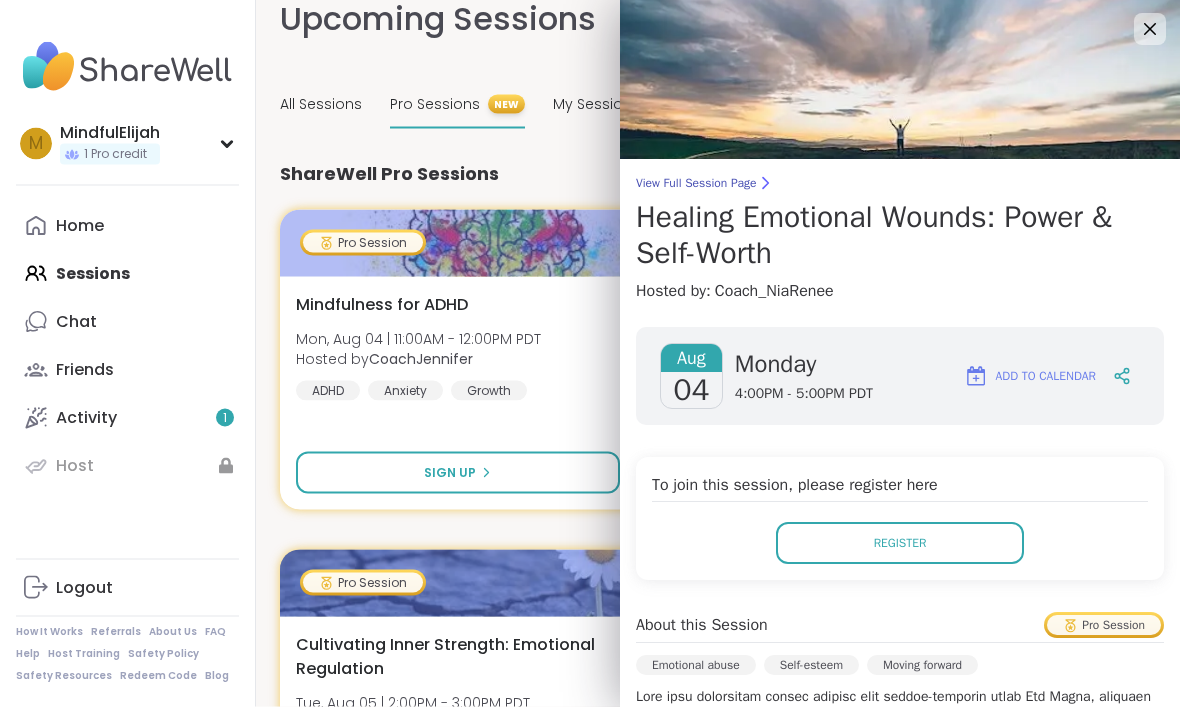 scroll, scrollTop: 144, scrollLeft: 0, axis: vertical 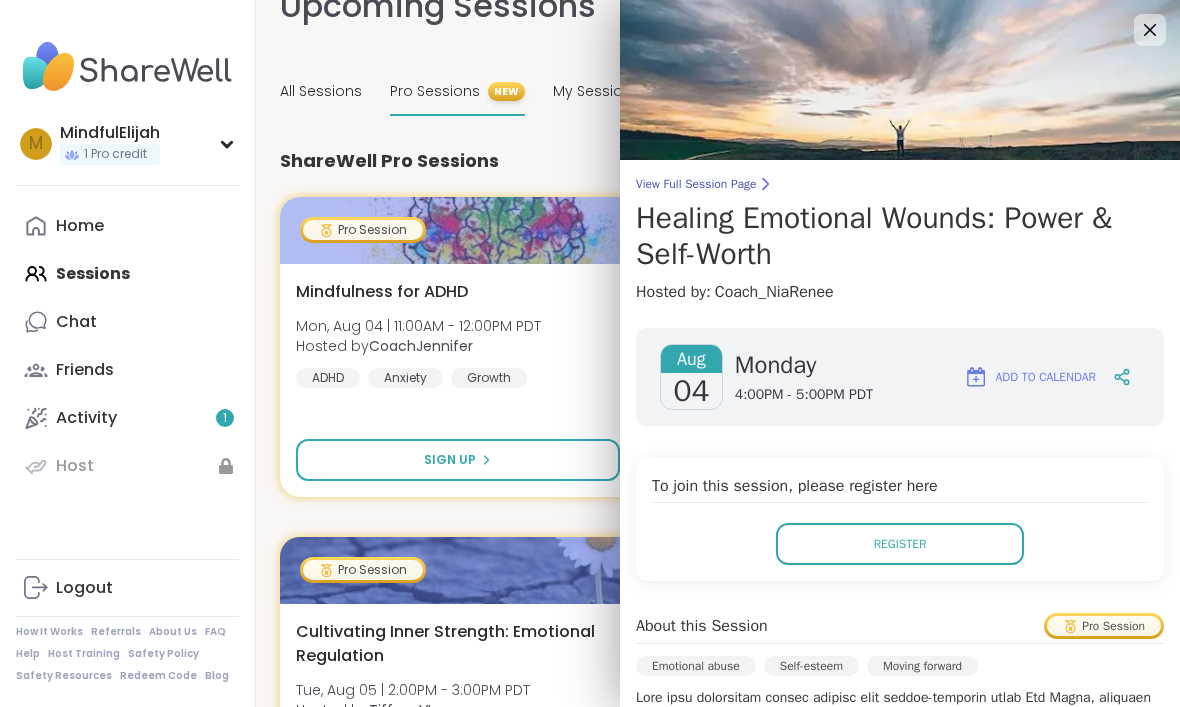 click 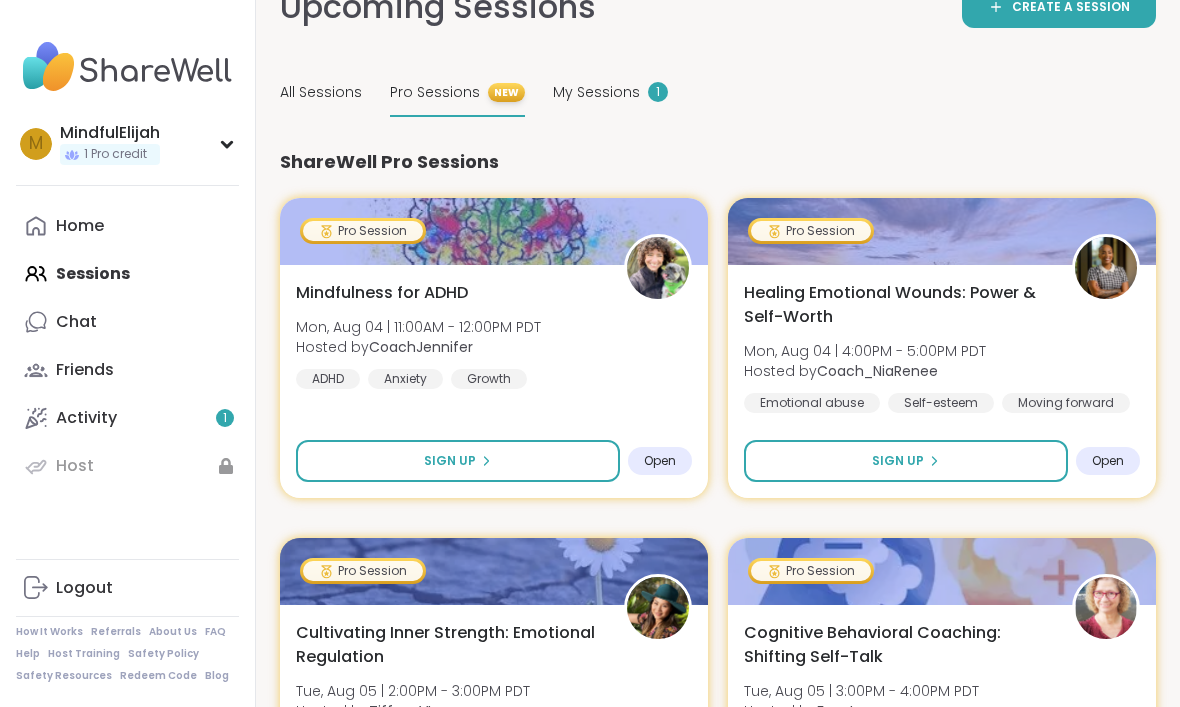 scroll, scrollTop: 0, scrollLeft: 0, axis: both 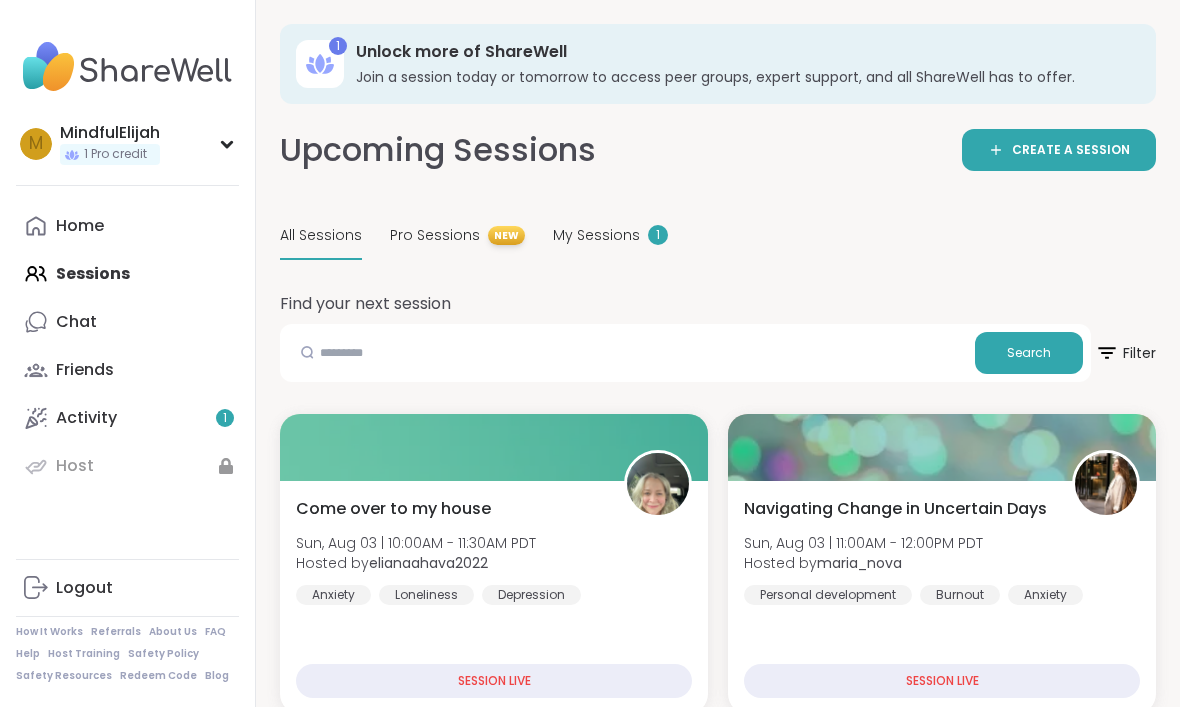click on "1" at bounding box center (658, 235) 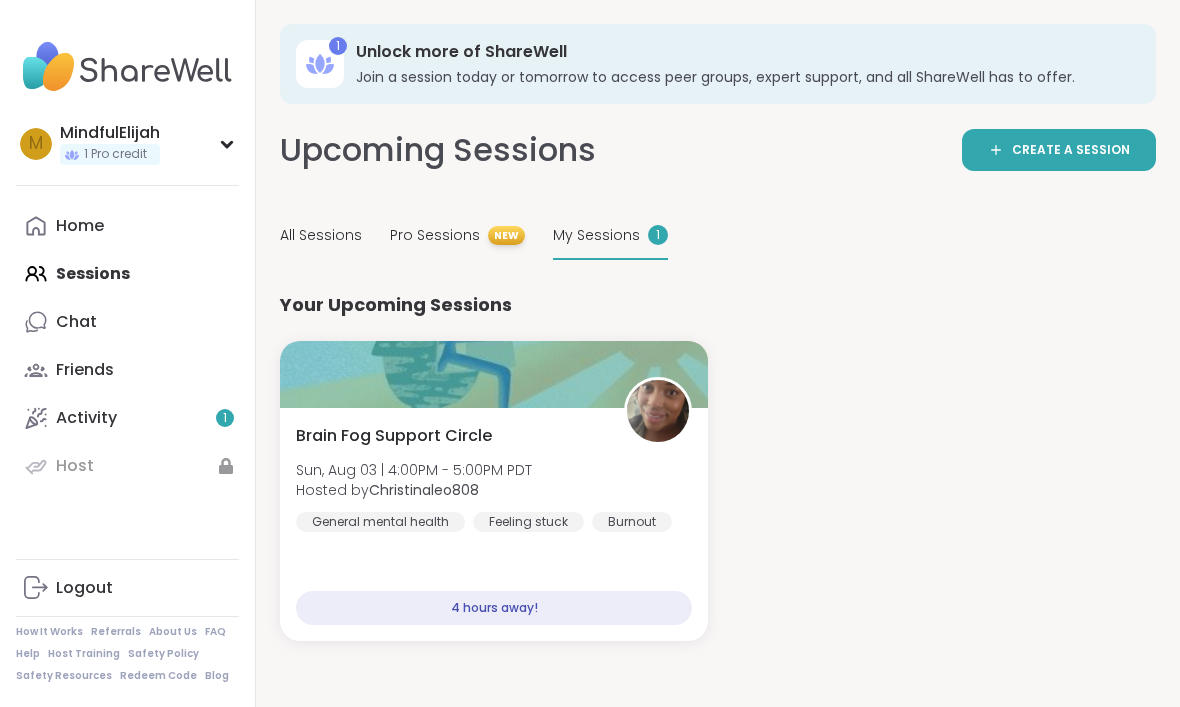 click on "4 hours away!" at bounding box center [494, 608] 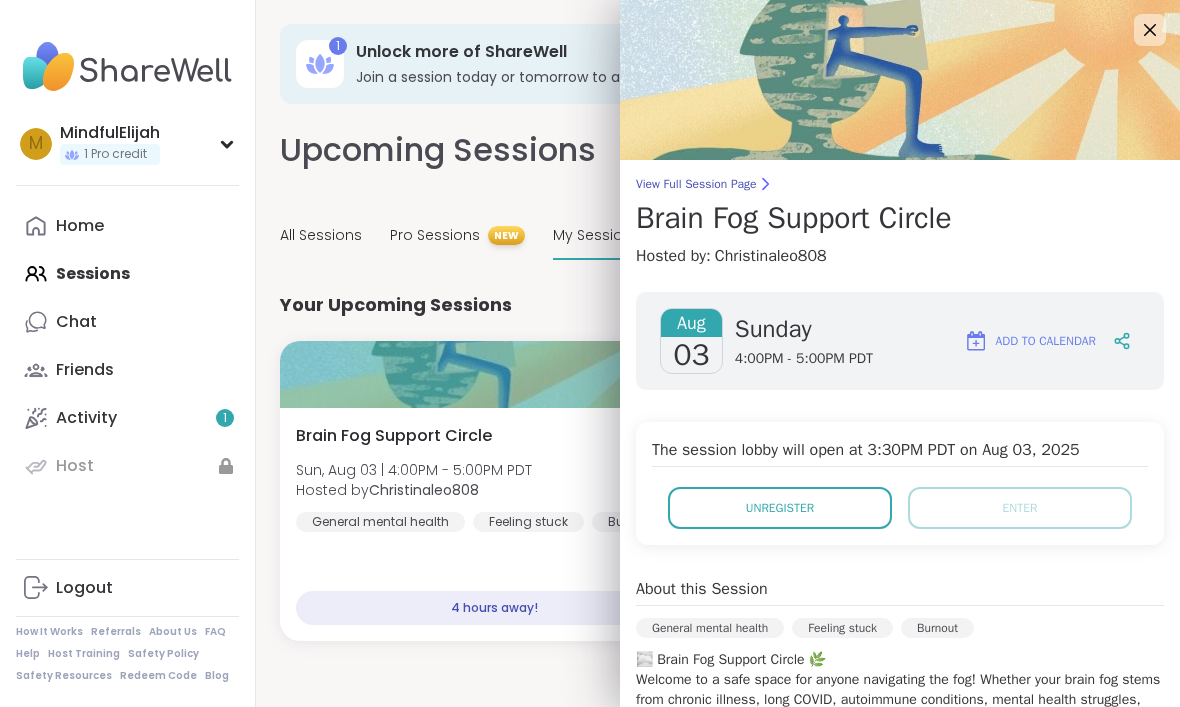 click on "Unregister" at bounding box center [780, 508] 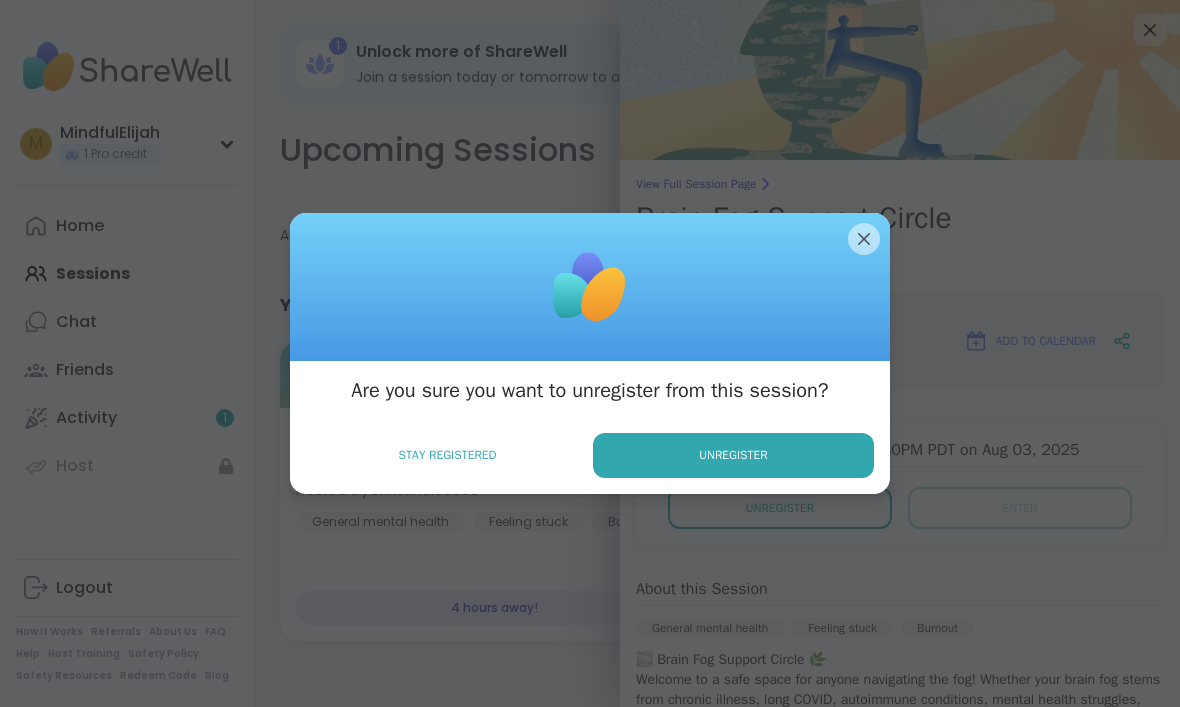 click on "Unregister" at bounding box center (733, 455) 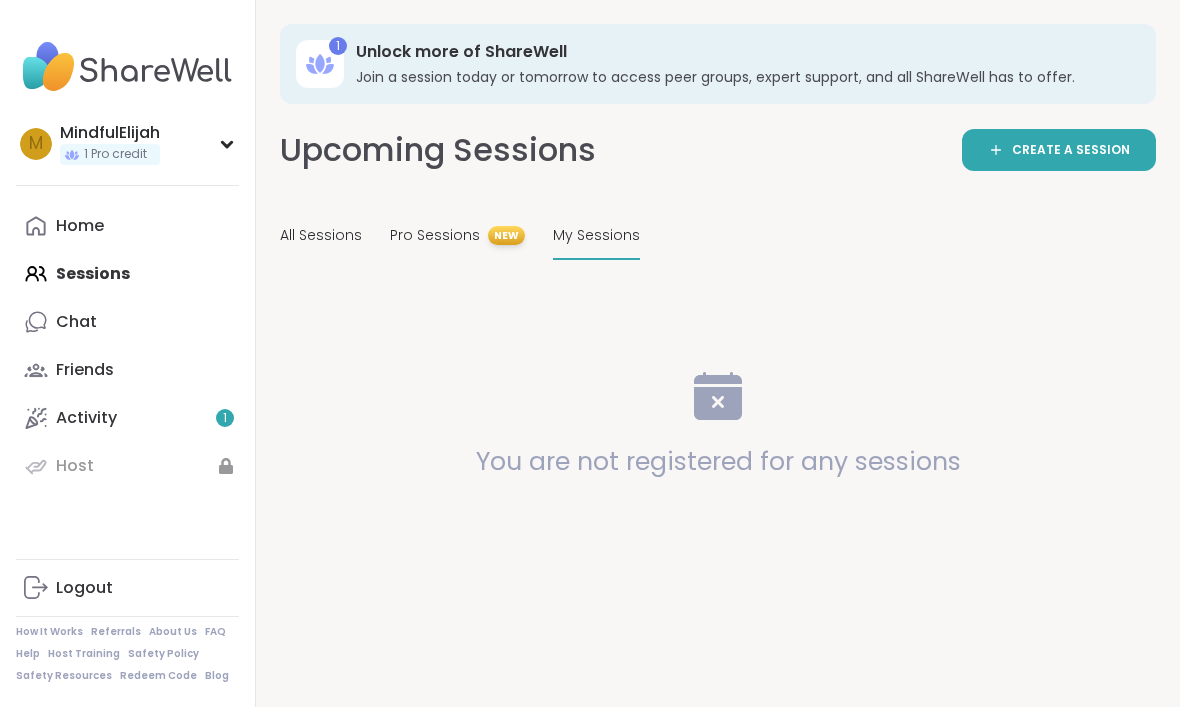 click on "All Sessions" at bounding box center (321, 235) 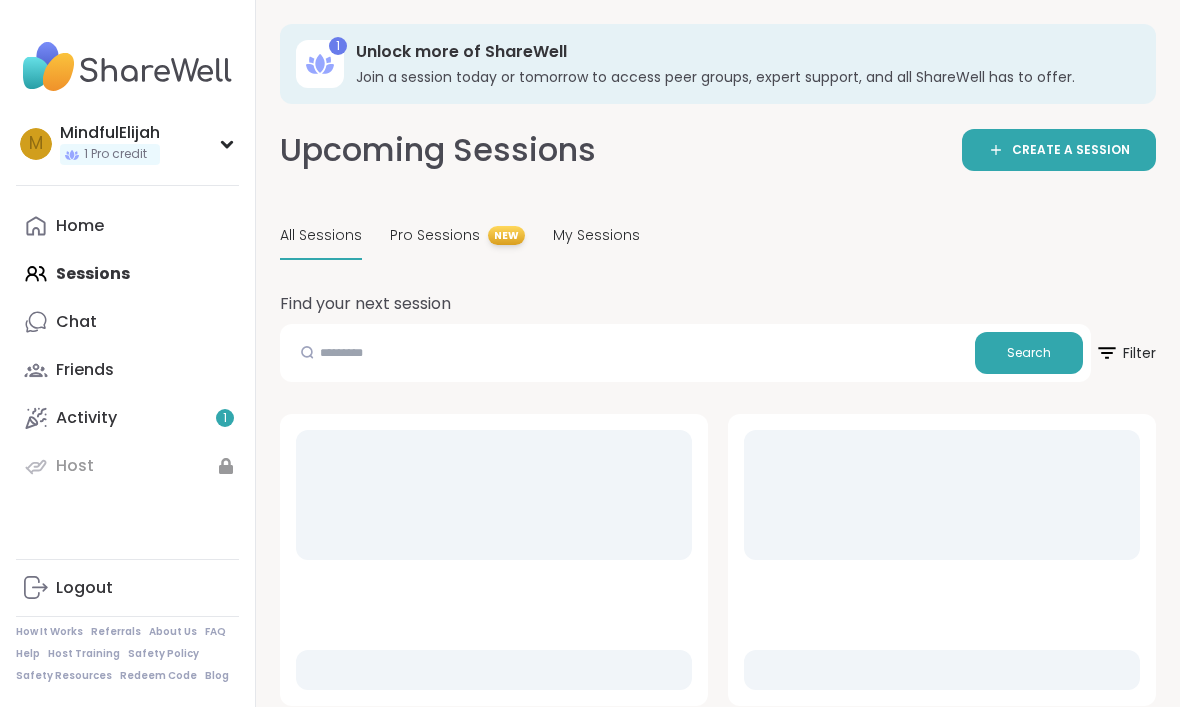 scroll, scrollTop: 0, scrollLeft: 0, axis: both 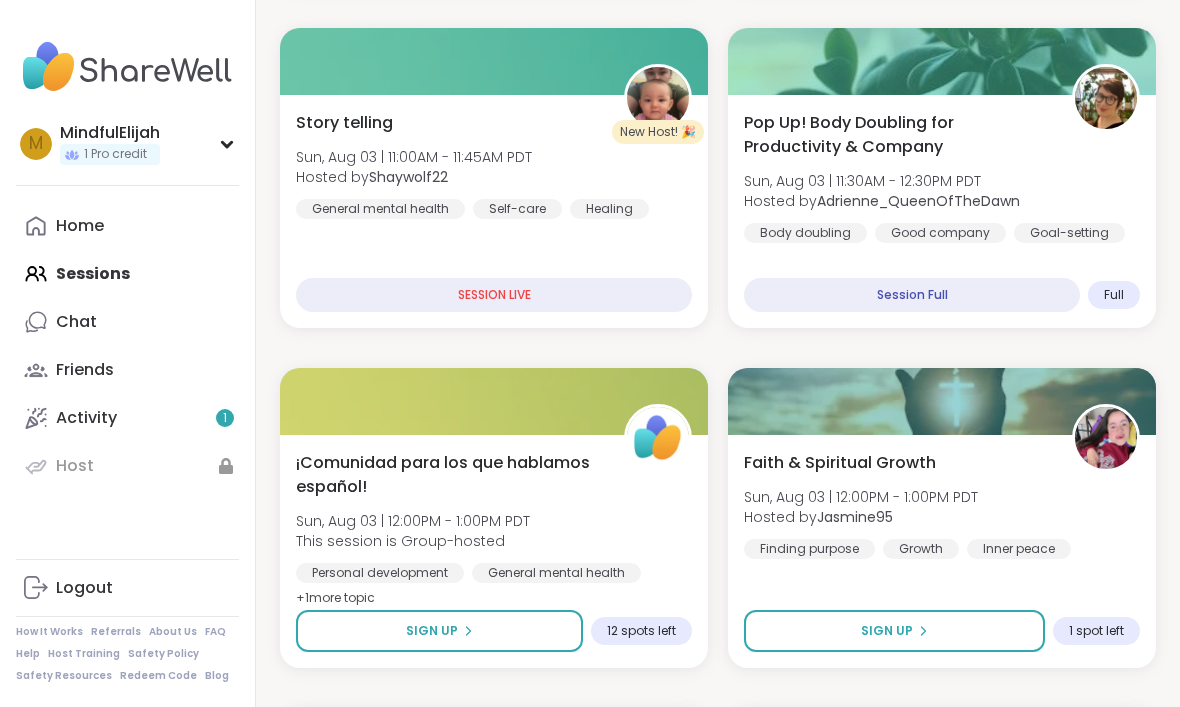 click on "Faith & Spiritual Growth  Sun, Aug 03 | 12:00PM - 1:00PM PDT Hosted by  [USERNAME] Finding purpose Growth Inner peace" at bounding box center [942, 505] 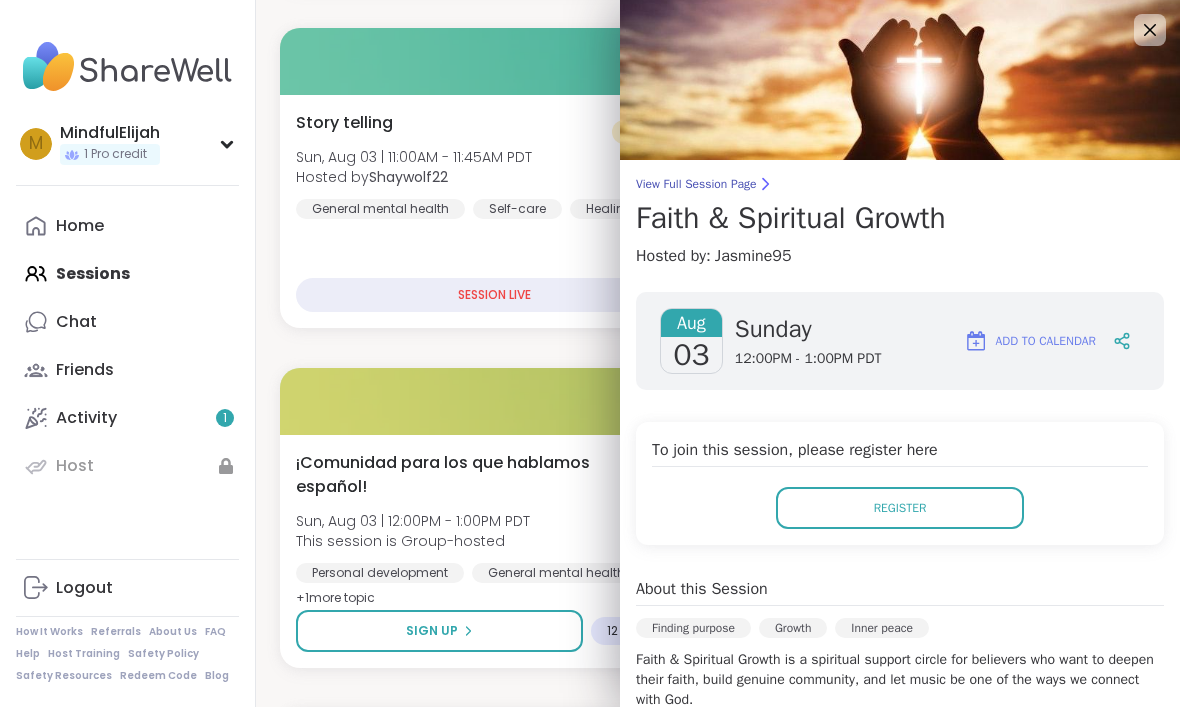 scroll, scrollTop: 0, scrollLeft: 0, axis: both 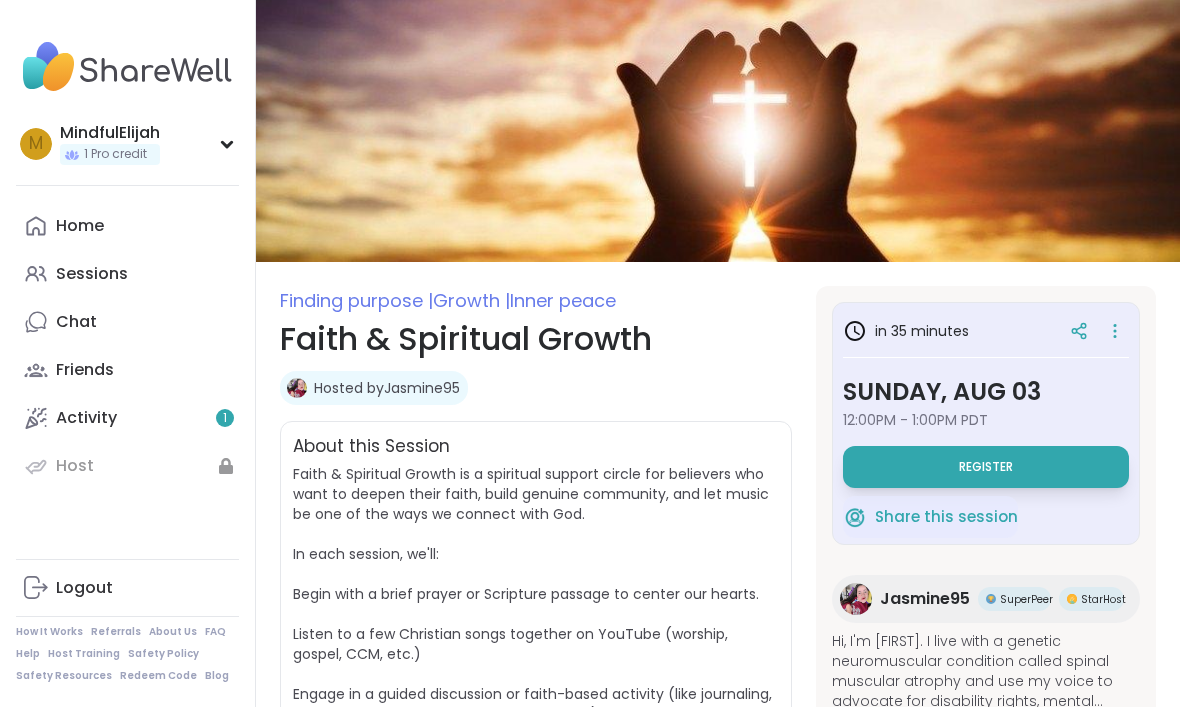 click on "Hosted by  Jasmine95" at bounding box center [387, 388] 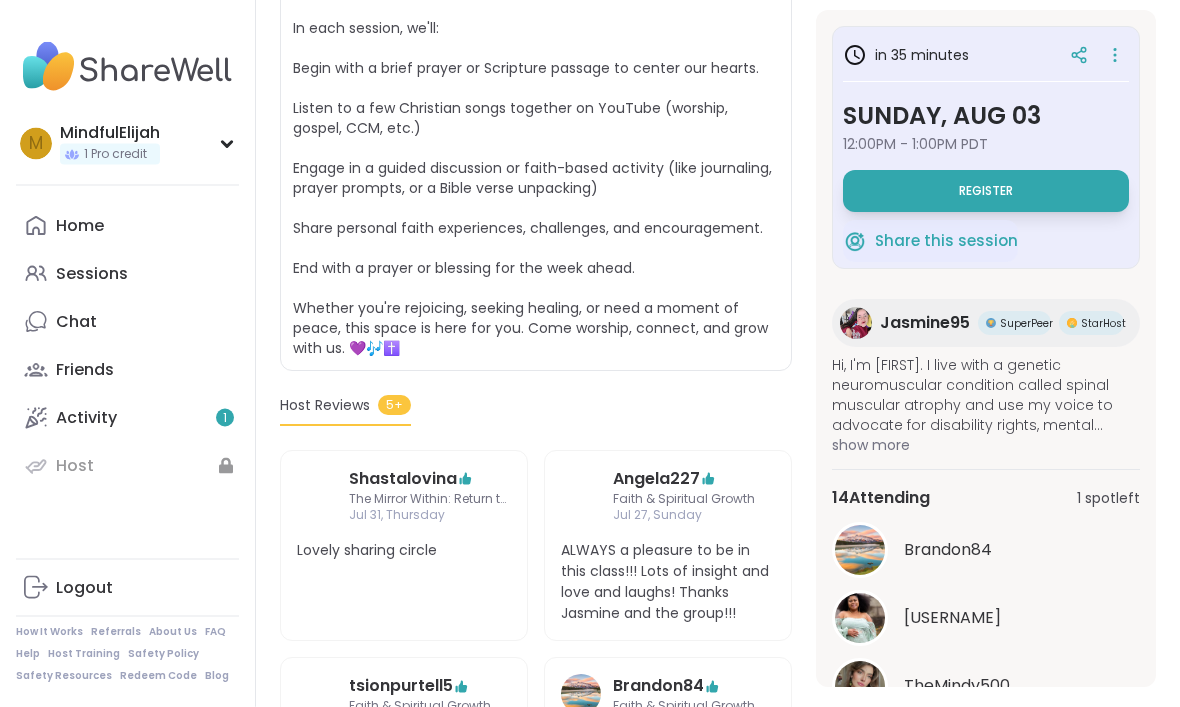 scroll, scrollTop: 526, scrollLeft: 0, axis: vertical 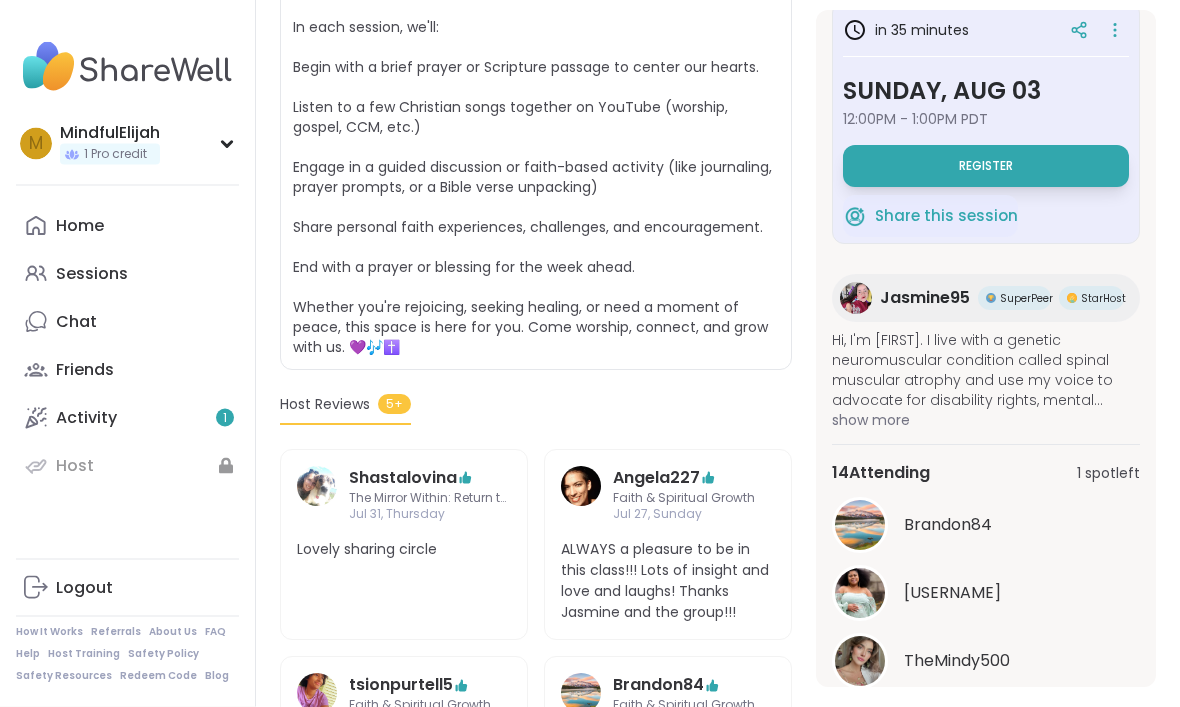 click on "See All" at bounding box center (986, 711) 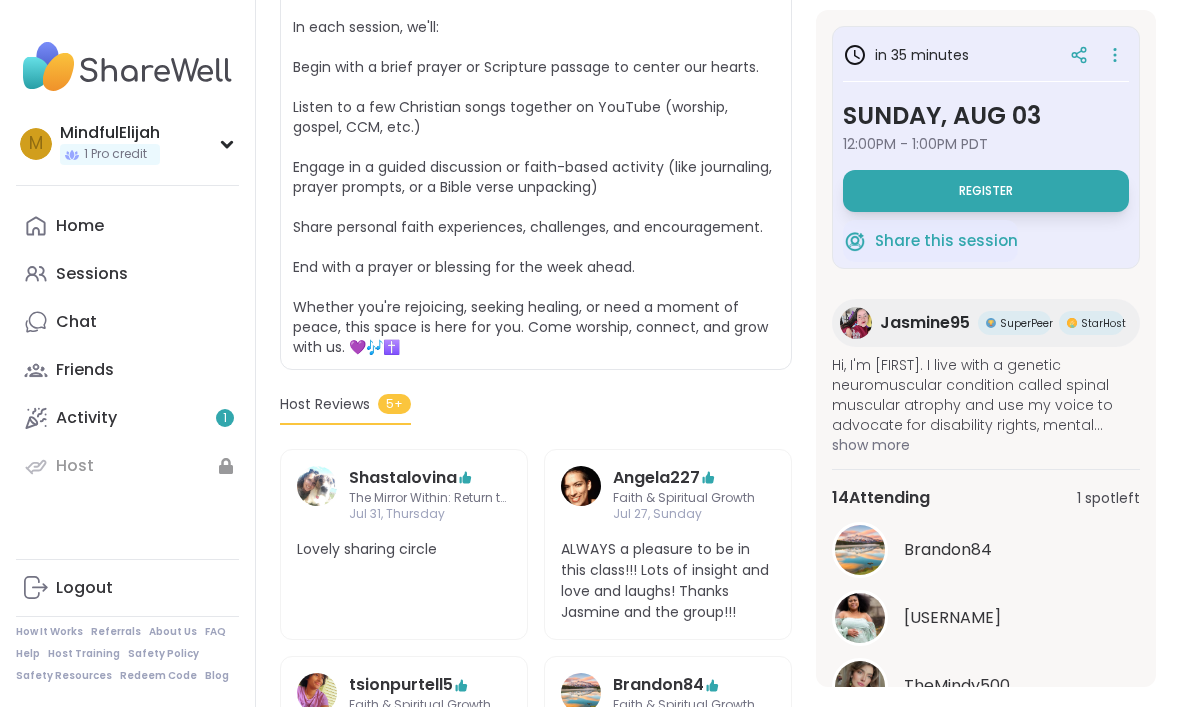 scroll, scrollTop: -2, scrollLeft: 0, axis: vertical 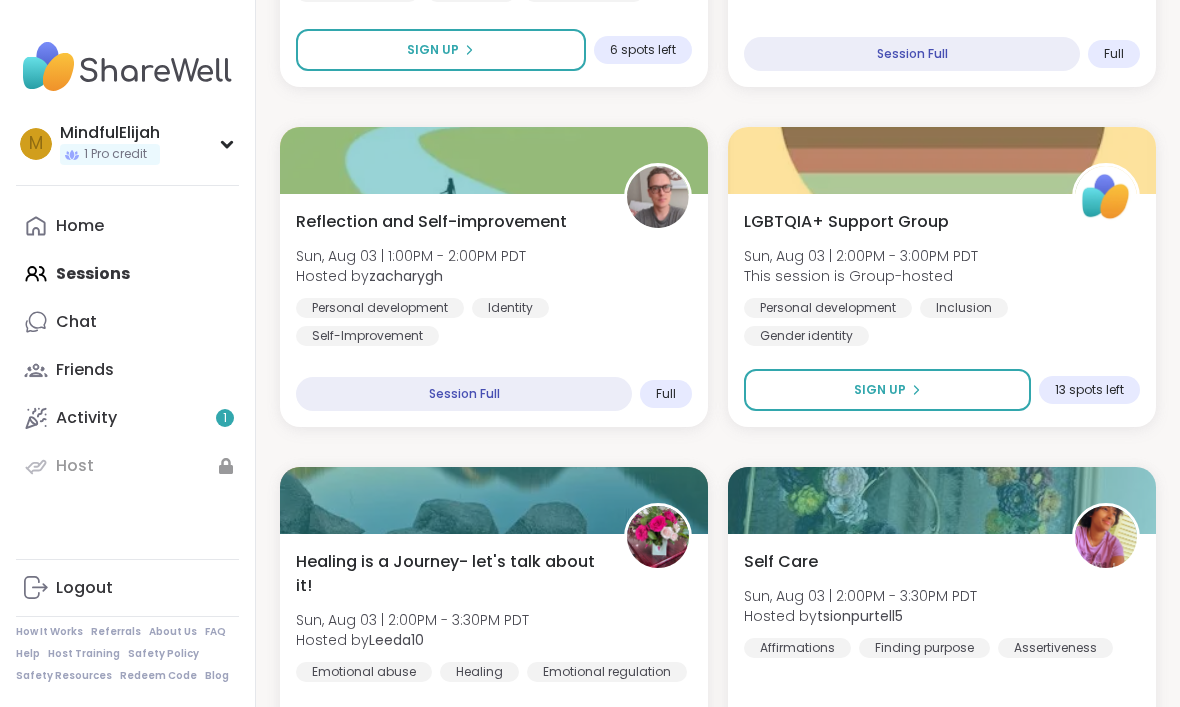 click on "LGBTQIA+ Support Group Sun, Aug 03 | 2:00PM - 3:00PM PDT This session is Group-hosted Personal development Inclusion Gender identity" at bounding box center [942, 278] 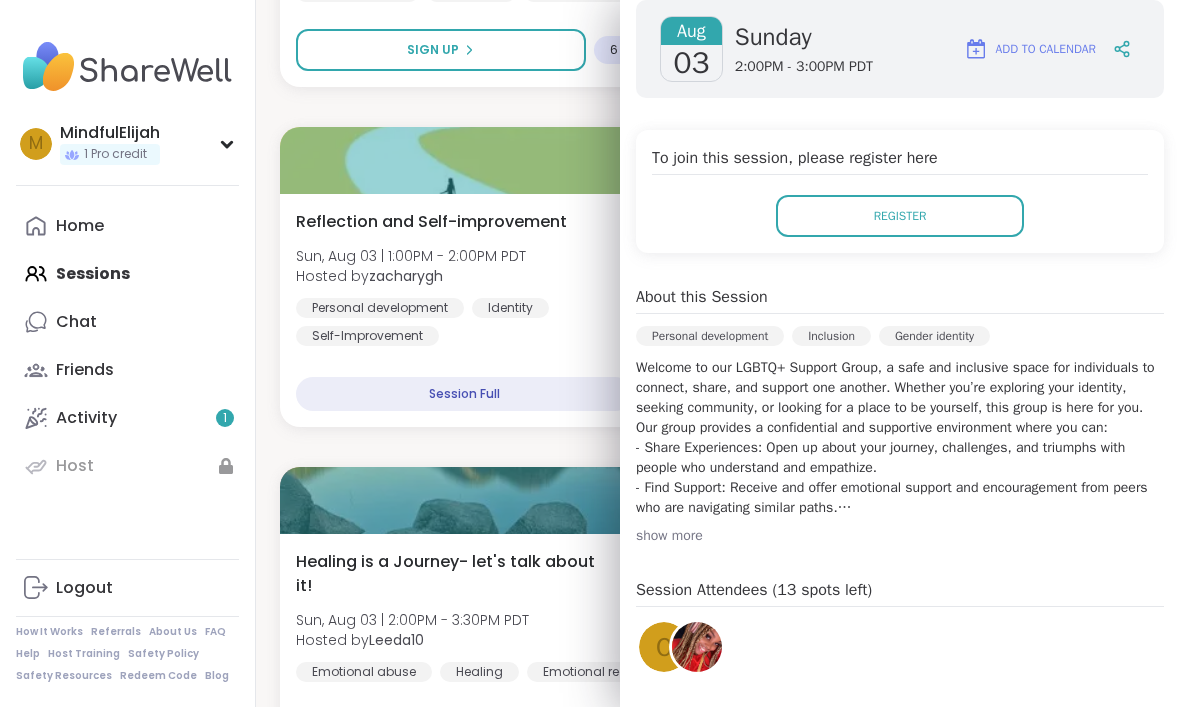 scroll, scrollTop: 294, scrollLeft: 0, axis: vertical 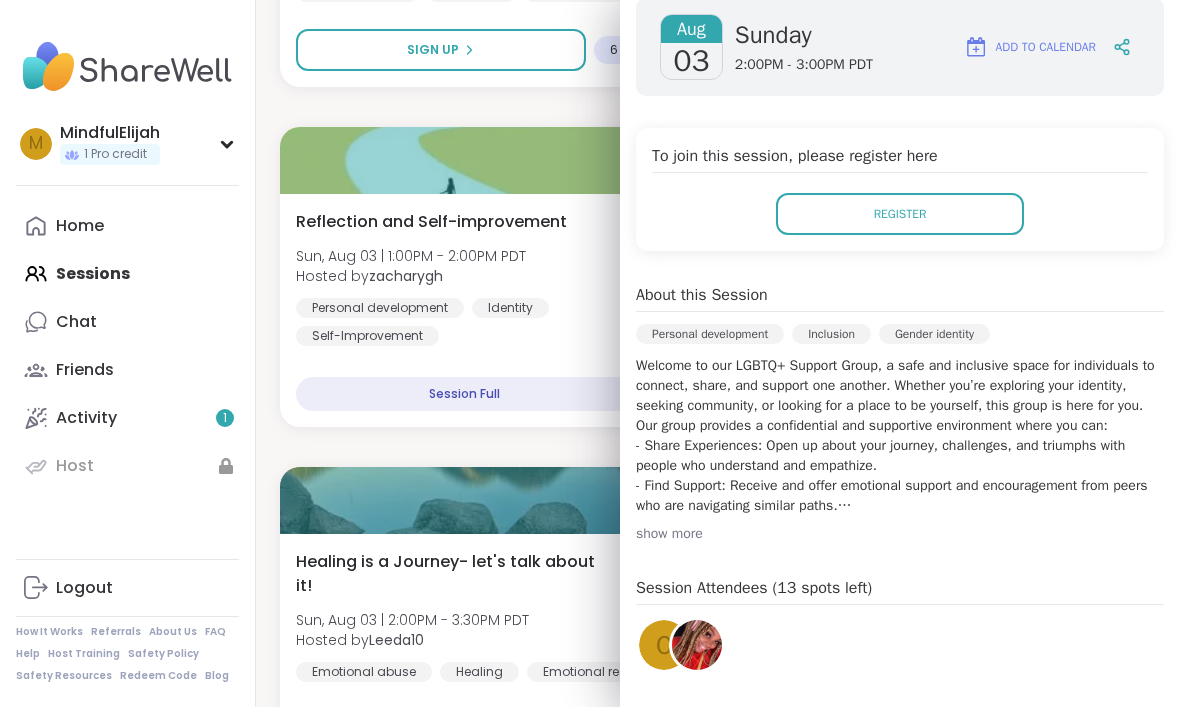 click on "show more" at bounding box center (900, 534) 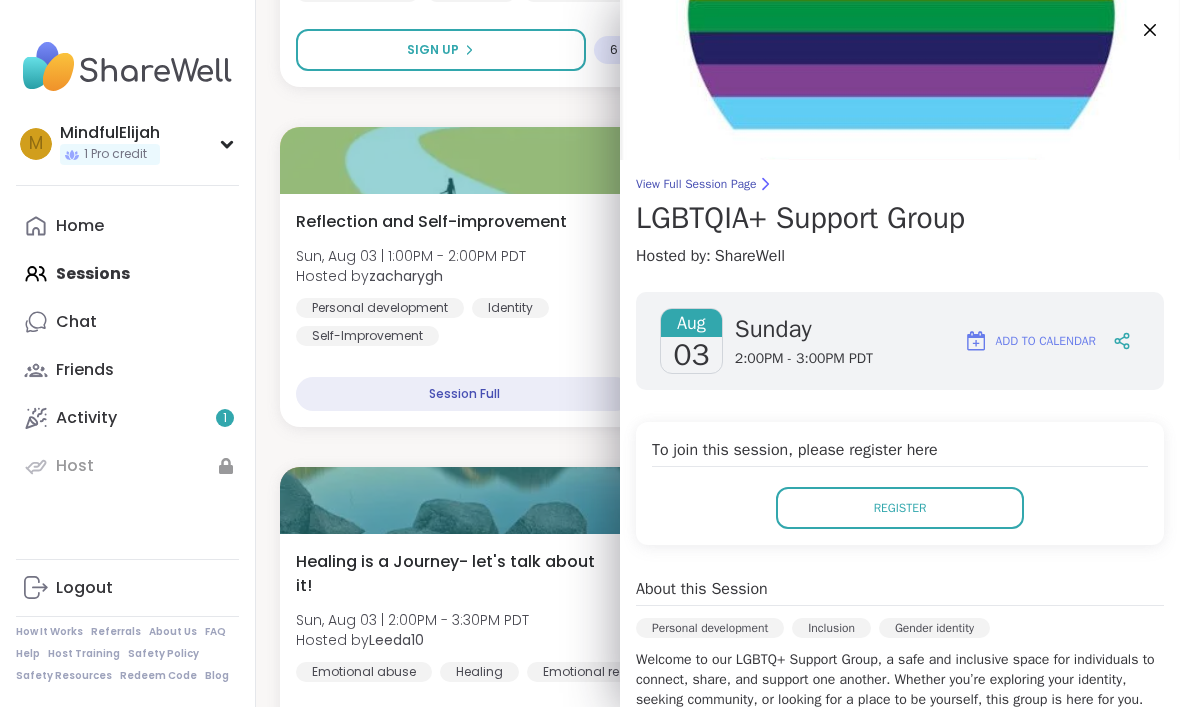scroll, scrollTop: 0, scrollLeft: 0, axis: both 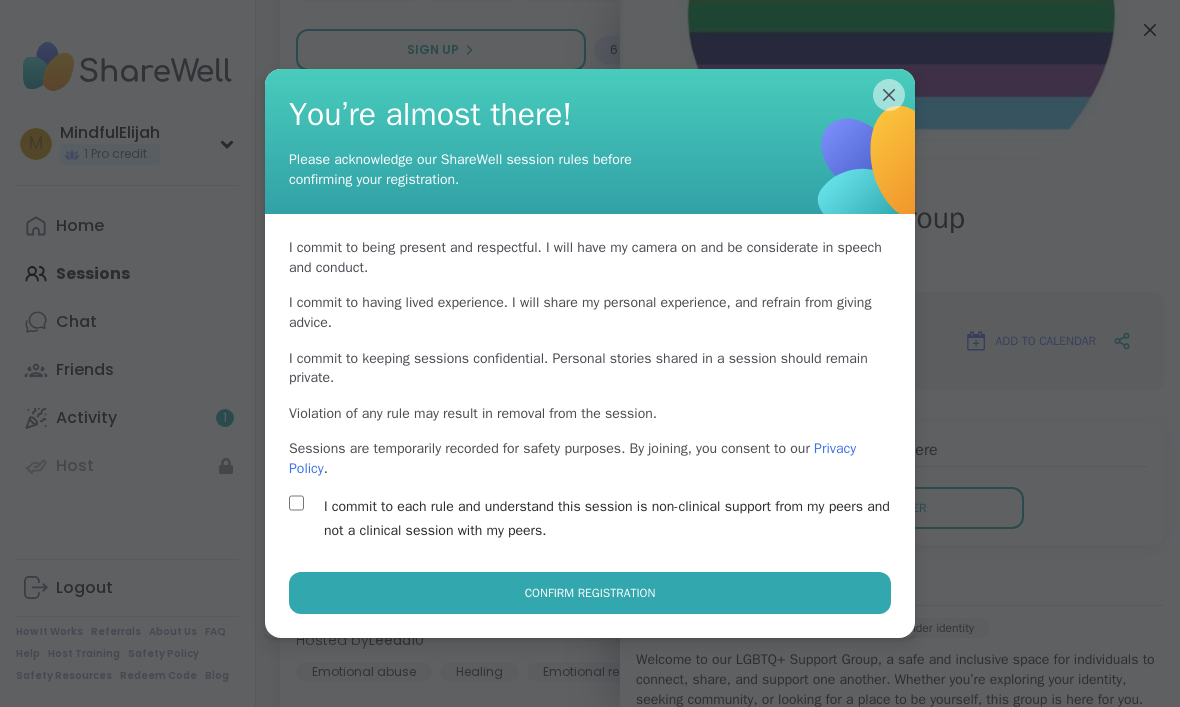 click on "Confirm Registration" at bounding box center (590, 593) 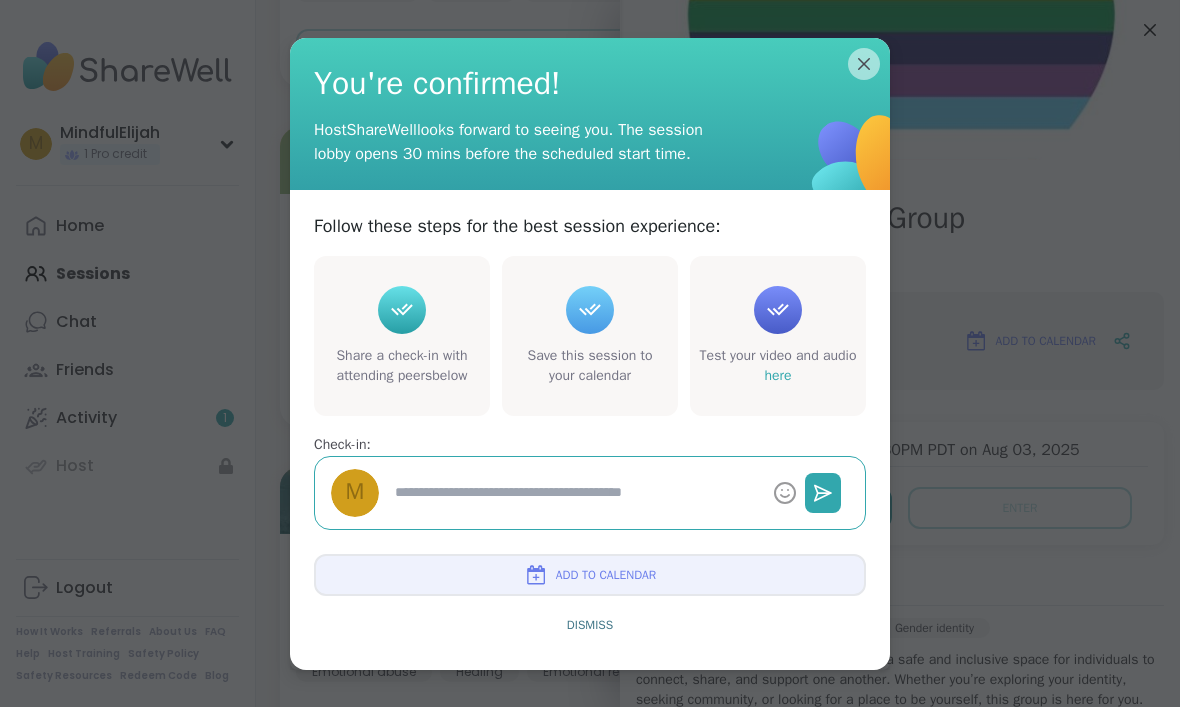 click at bounding box center [576, 492] 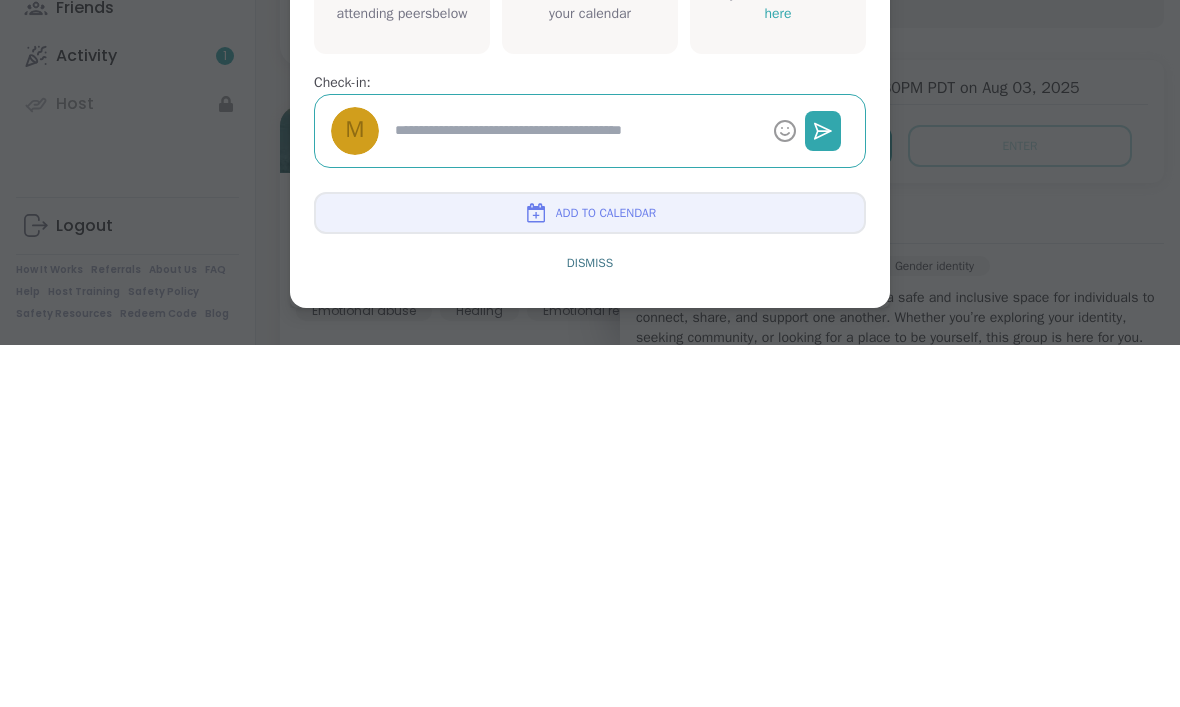 type on "*" 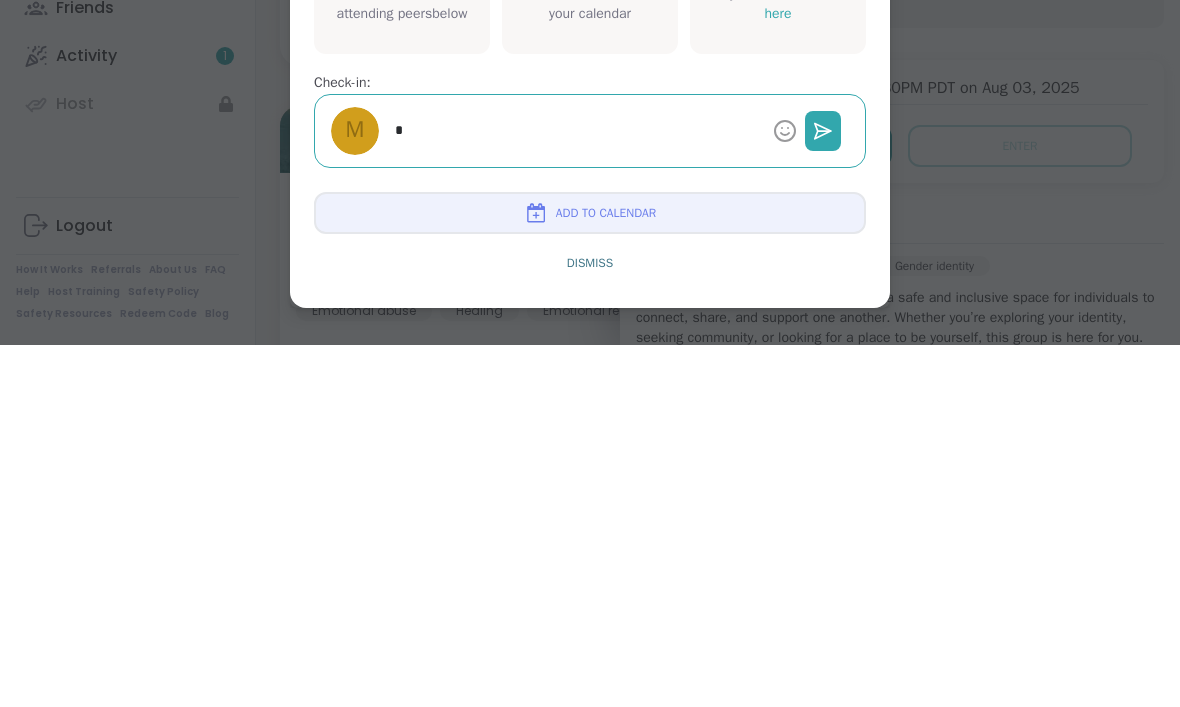 type on "**" 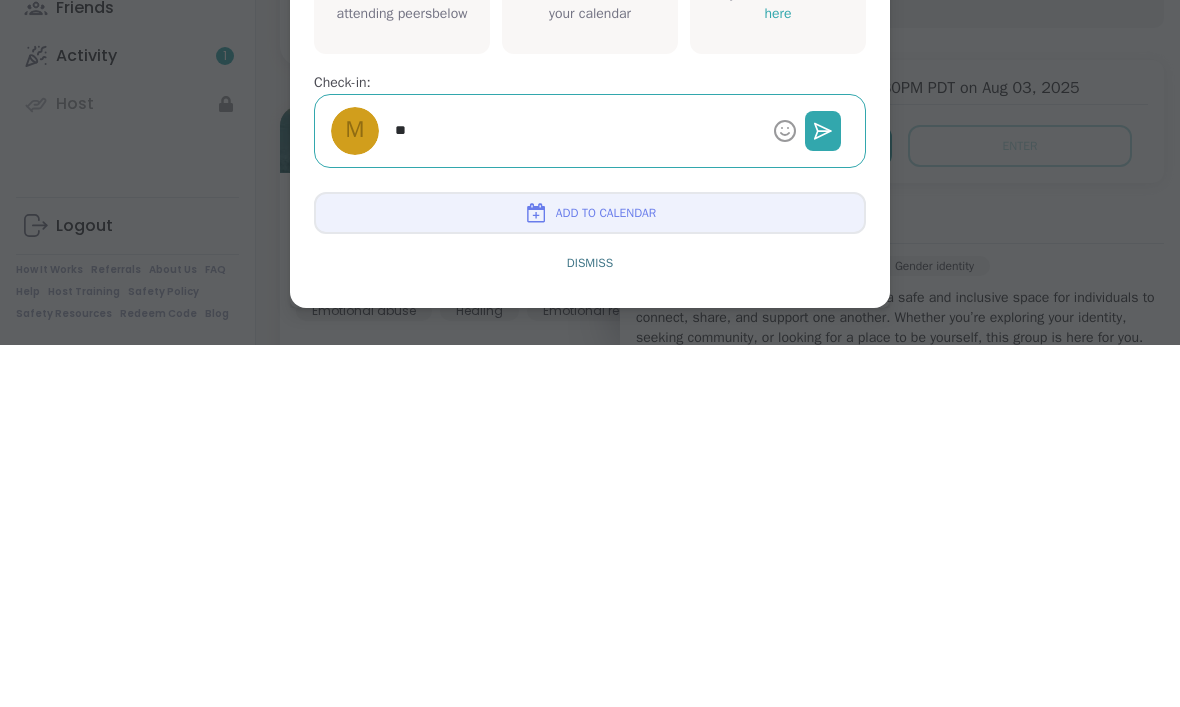 type on "*" 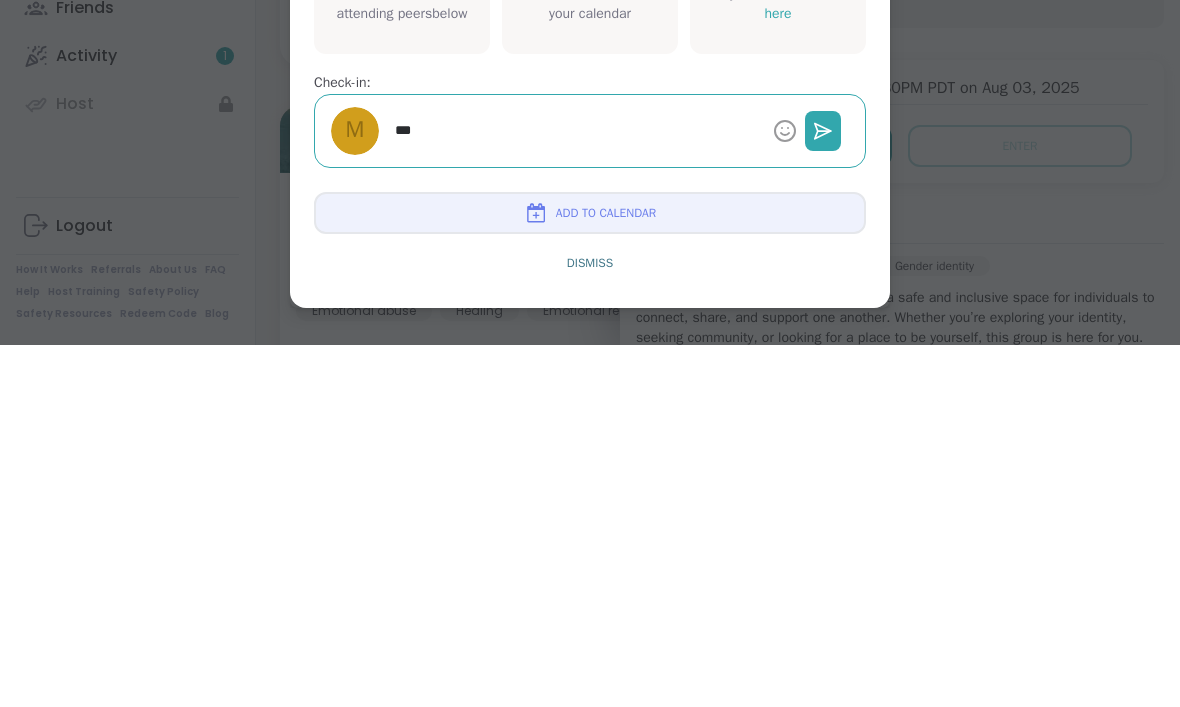 type on "*" 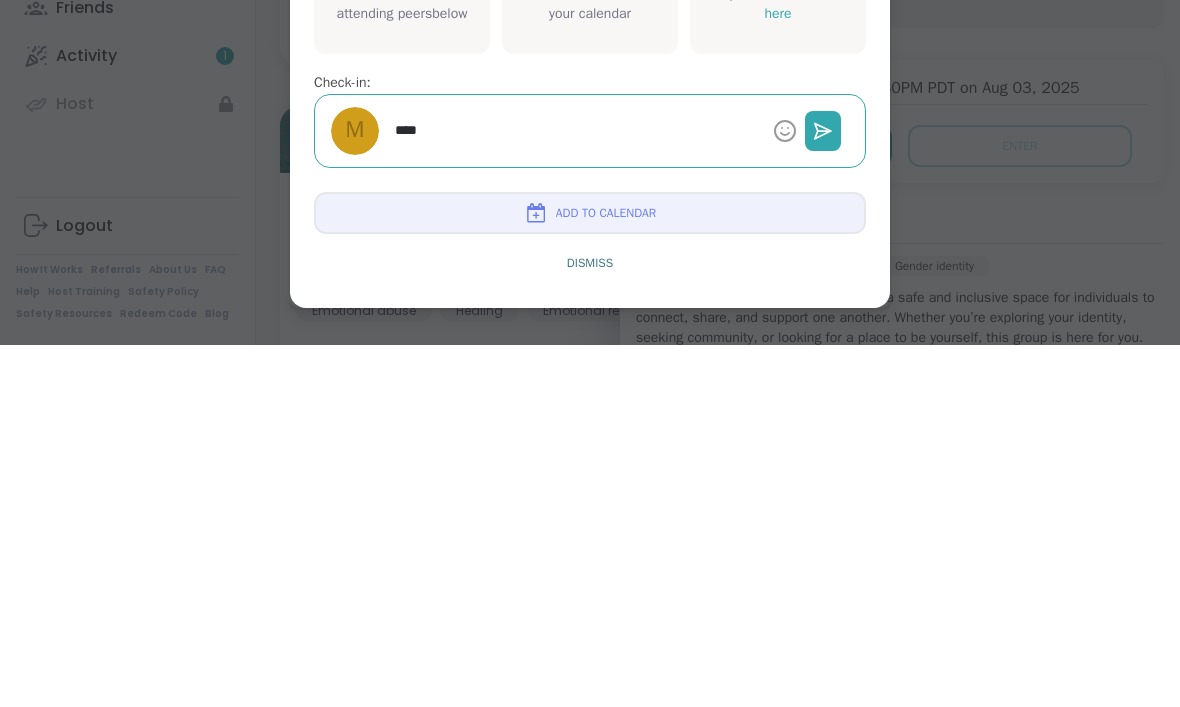 type on "*" 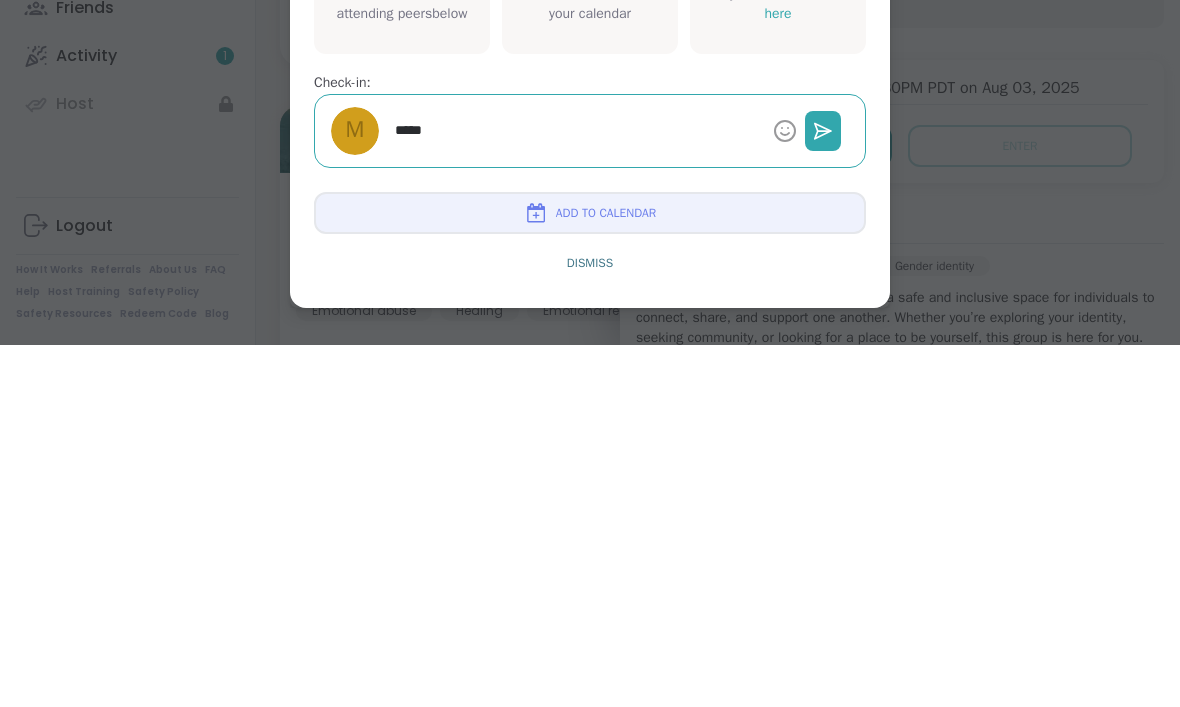 type on "*" 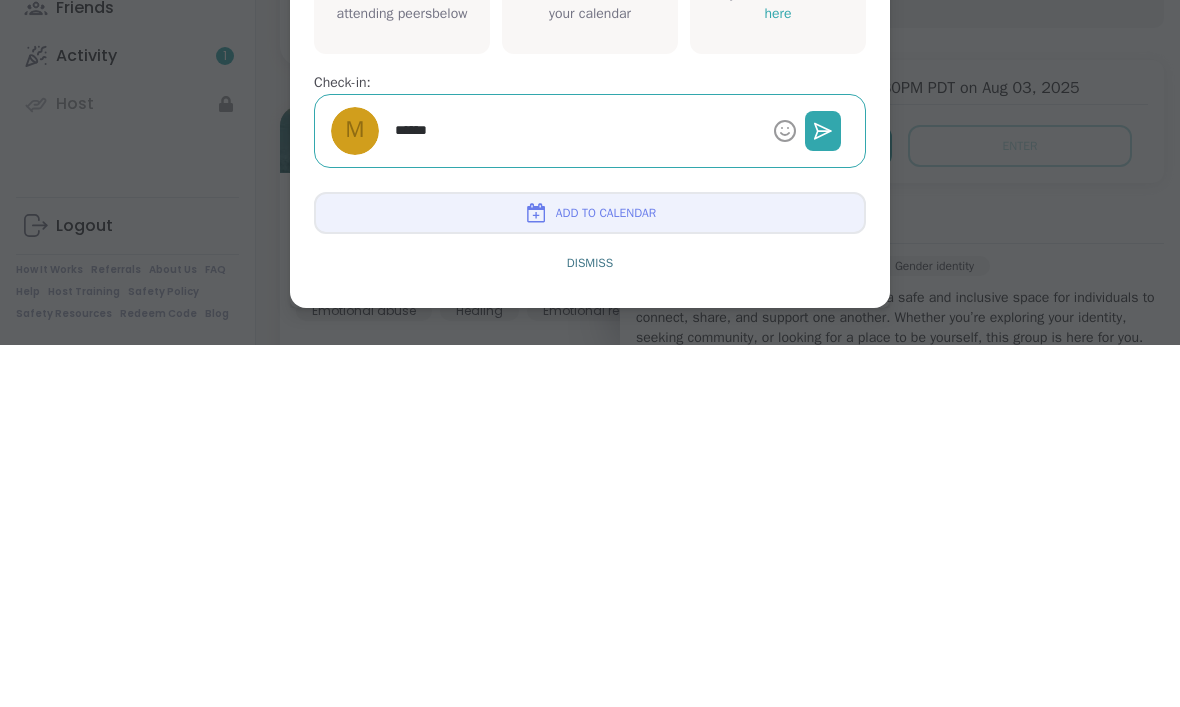 type on "*" 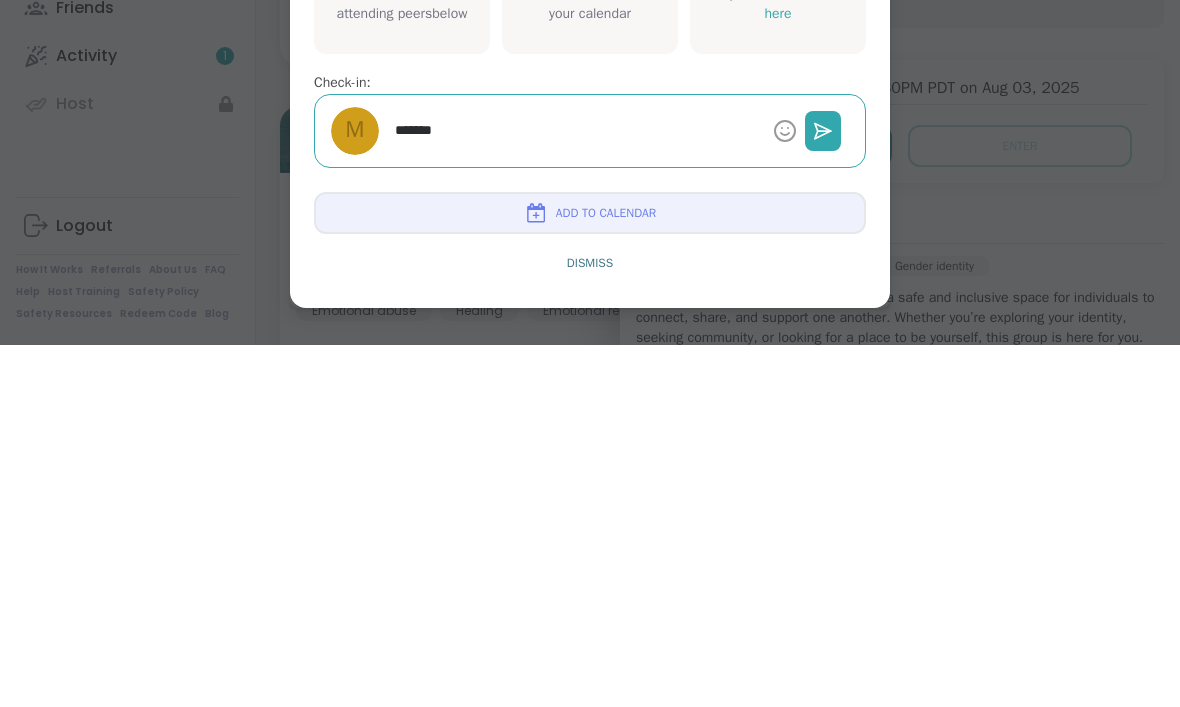 type on "********" 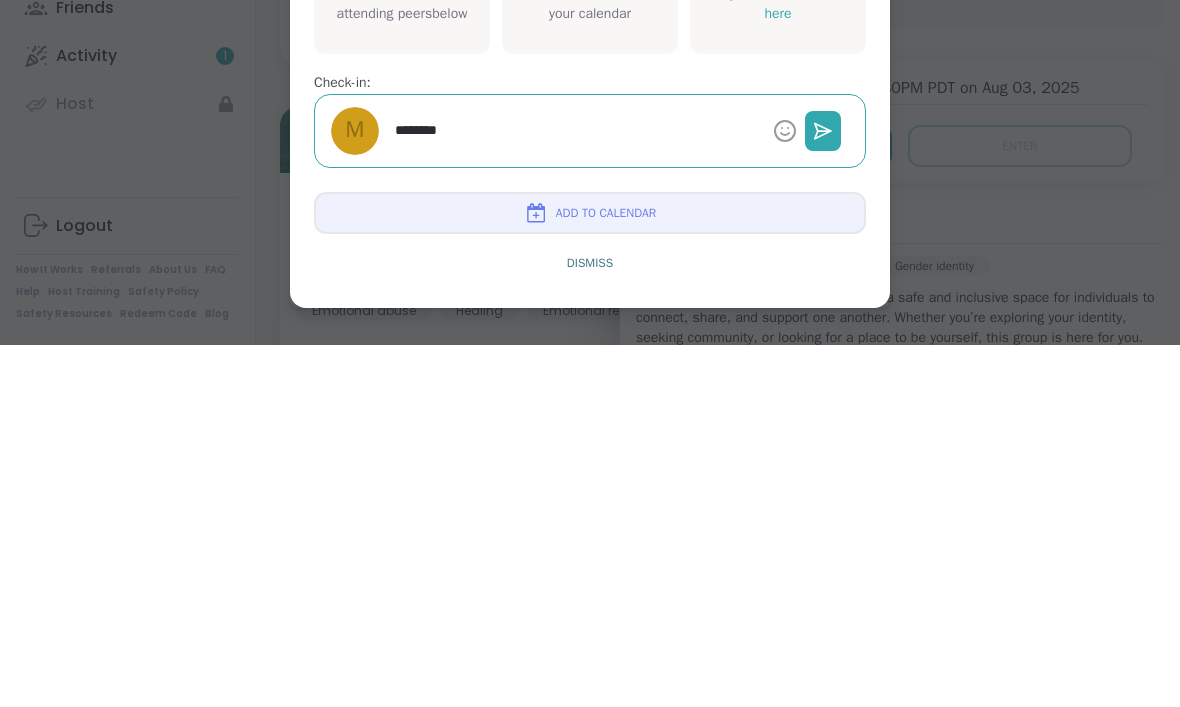 type on "*" 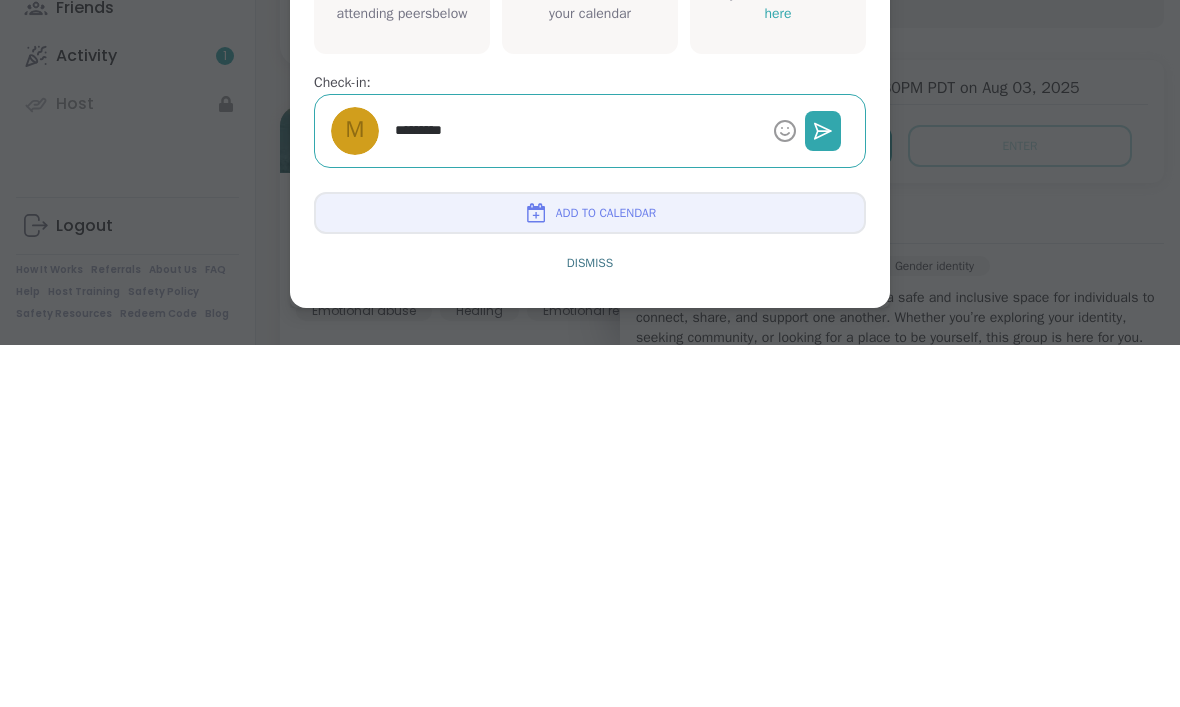 type on "*" 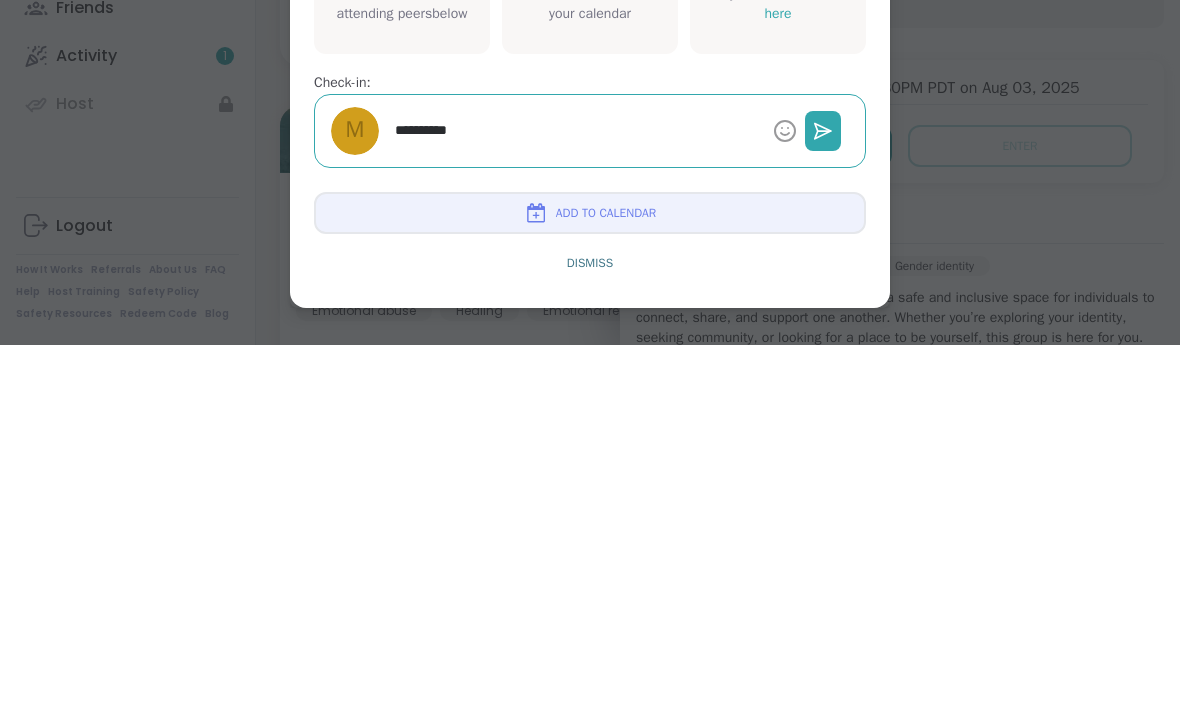 click on "*********" at bounding box center (576, 492) 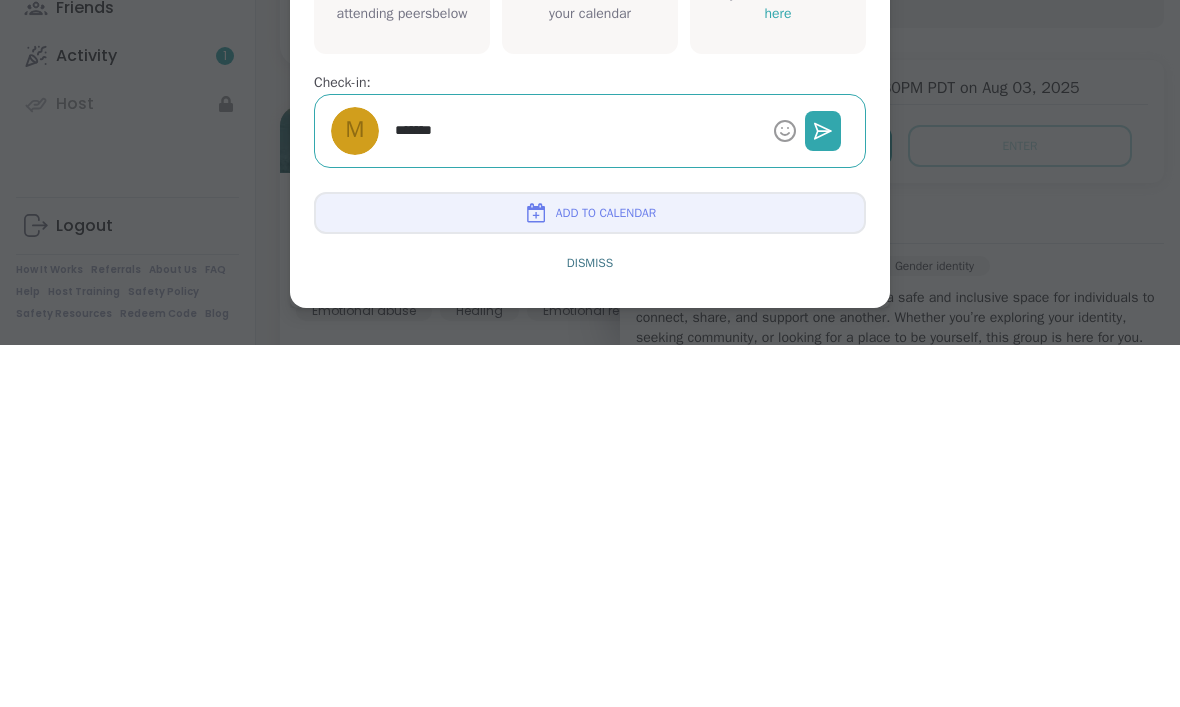 type on "*" 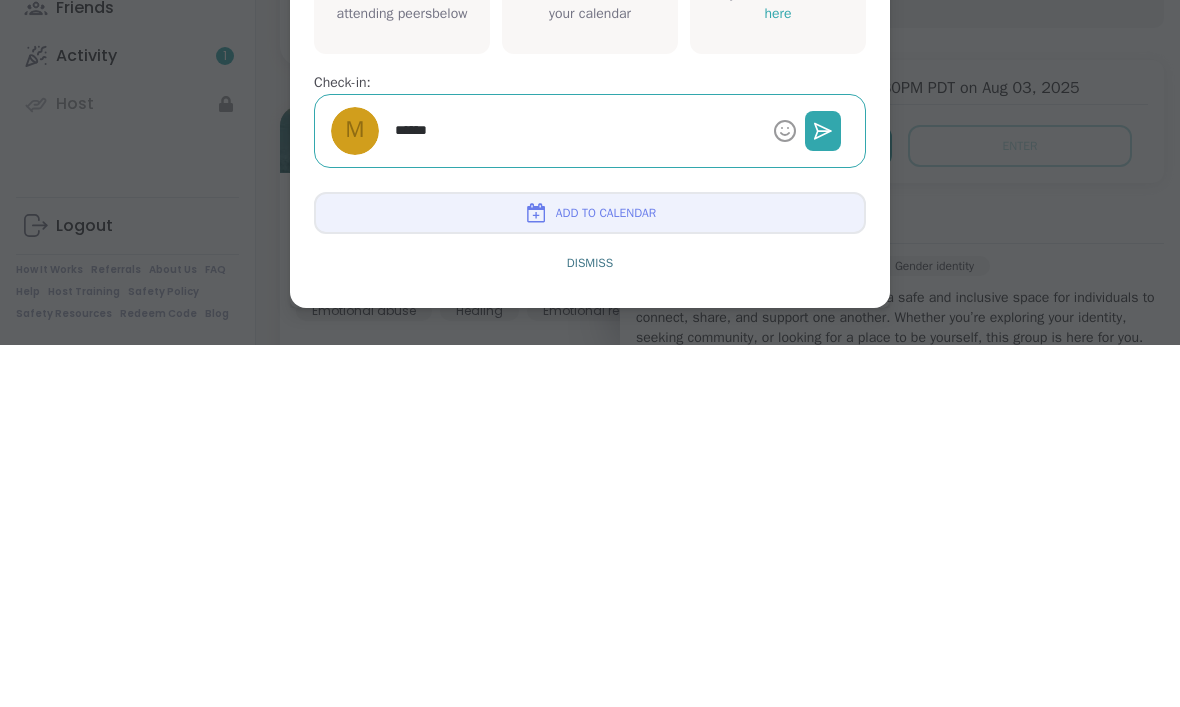 type on "*****" 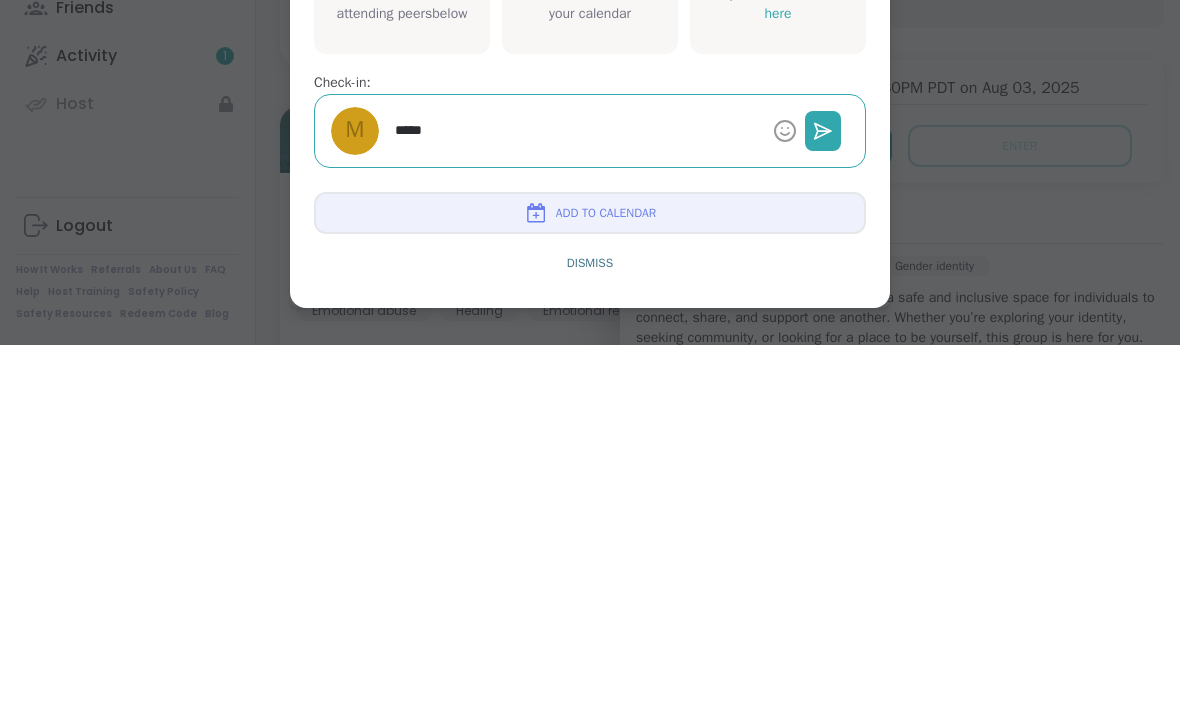 type on "*" 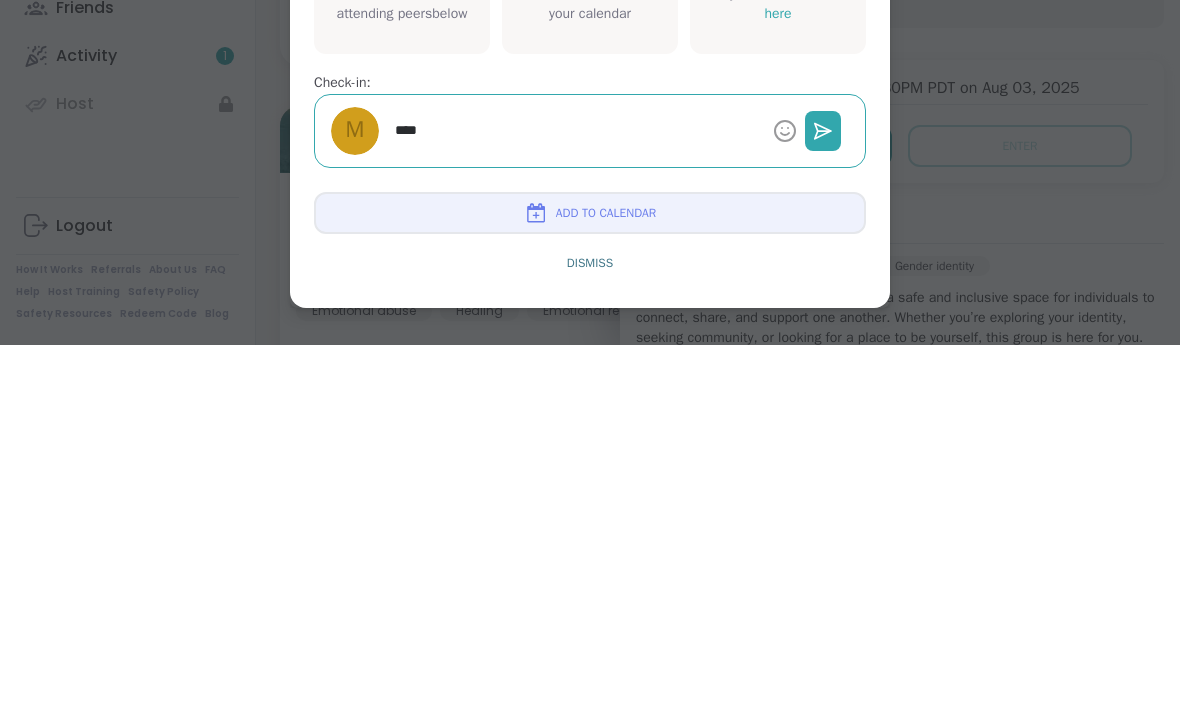 type on "*" 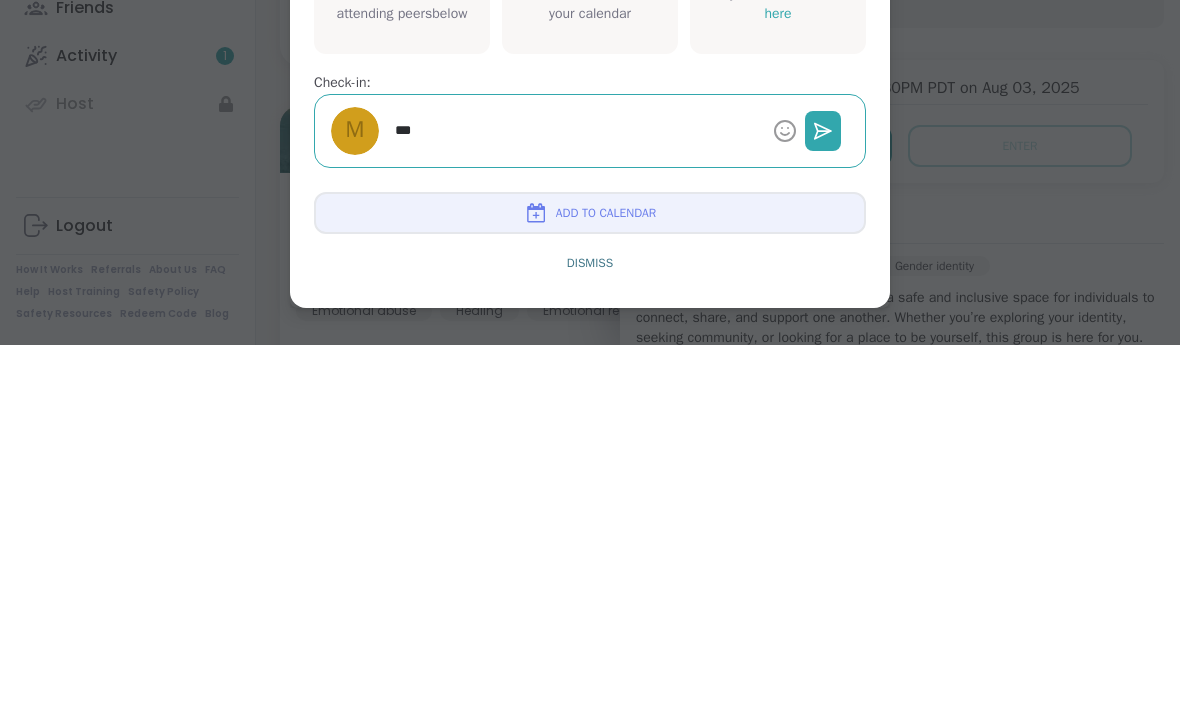 type on "*" 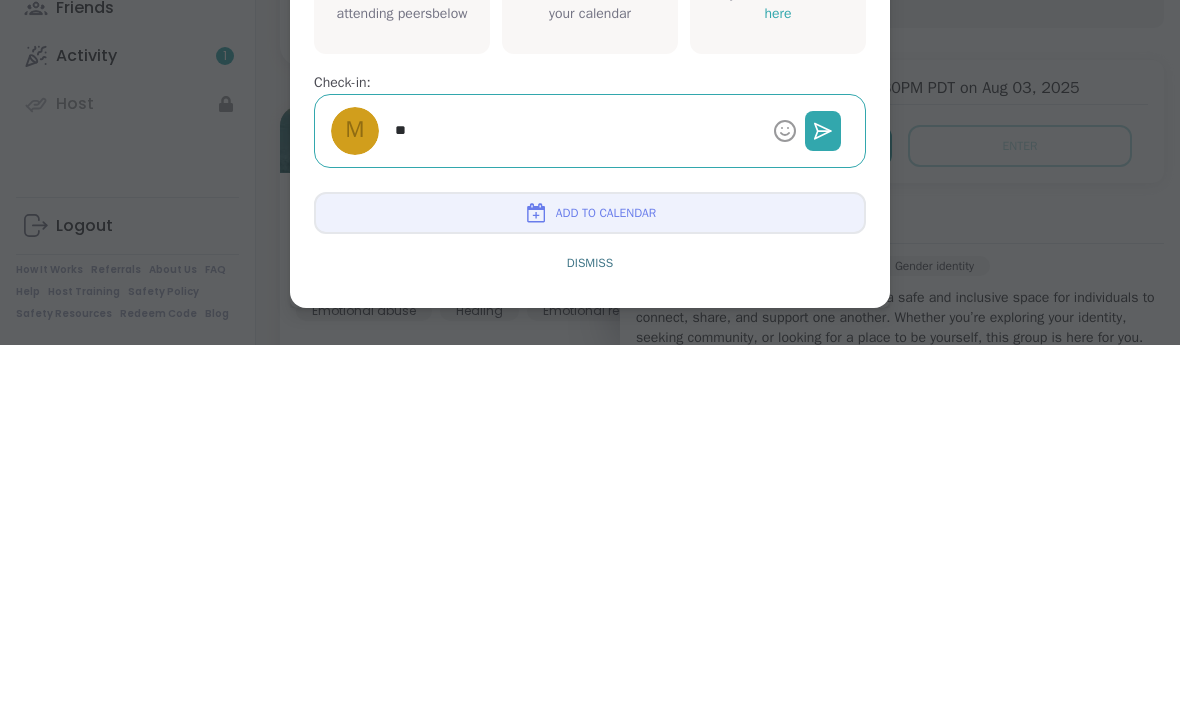type on "*" 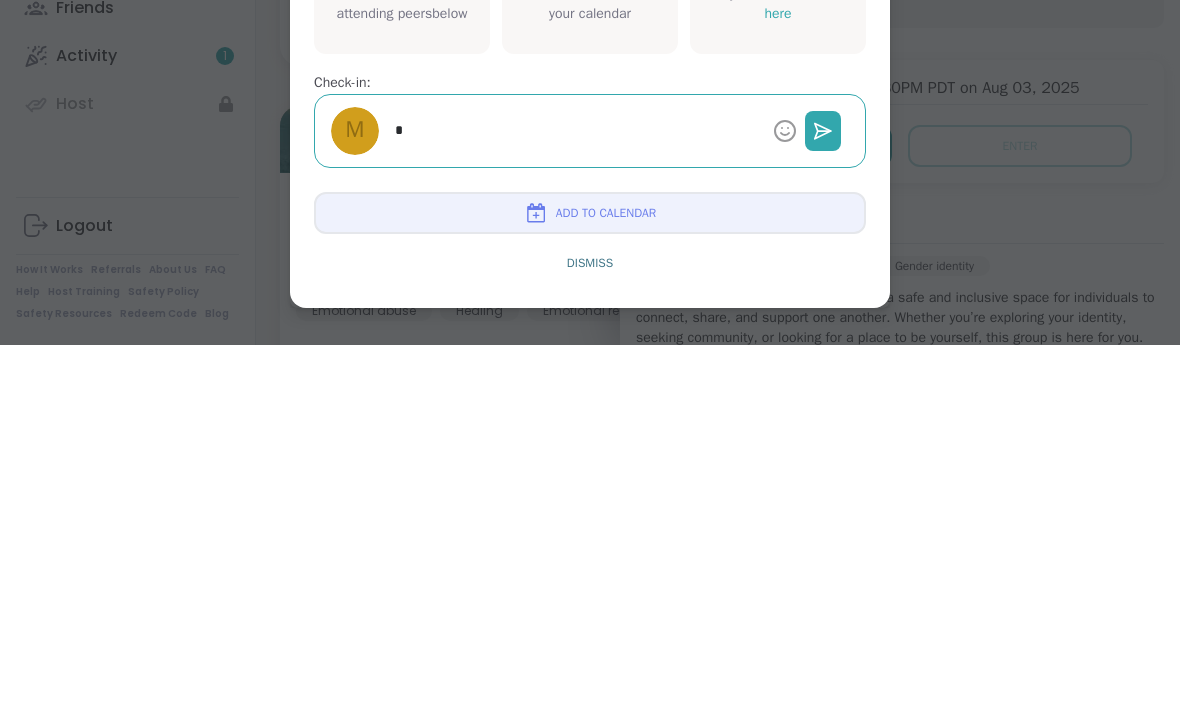 type on "*" 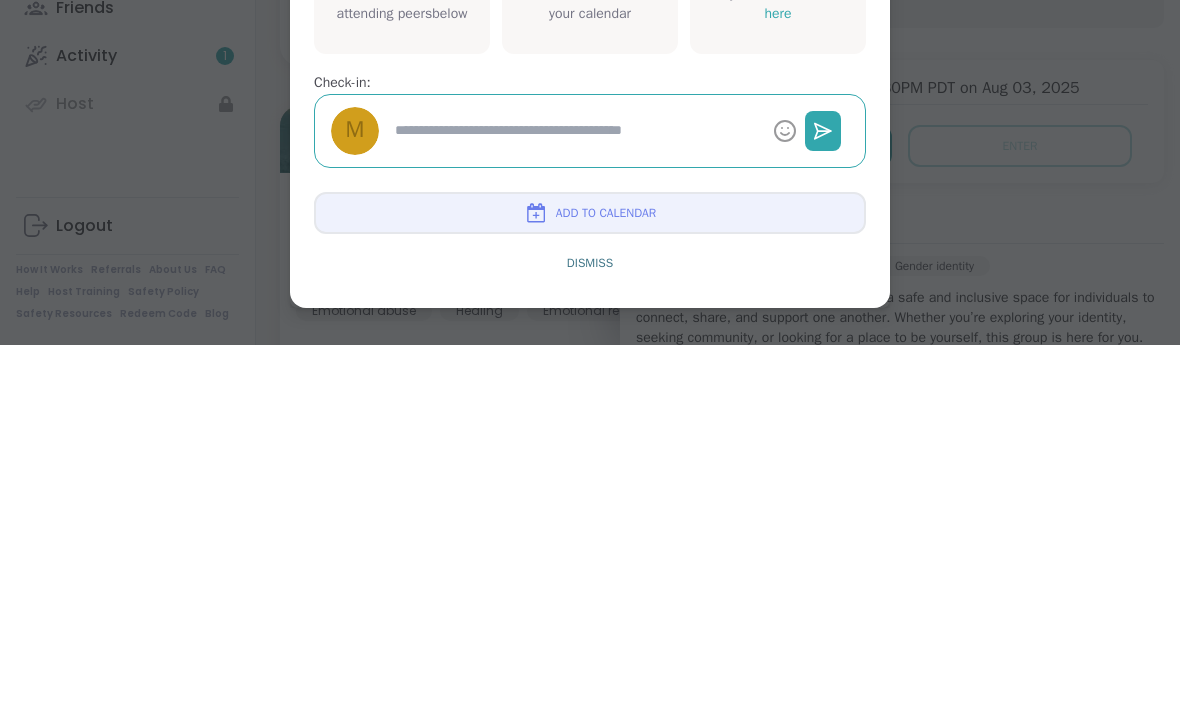type on "*" 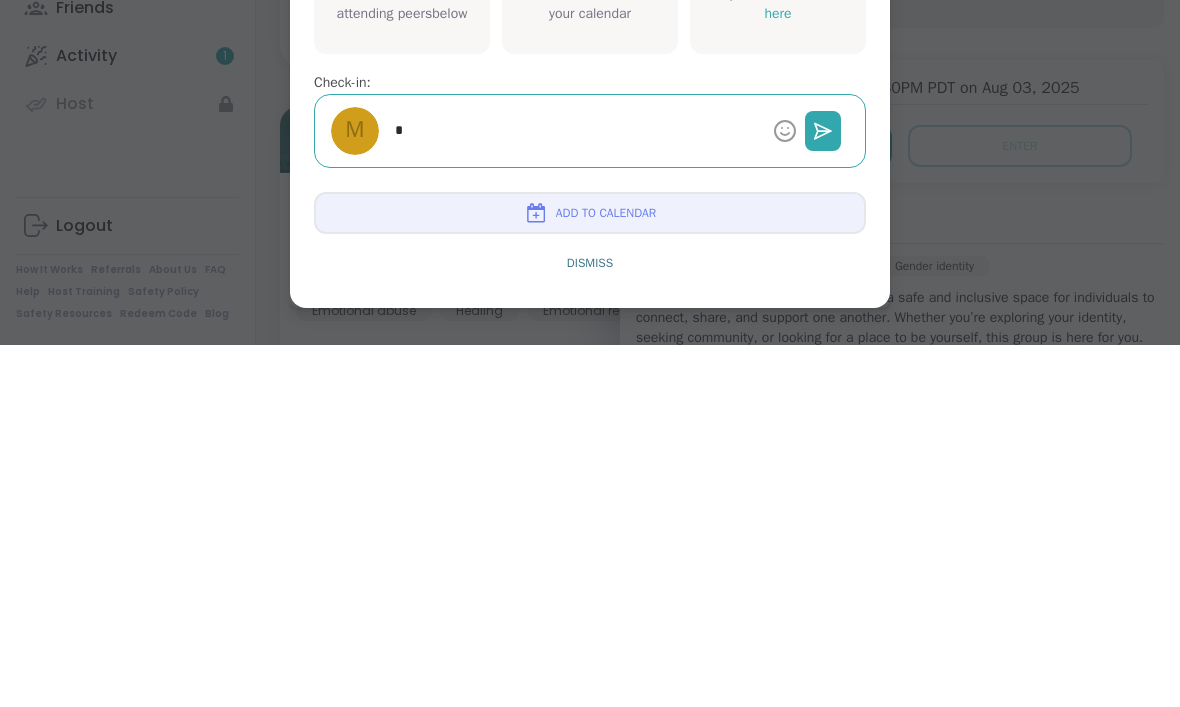 type on "*" 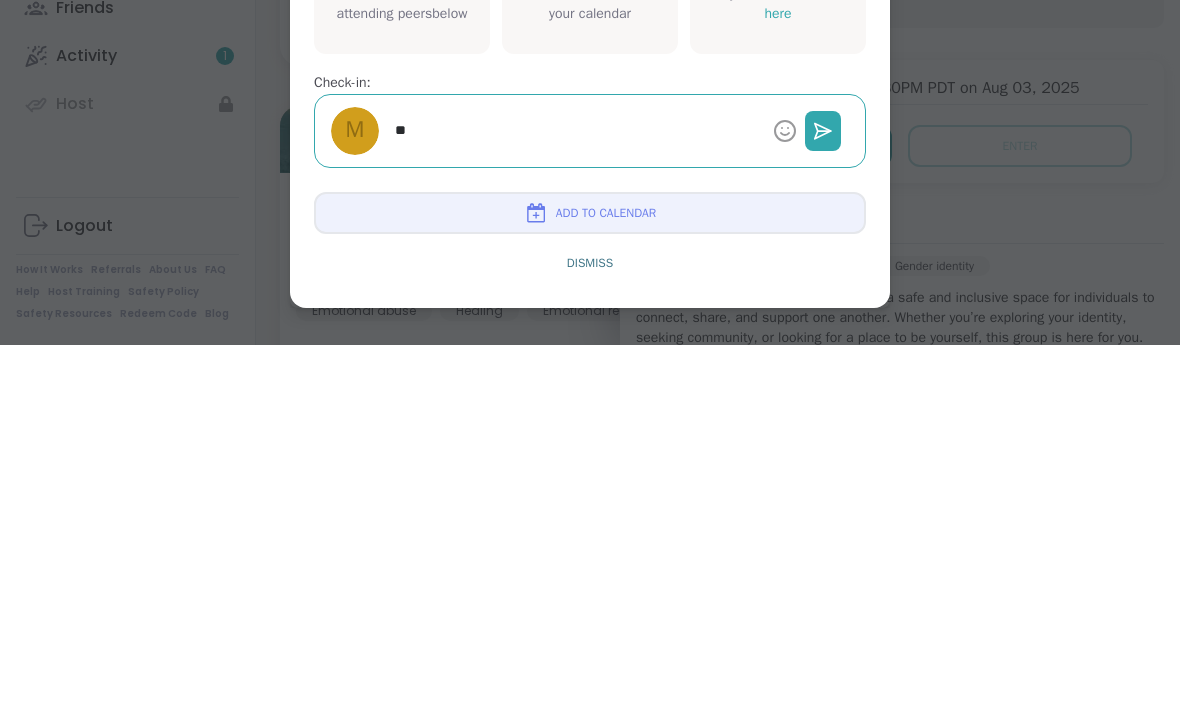 type on "*" 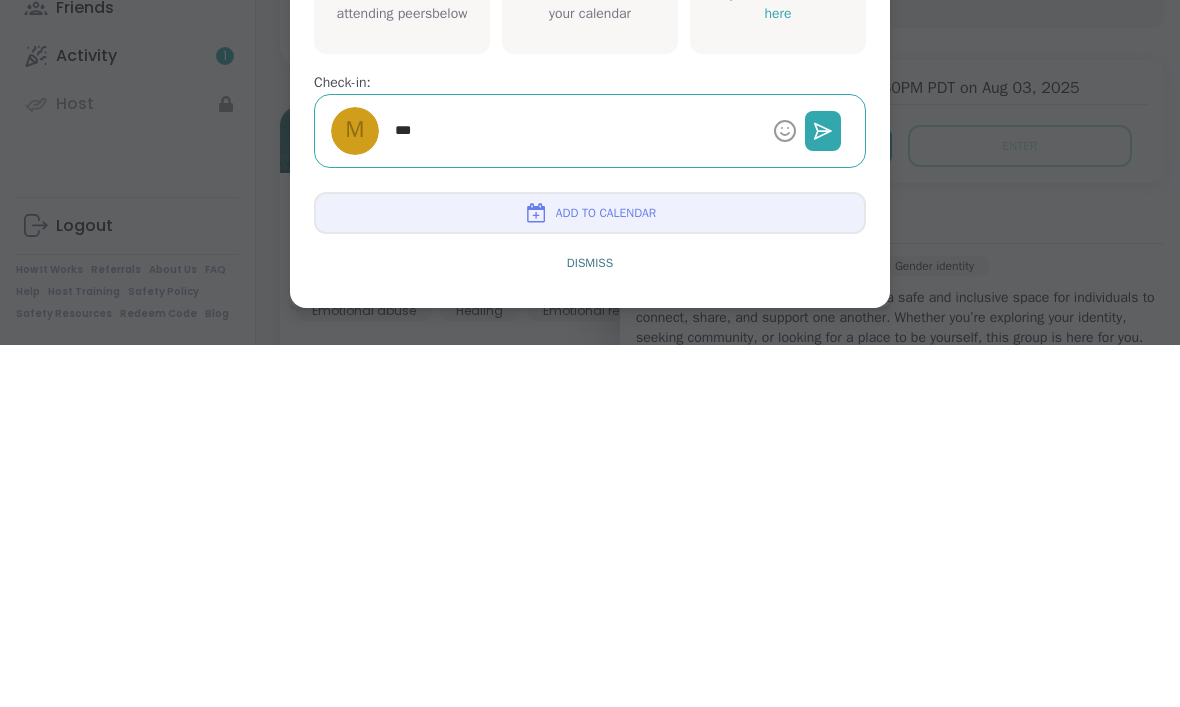 type on "****" 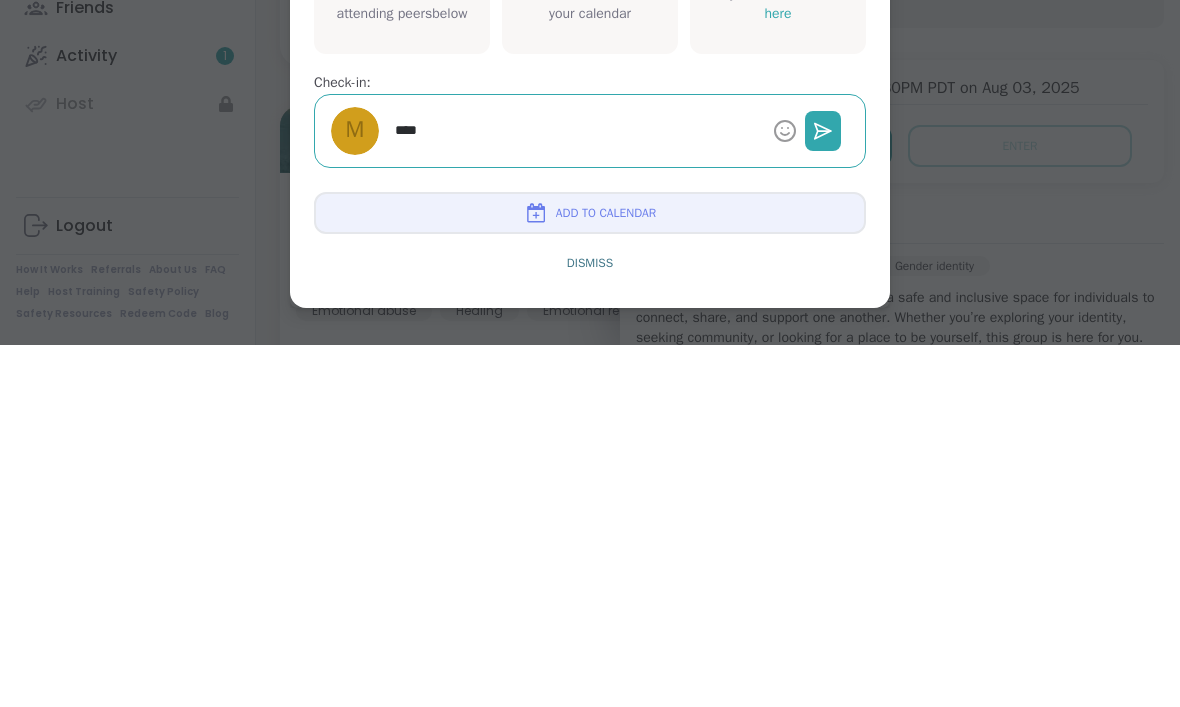 type on "*" 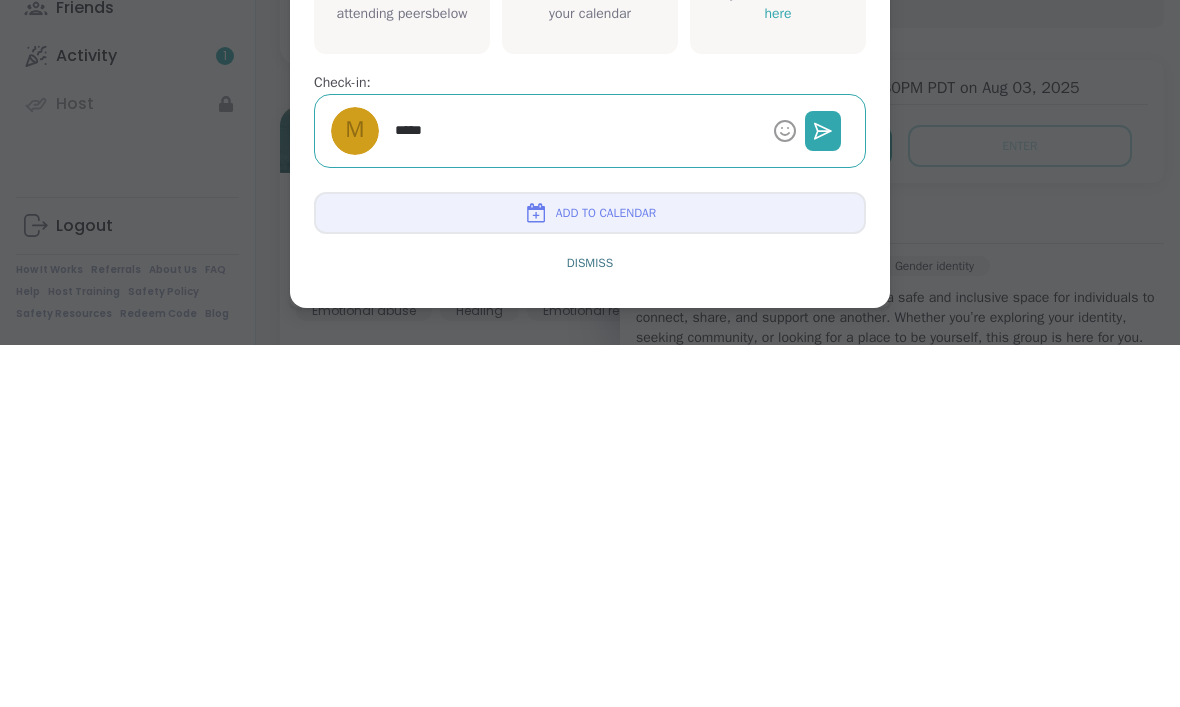 type on "*" 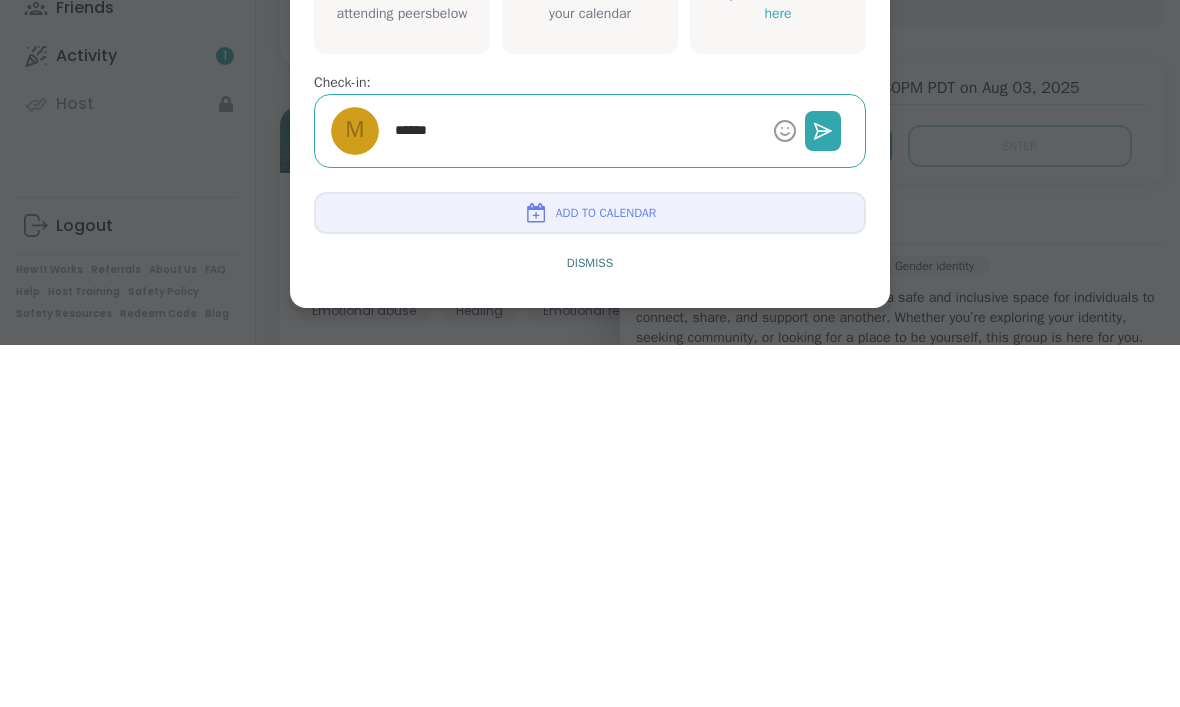 type on "*" 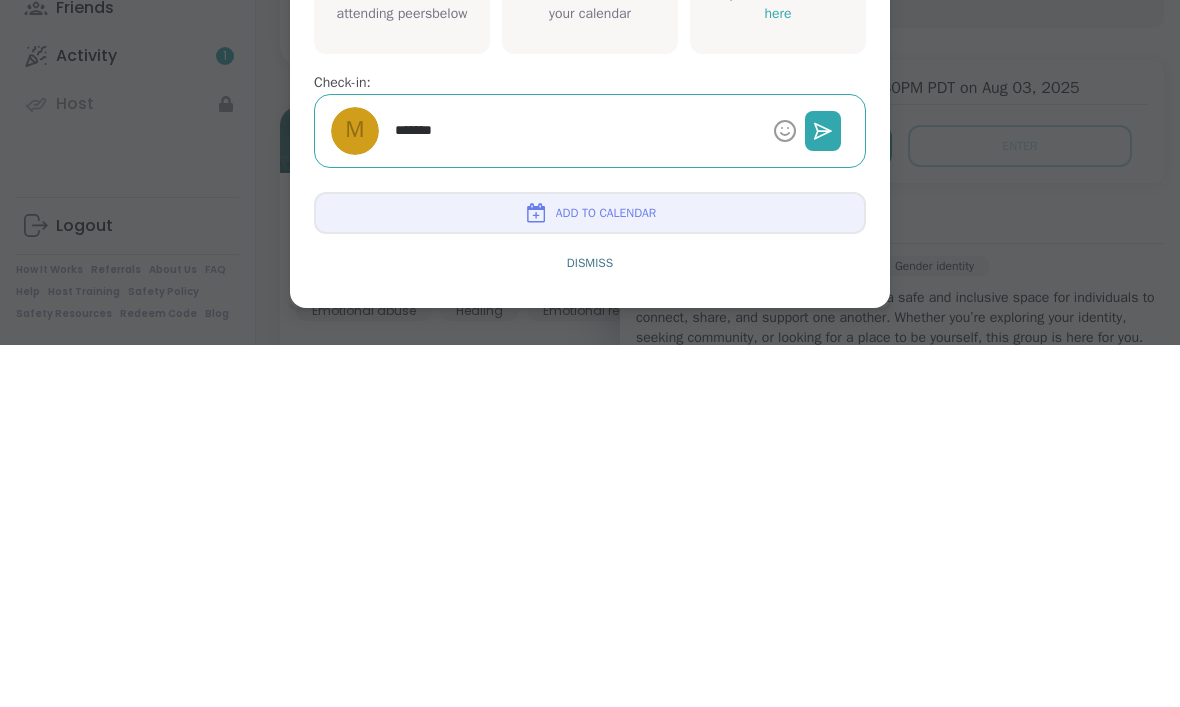 type on "*******" 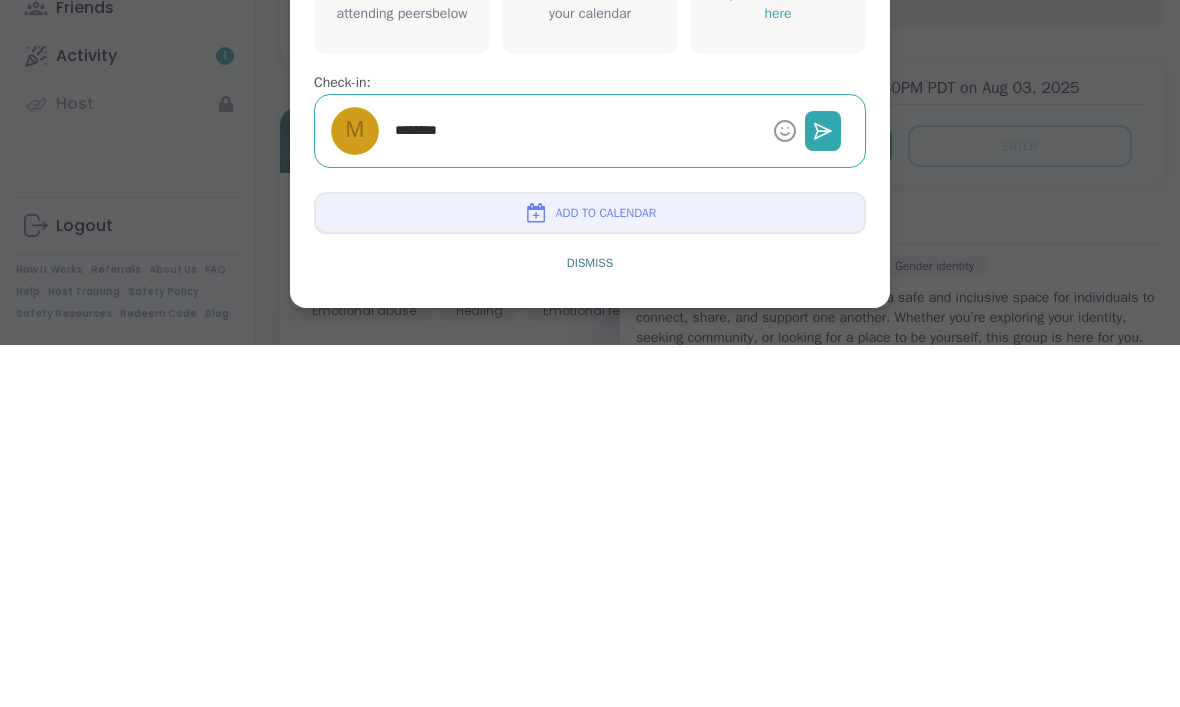 type on "*" 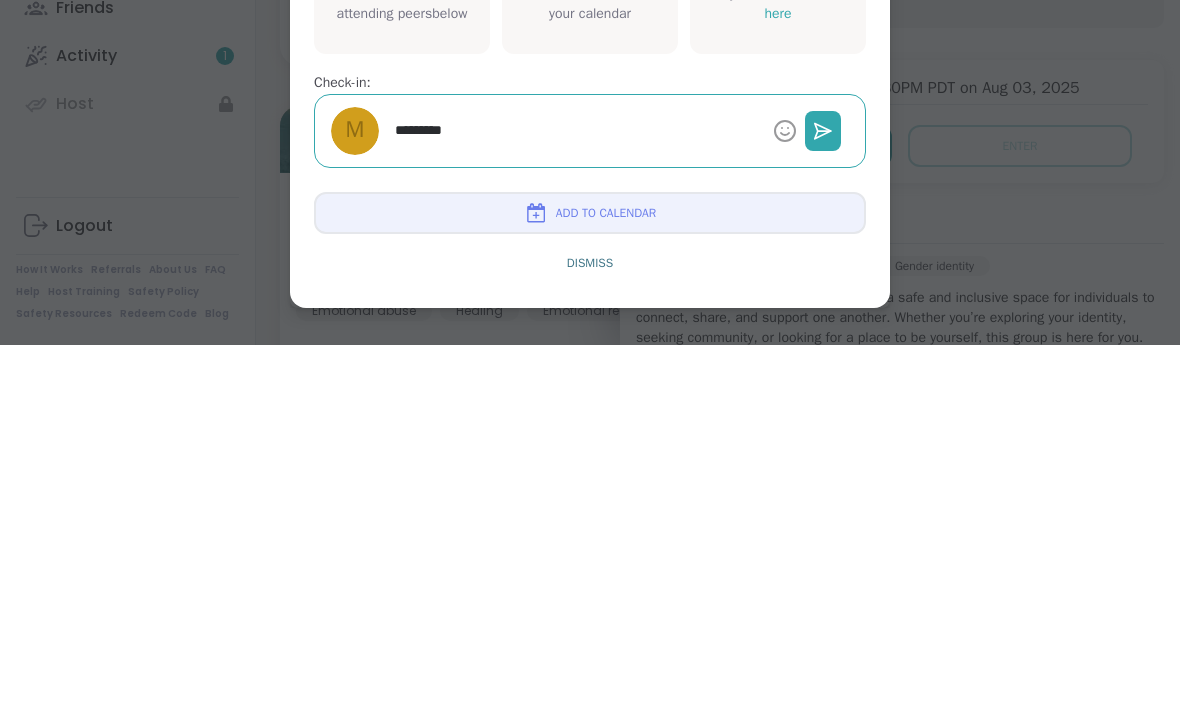 type on "*" 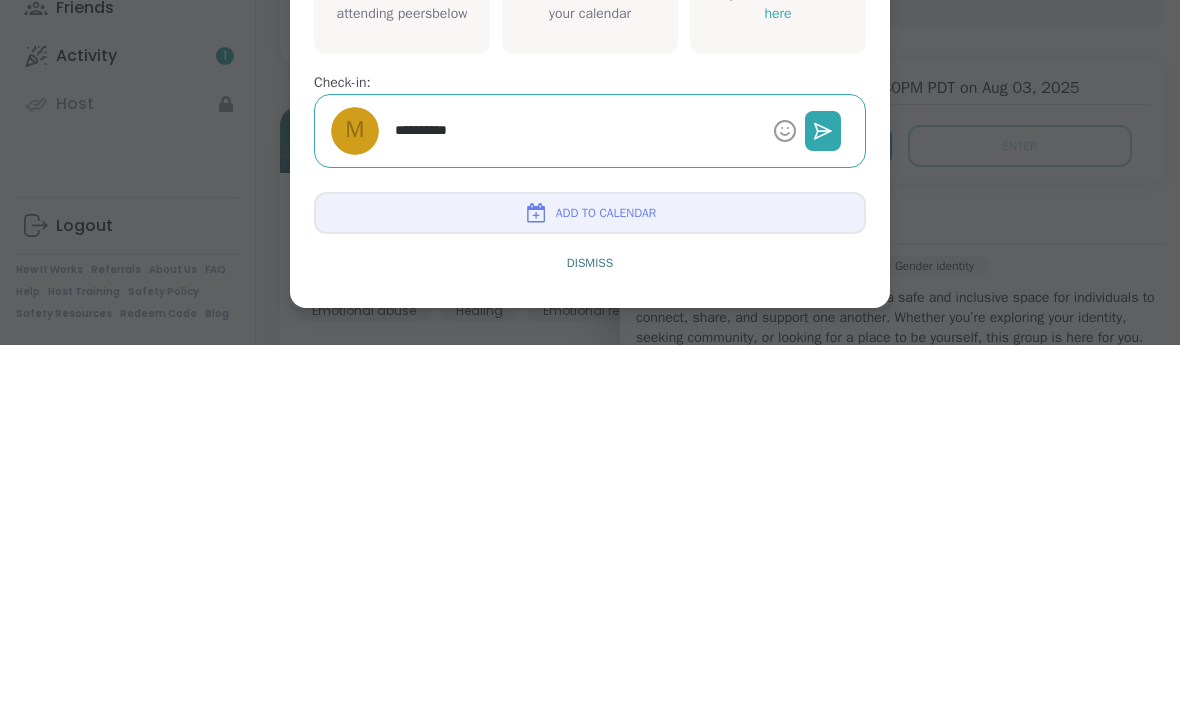 type on "*" 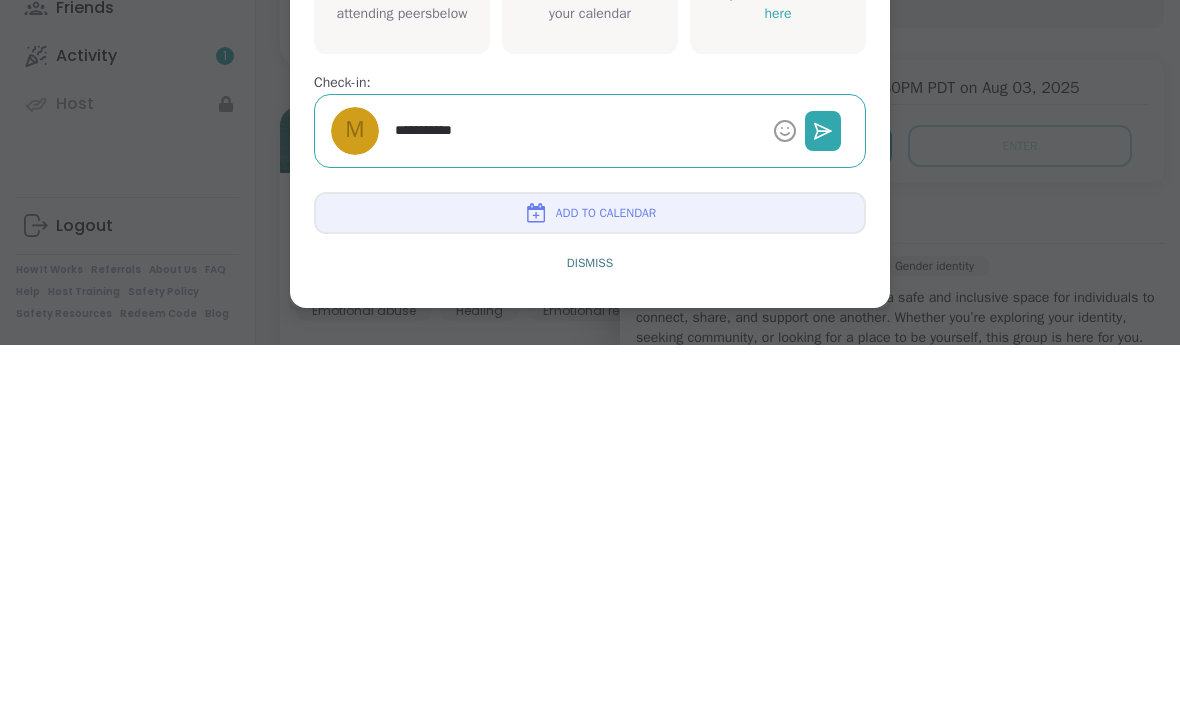 click on "**********" at bounding box center [576, 492] 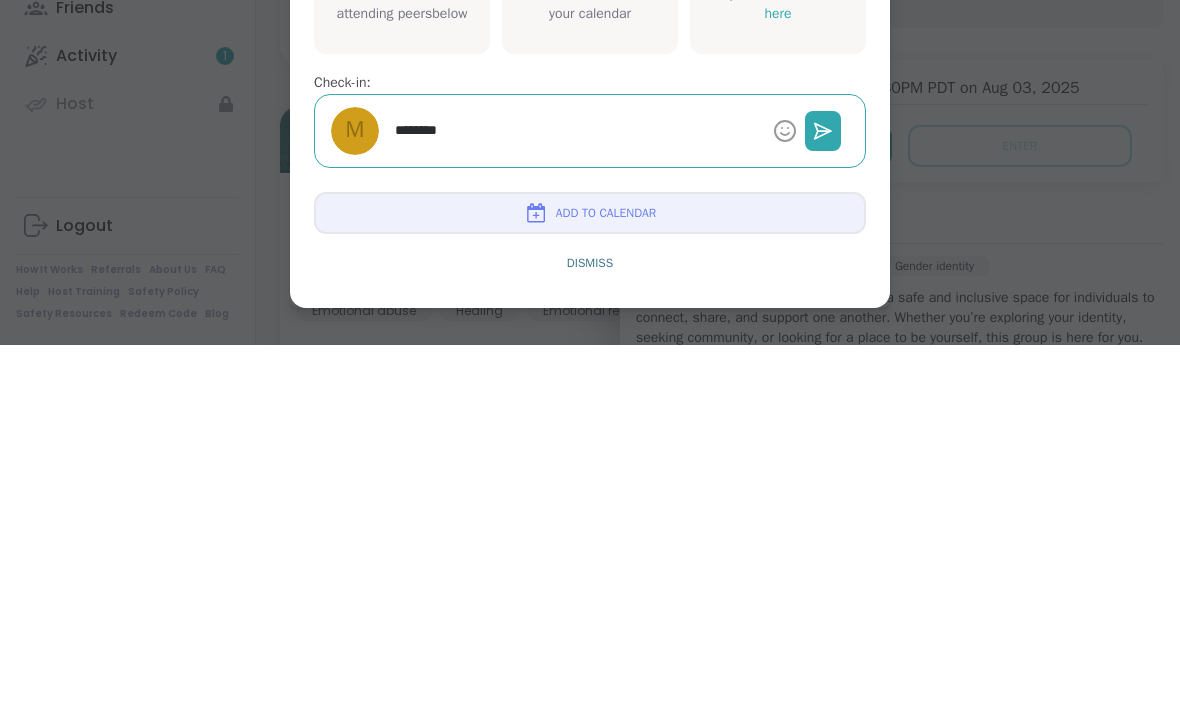 type on "*" 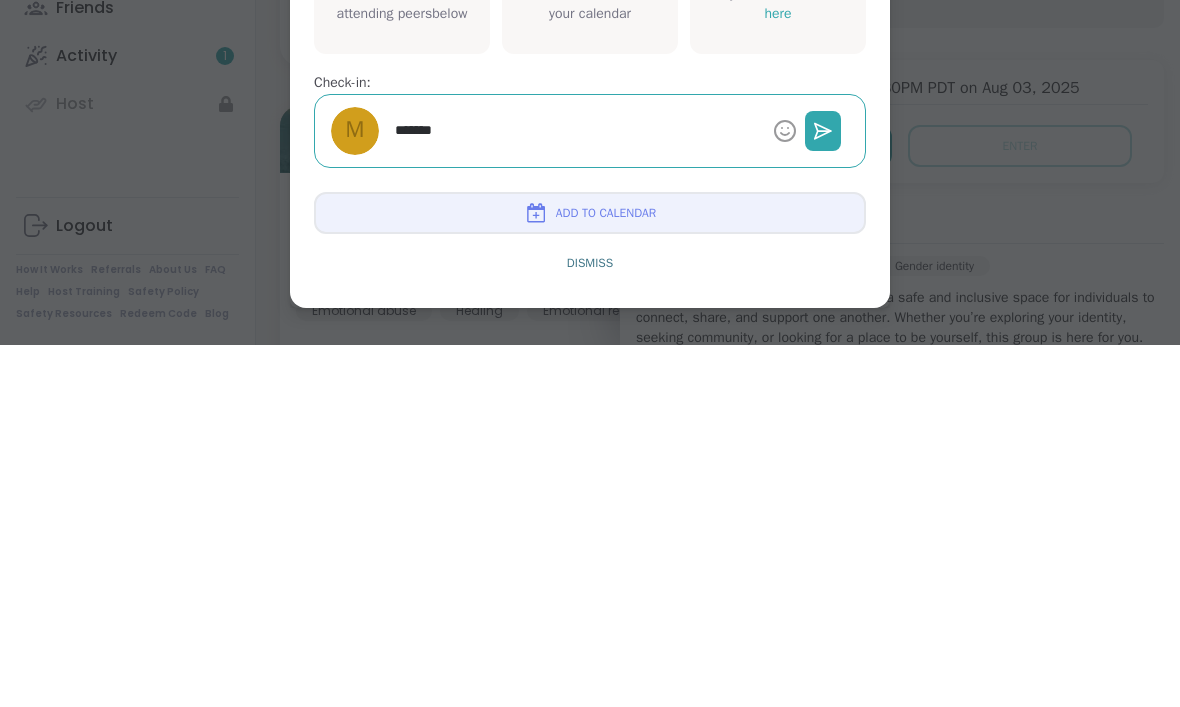 type on "******" 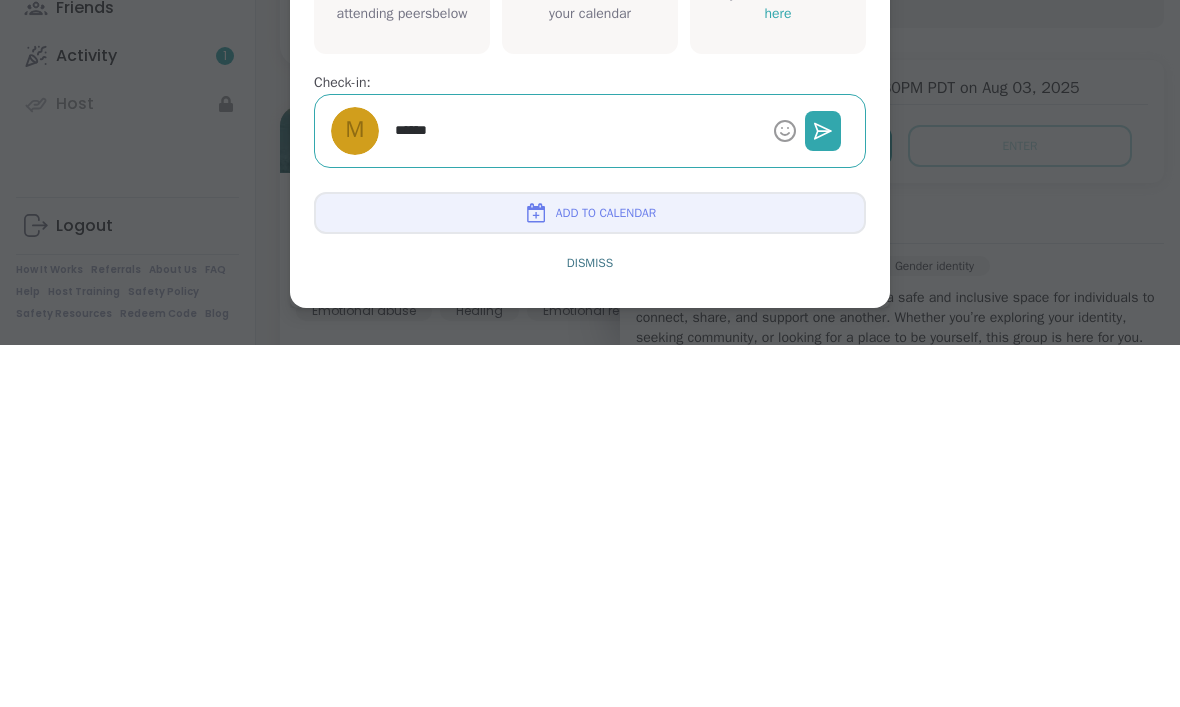 type on "*" 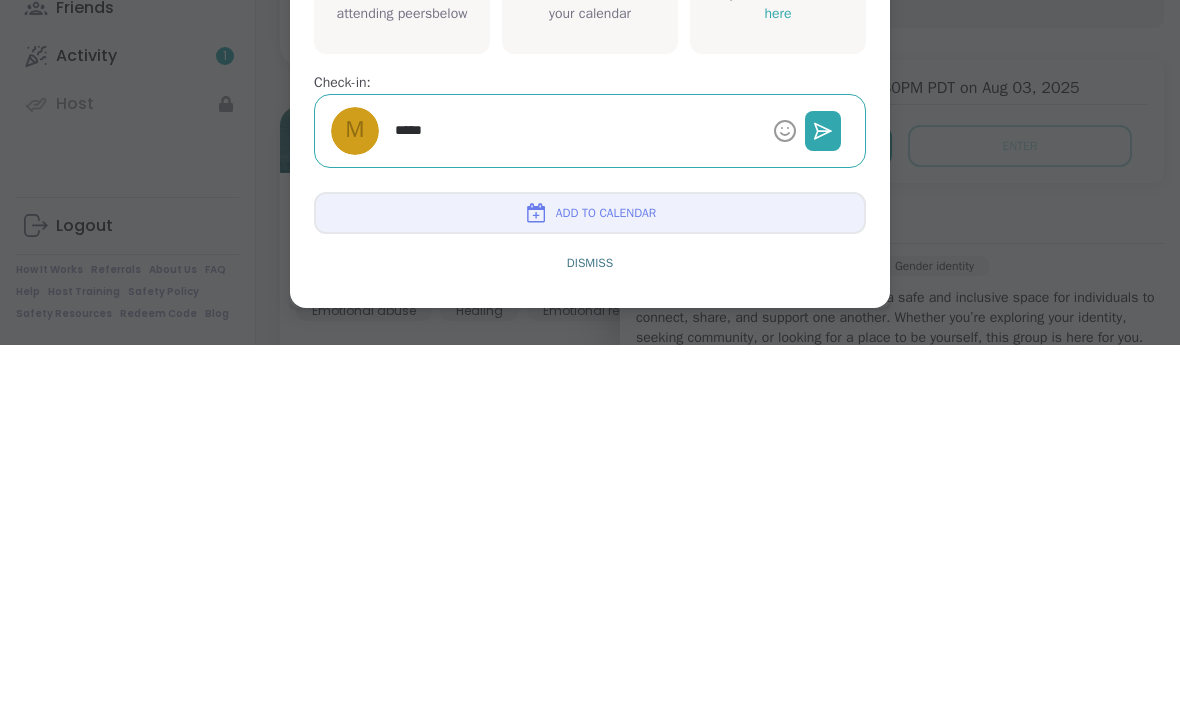type on "****" 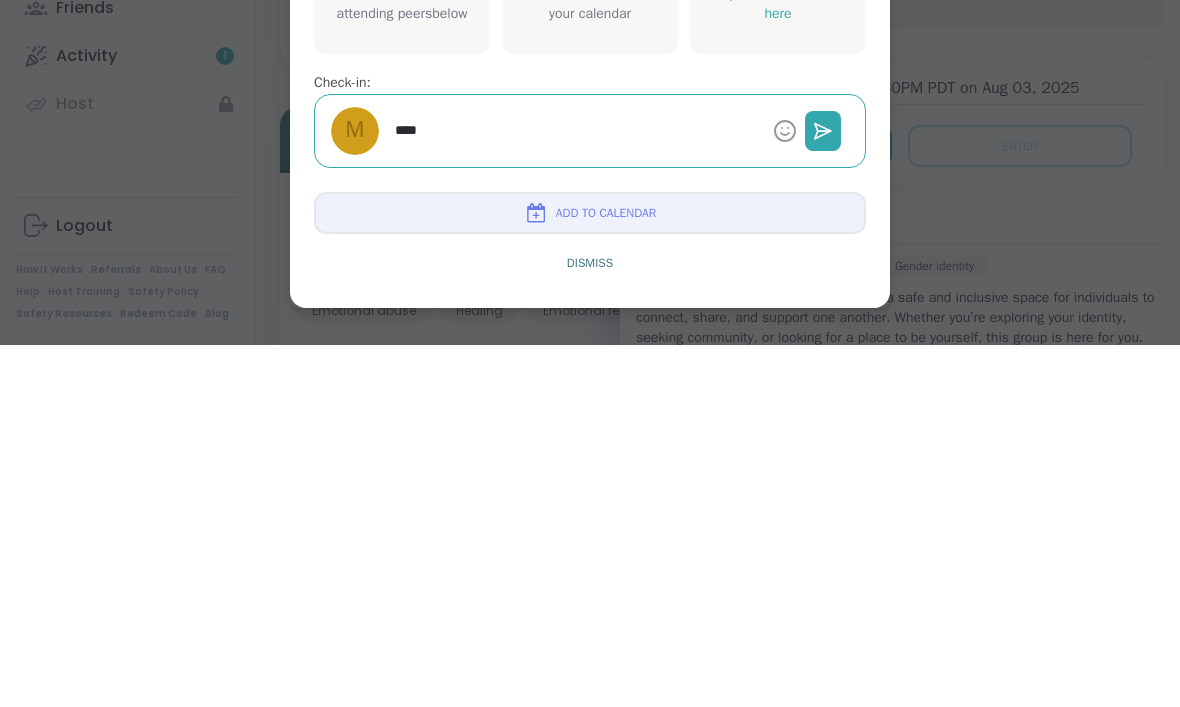 type on "*" 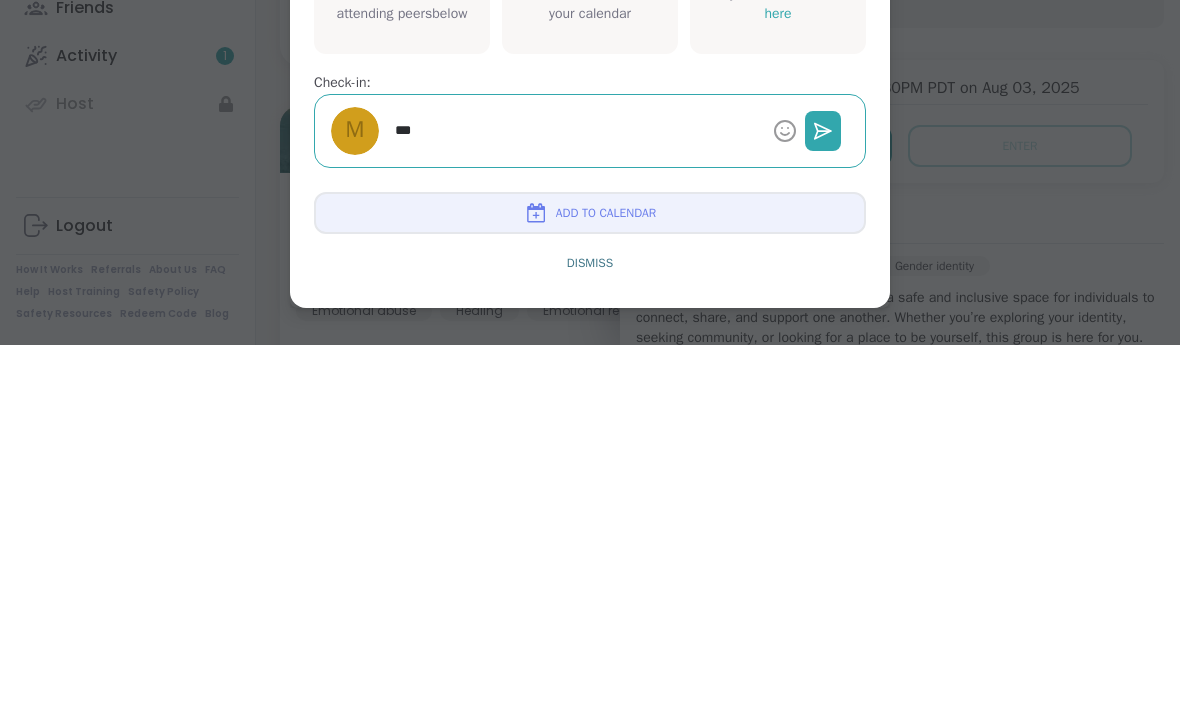 type on "**" 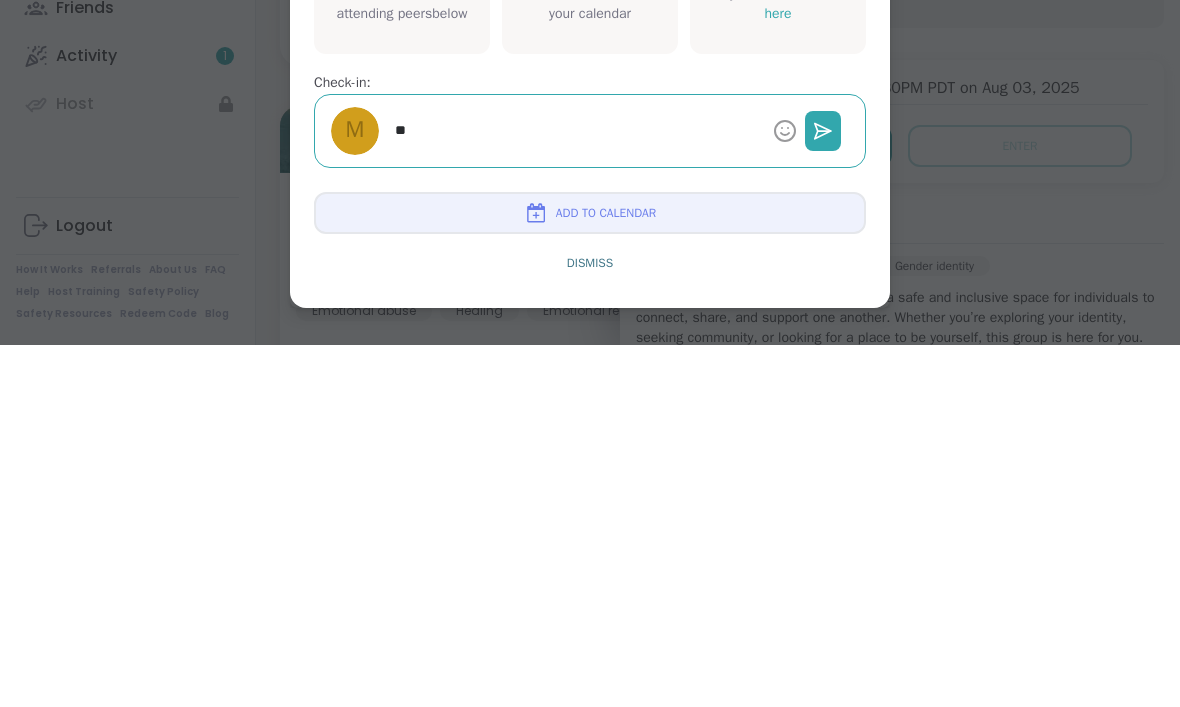 type on "*" 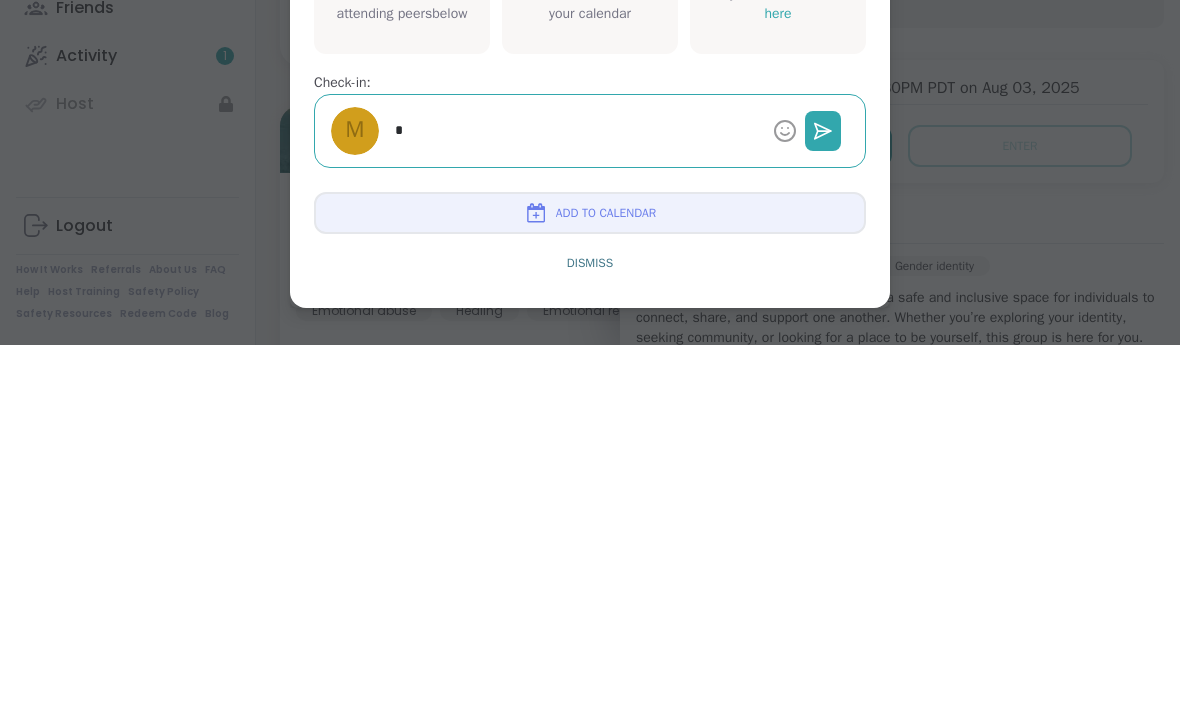 type on "*" 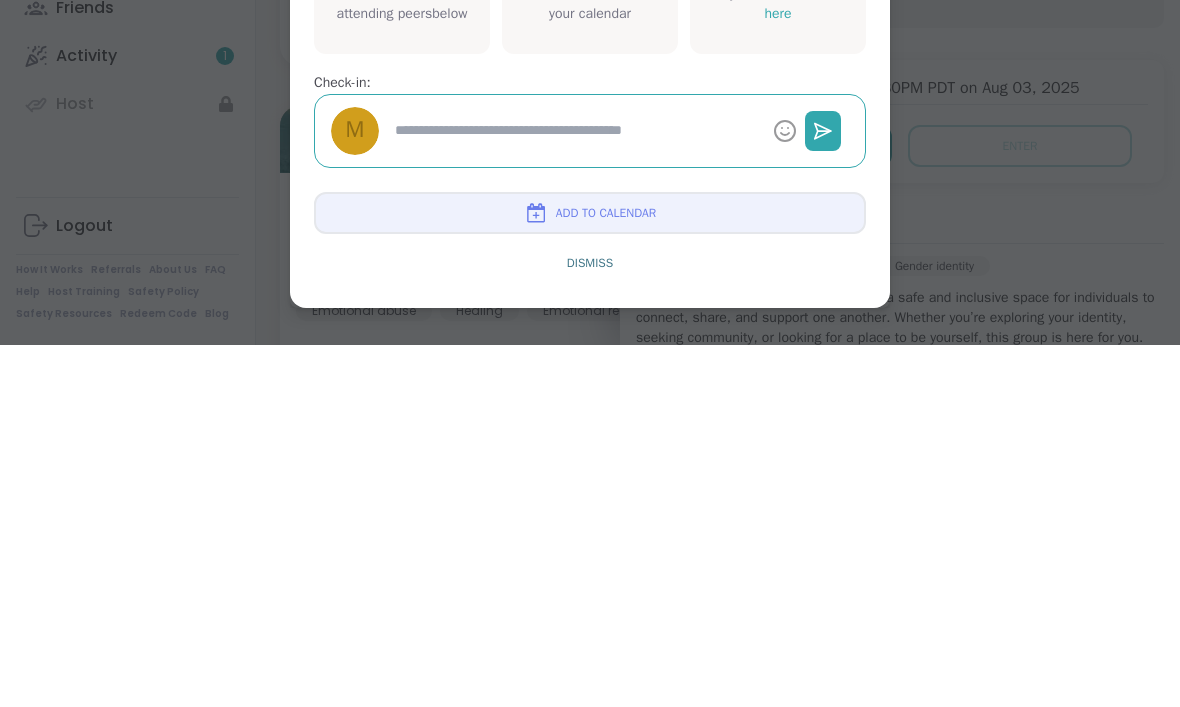 type on "*" 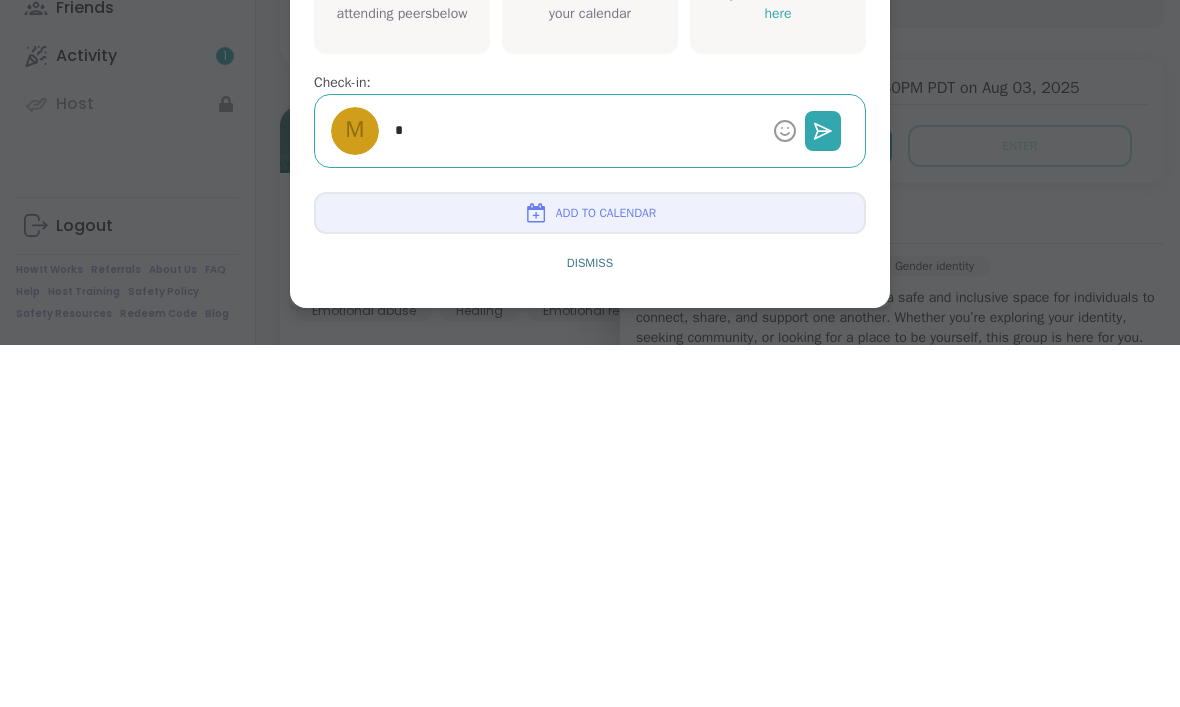 type on "*" 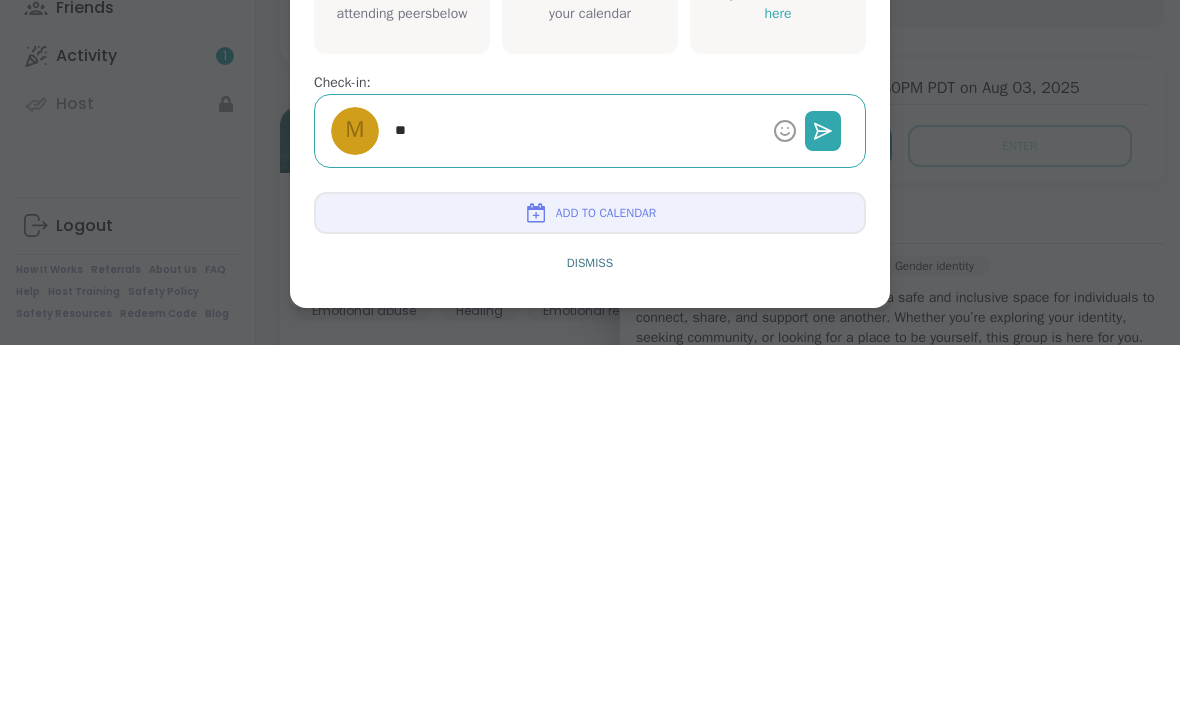 type on "***" 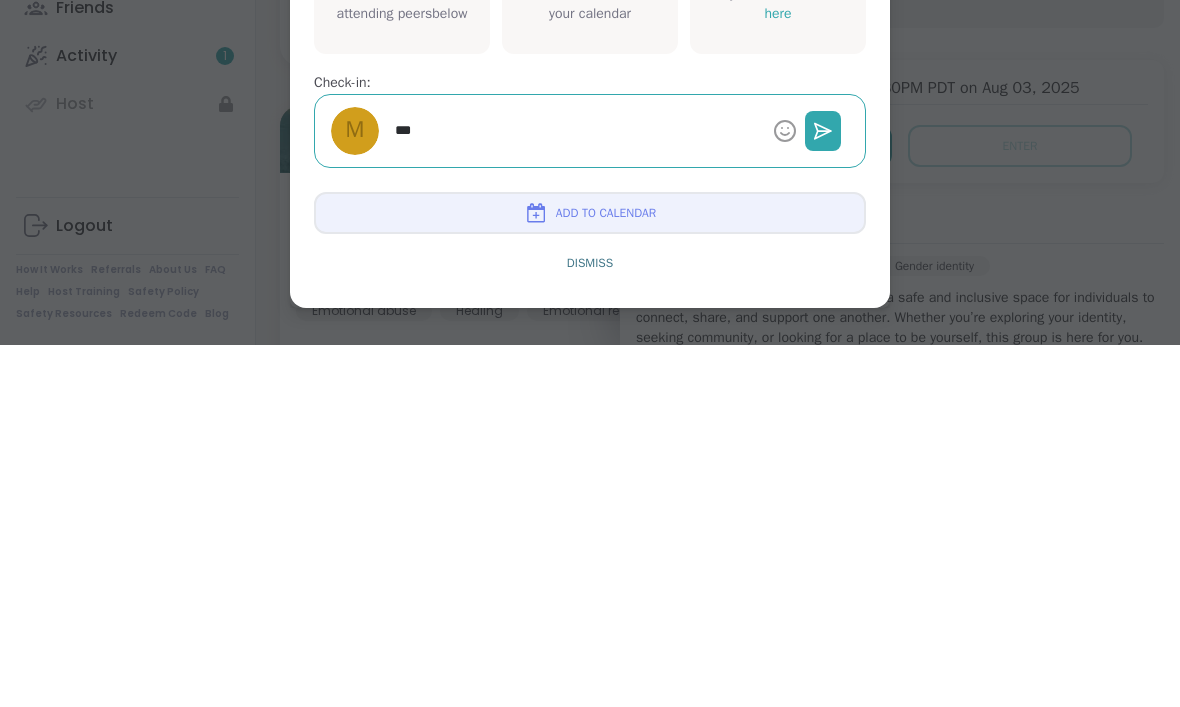 type on "*" 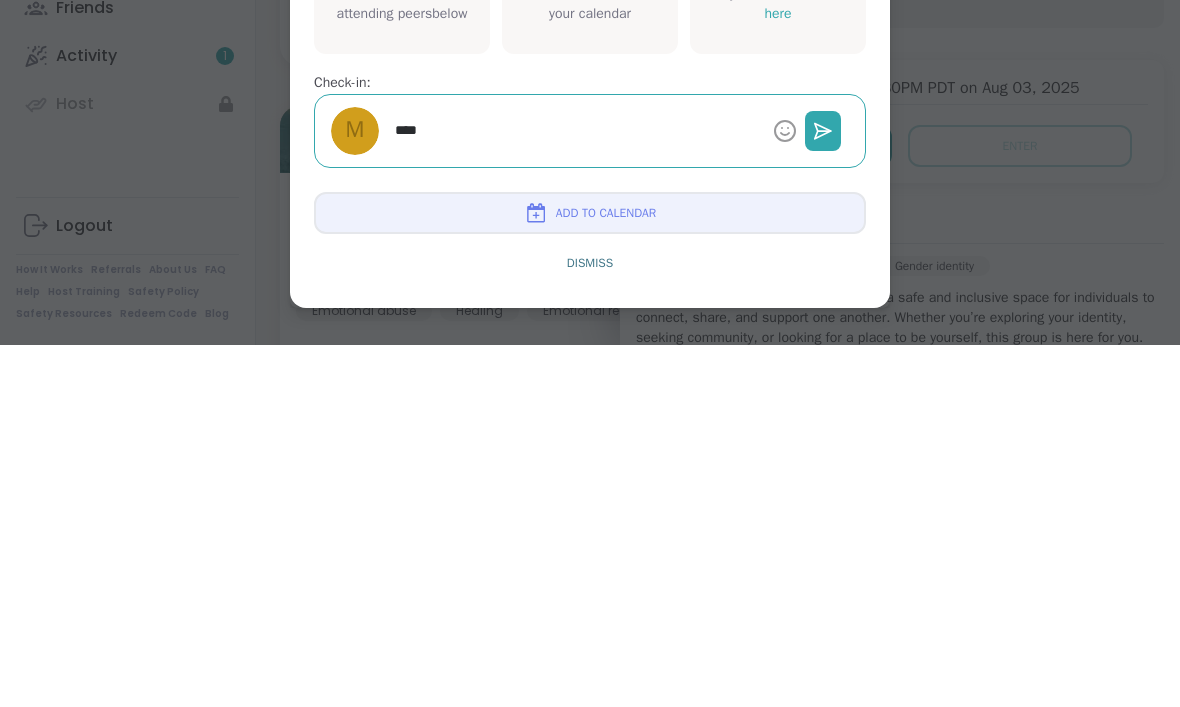 type on "*" 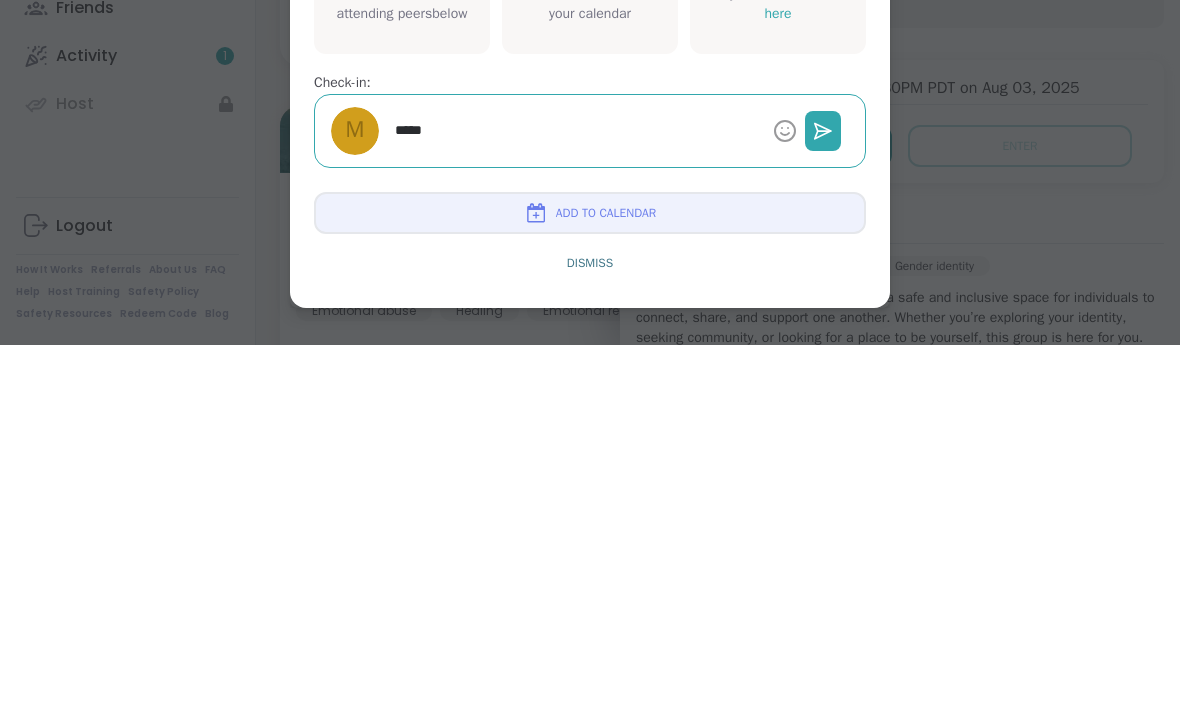type on "*" 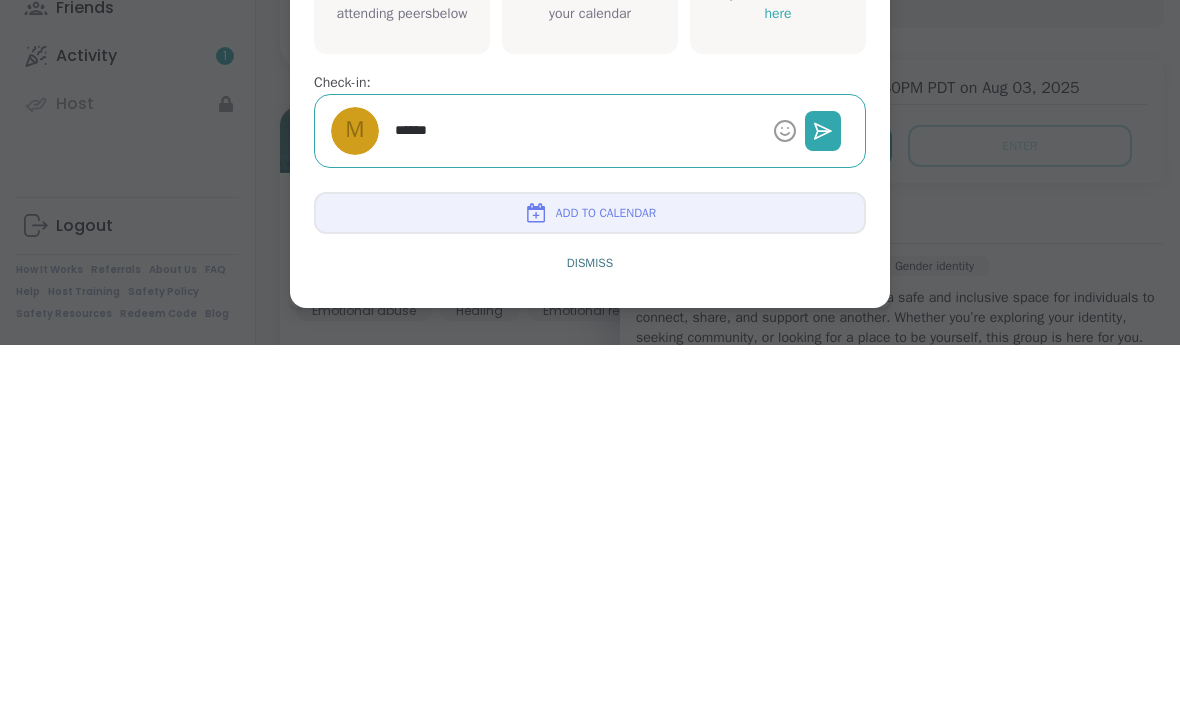 type on "*" 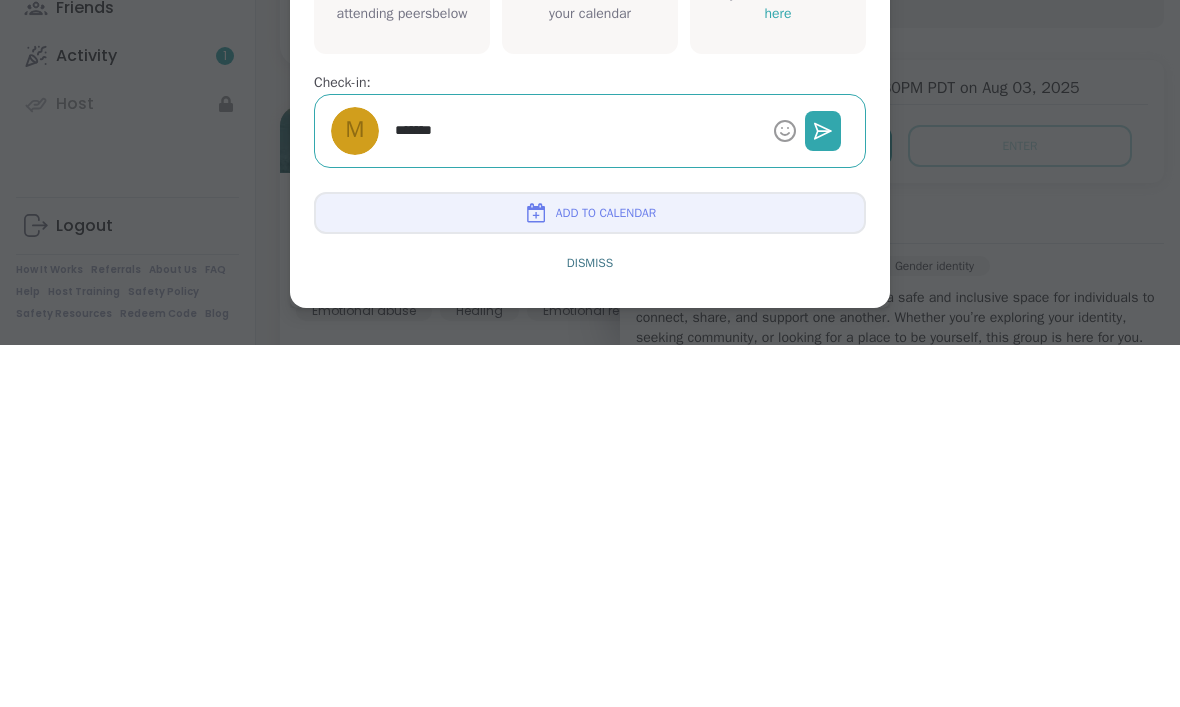 type on "*******" 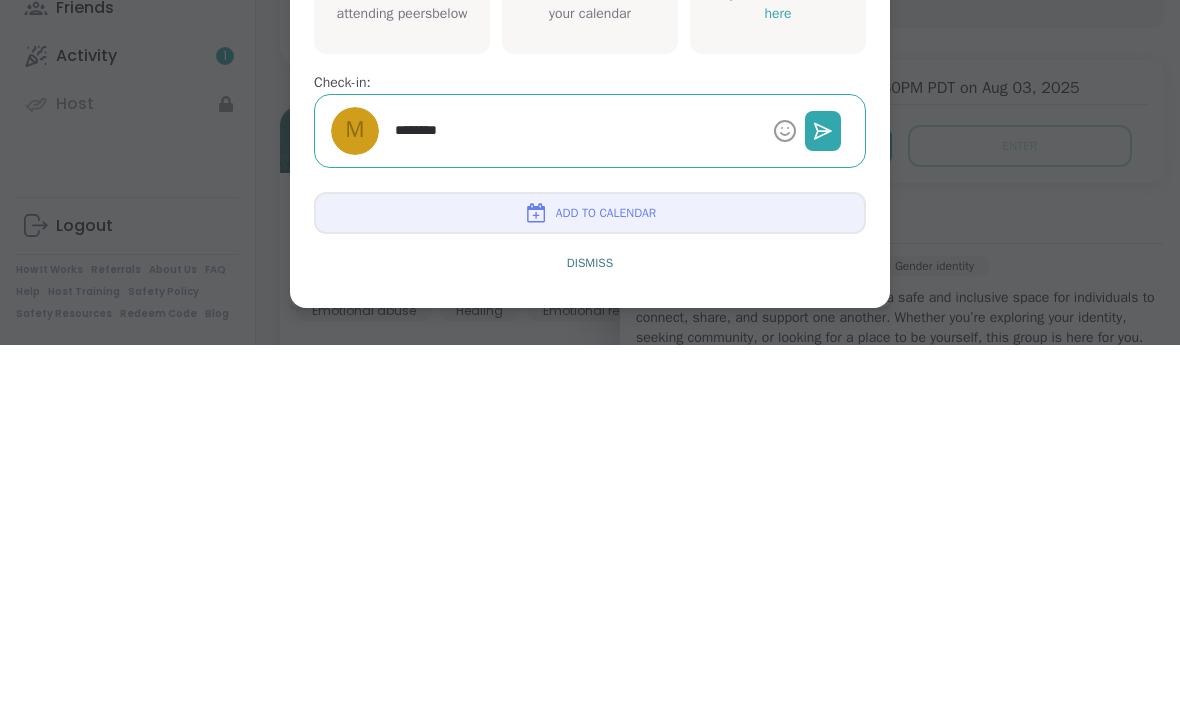 type on "*" 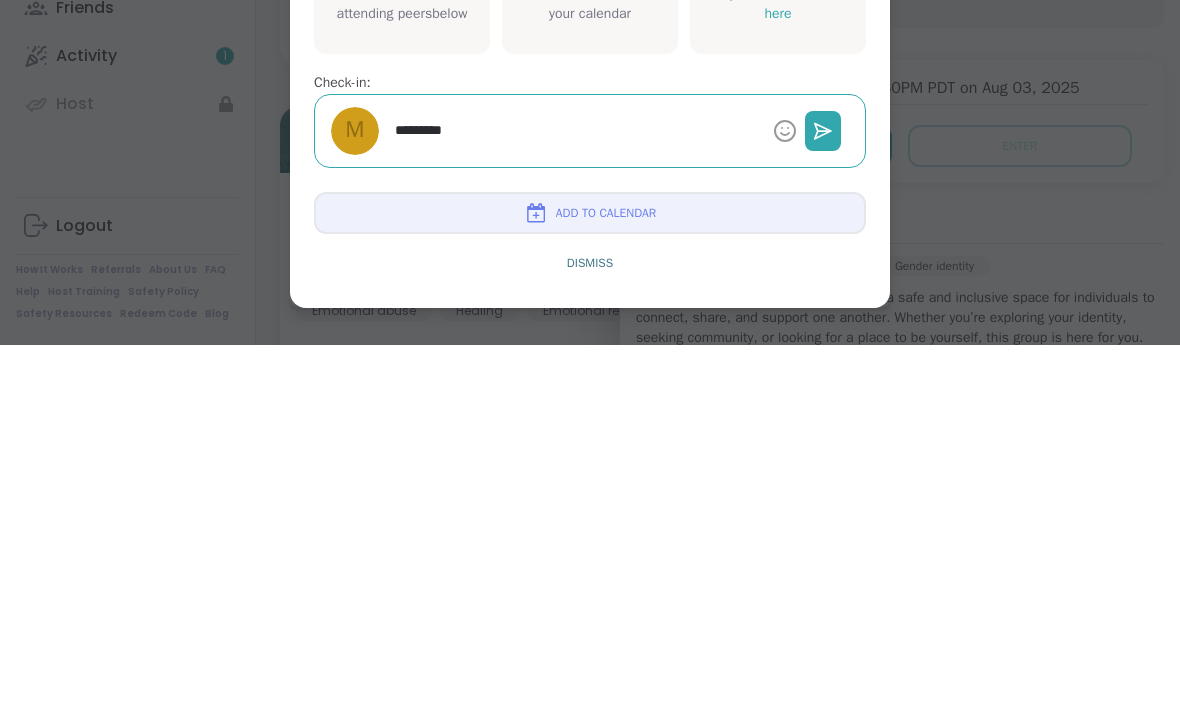 type on "**********" 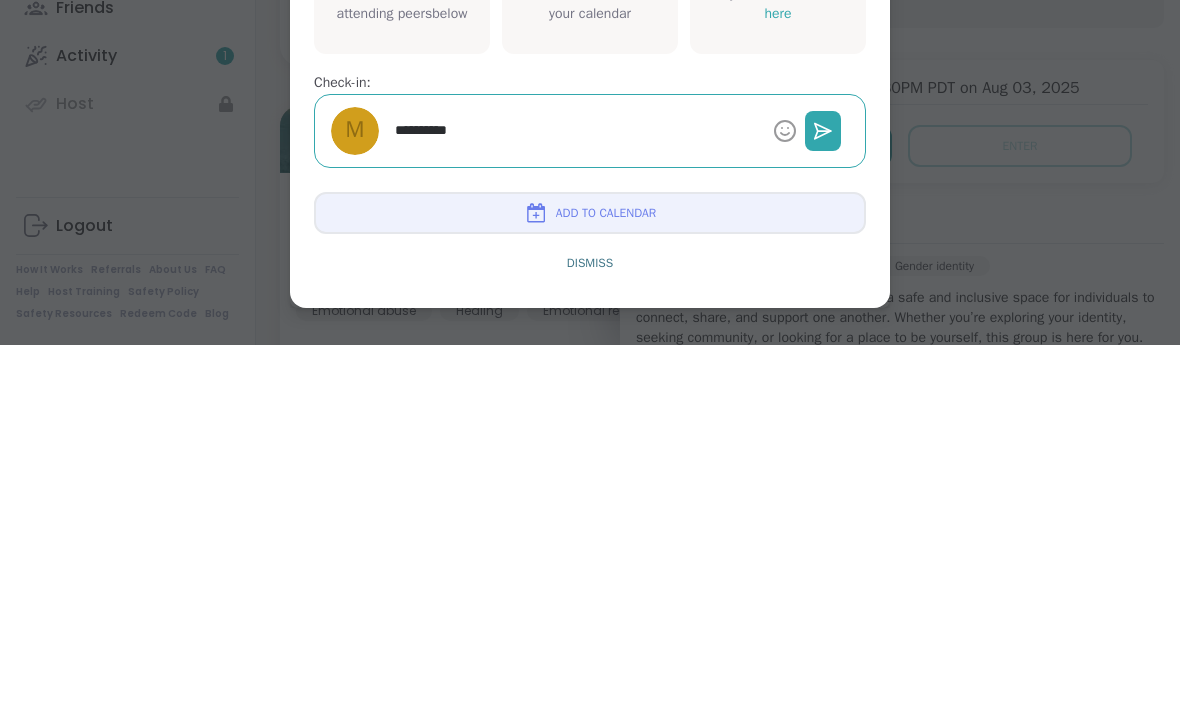type on "*" 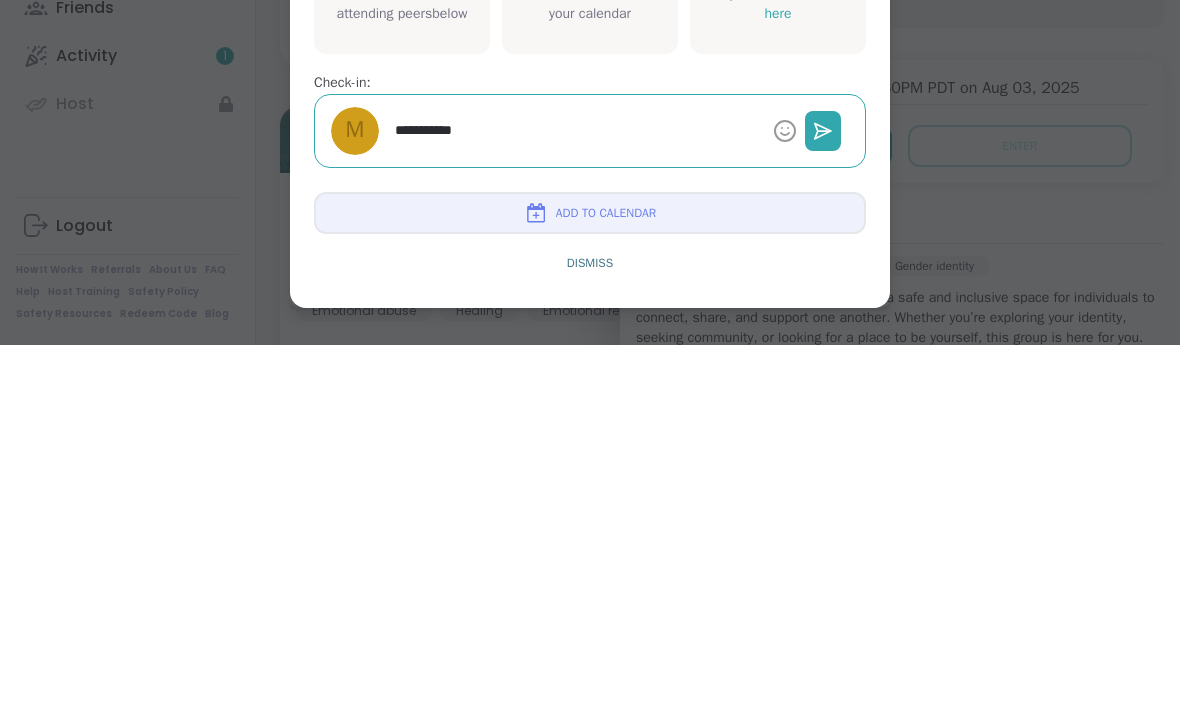 type on "*" 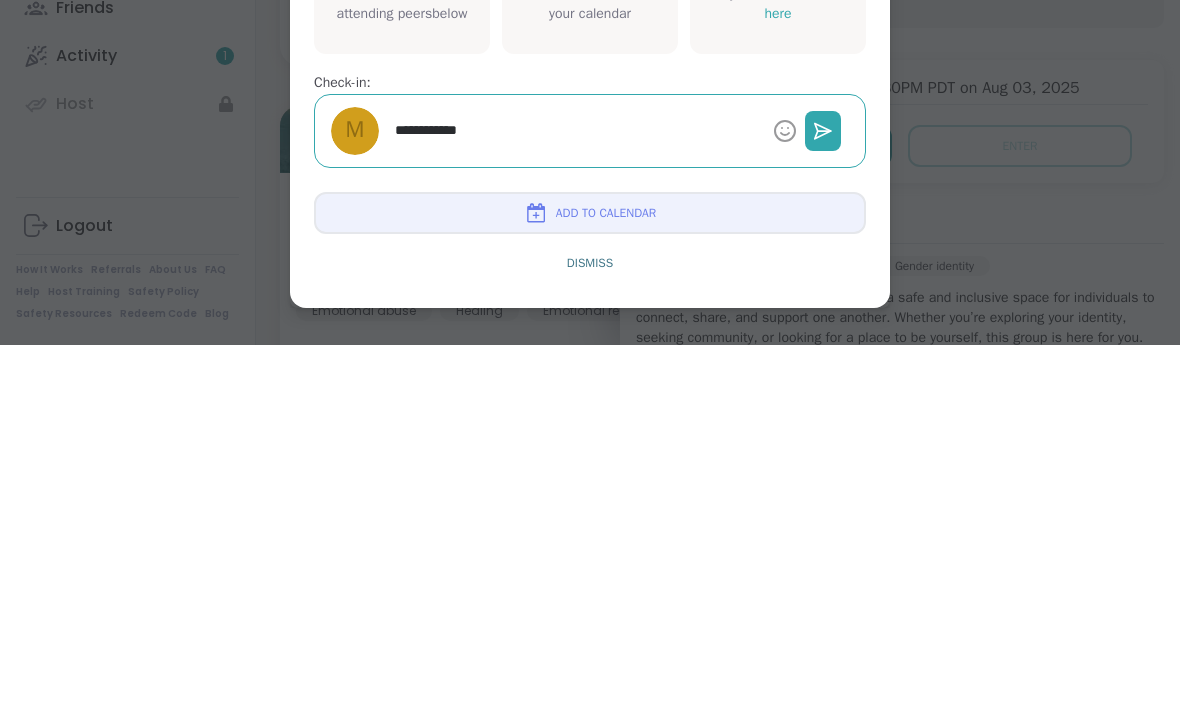 type on "**********" 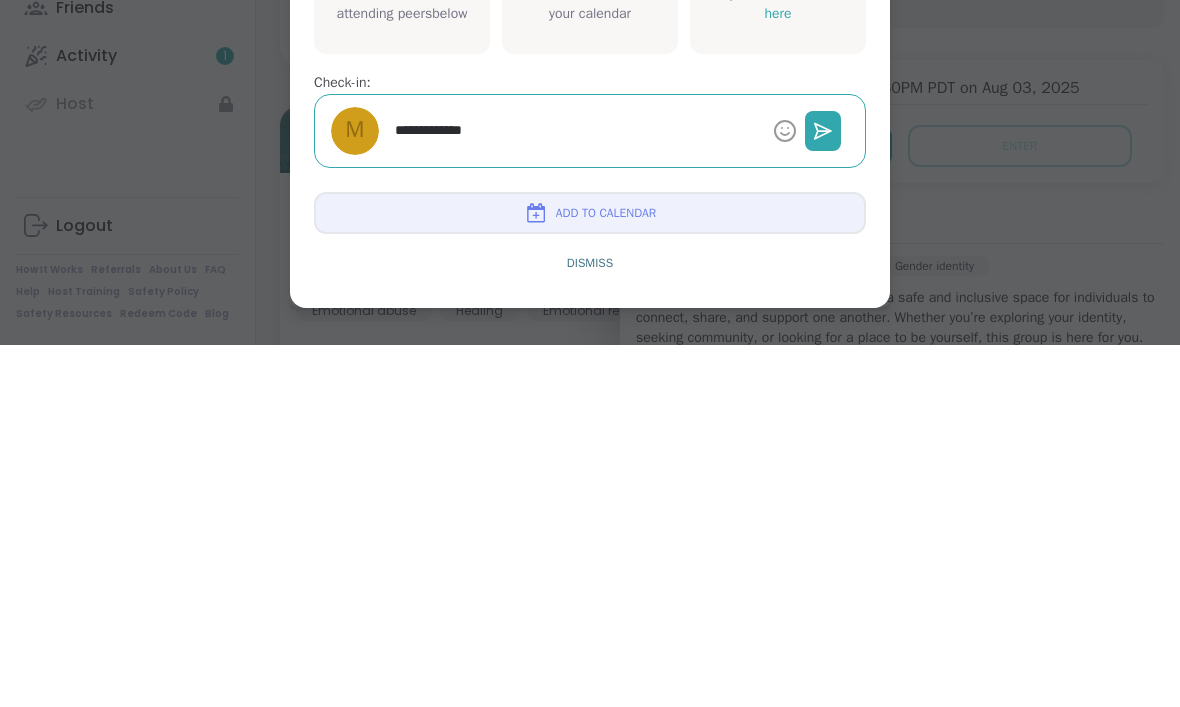 type on "*" 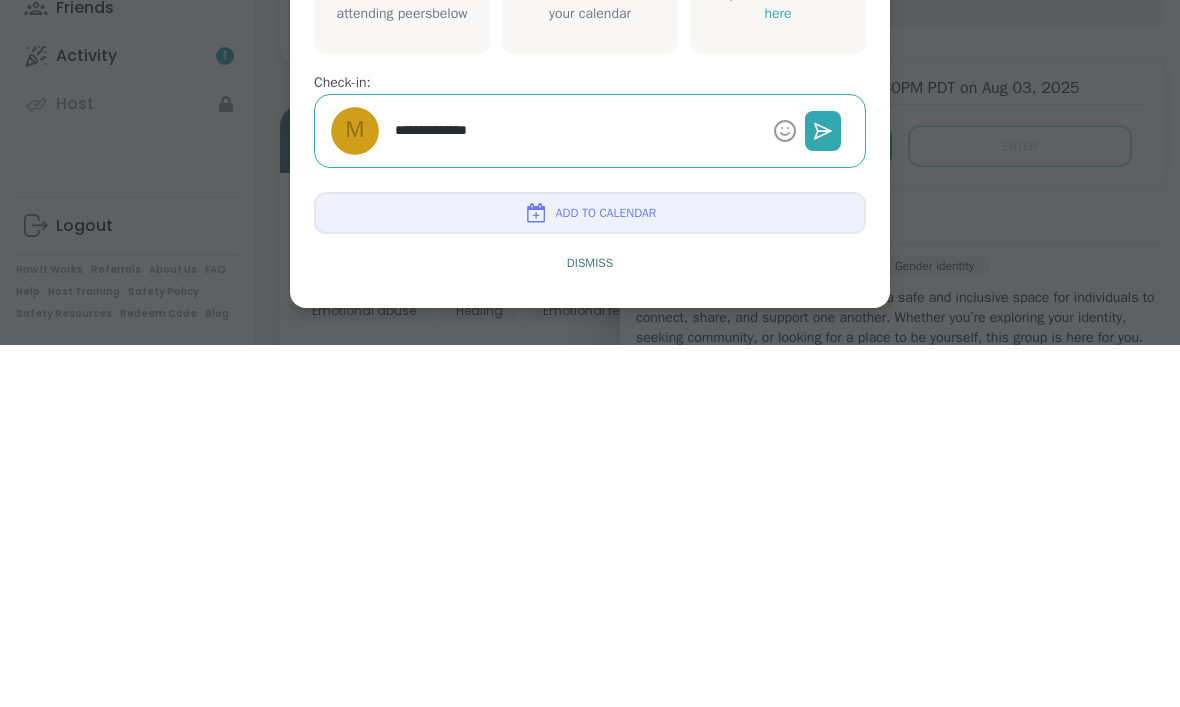 type on "*" 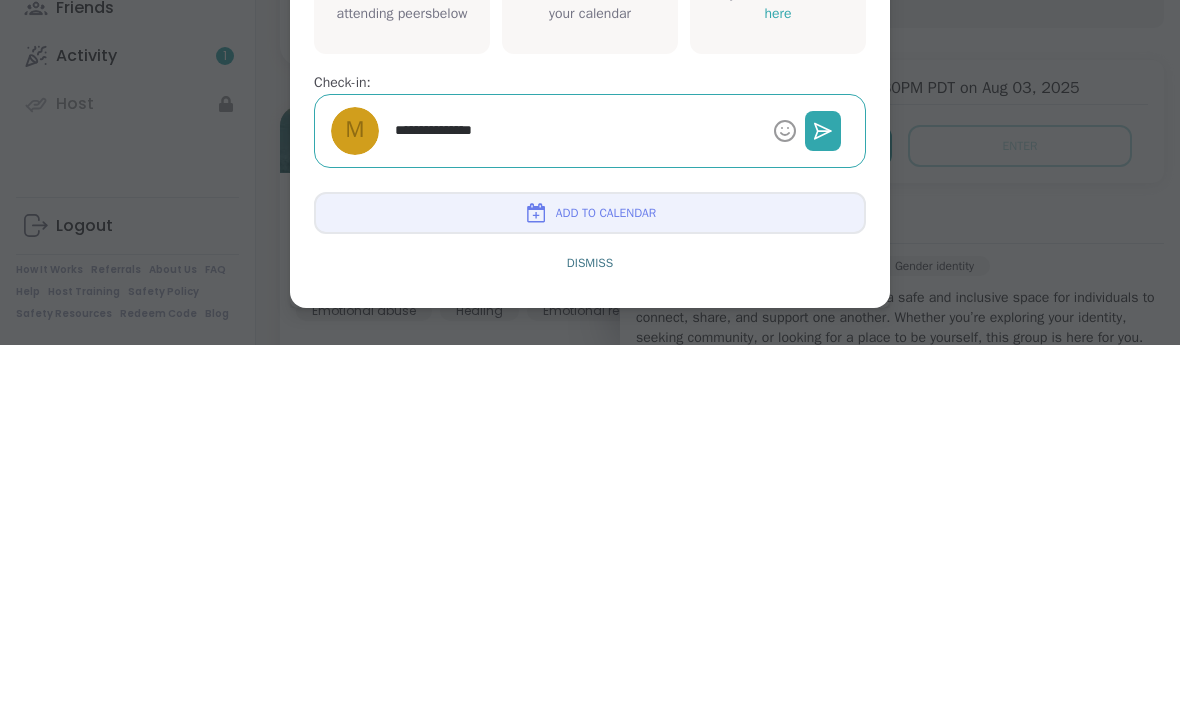 type on "*" 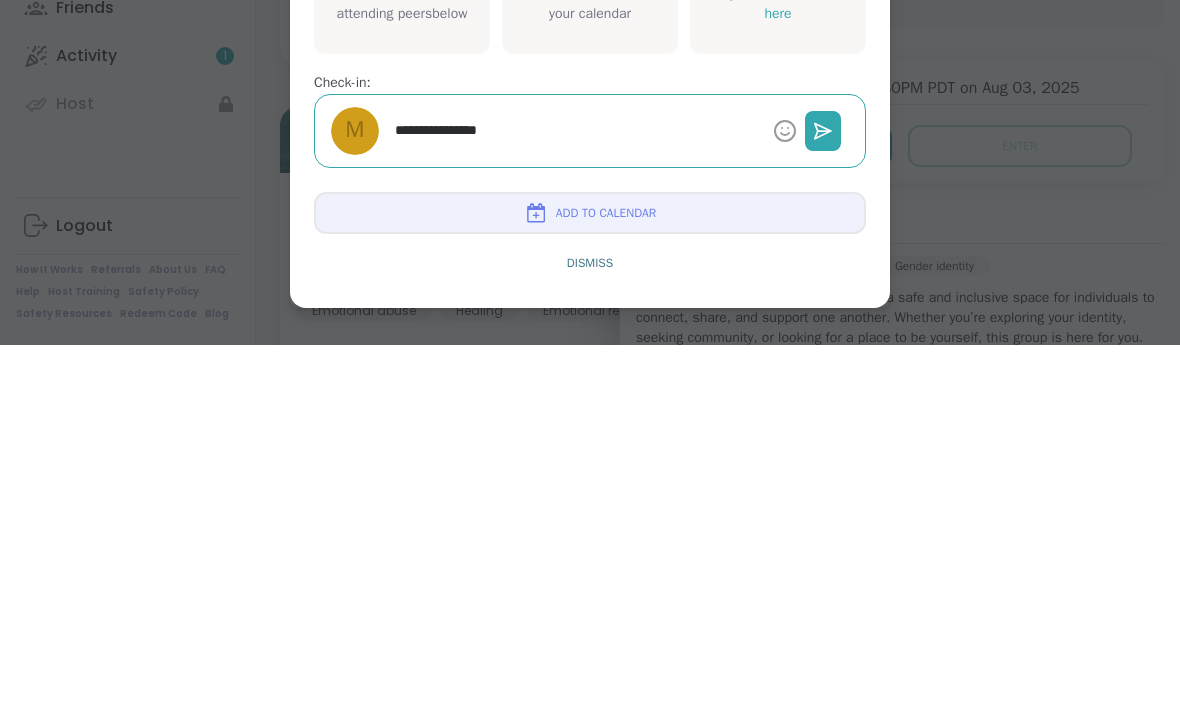 type on "**********" 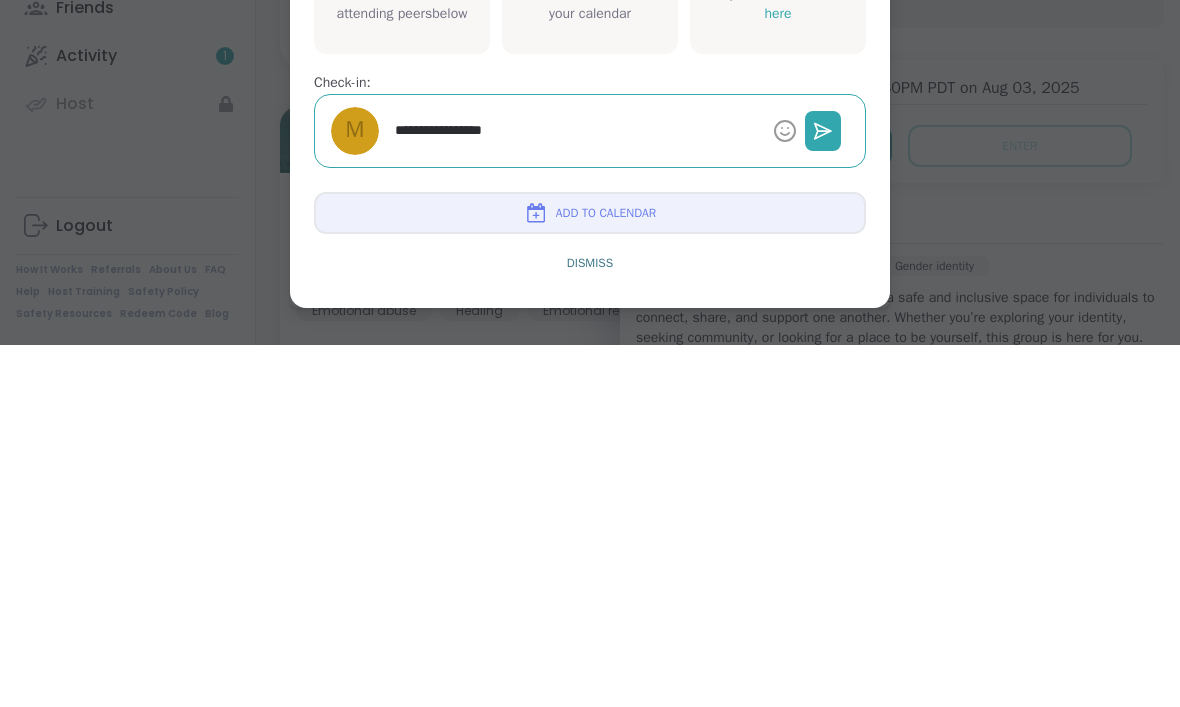 type on "*" 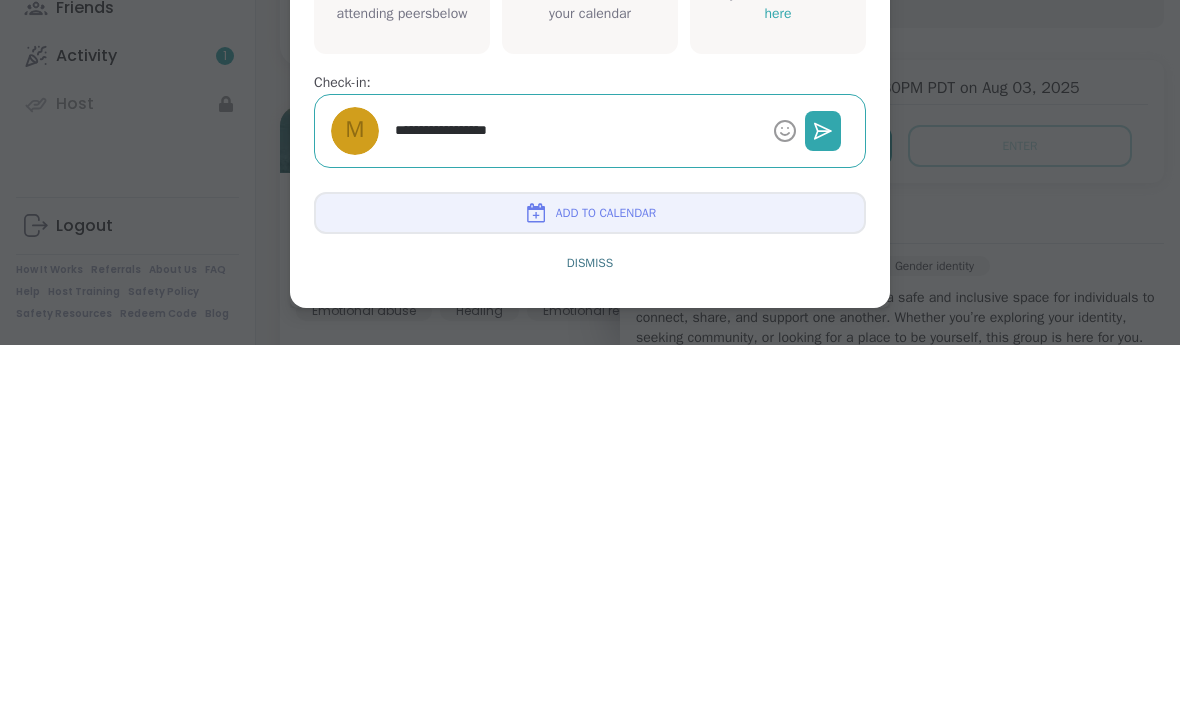 type on "*" 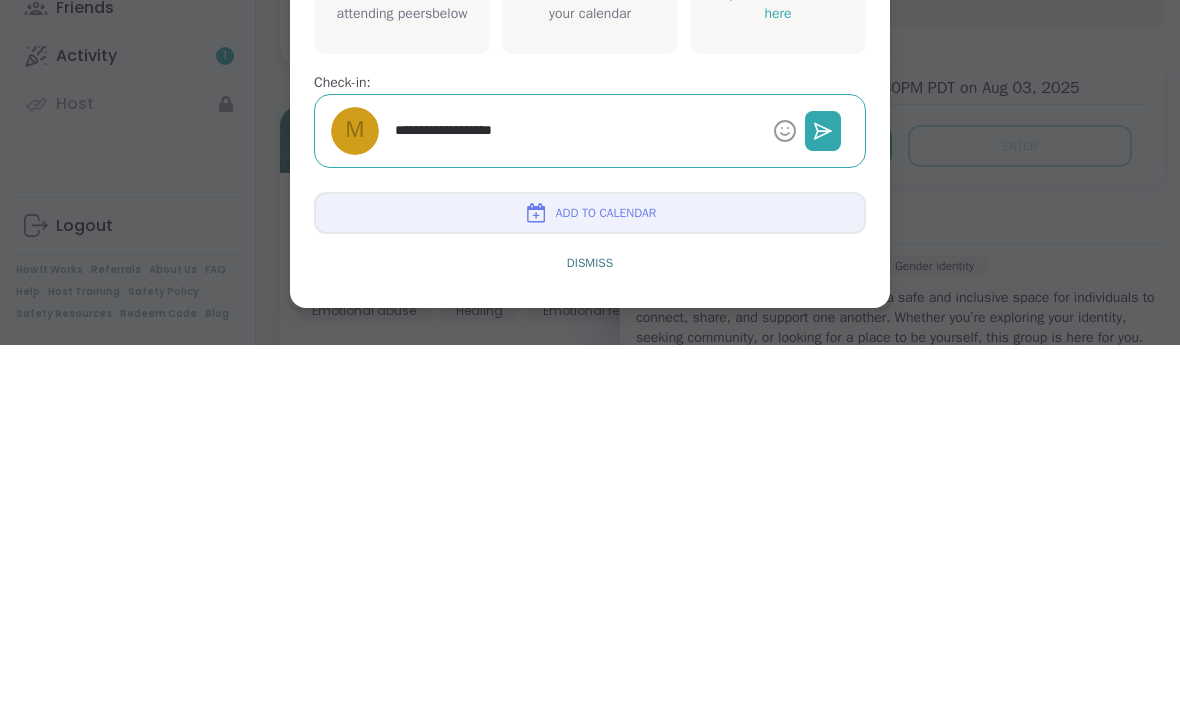 type on "*" 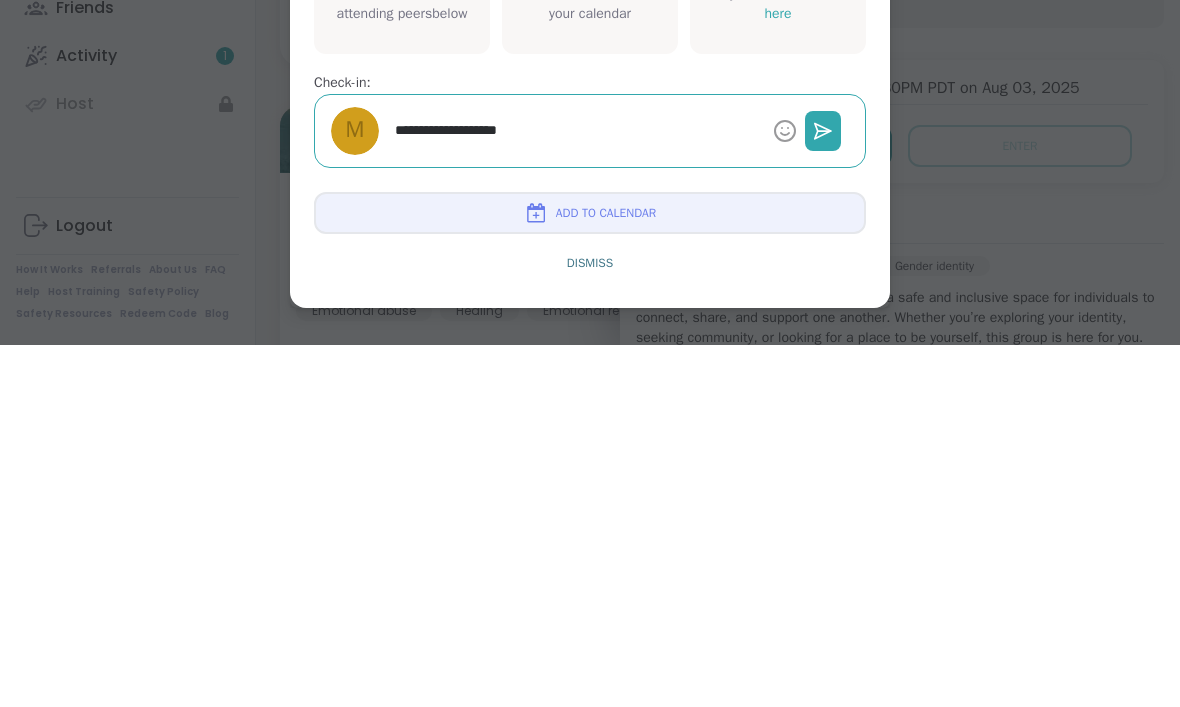 type on "*" 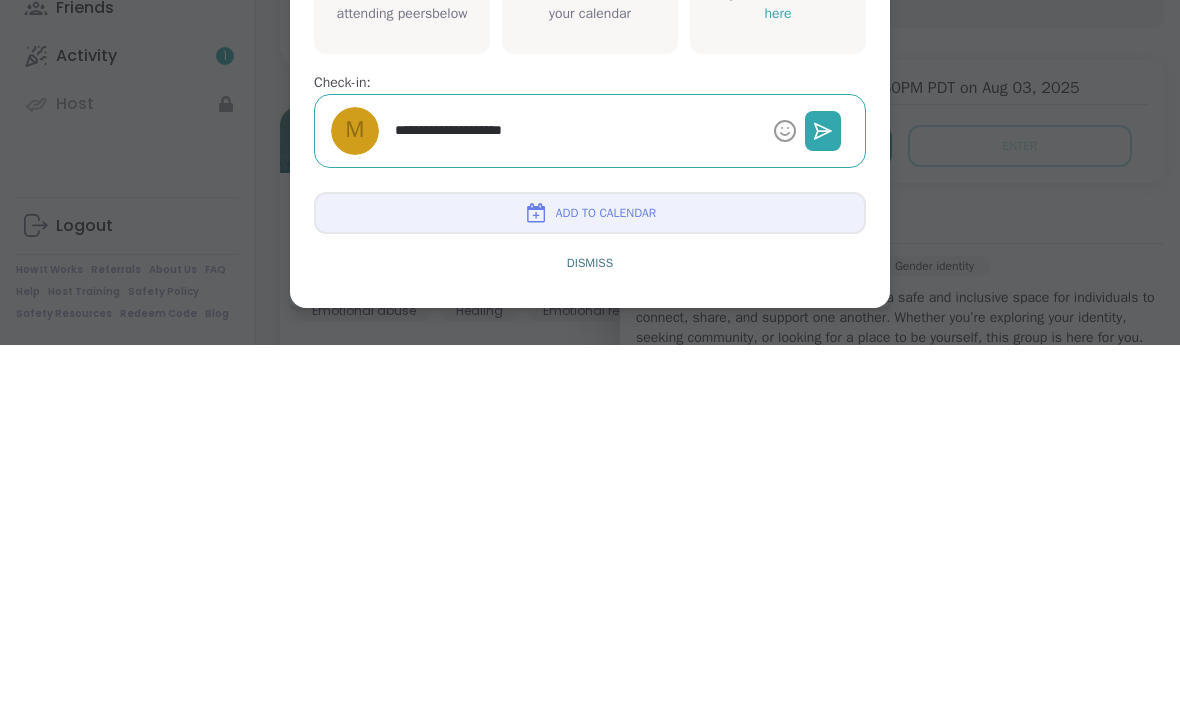type on "**********" 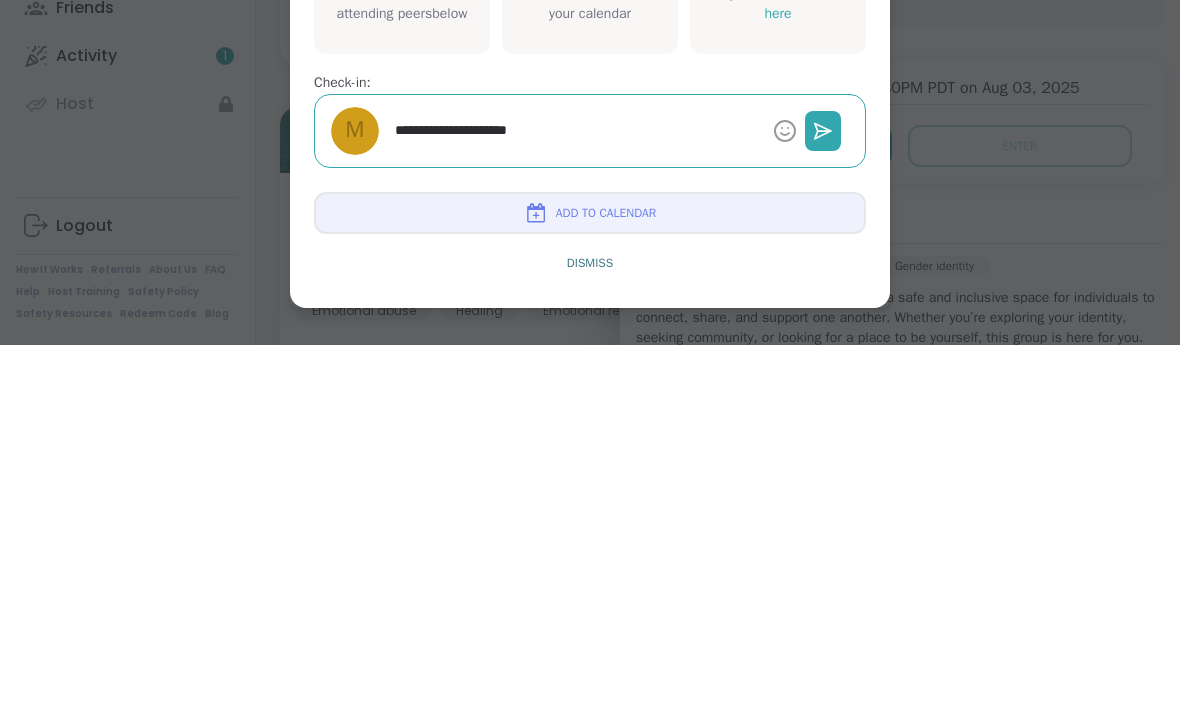 type on "*" 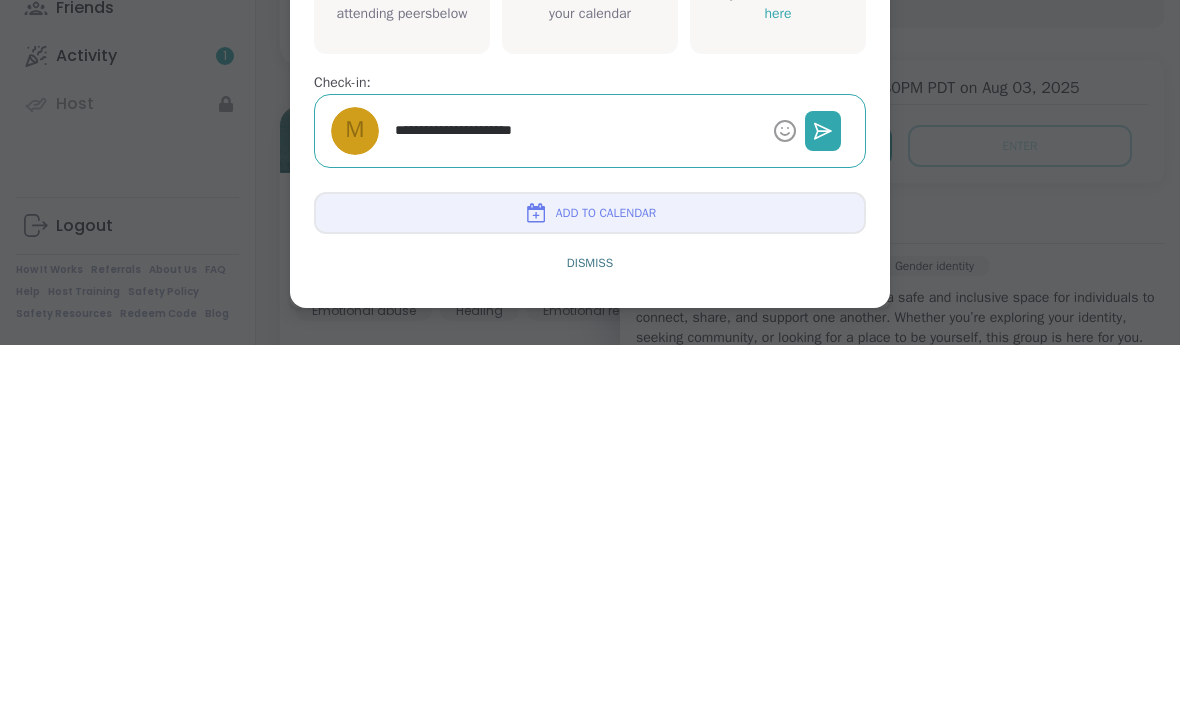 type on "*" 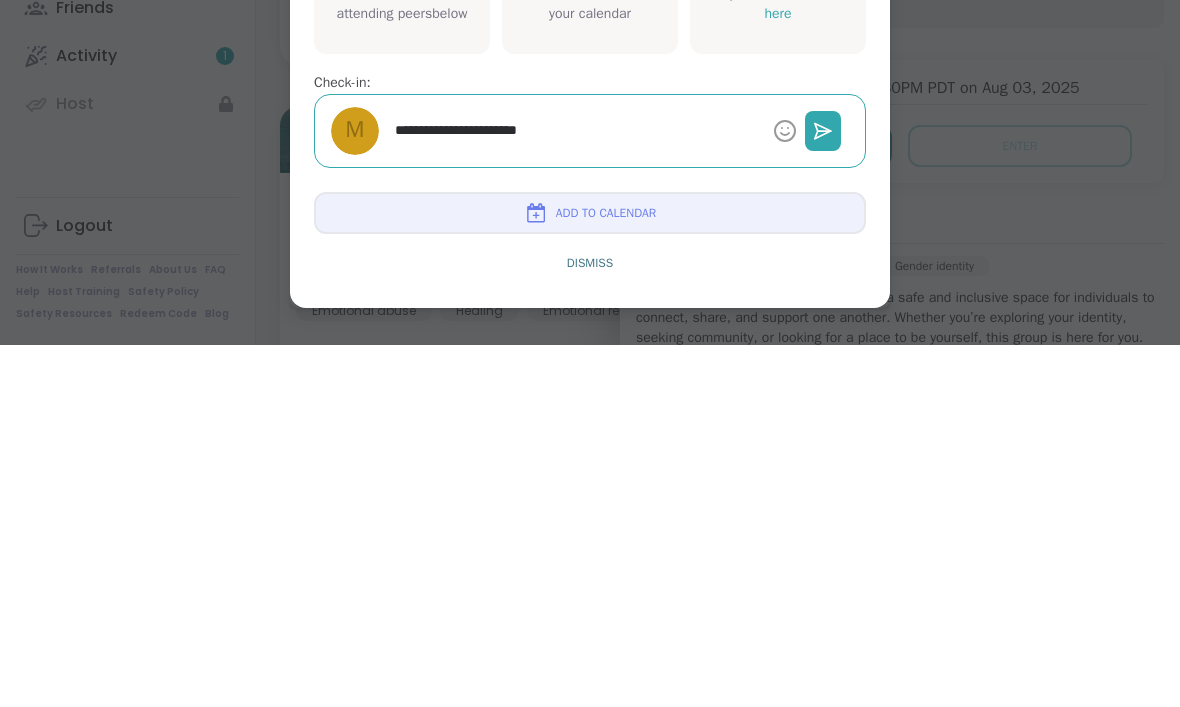 type on "*" 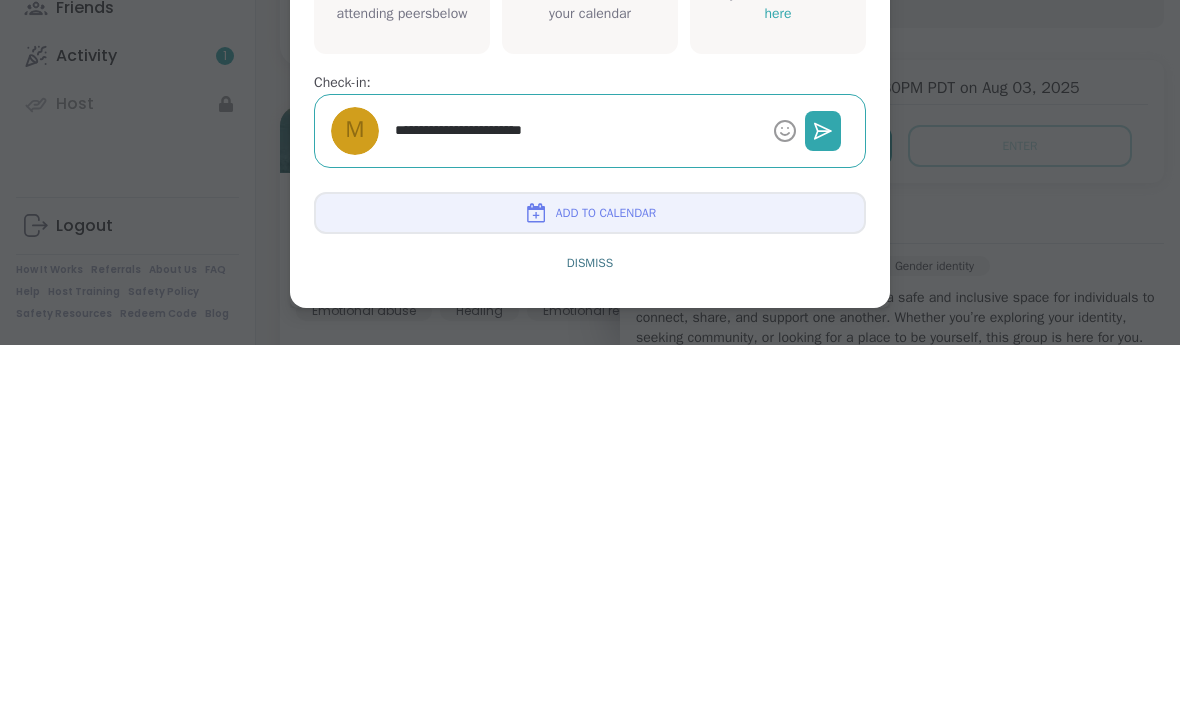 type on "*" 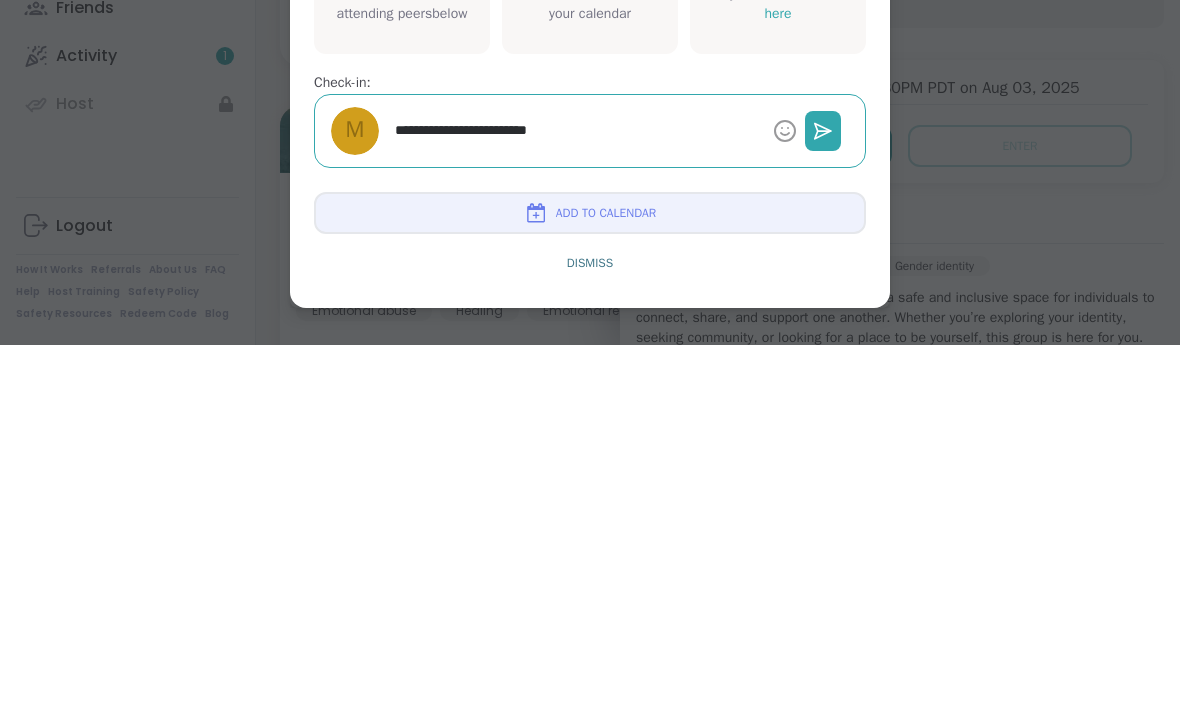 type on "**********" 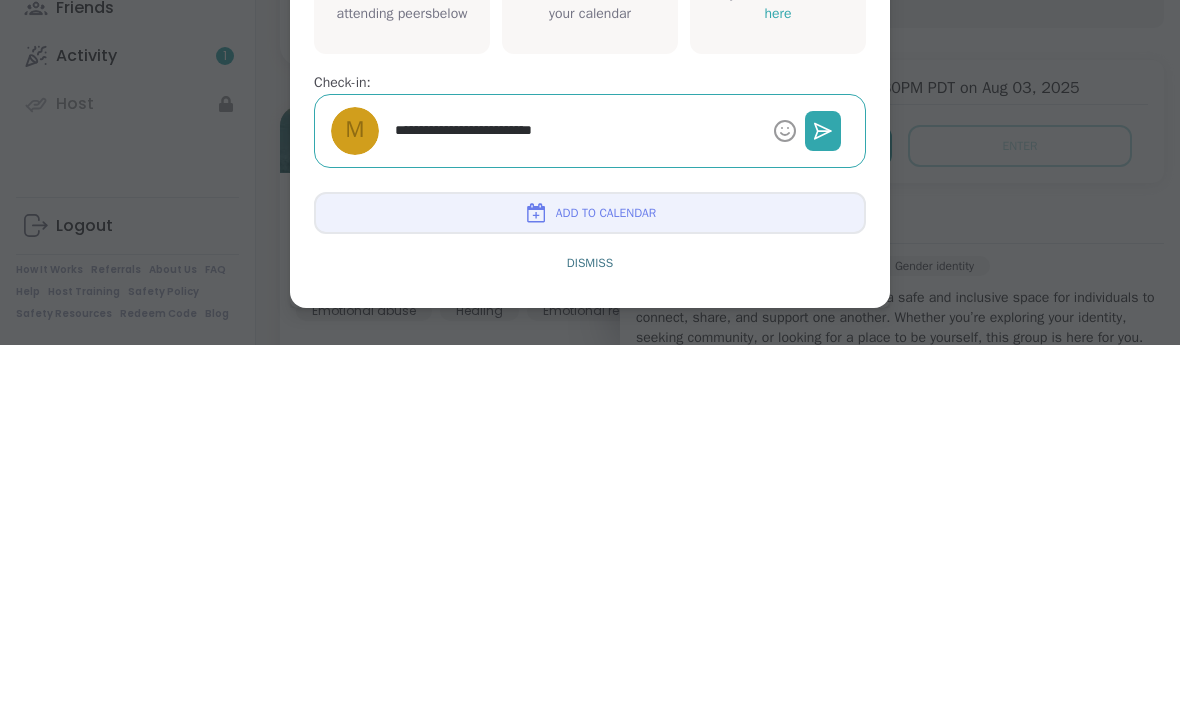 type on "*" 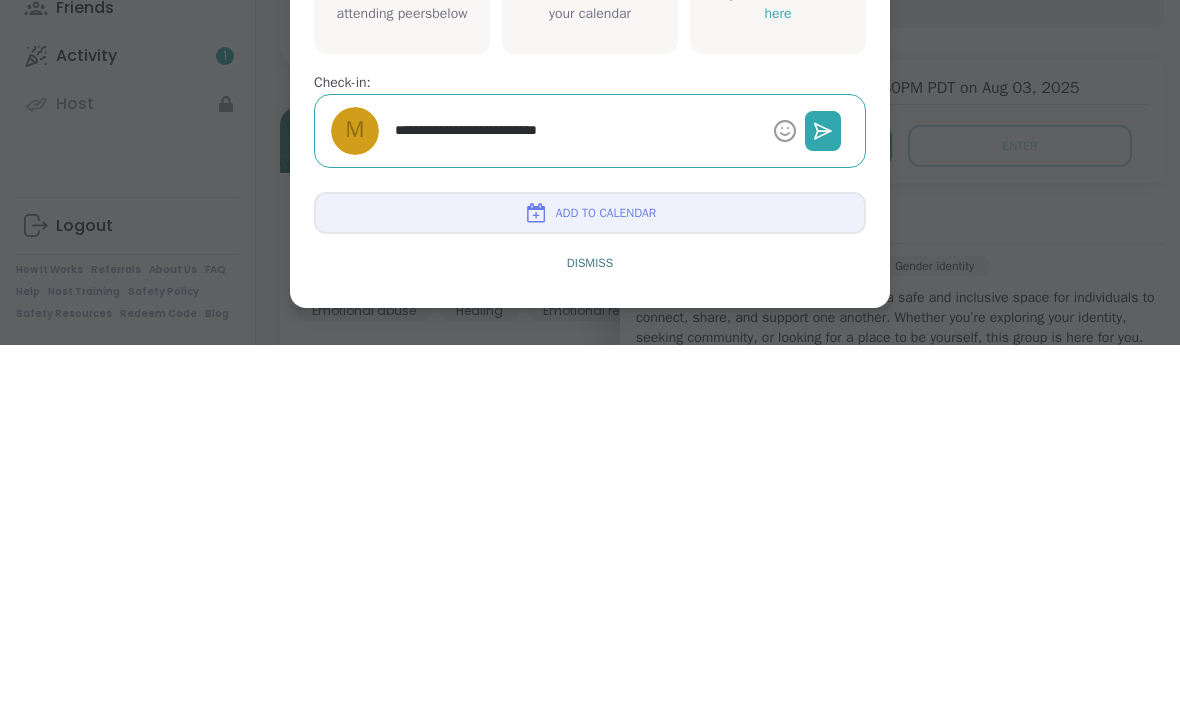 type on "*" 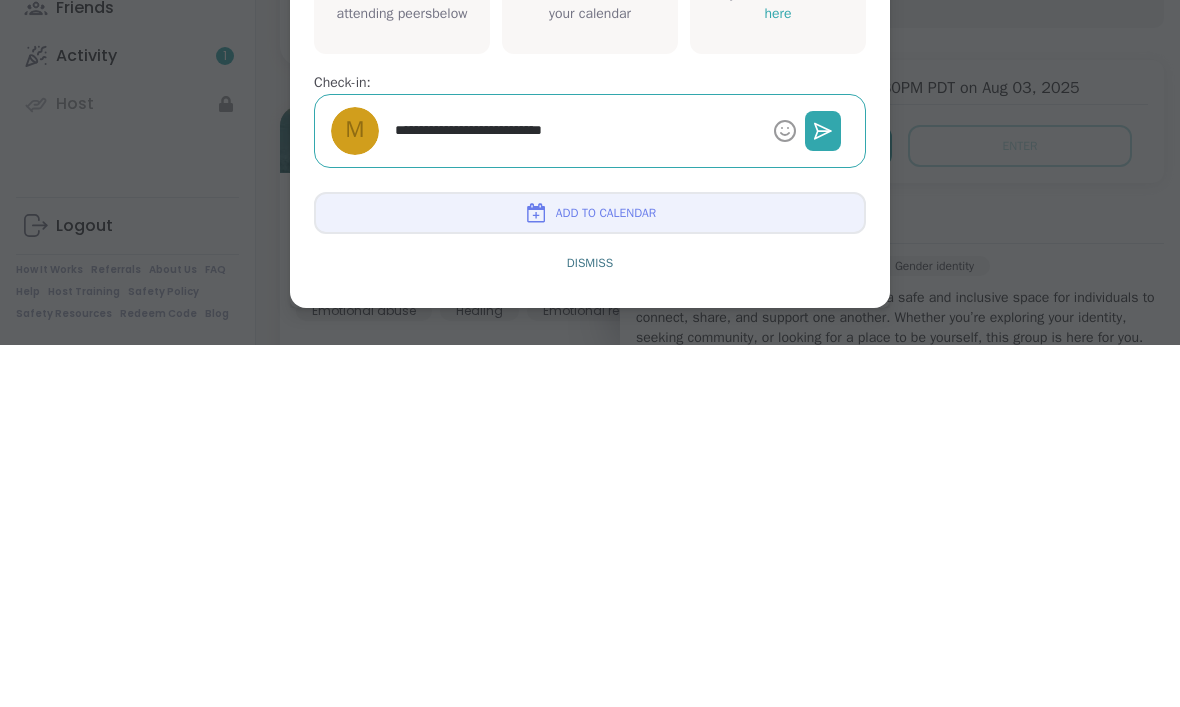 type on "**********" 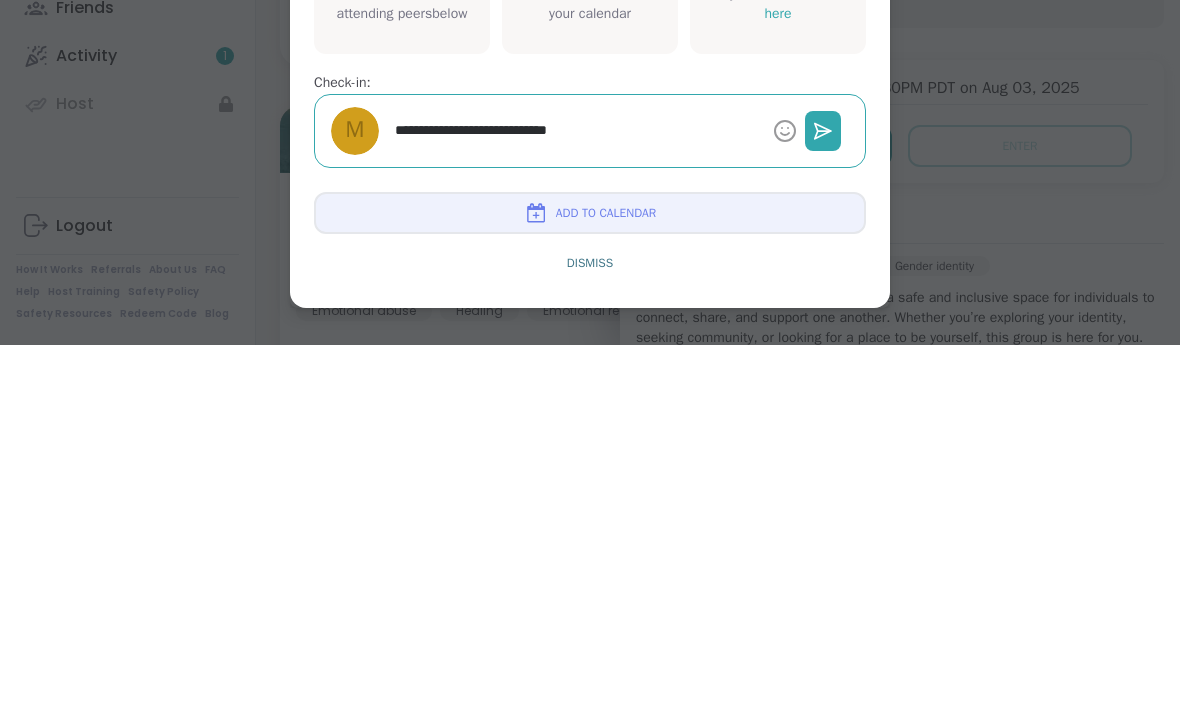 type on "*" 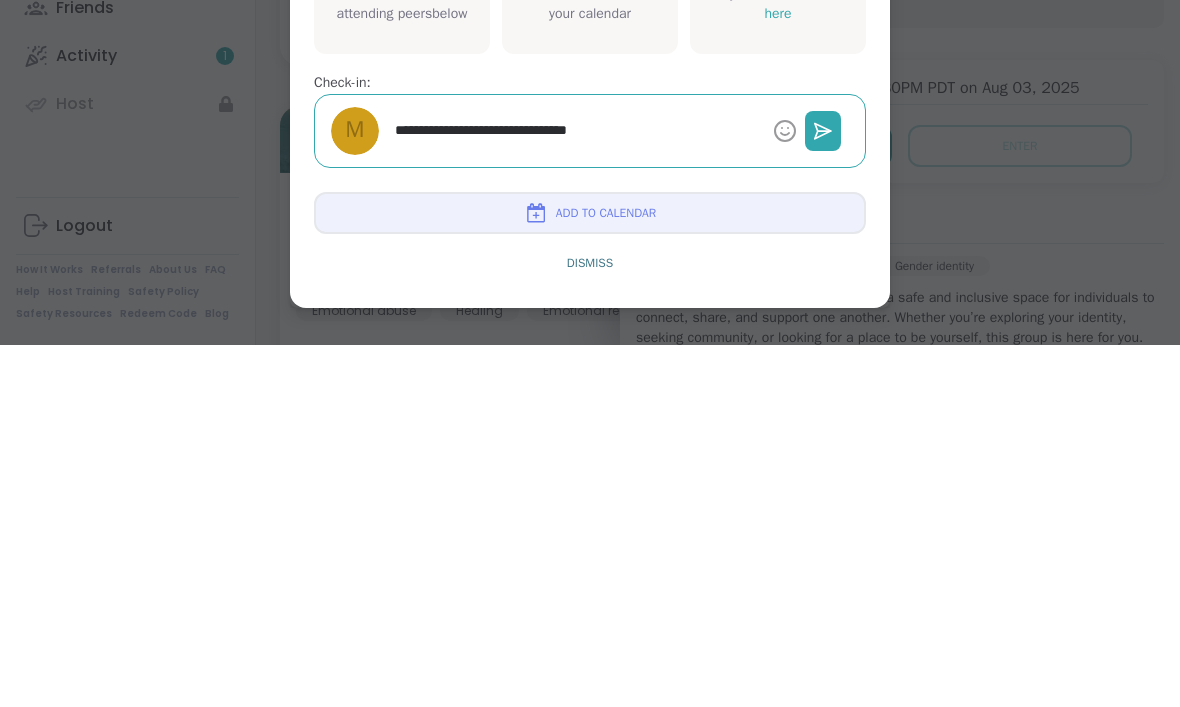 type on "*" 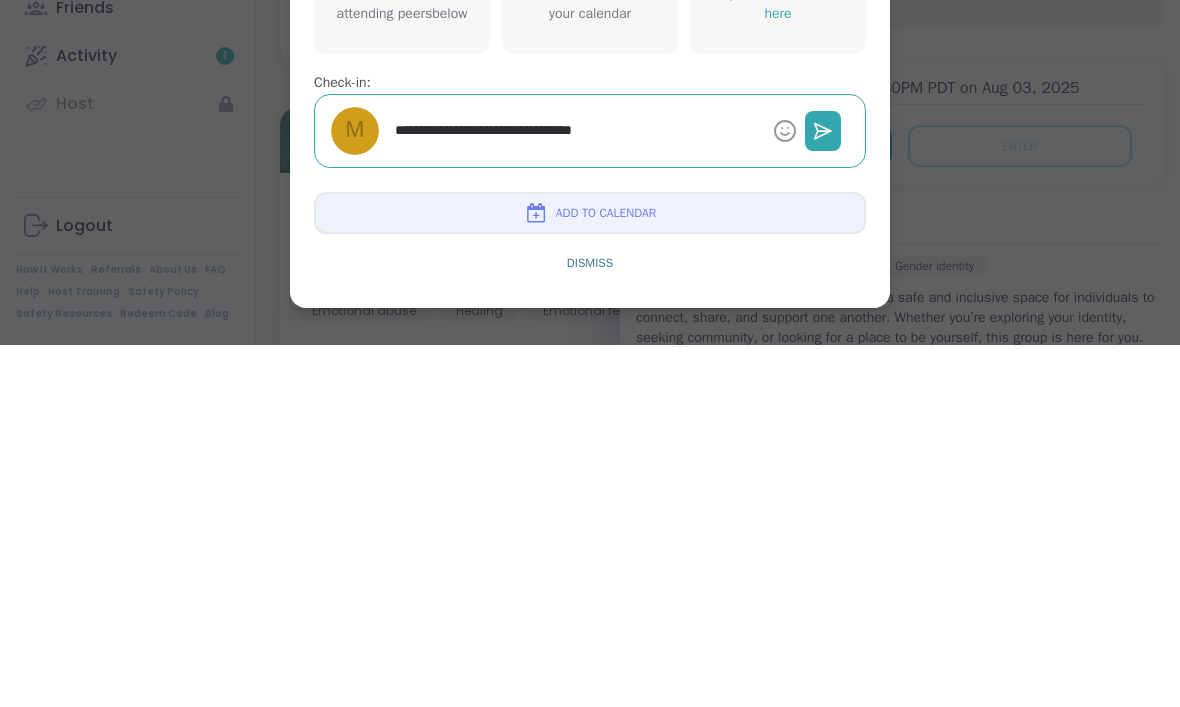 type on "**********" 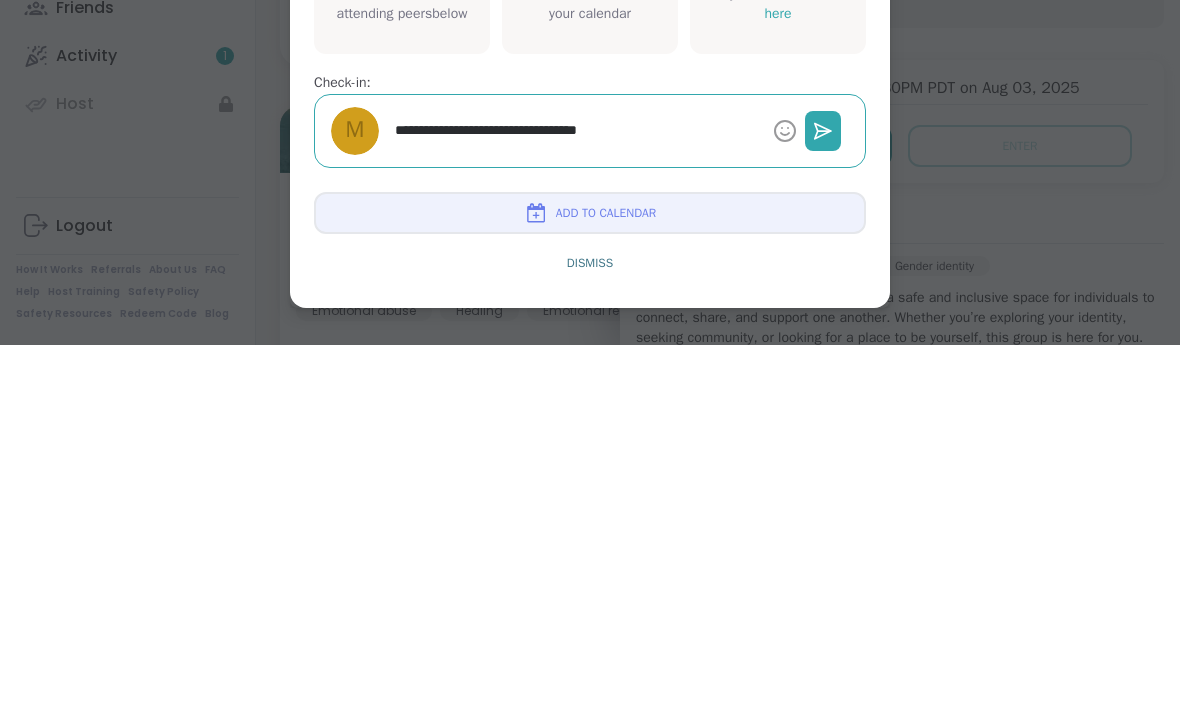 type on "*" 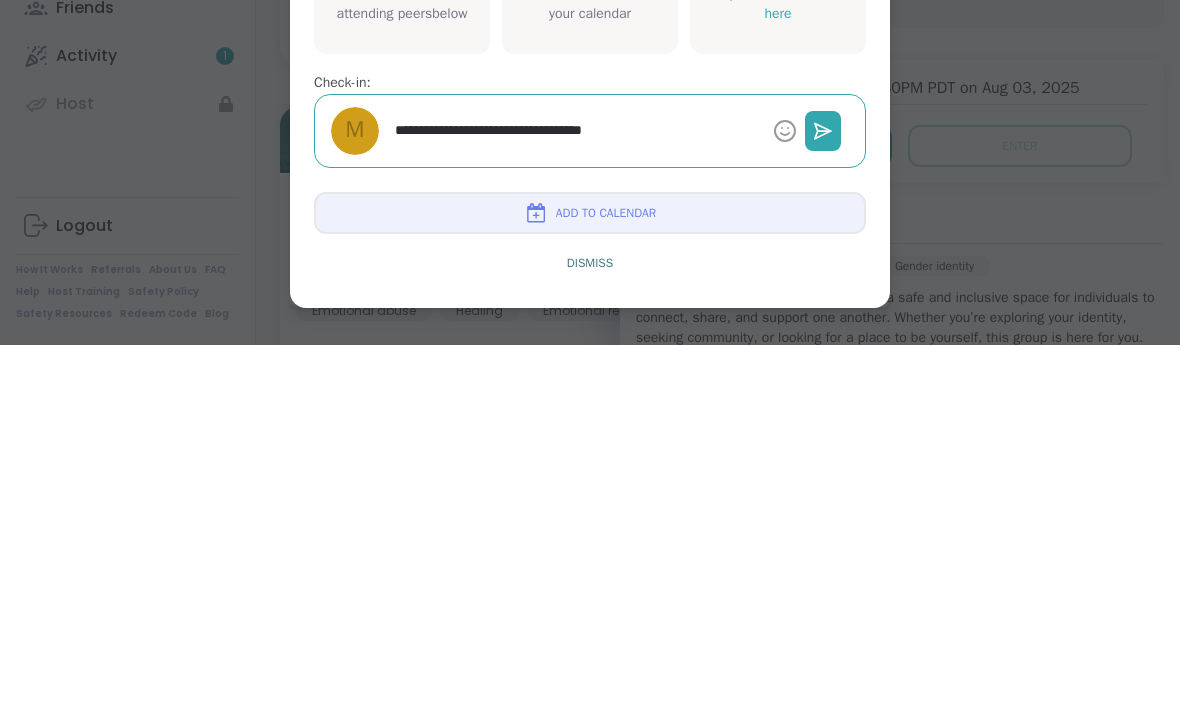 type on "*" 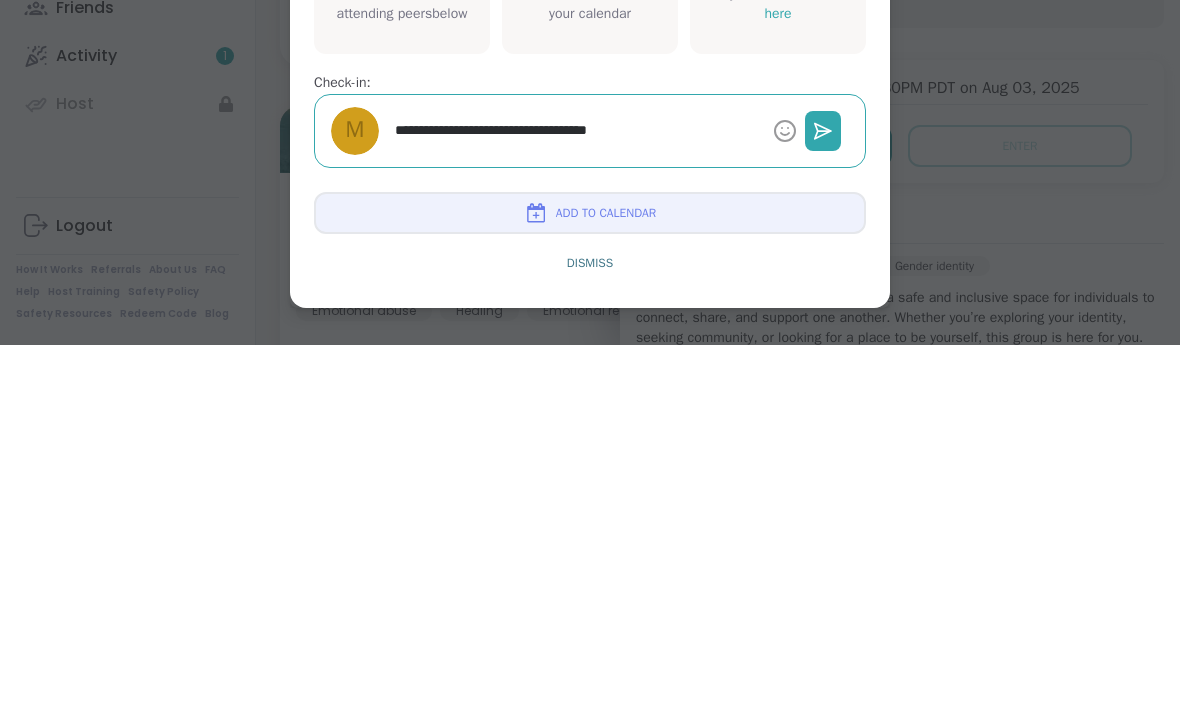 type on "*" 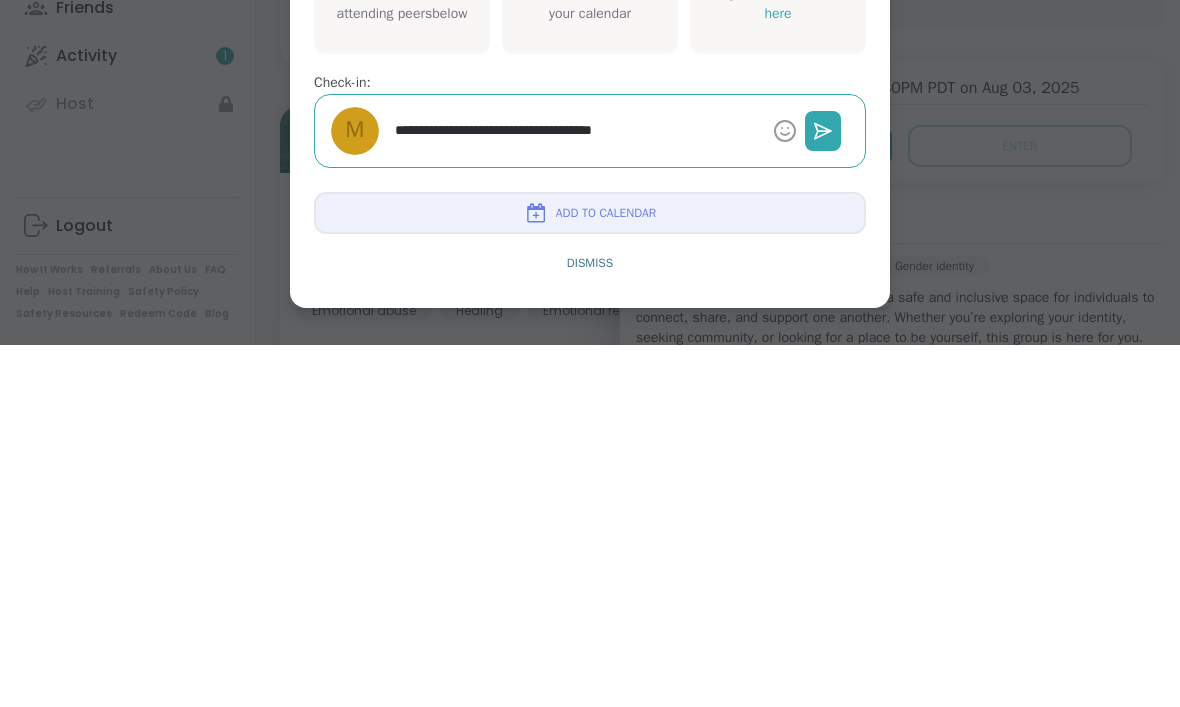 type on "*" 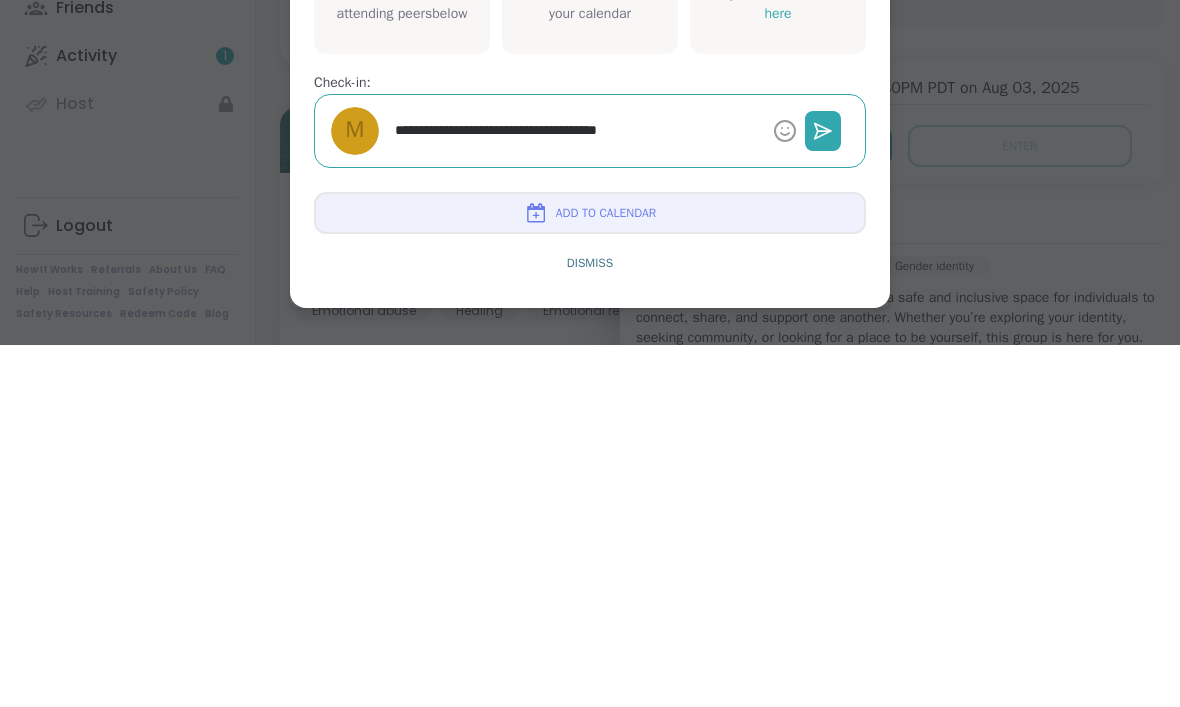 type on "**********" 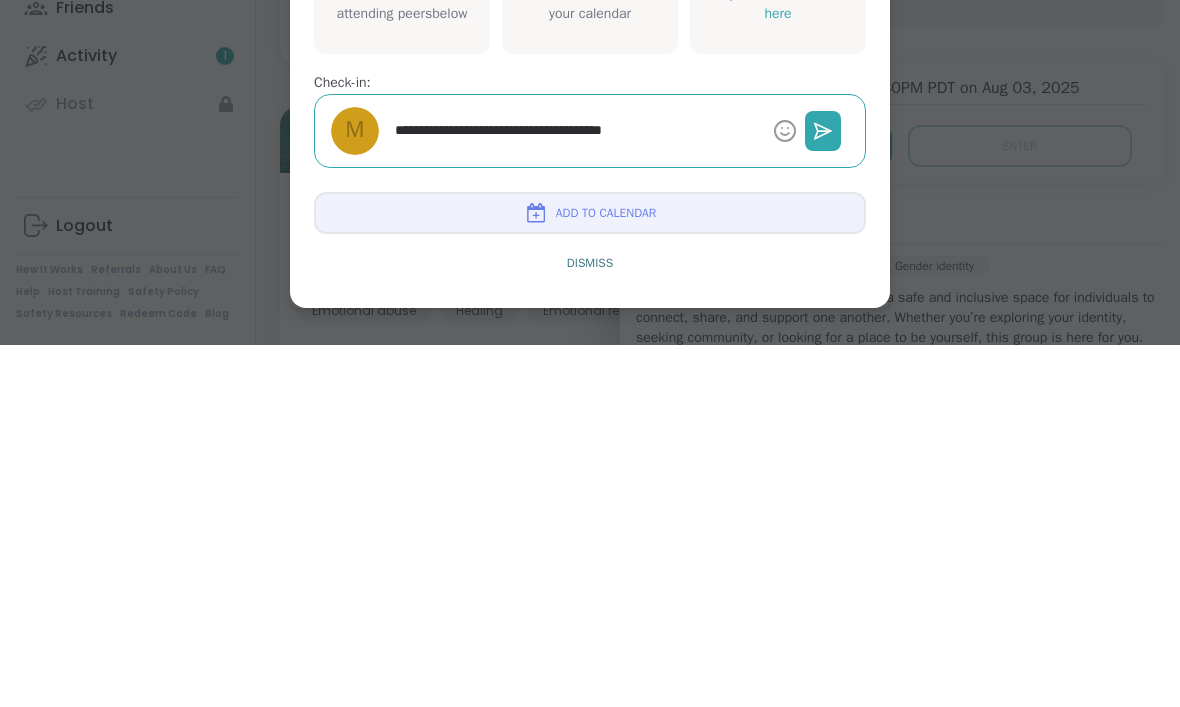 type on "*" 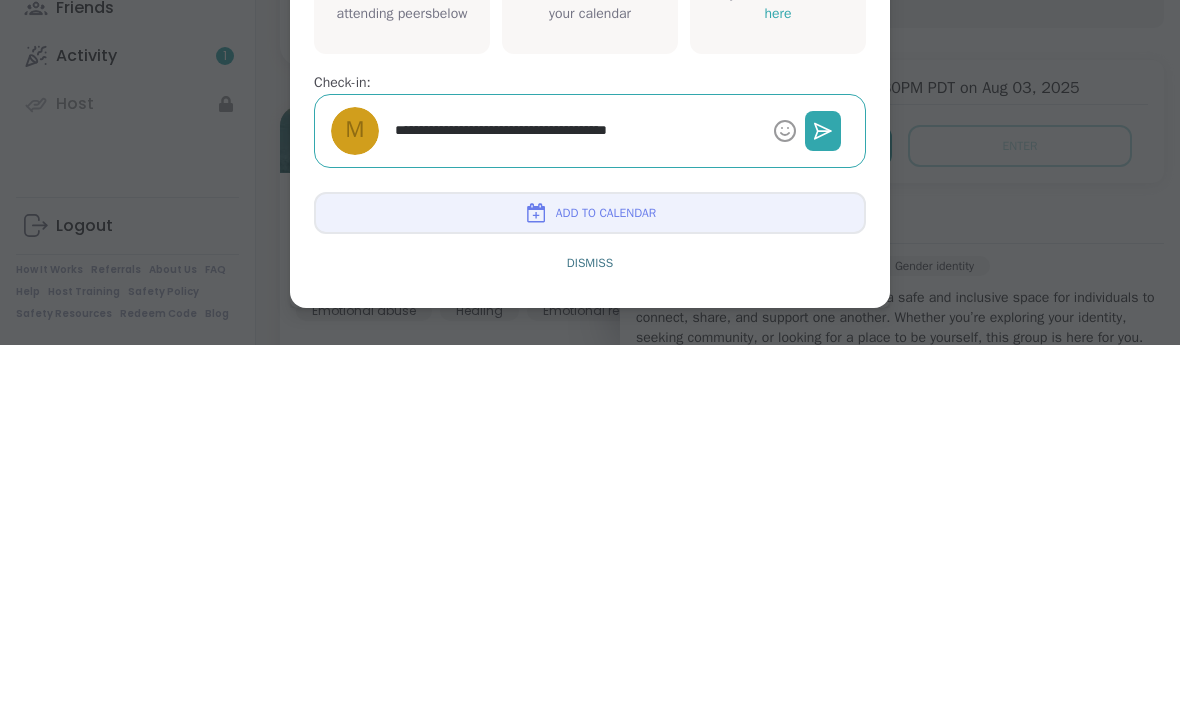 type on "*" 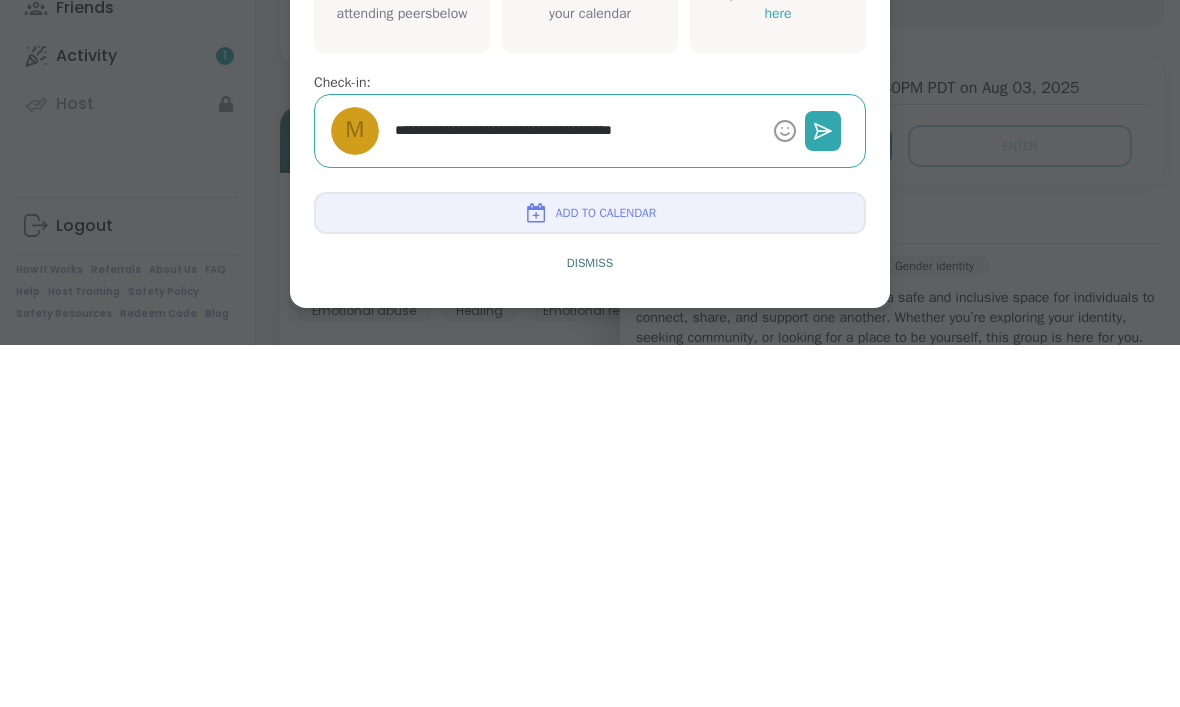 type on "*" 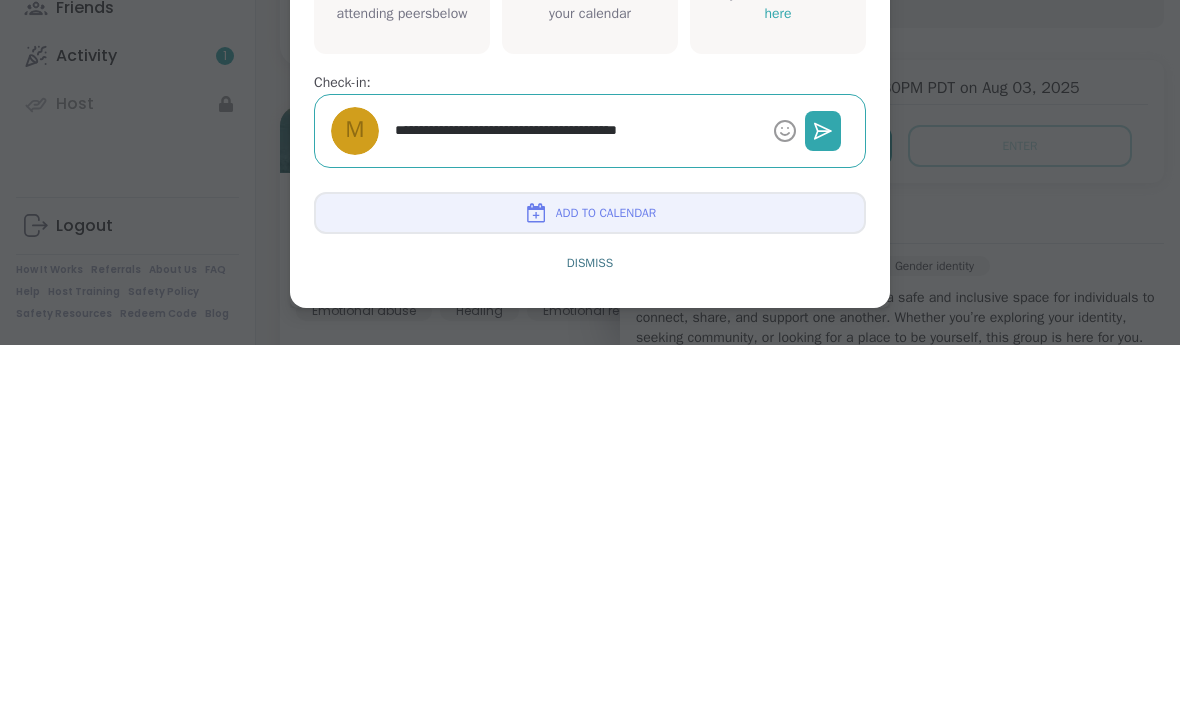 type on "*" 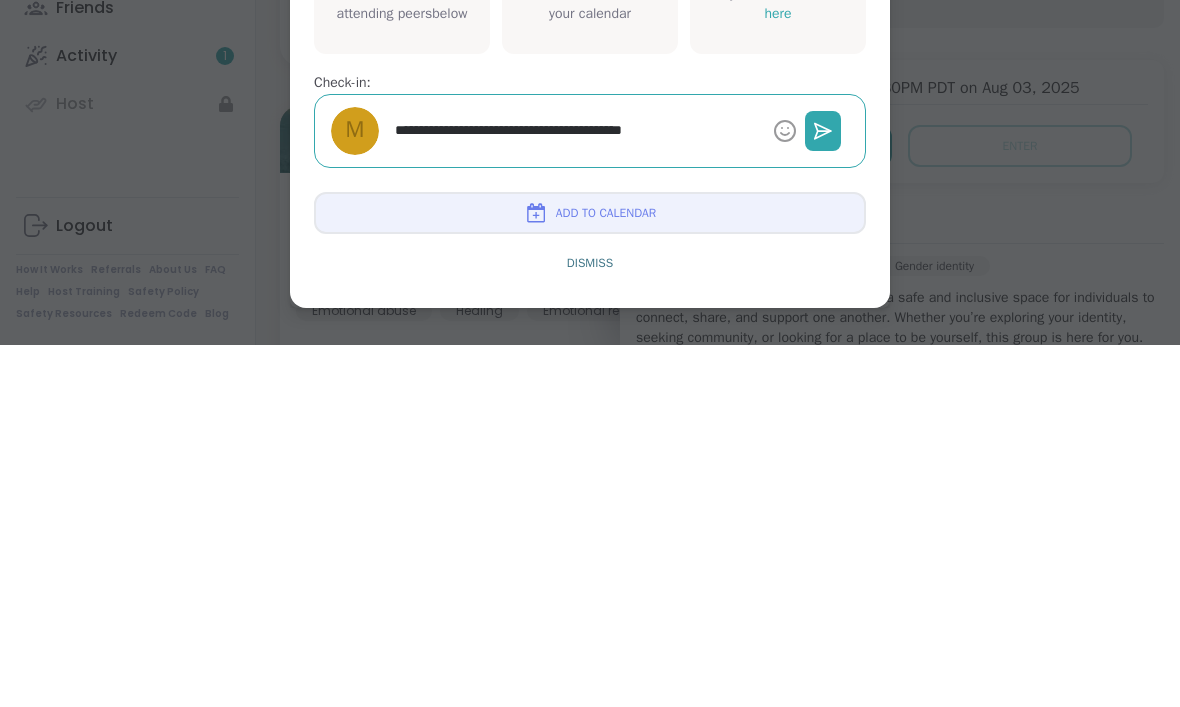 type on "*" 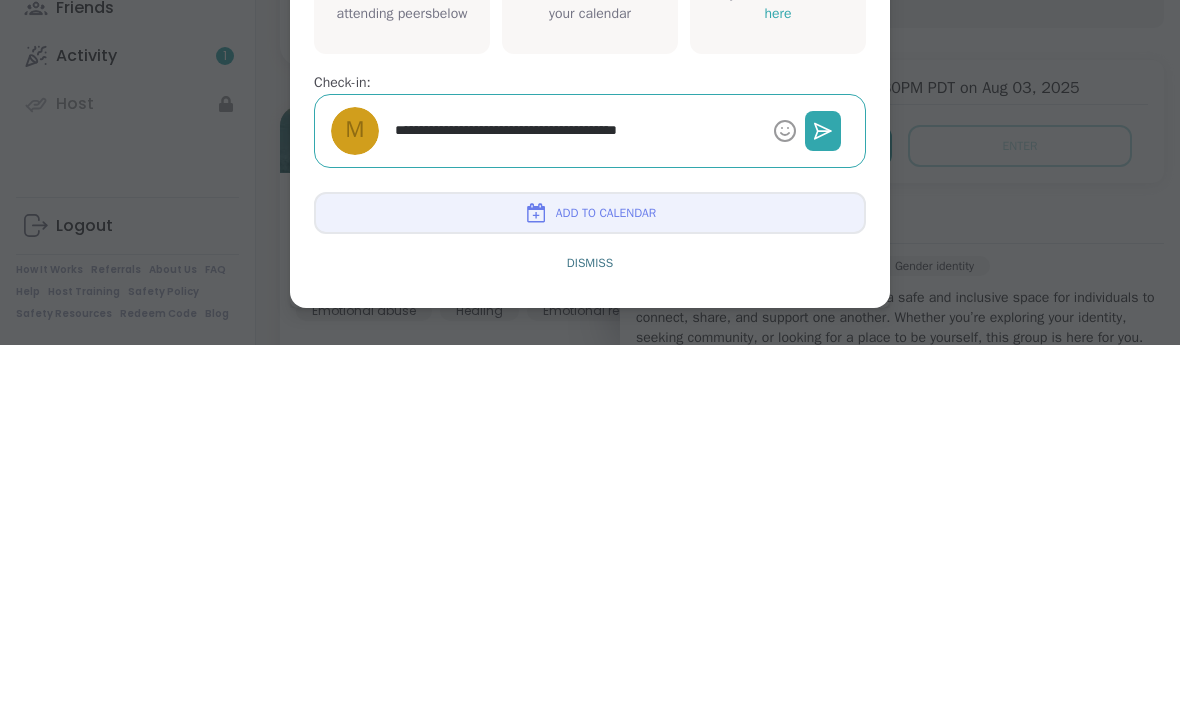 type on "*" 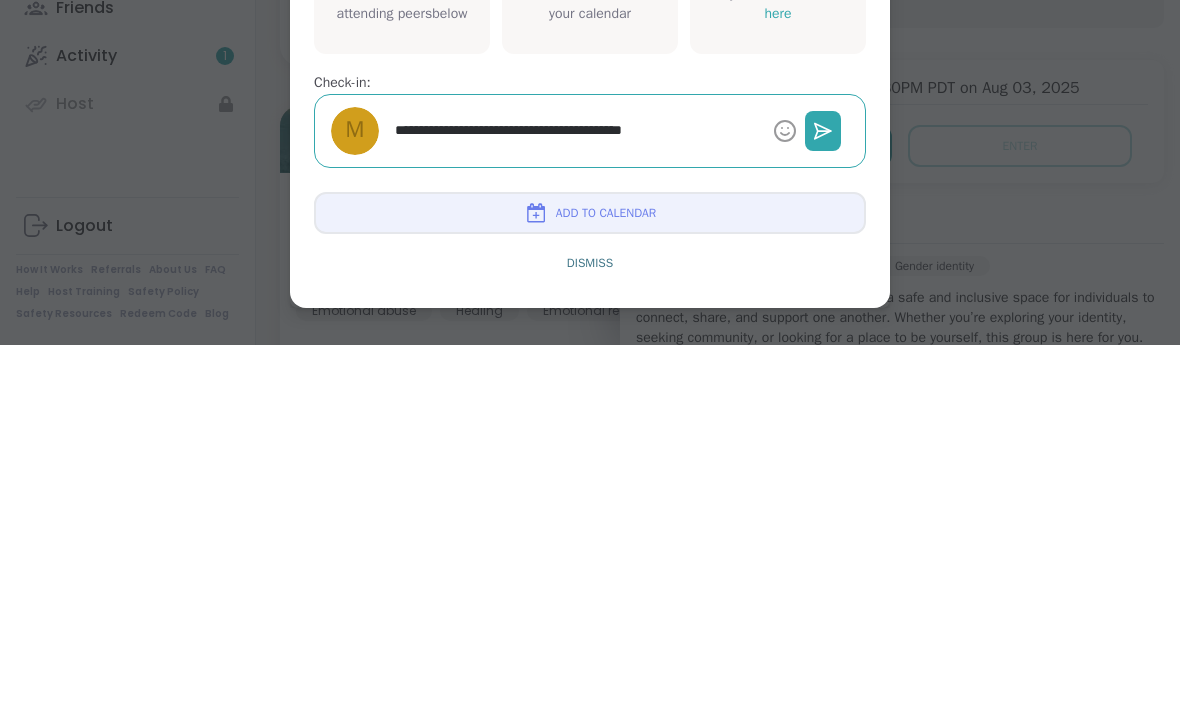 type on "*" 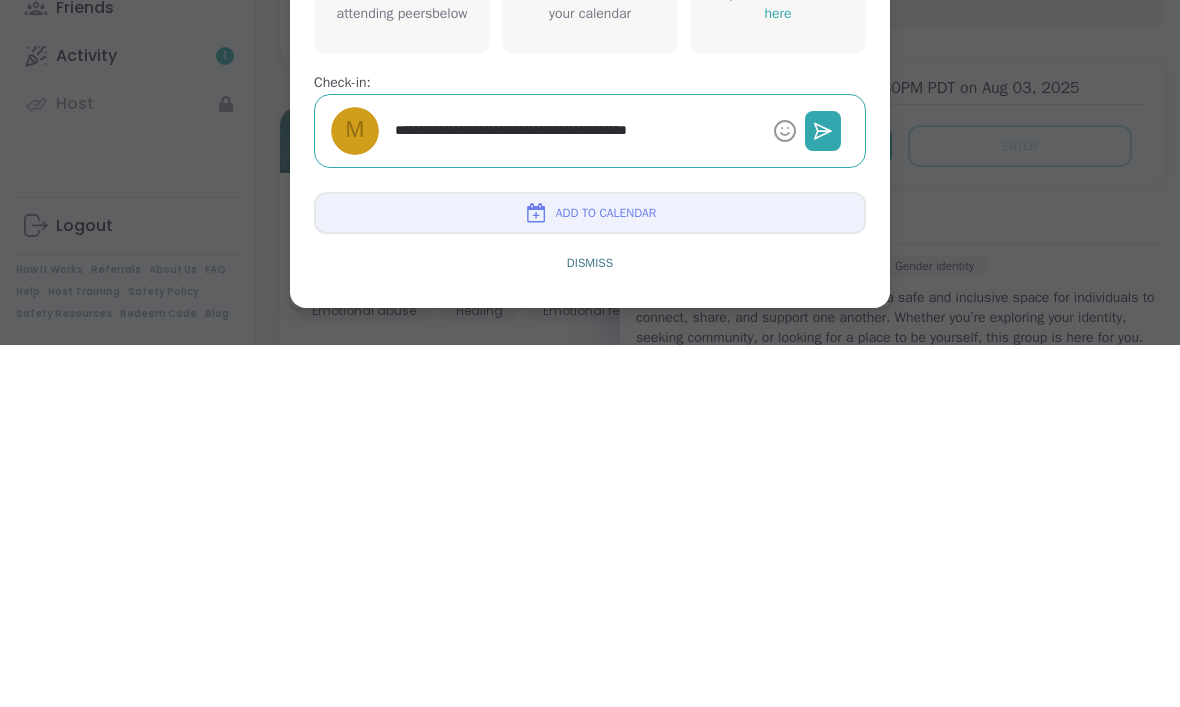 type on "**********" 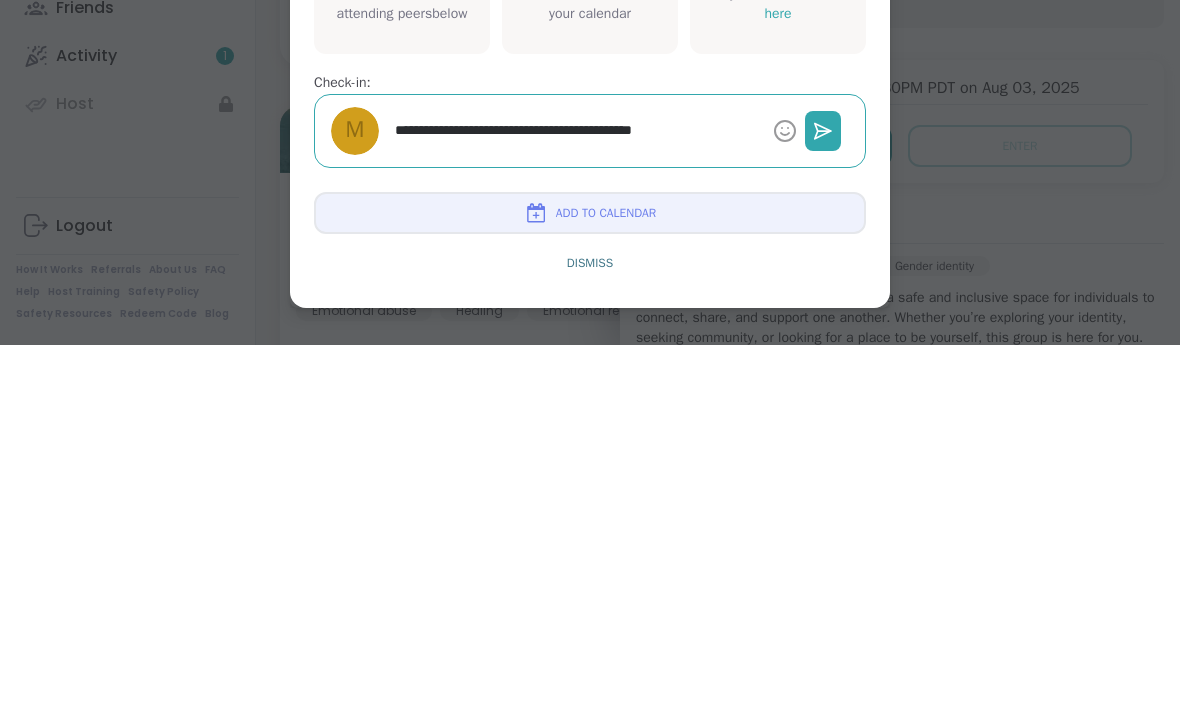 type on "*" 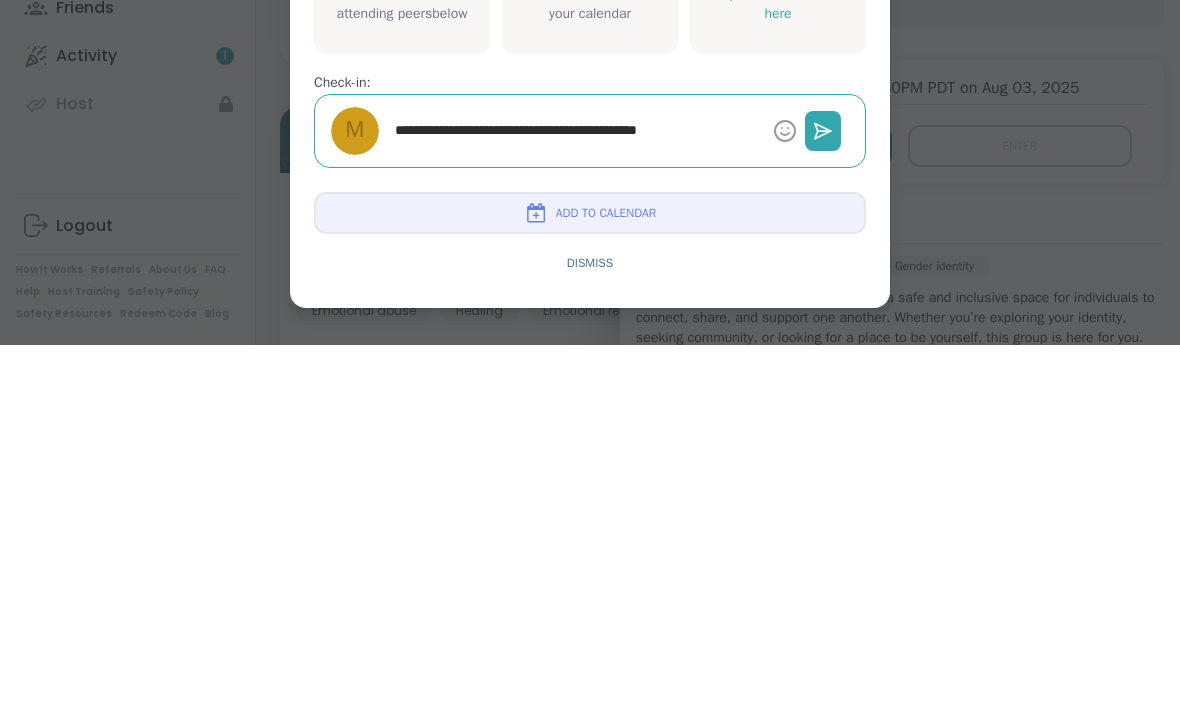 type on "*" 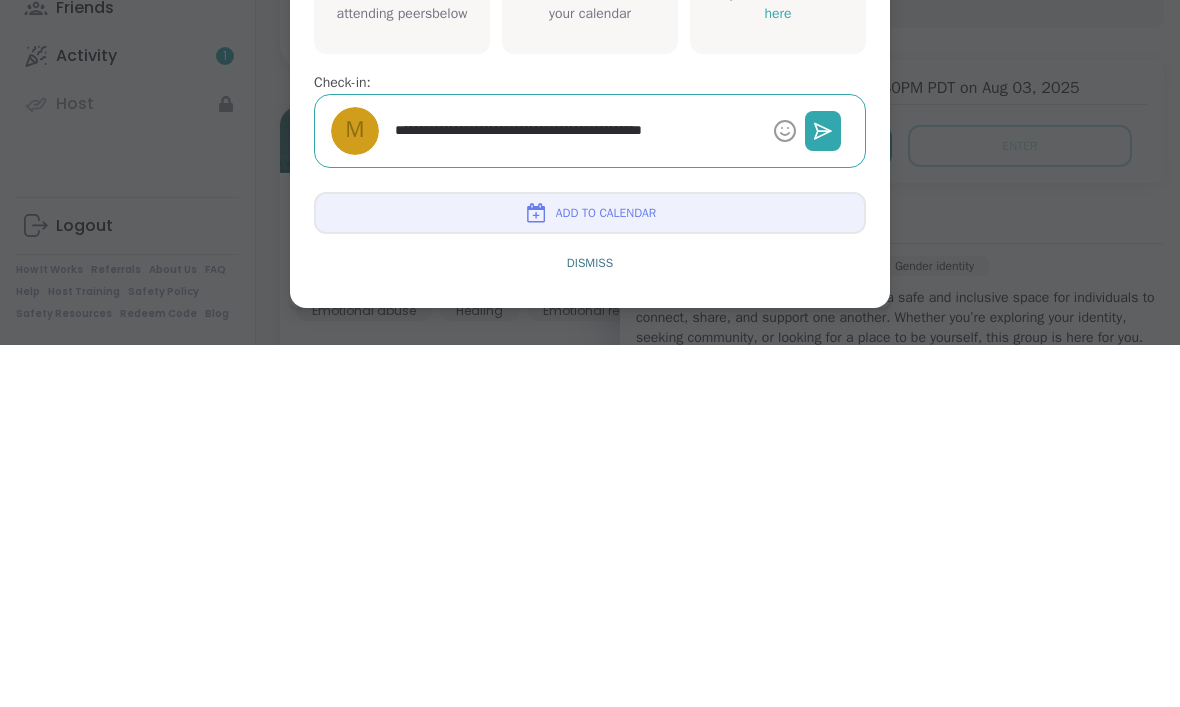 type on "*" 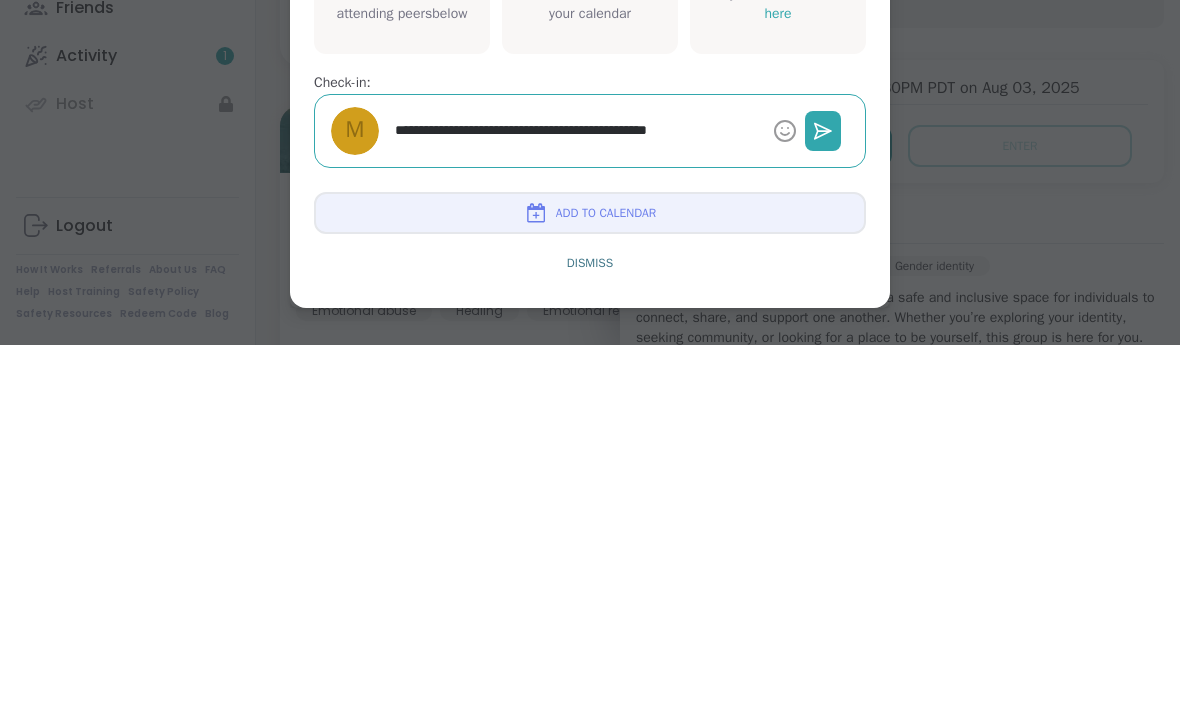 type on "**********" 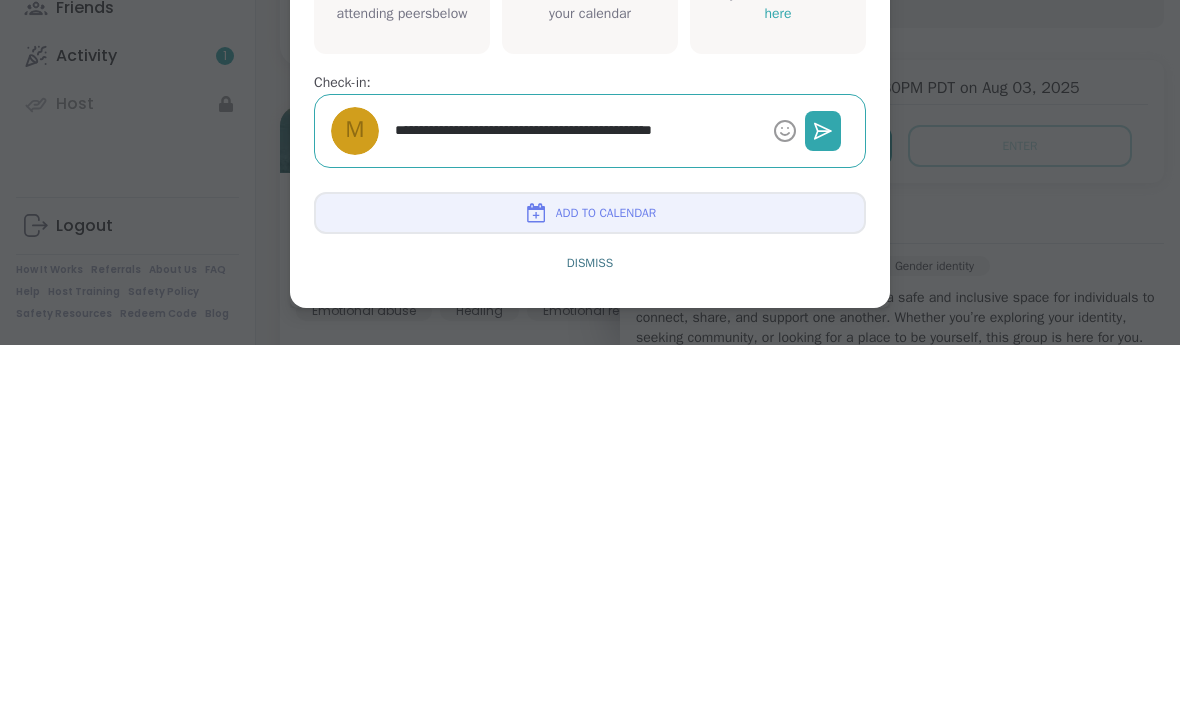 type on "*" 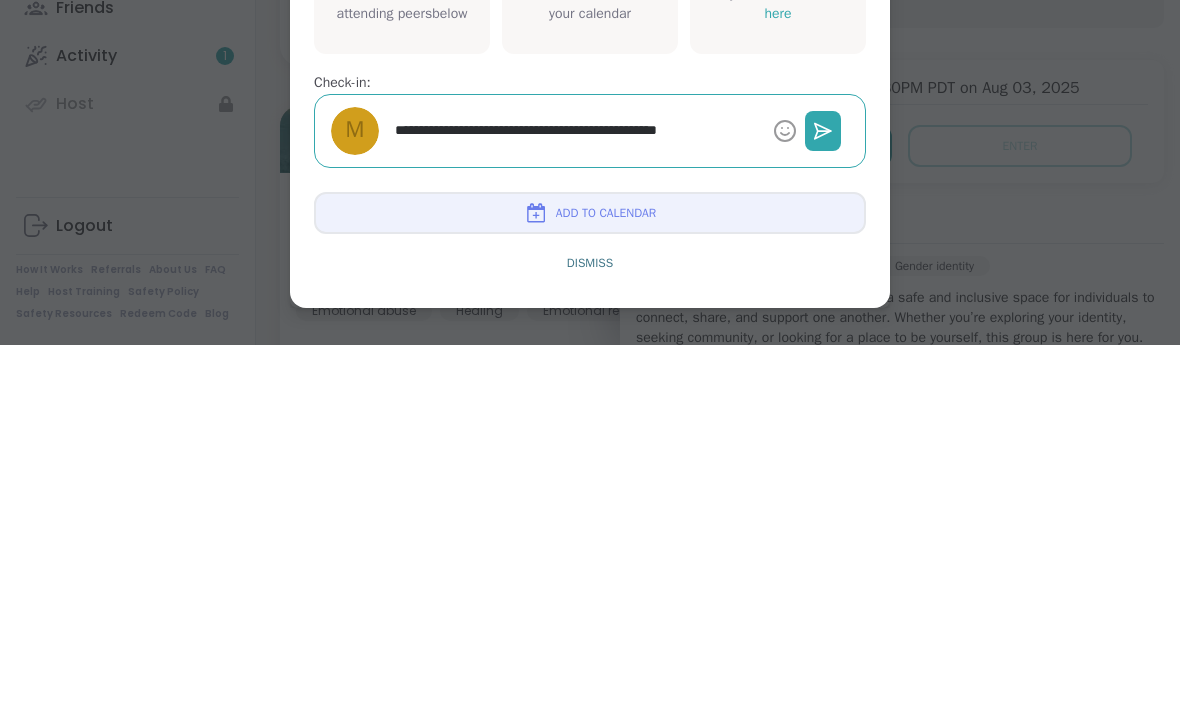 type on "*" 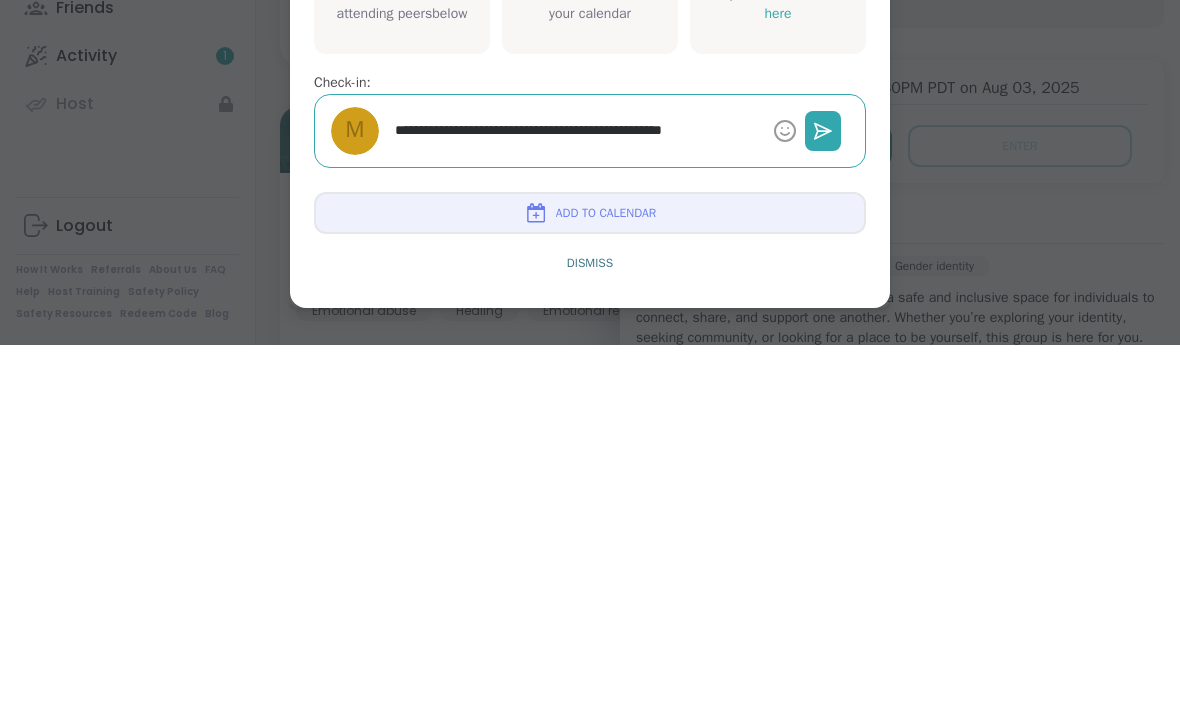 type on "*" 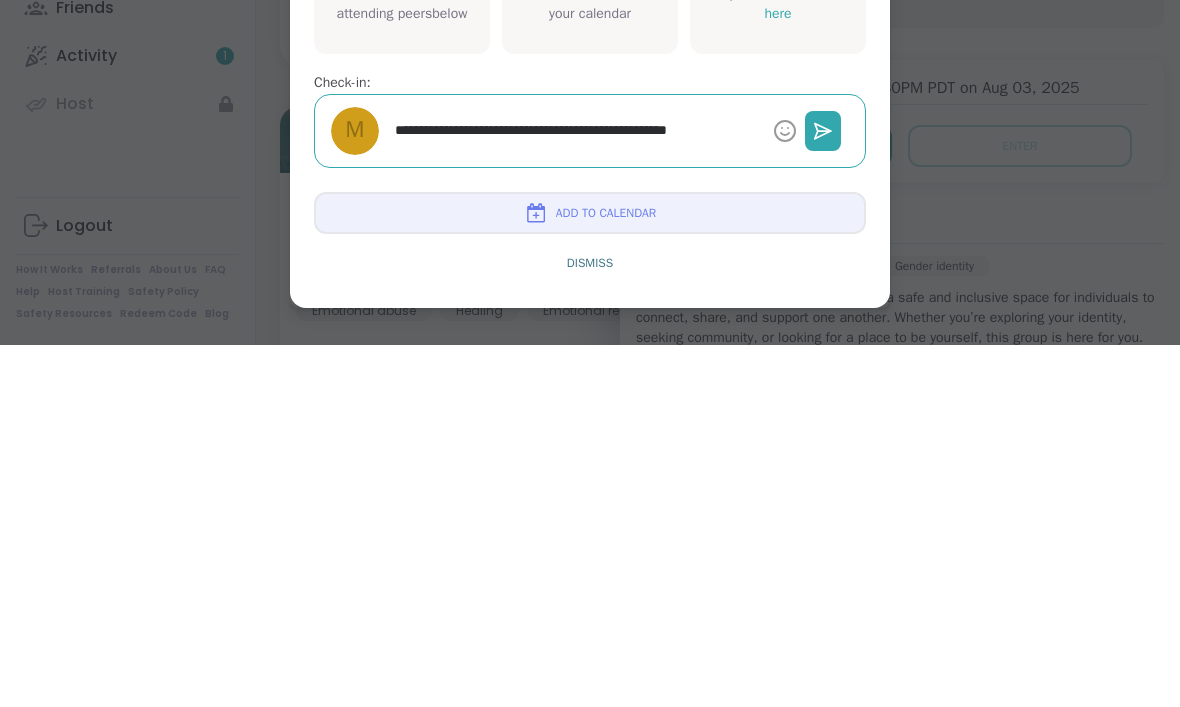 type on "**********" 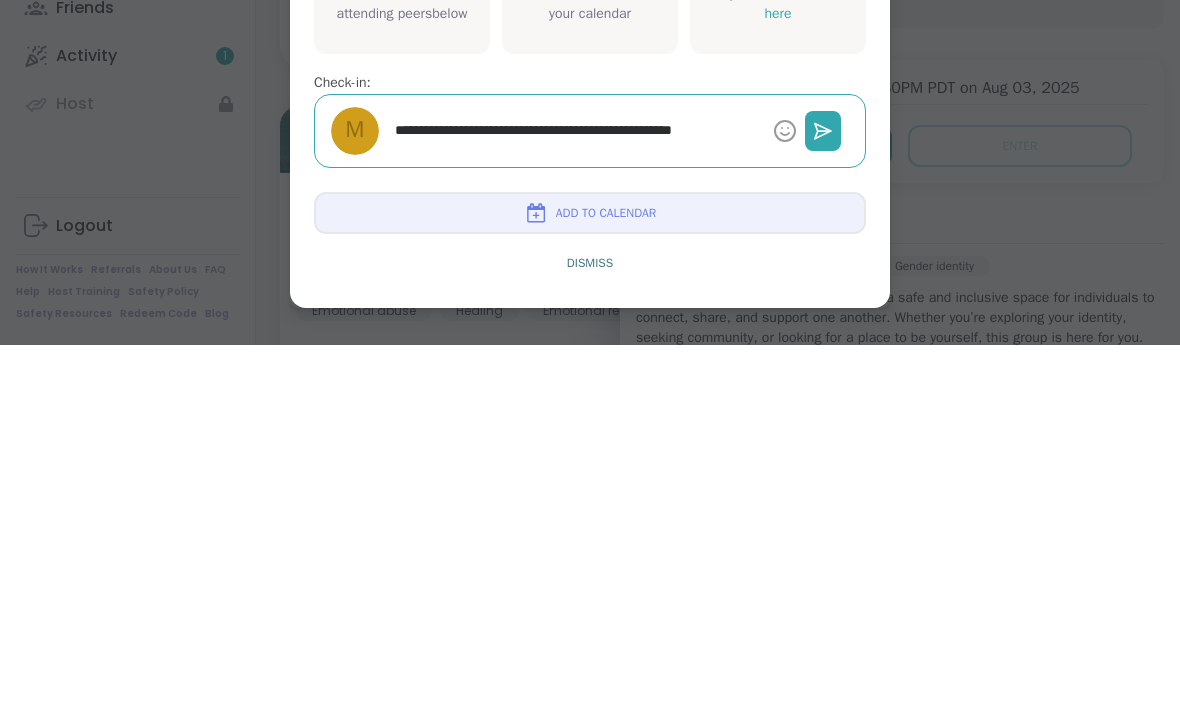 type on "*" 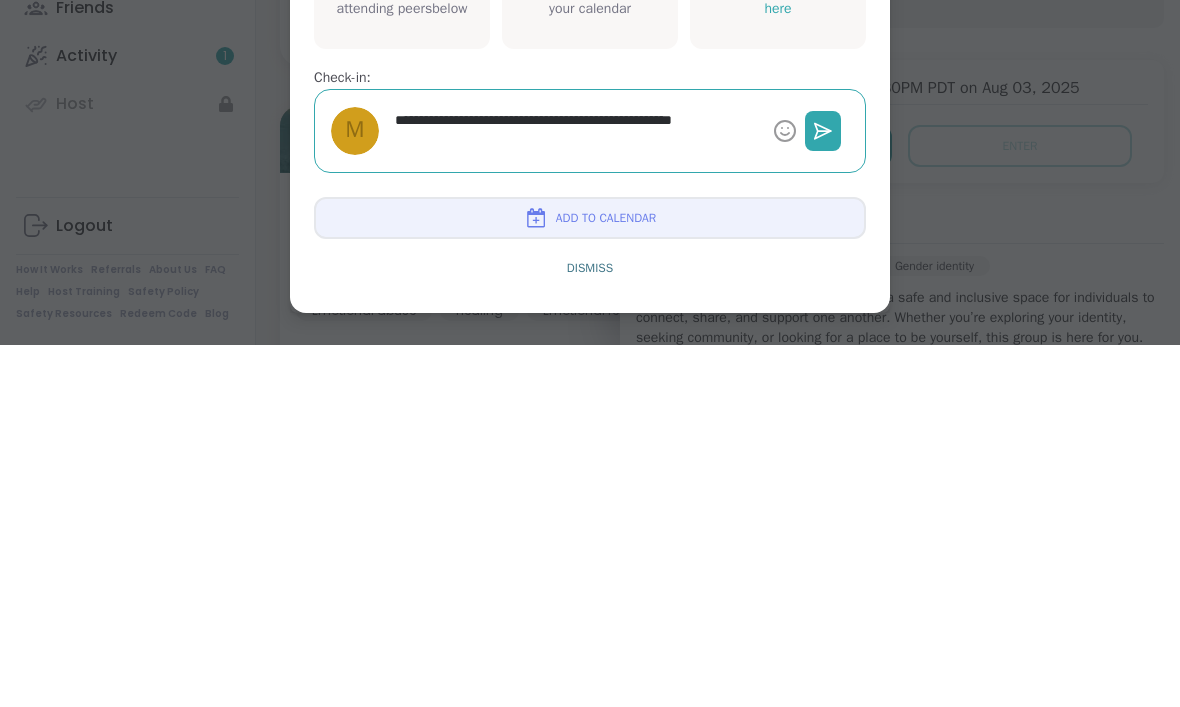 type on "**********" 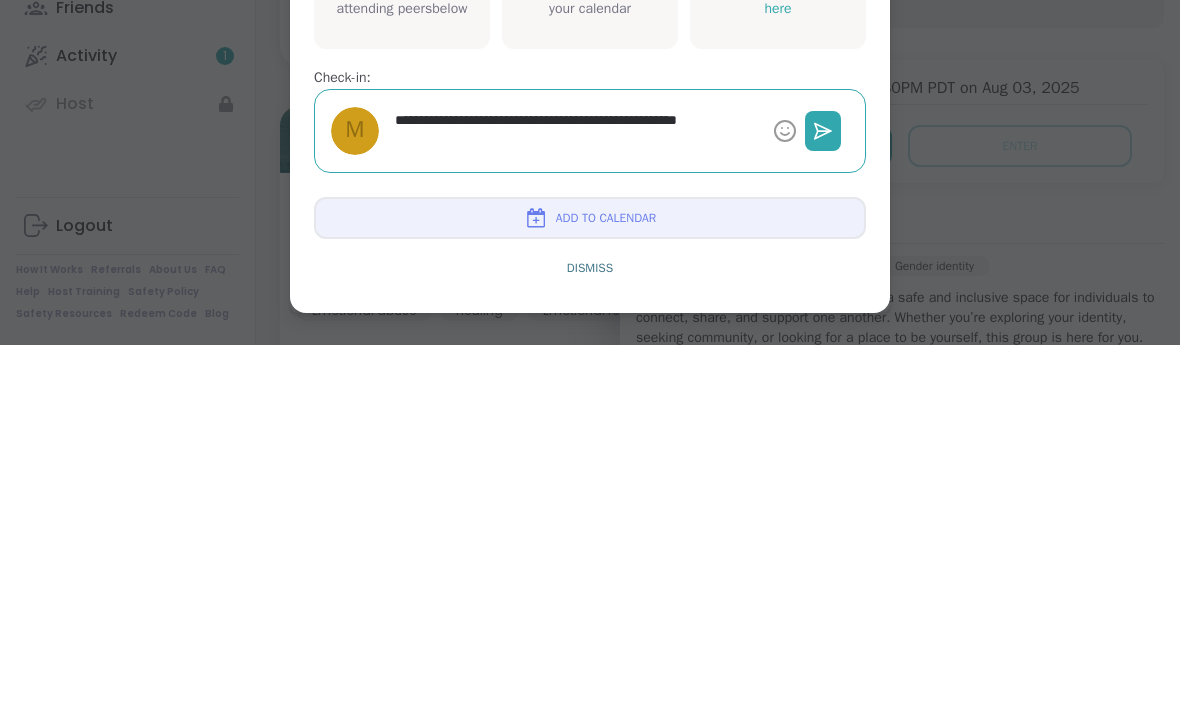 type on "*" 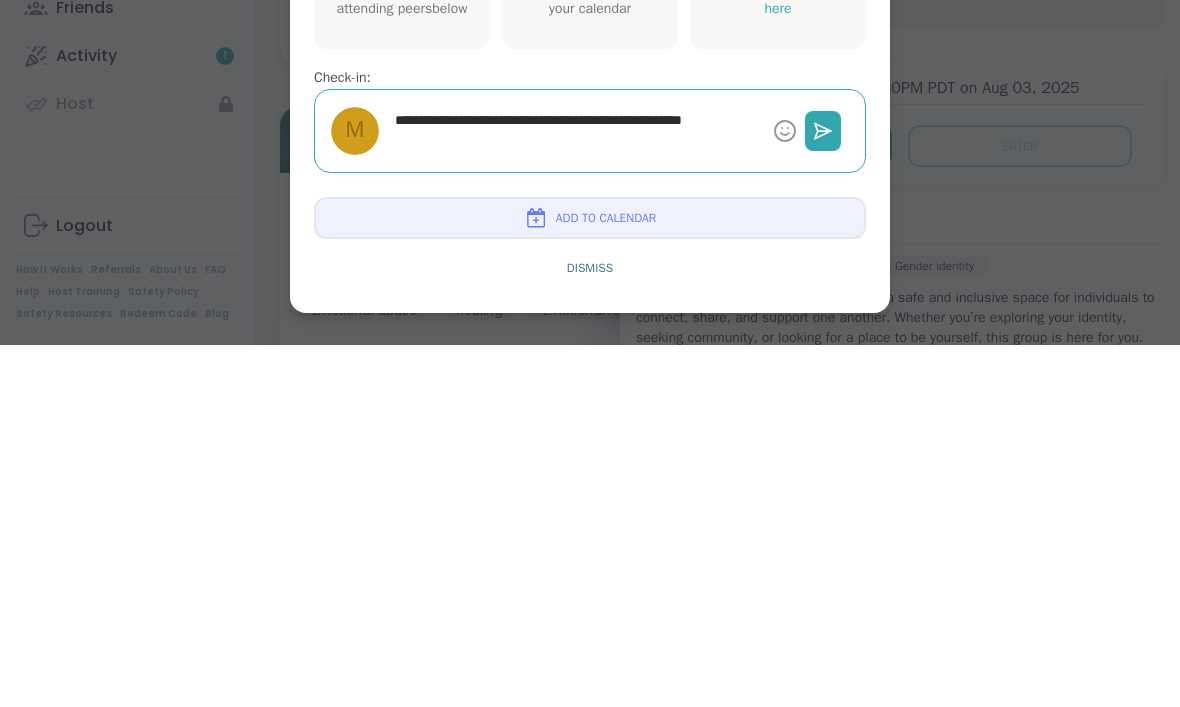type on "**********" 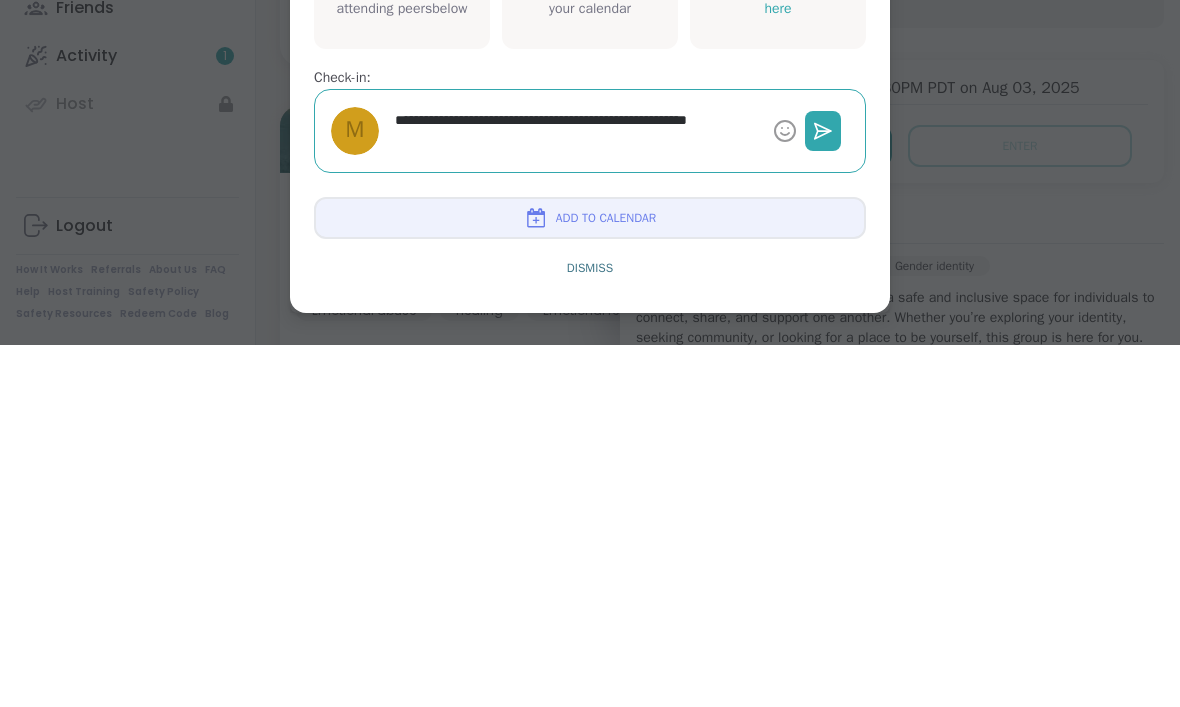 type on "*" 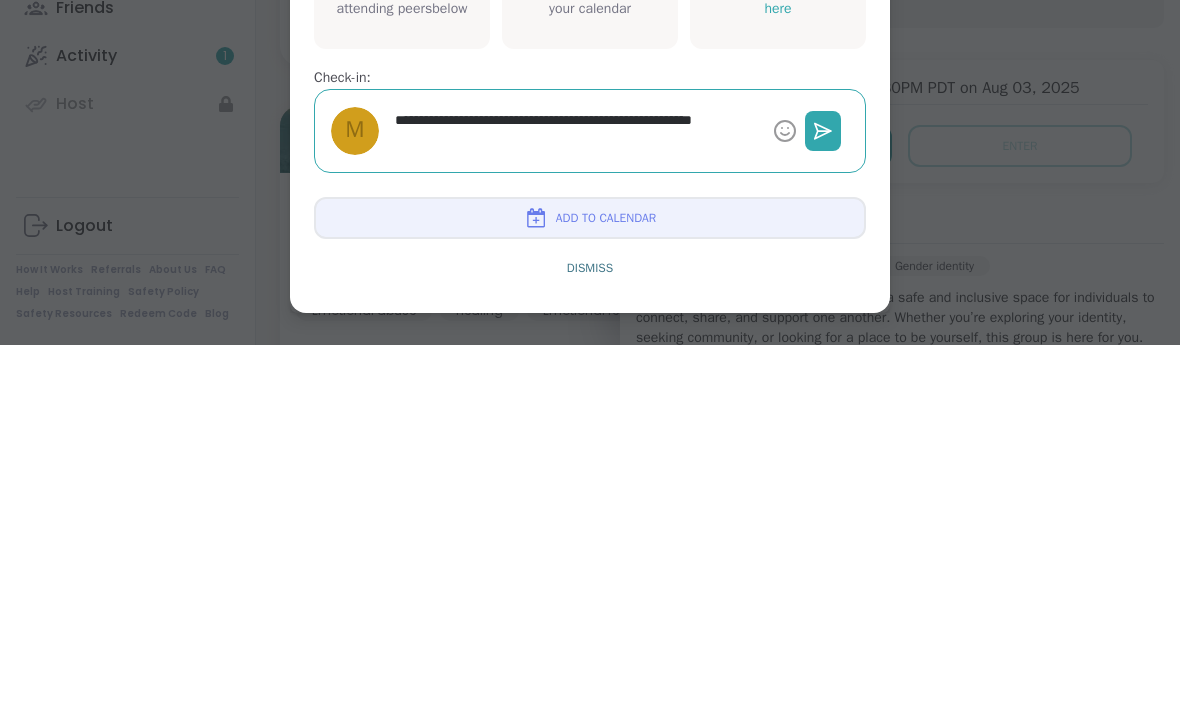 type on "*" 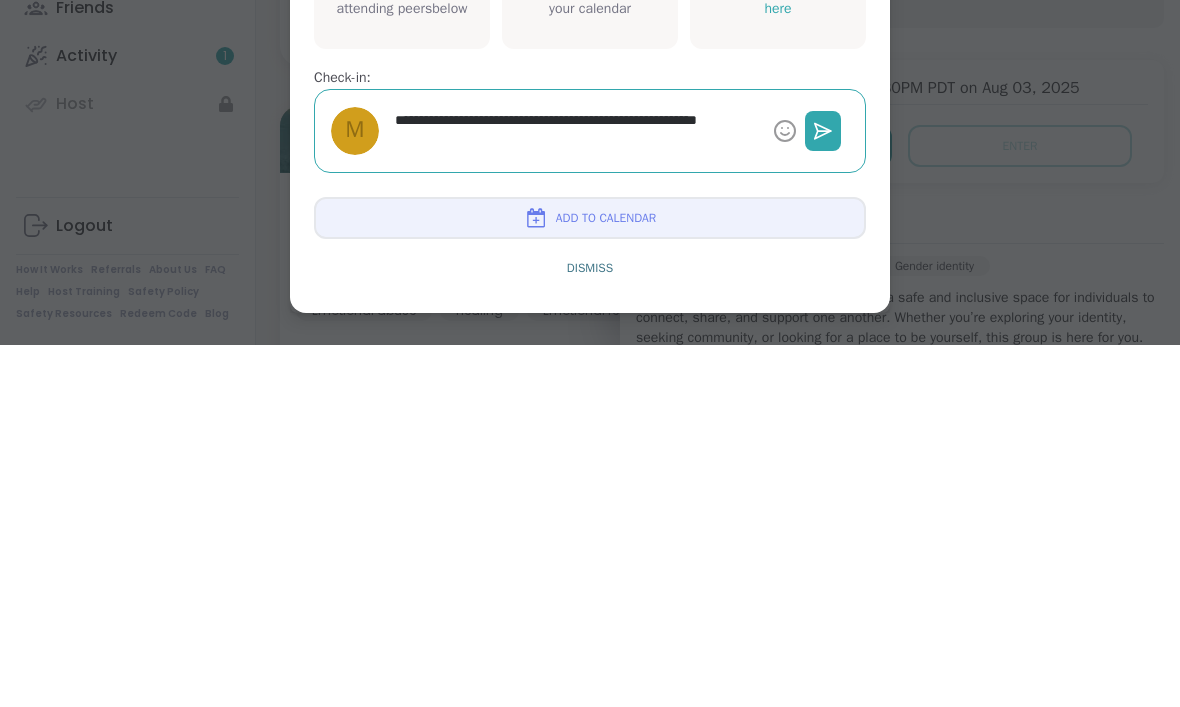 type on "*" 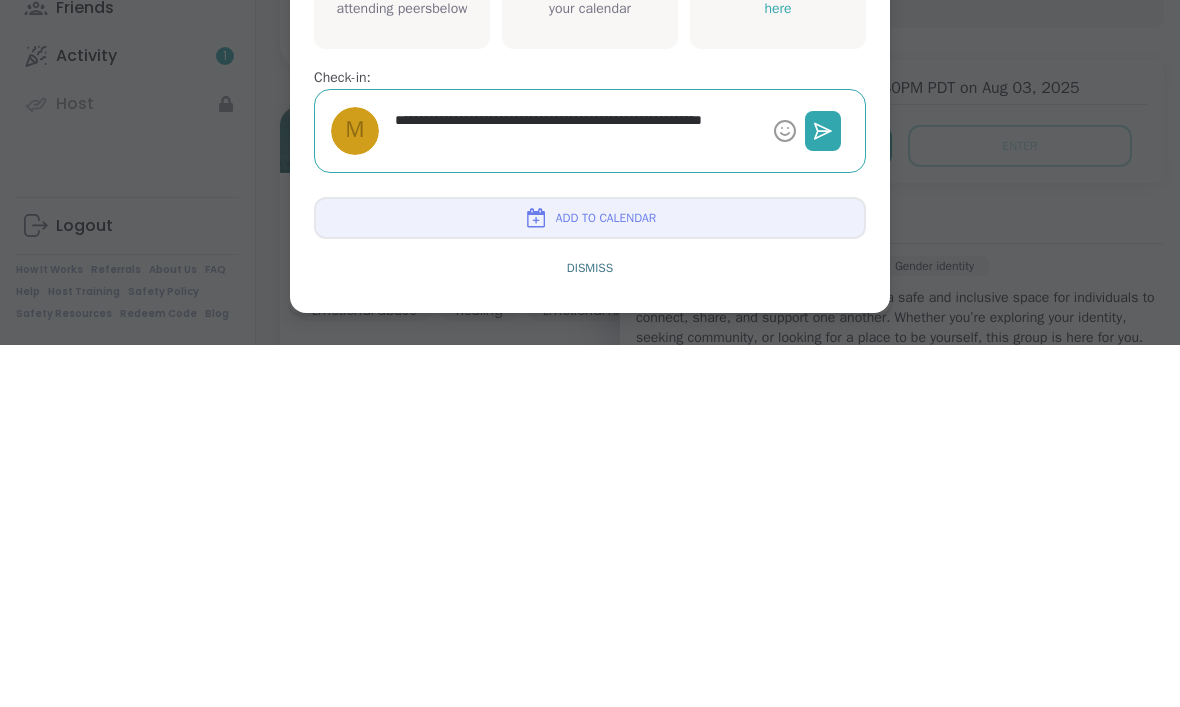type on "*" 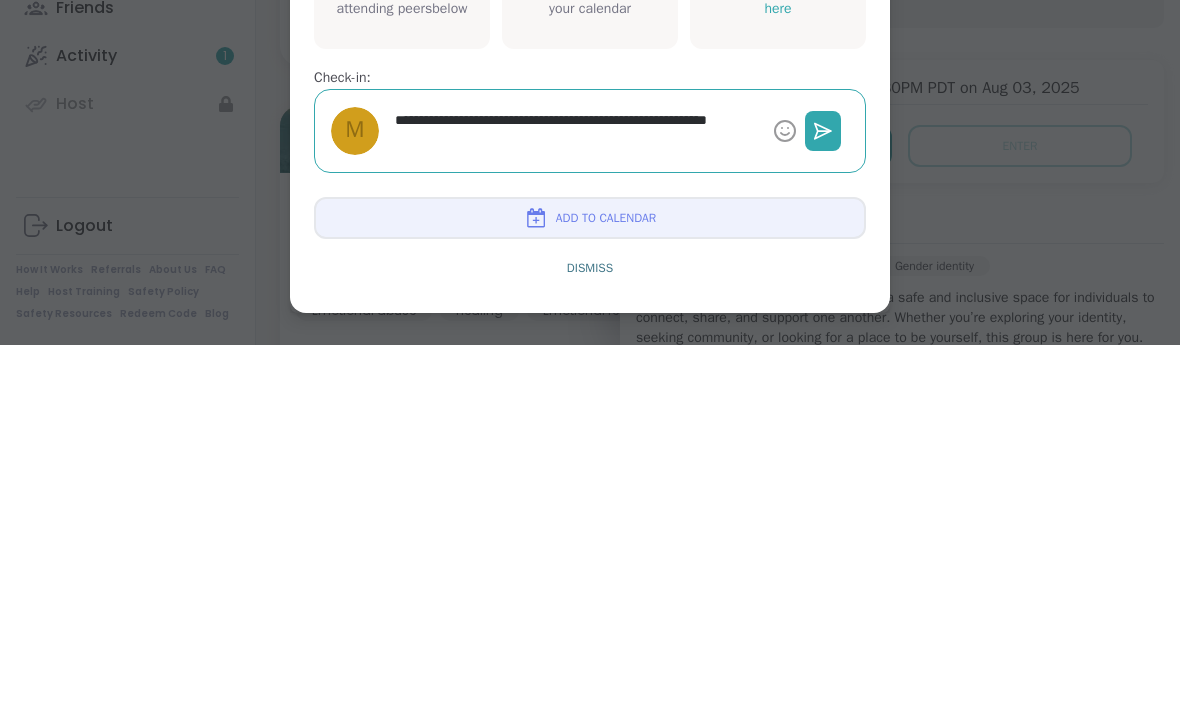 type on "**********" 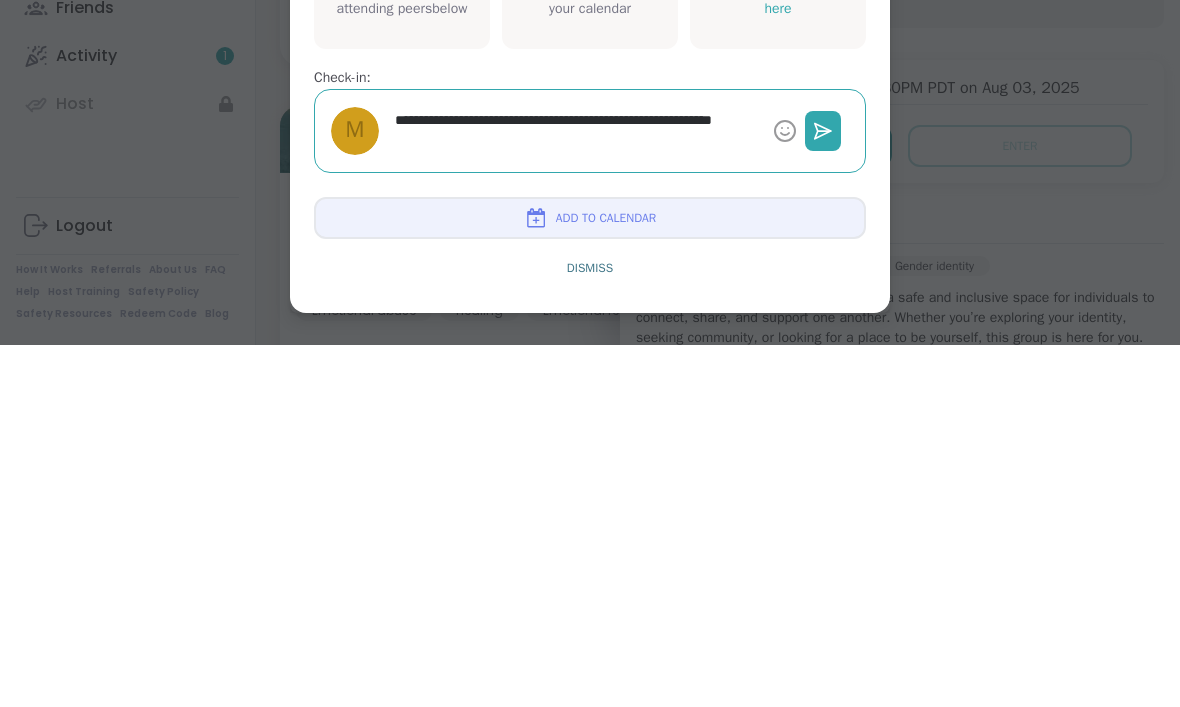 type on "*" 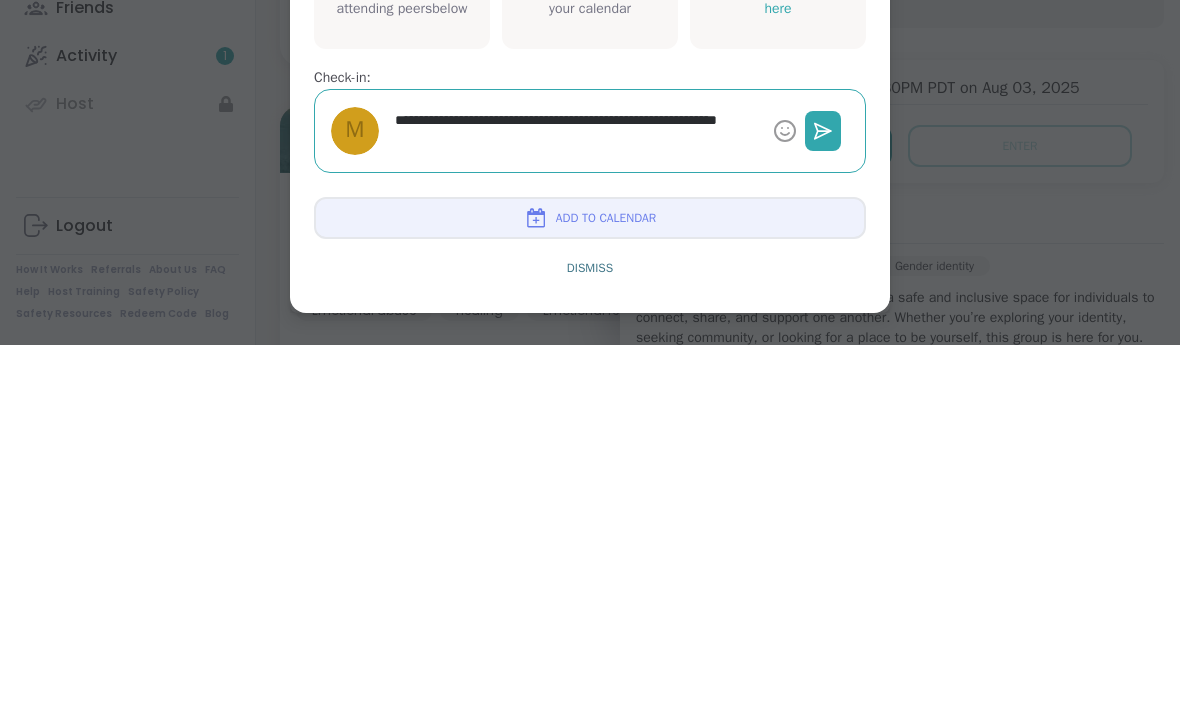 type on "*" 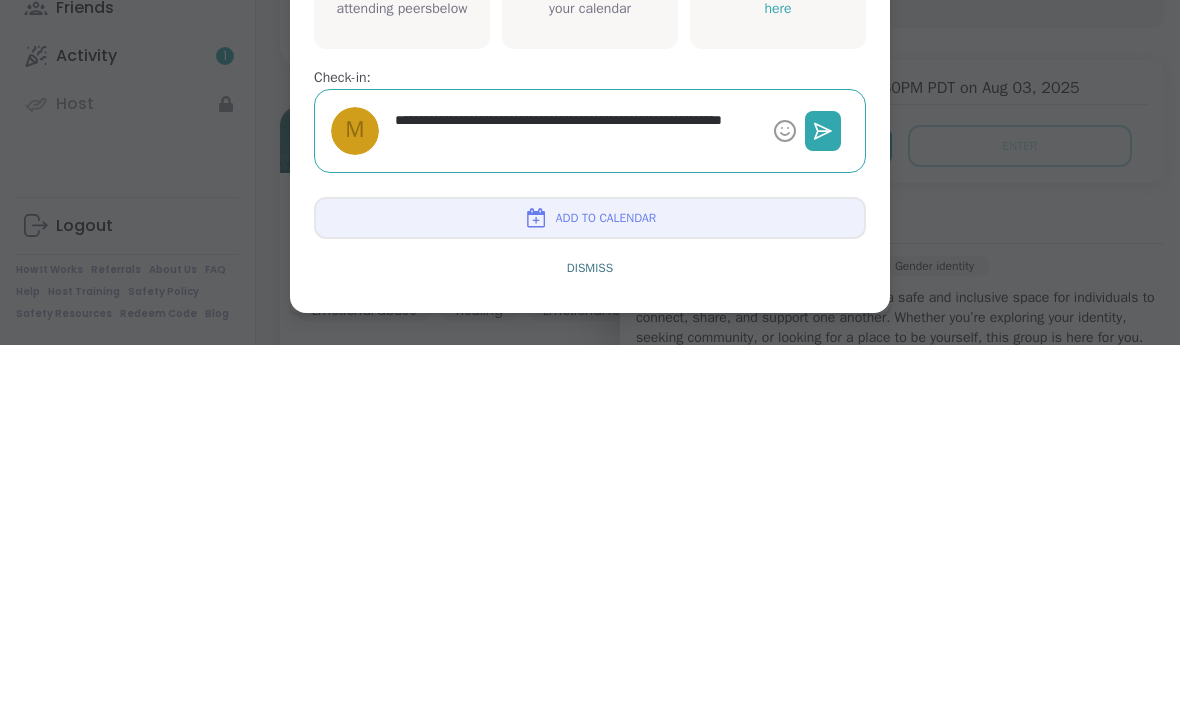 type on "*" 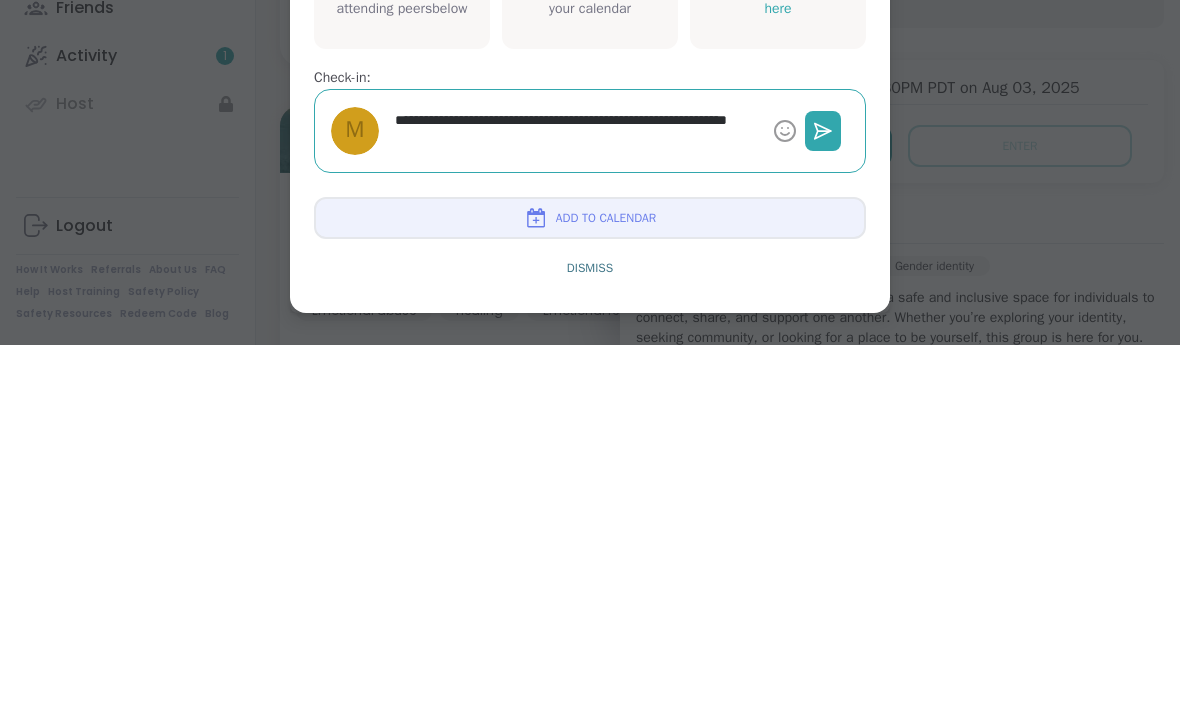 type on "*" 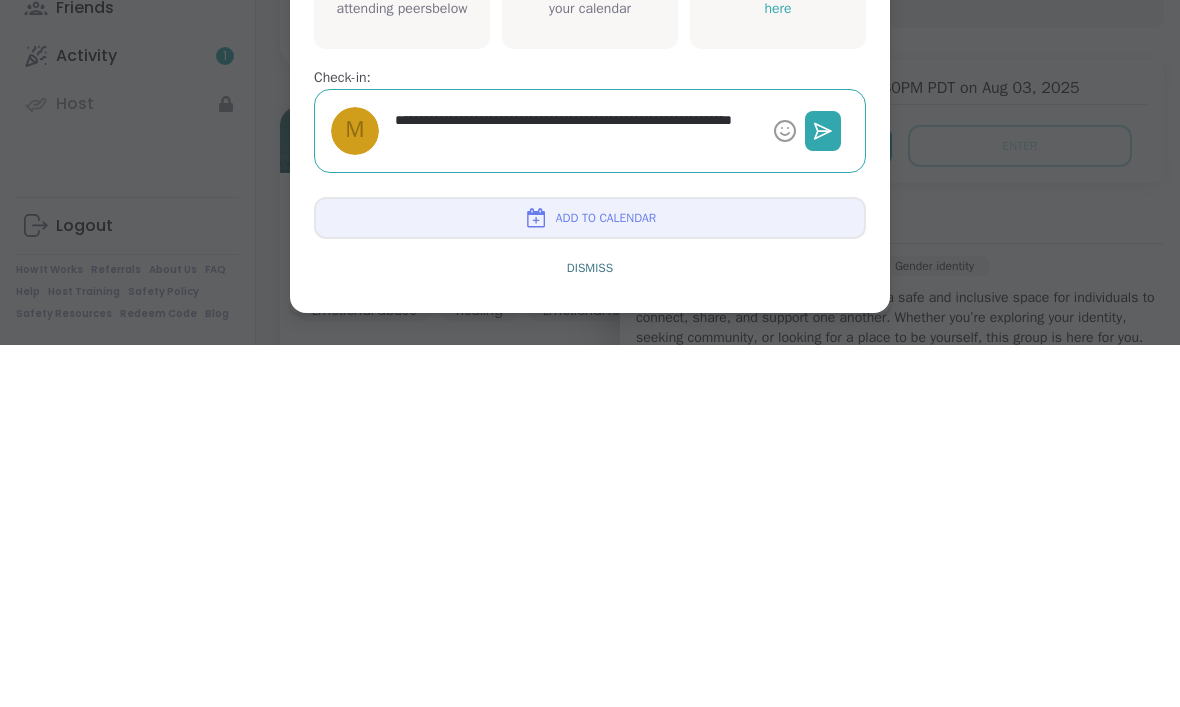 type on "**********" 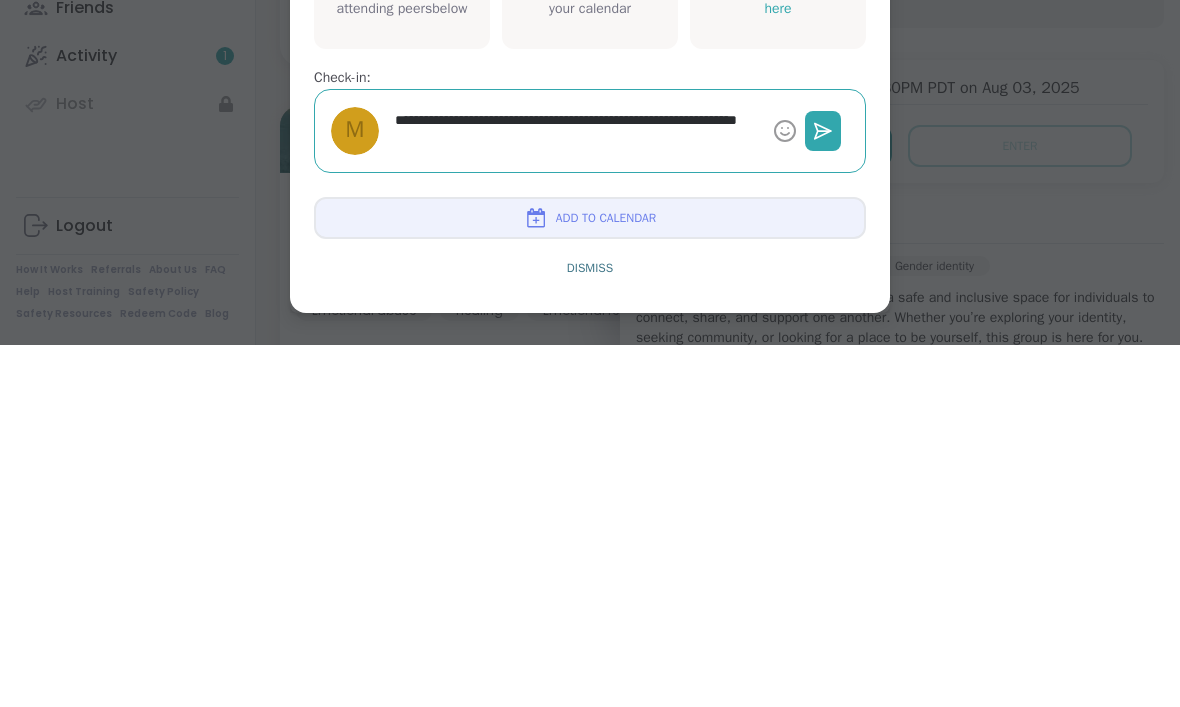 type on "*" 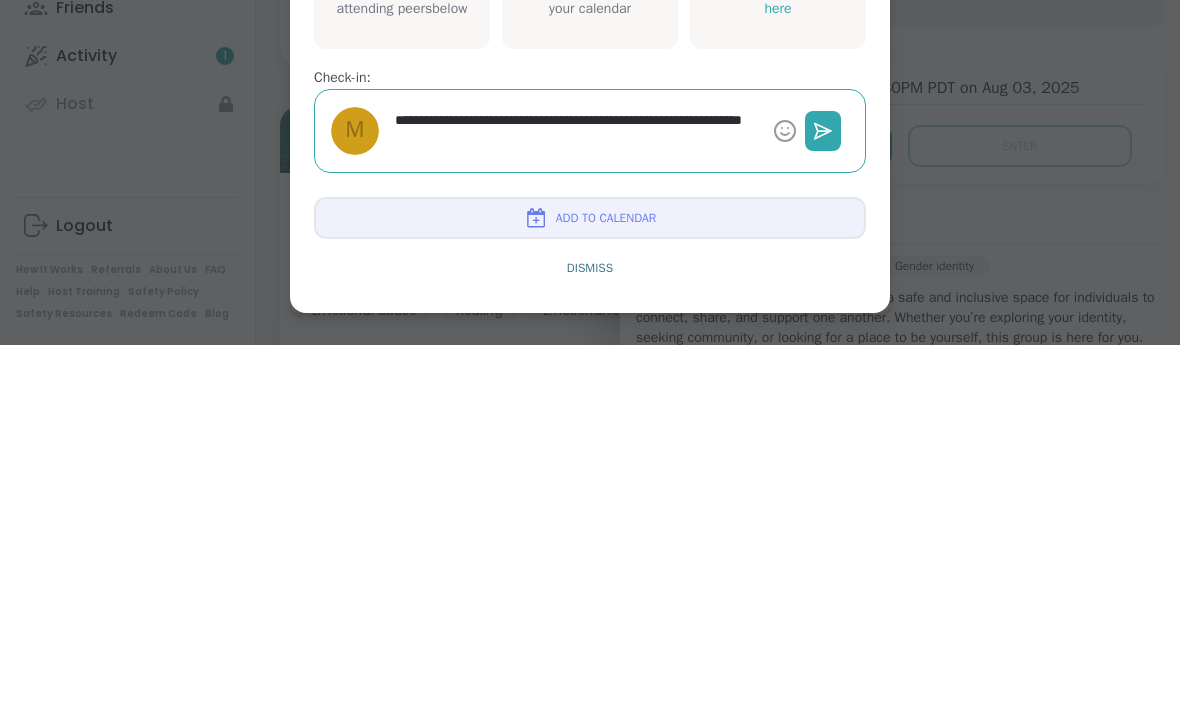 type on "*" 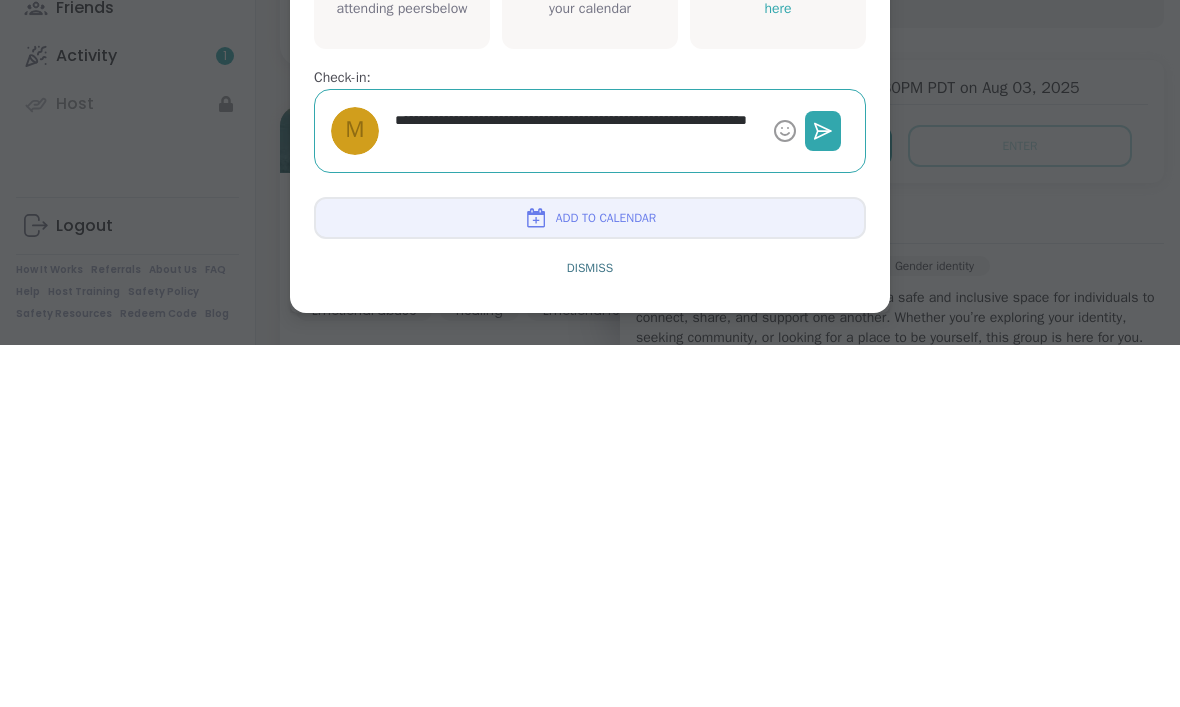 type on "*" 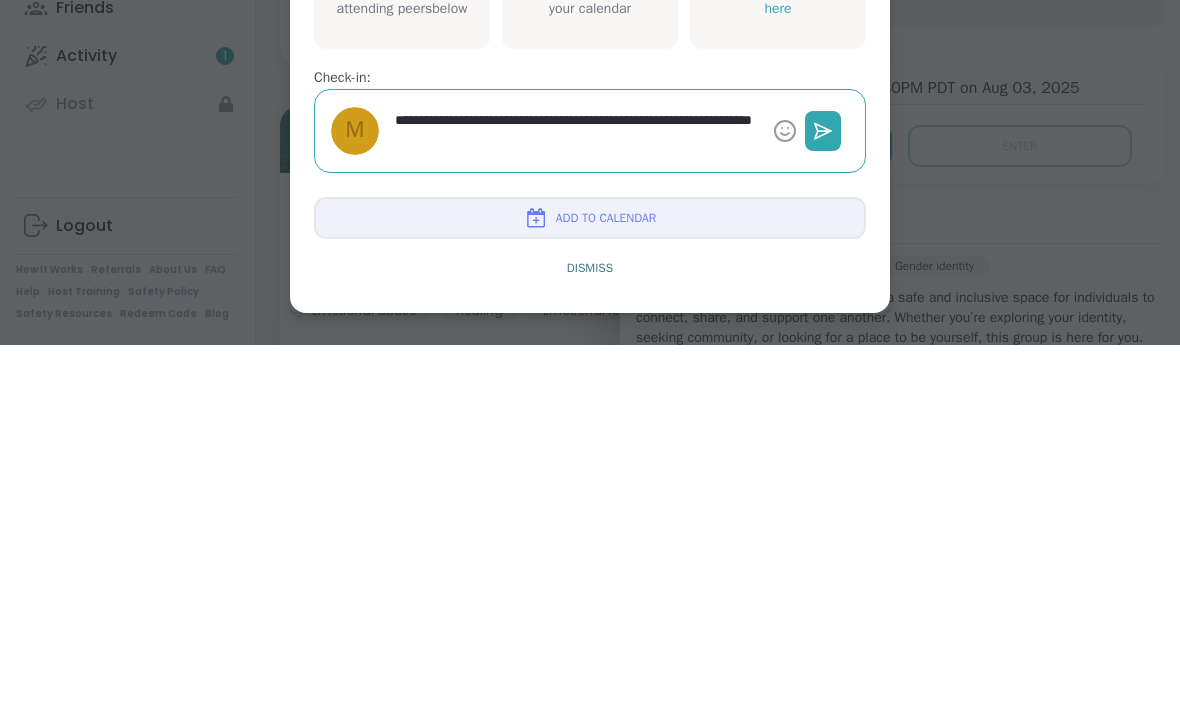 type on "*" 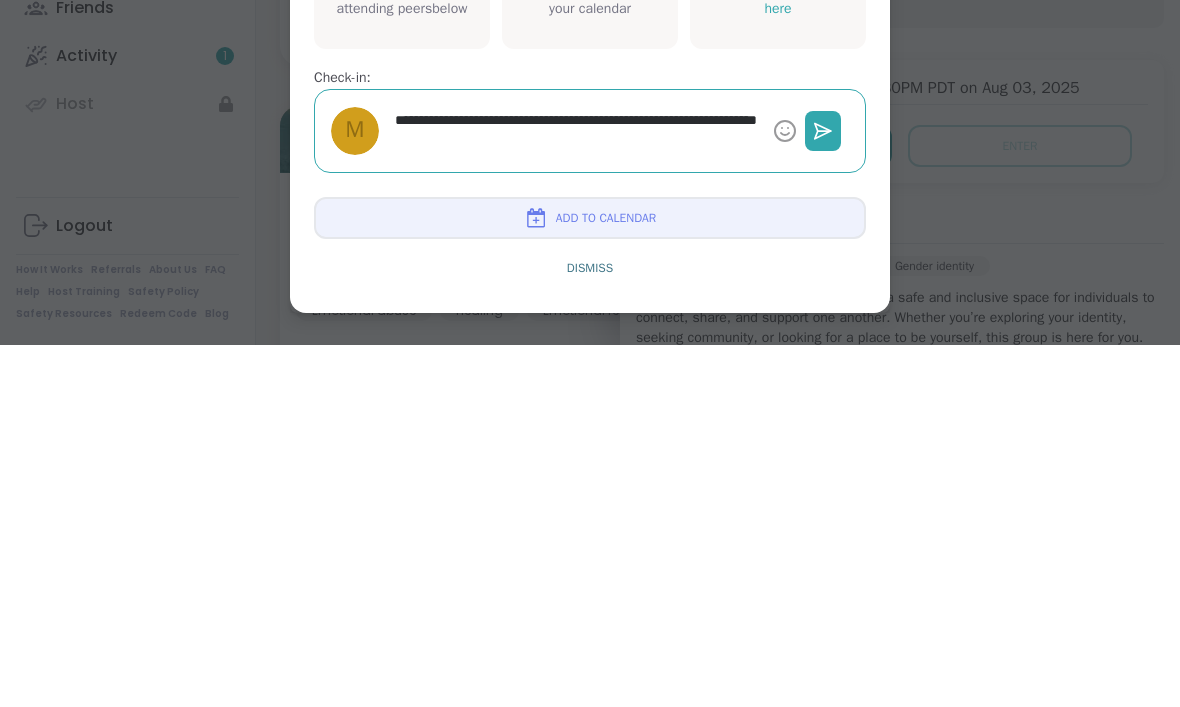 type on "*" 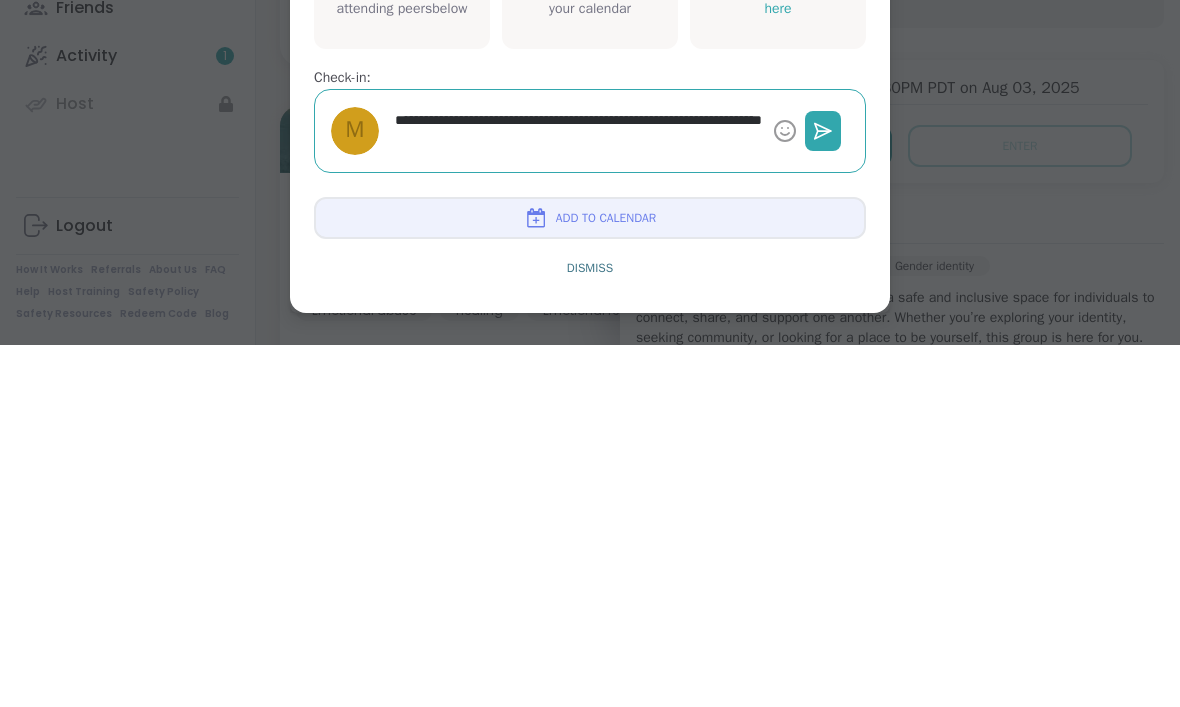 type on "**********" 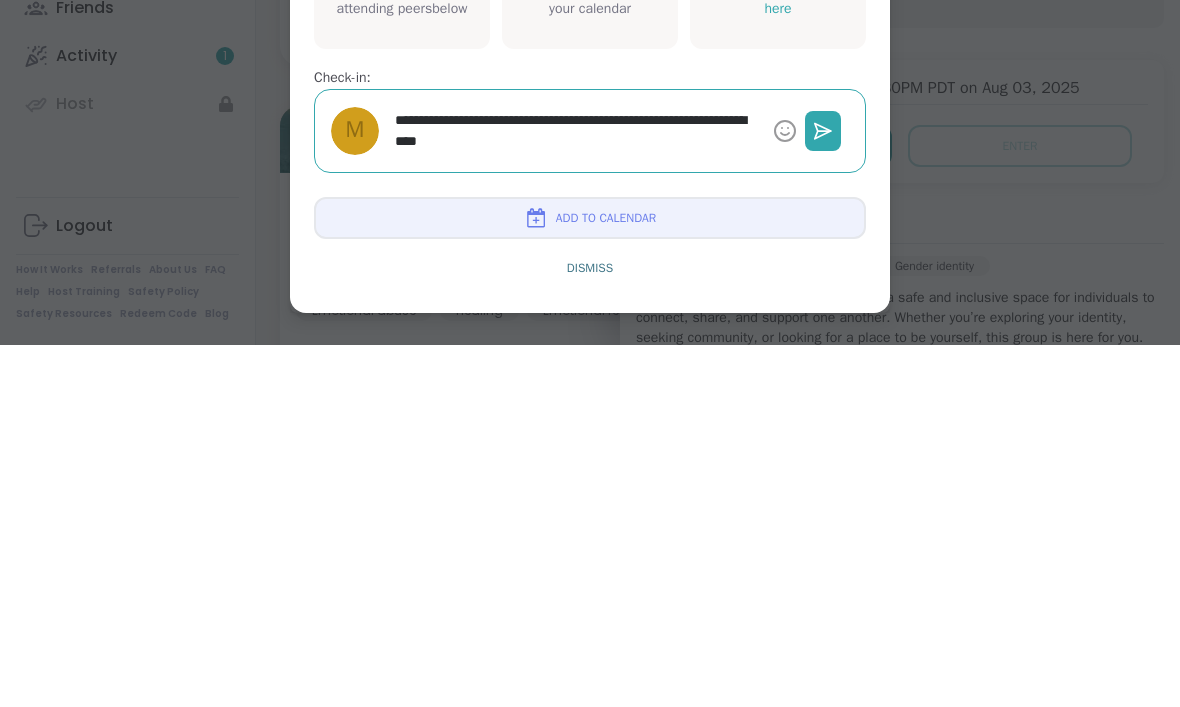 type on "*" 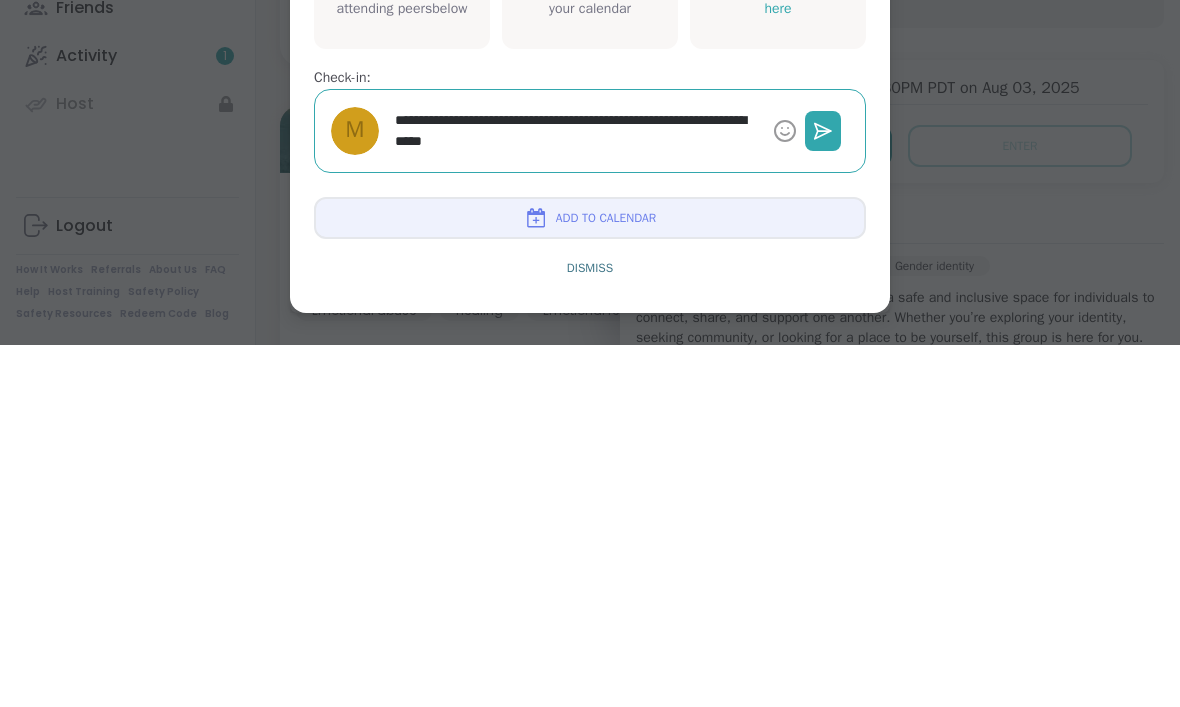 type on "*" 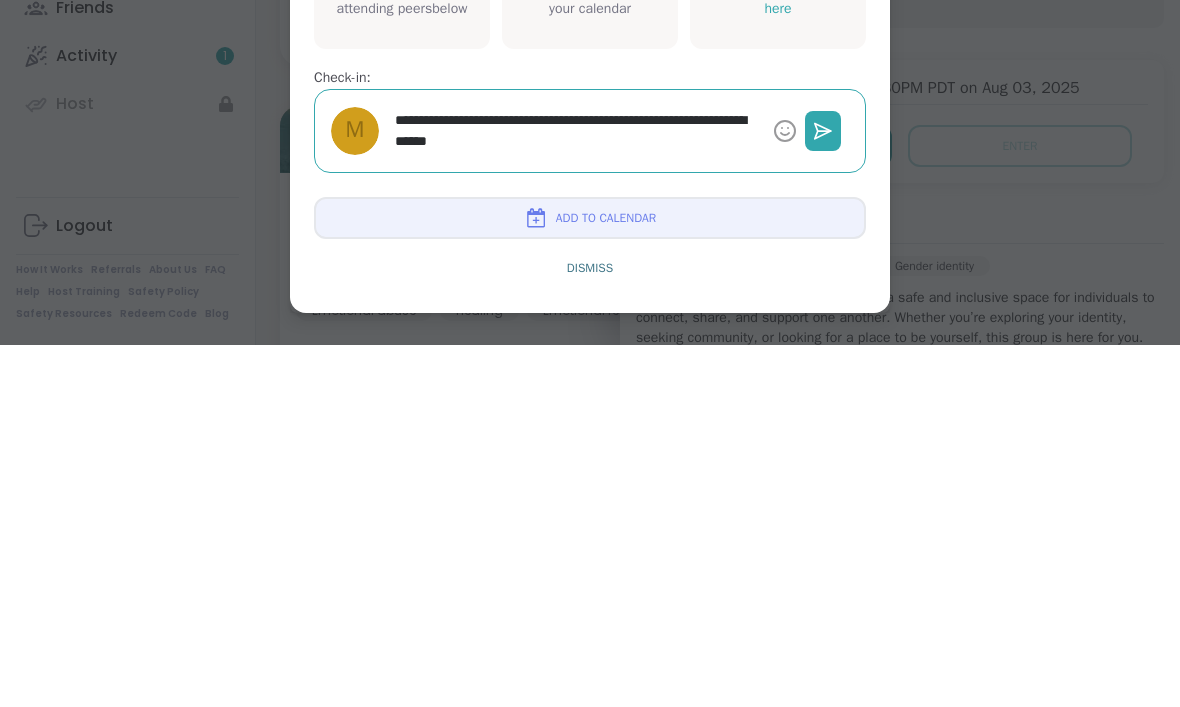 type on "*" 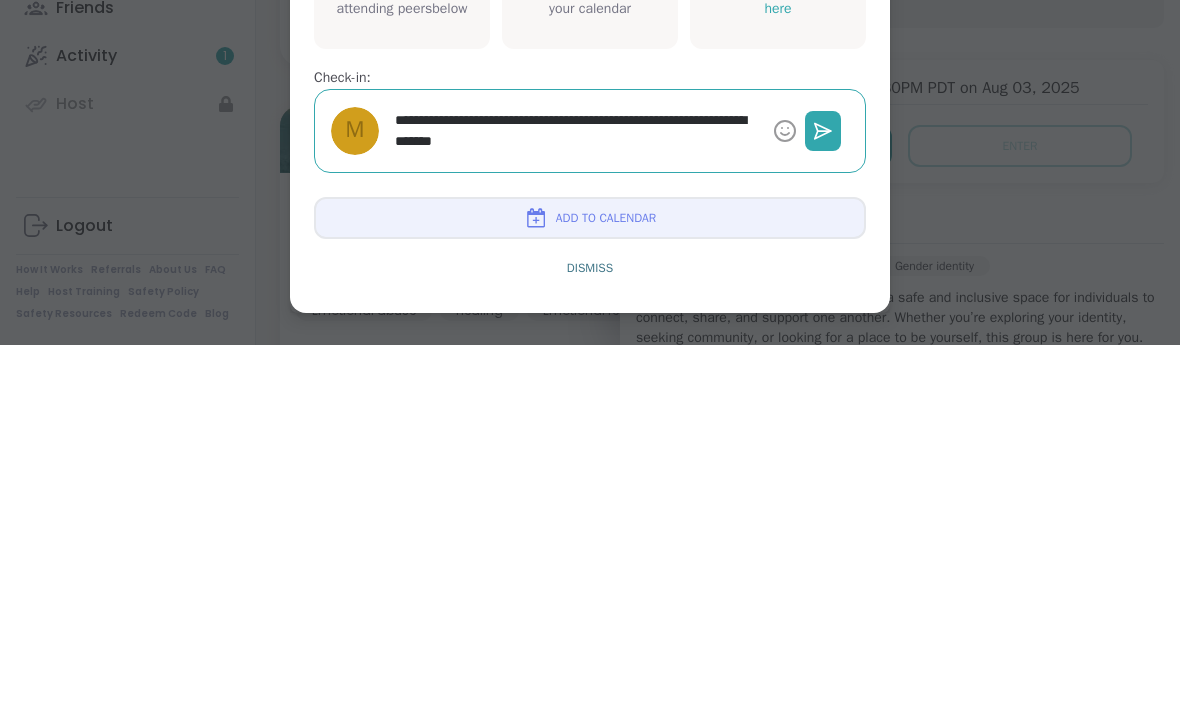 type on "*" 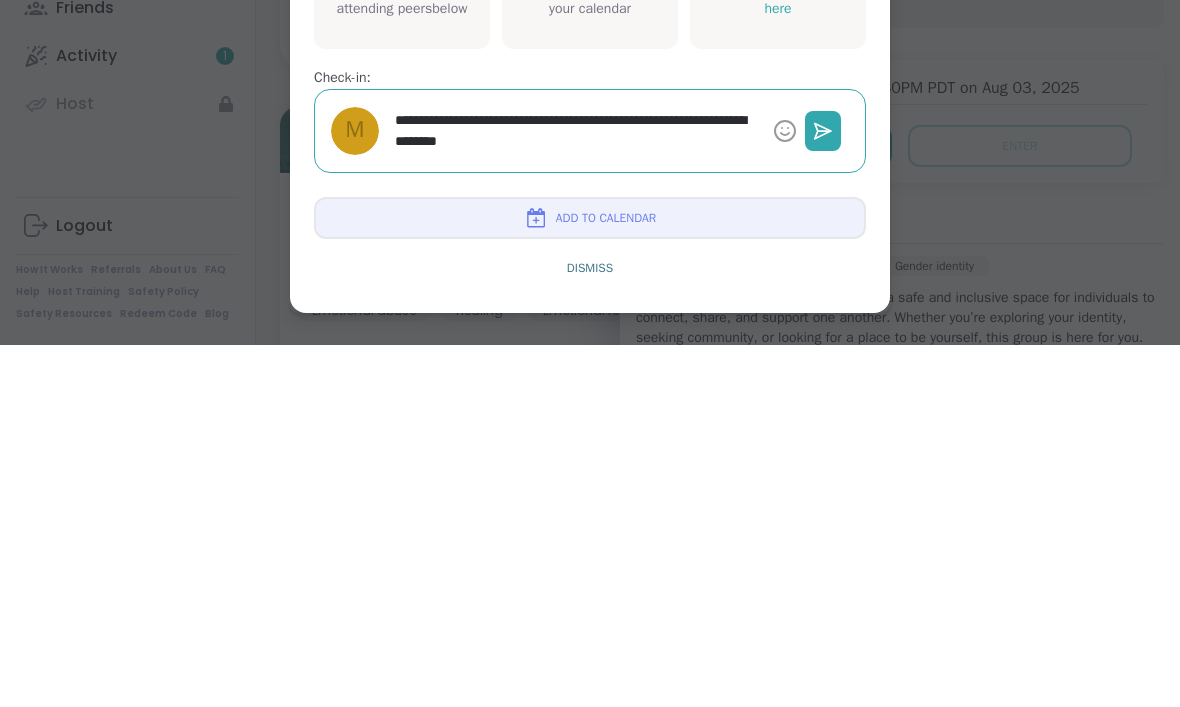 type on "*" 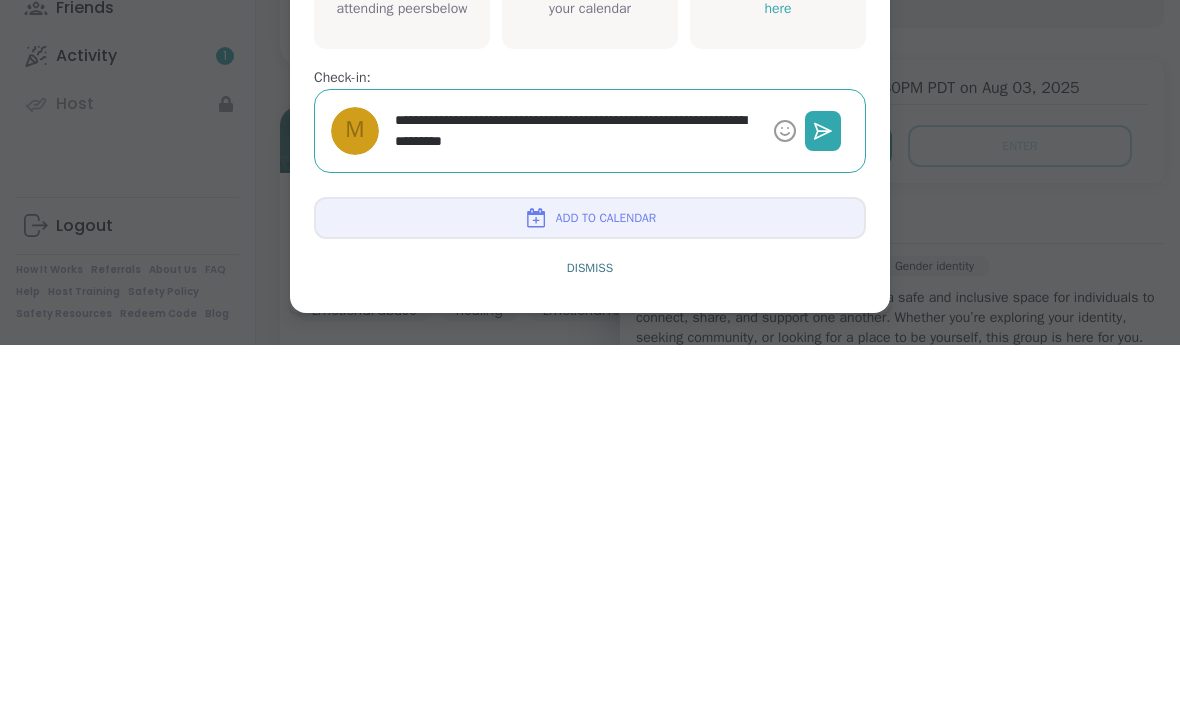 type on "**********" 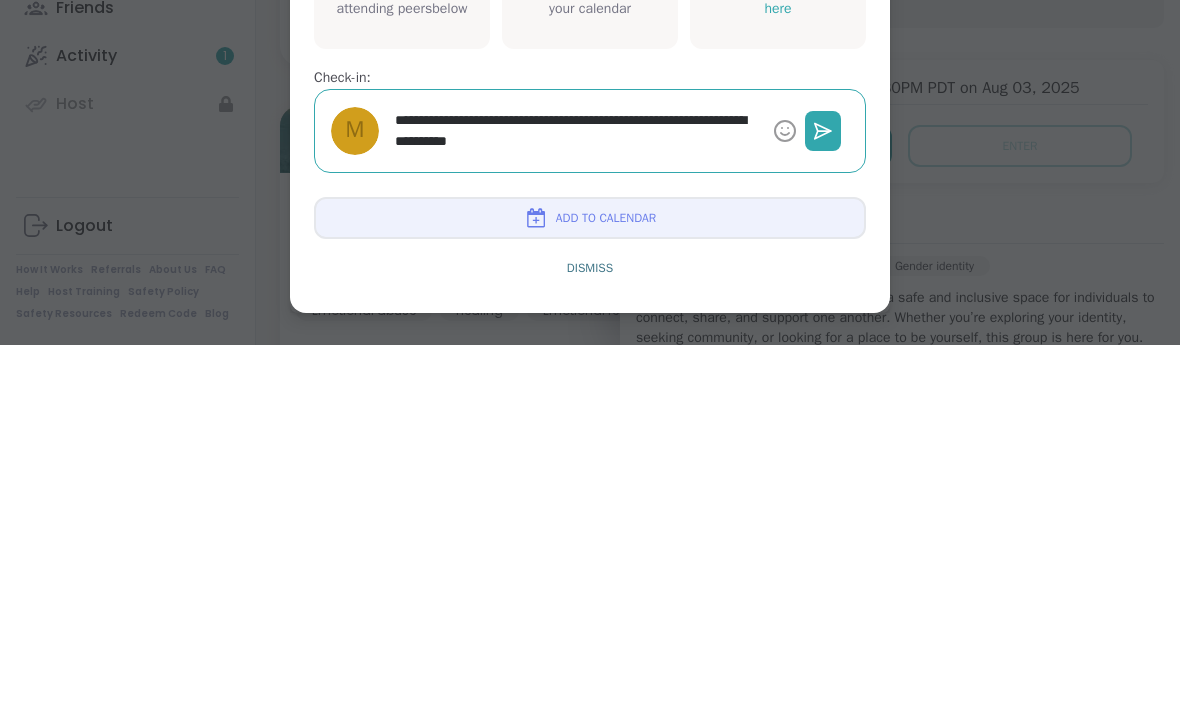 type on "*" 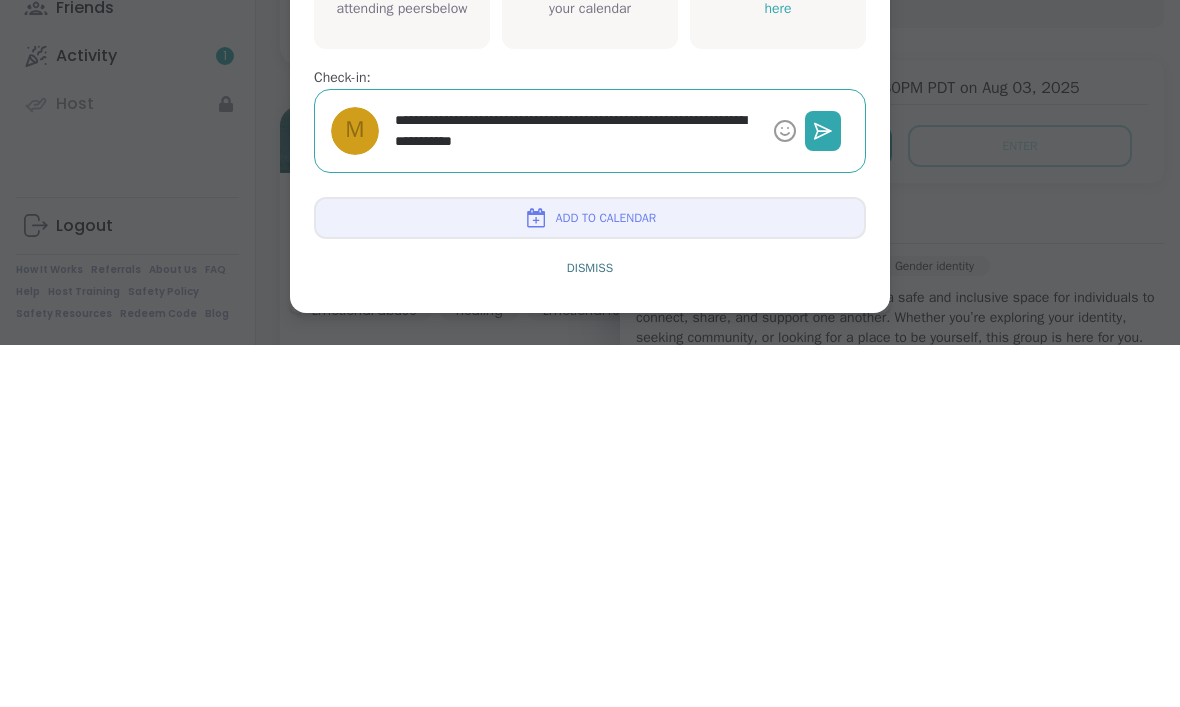 type on "*" 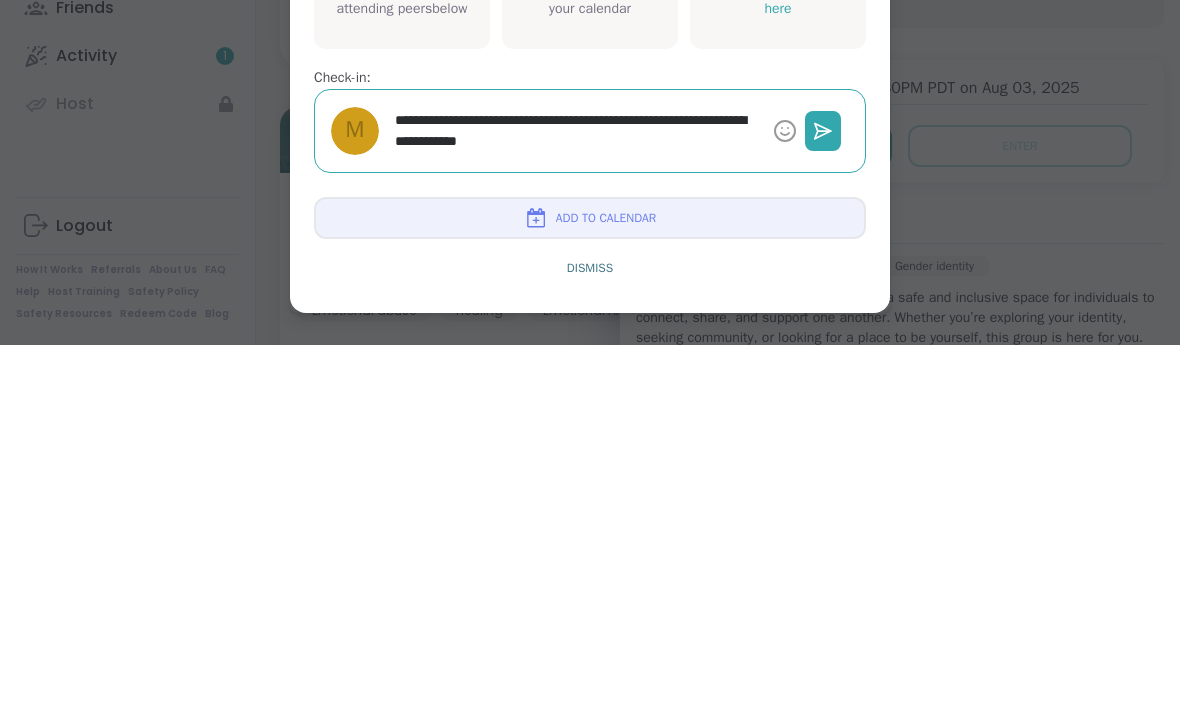 type on "**********" 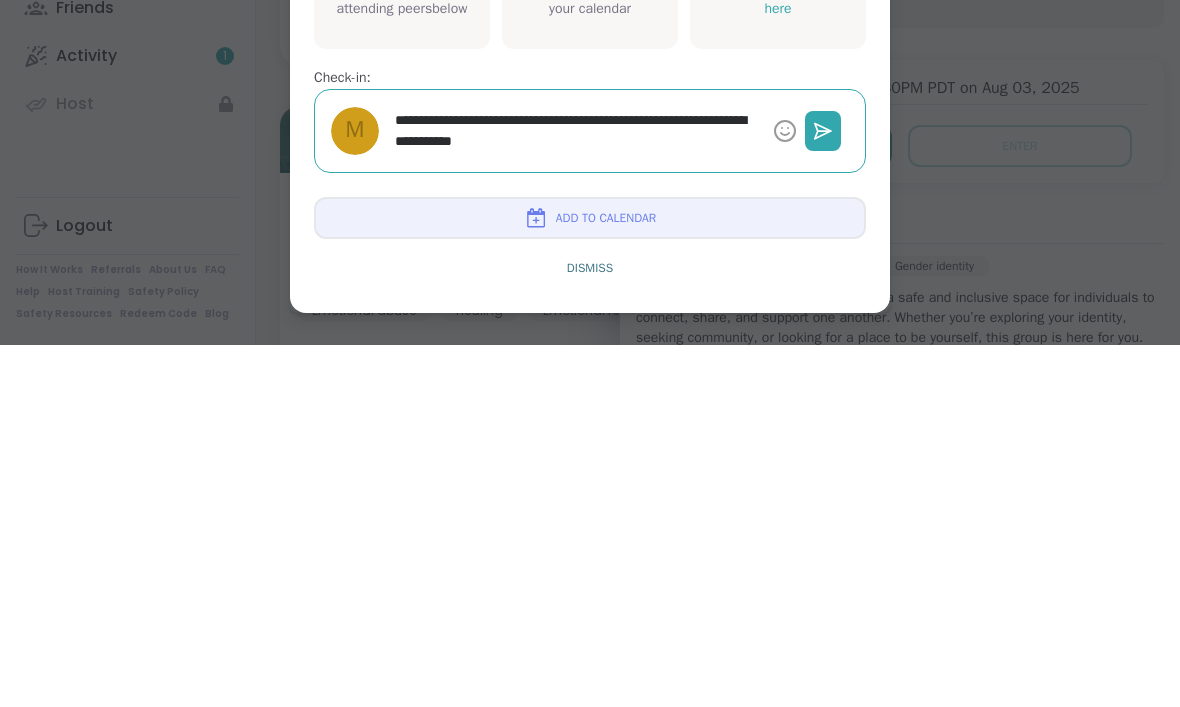 type on "*" 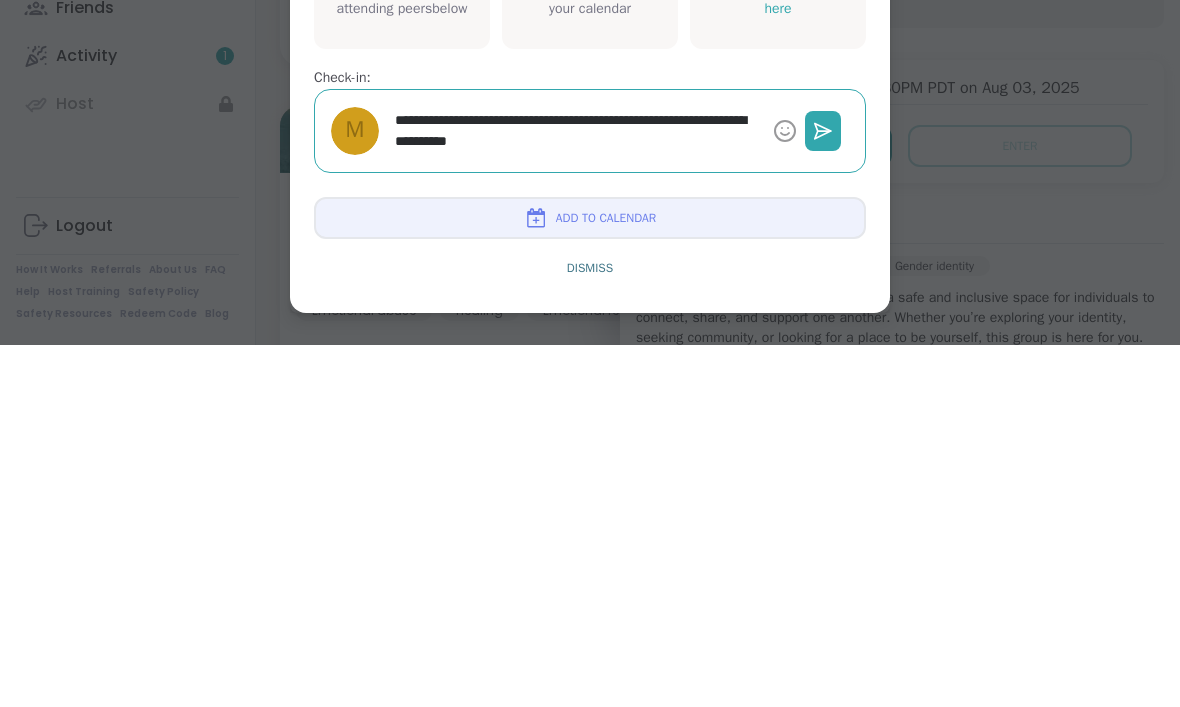 type on "*" 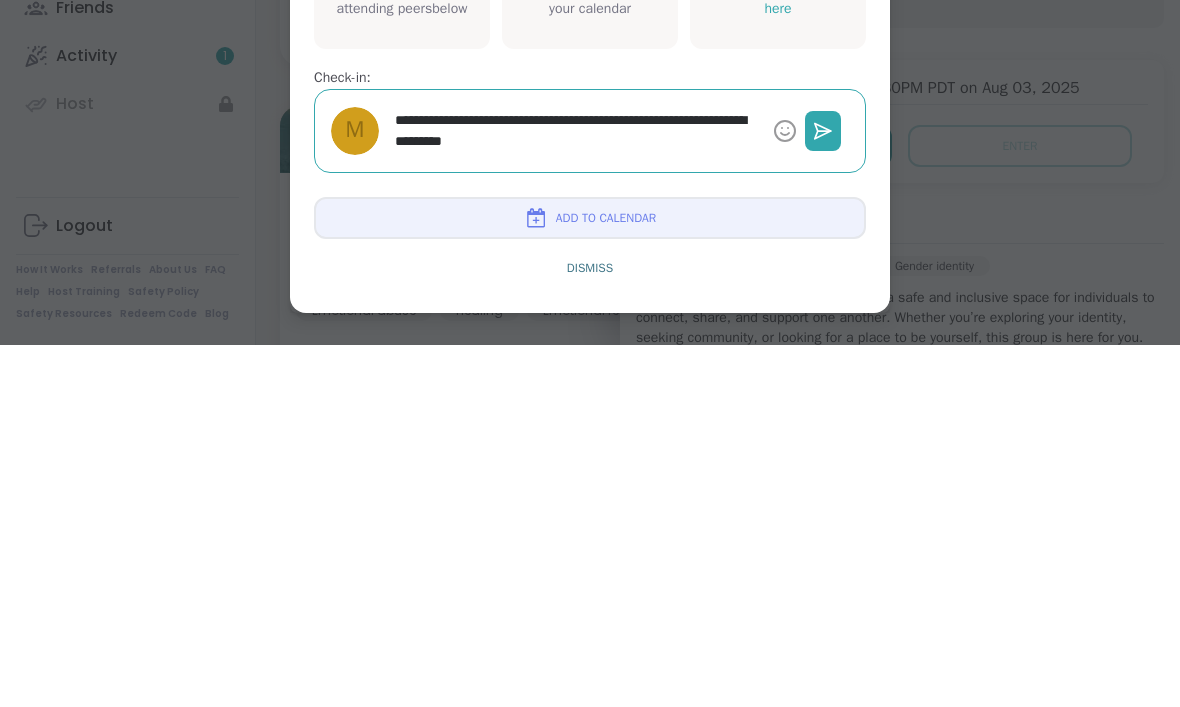 type on "*" 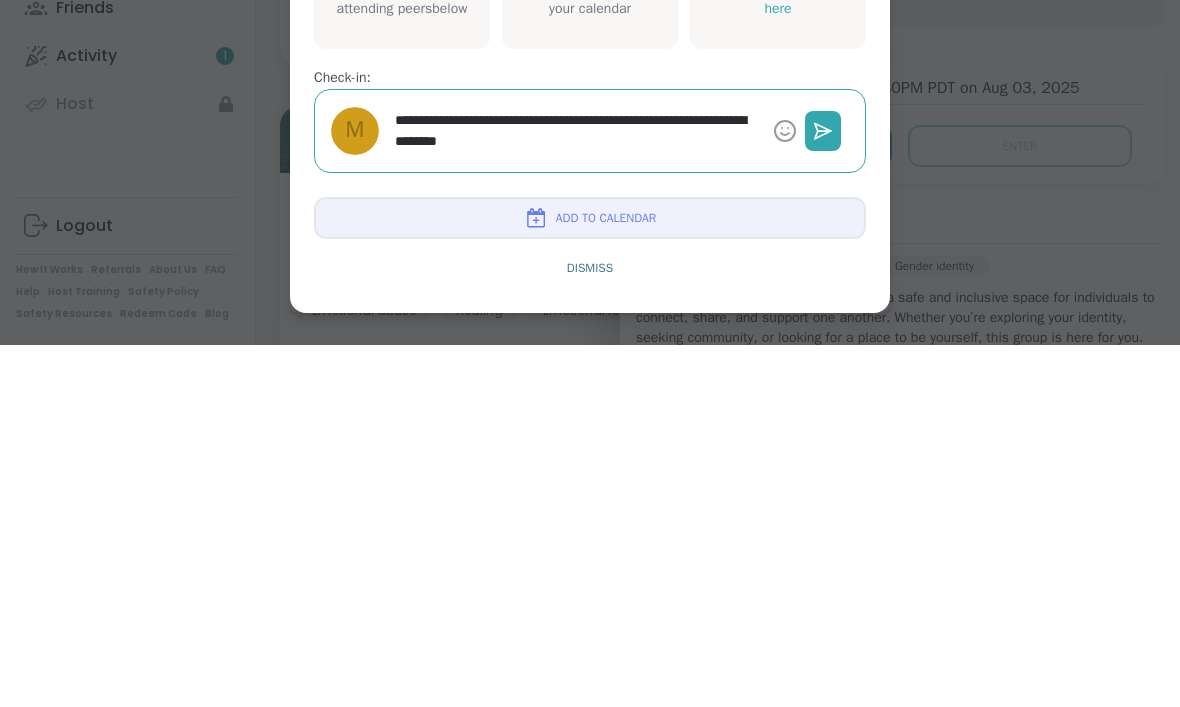 type on "**********" 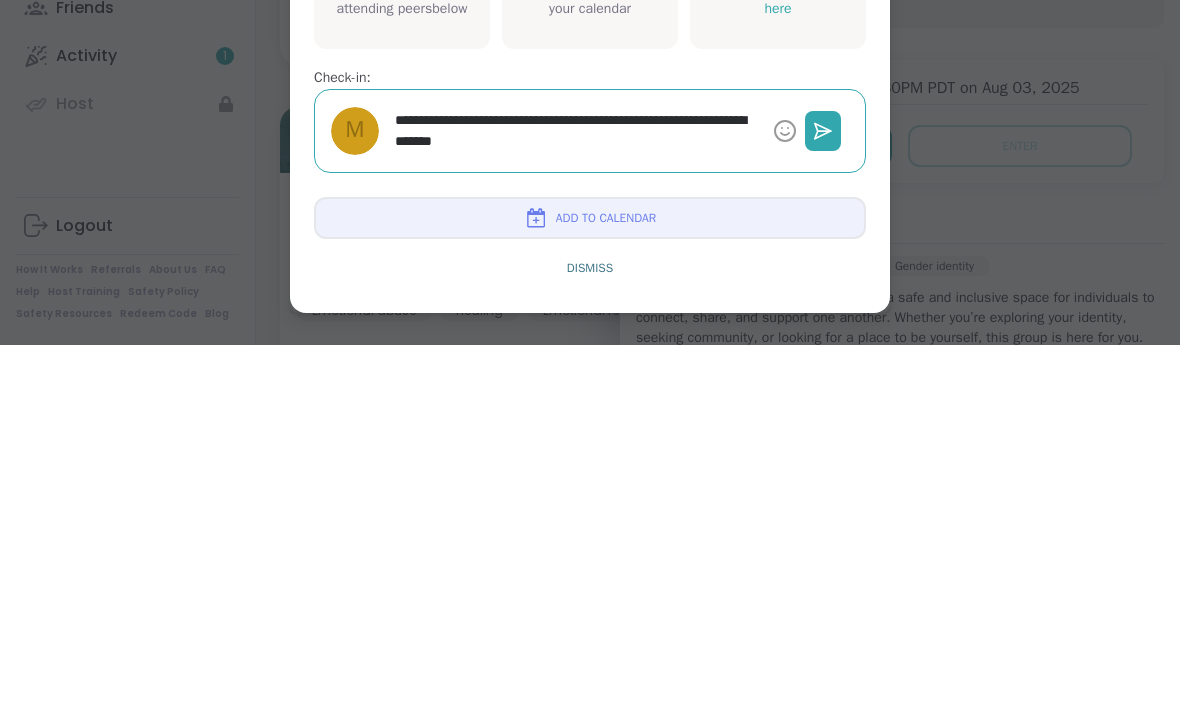 type on "*" 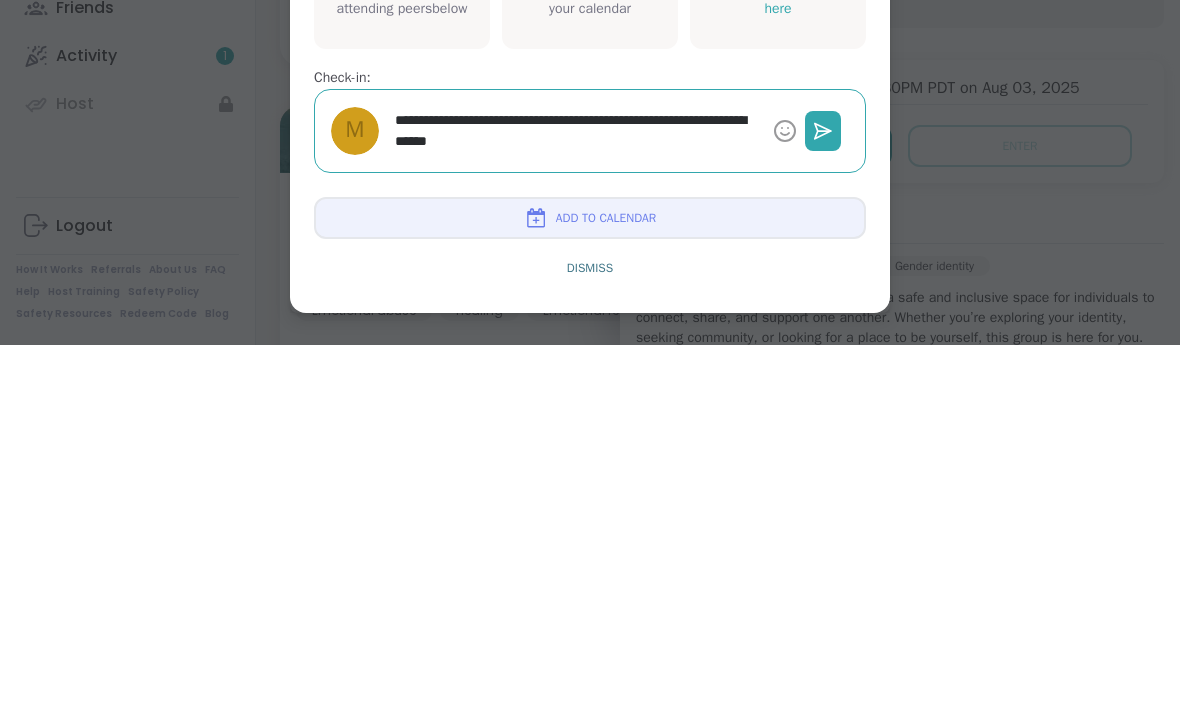 type on "*" 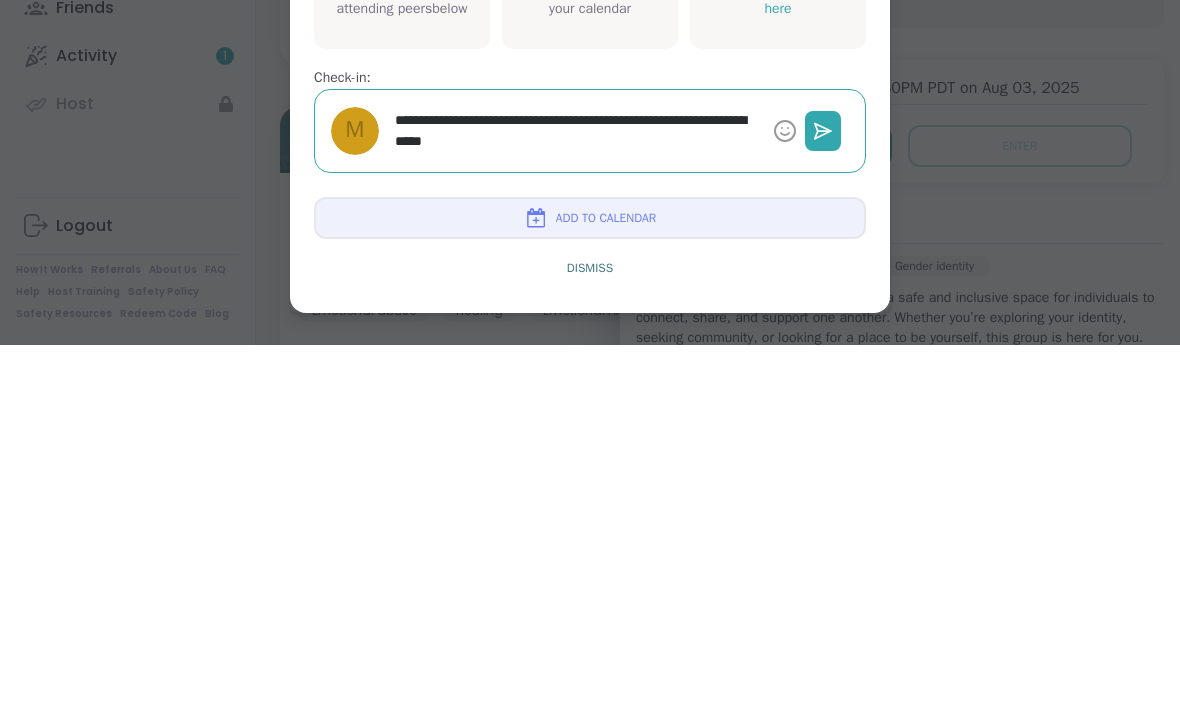 type on "*" 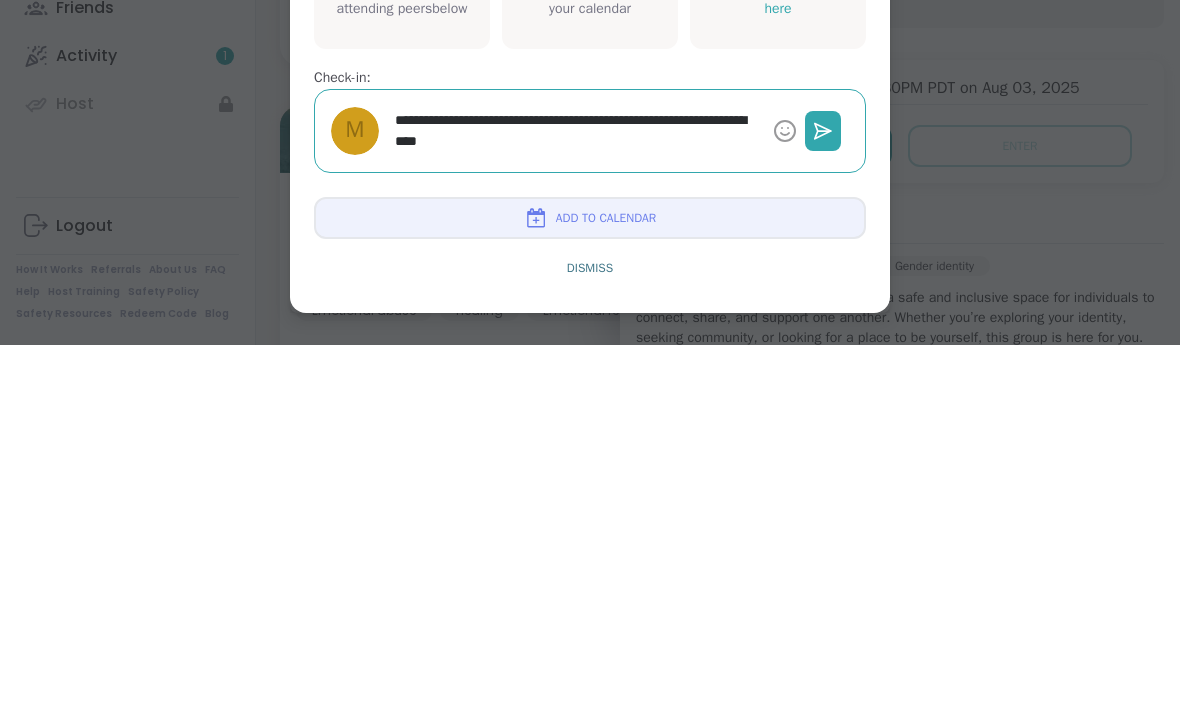 type on "**********" 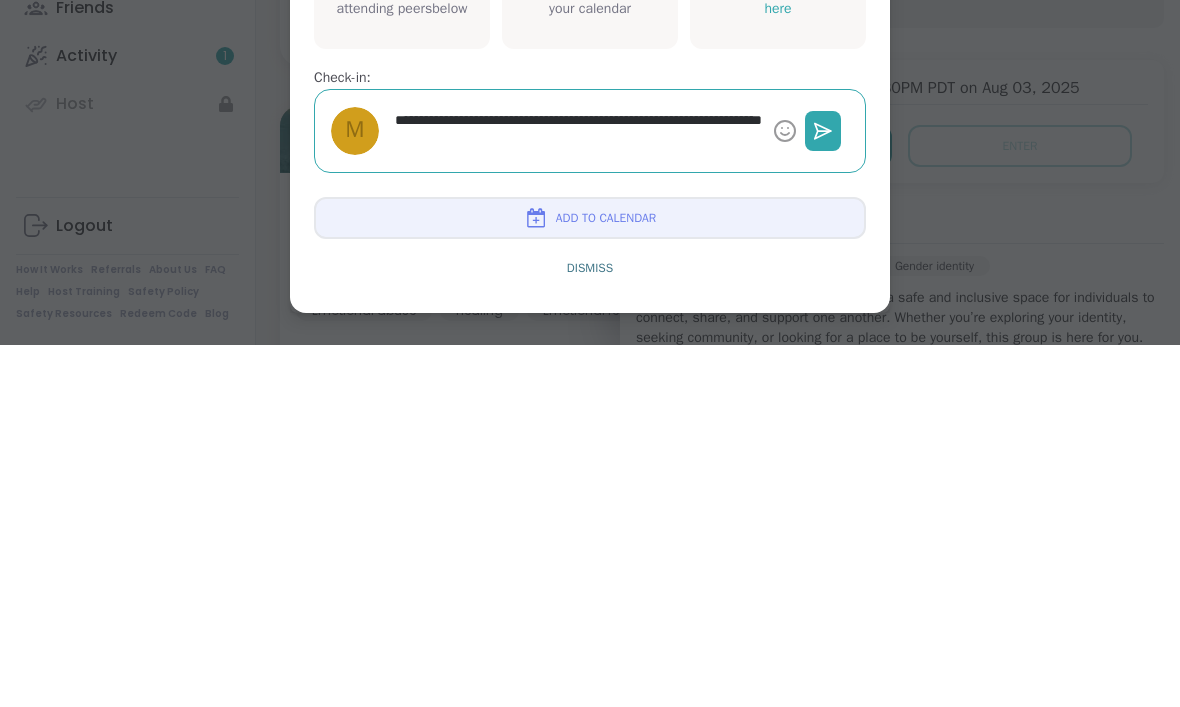 type 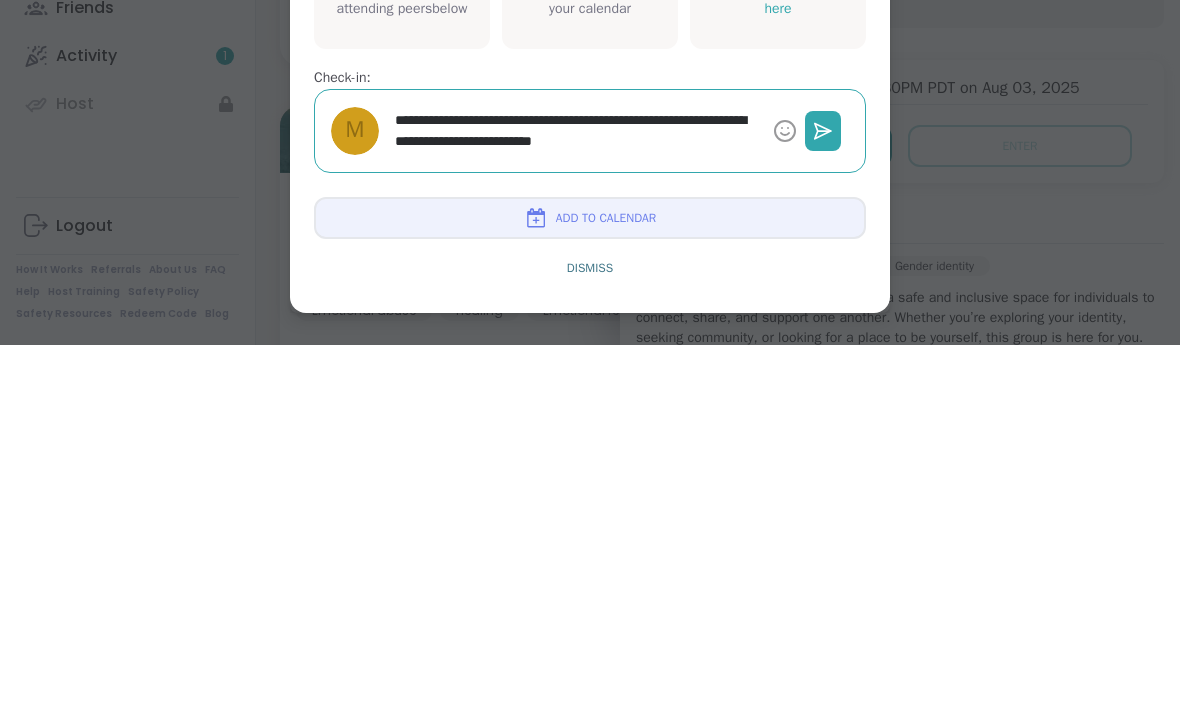 click on "**********" at bounding box center (576, 493) 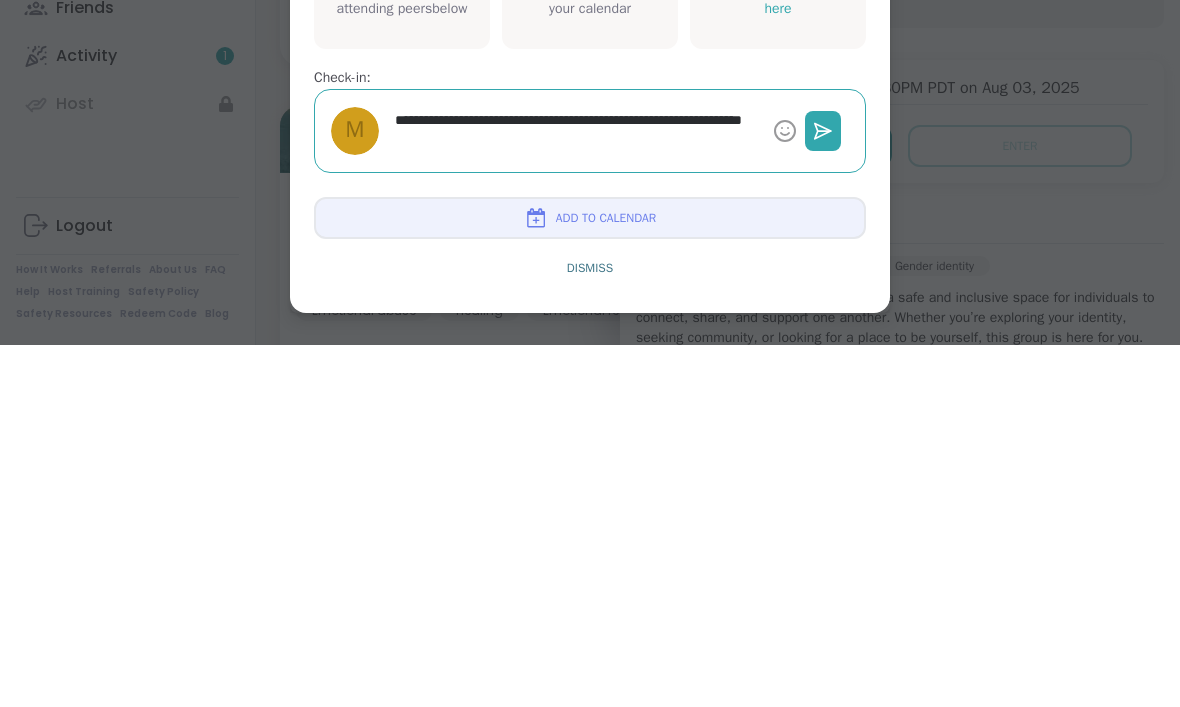 click on "**********" at bounding box center (576, 493) 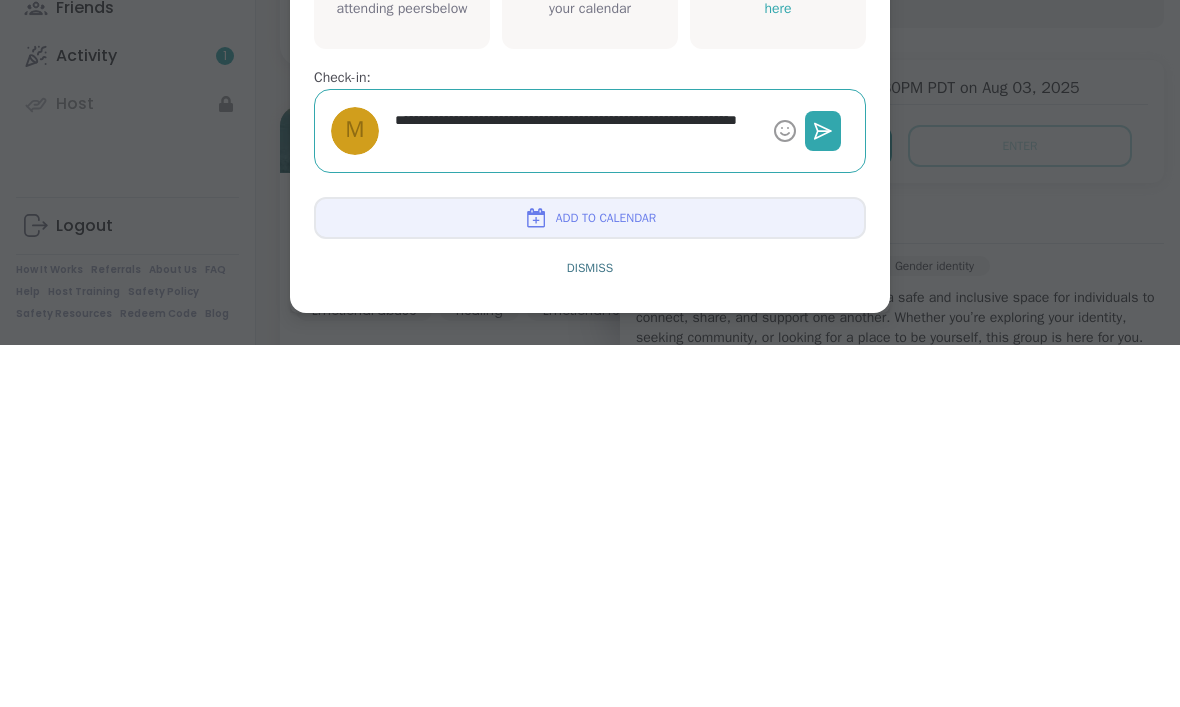 click on "**********" at bounding box center (576, 493) 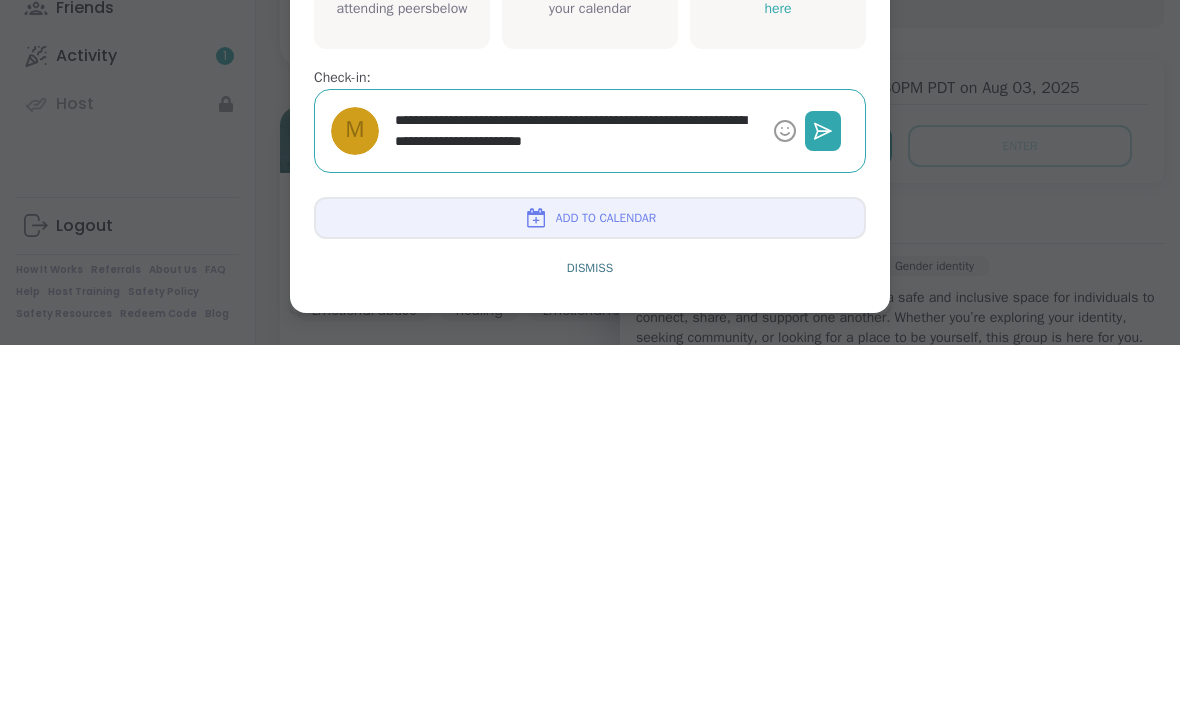 click on "**********" at bounding box center (576, 493) 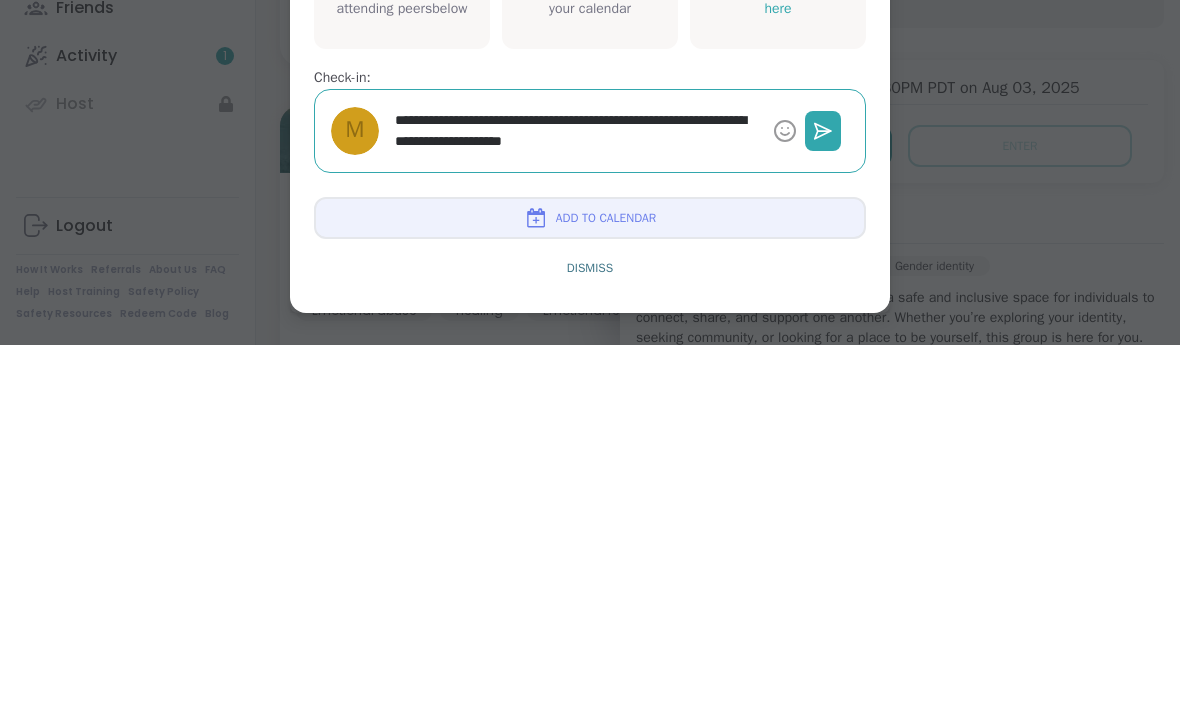 click on "**********" at bounding box center (576, 493) 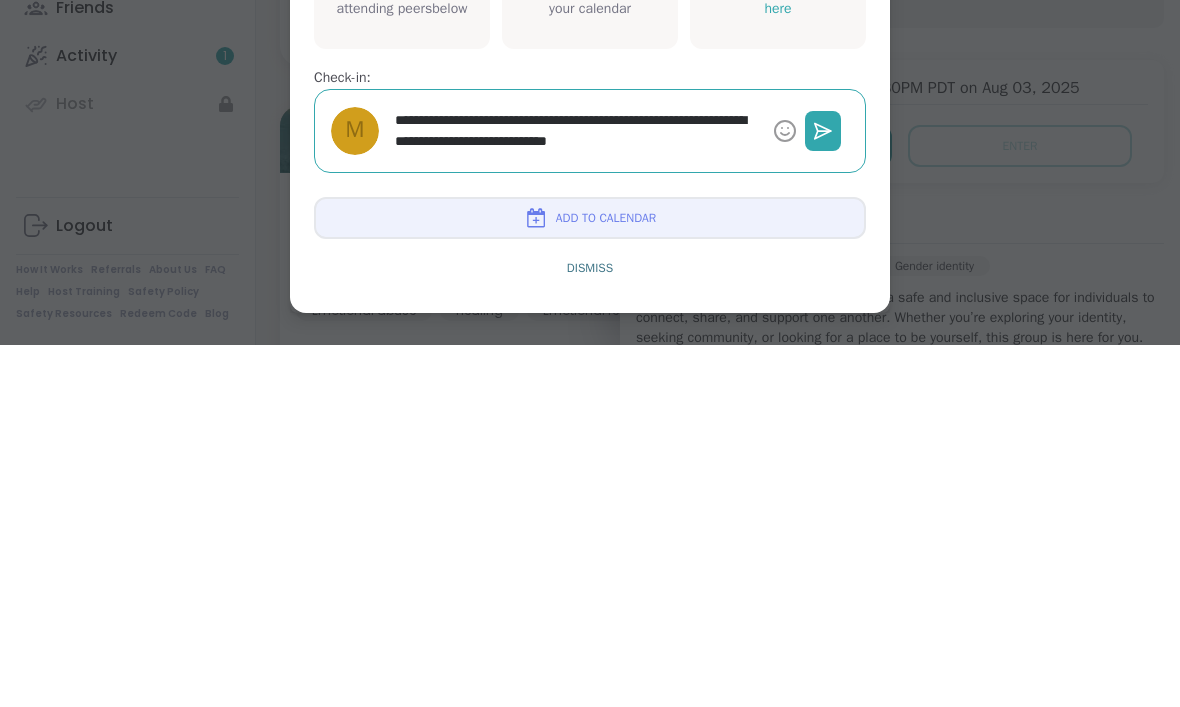 click on "**********" at bounding box center [576, 493] 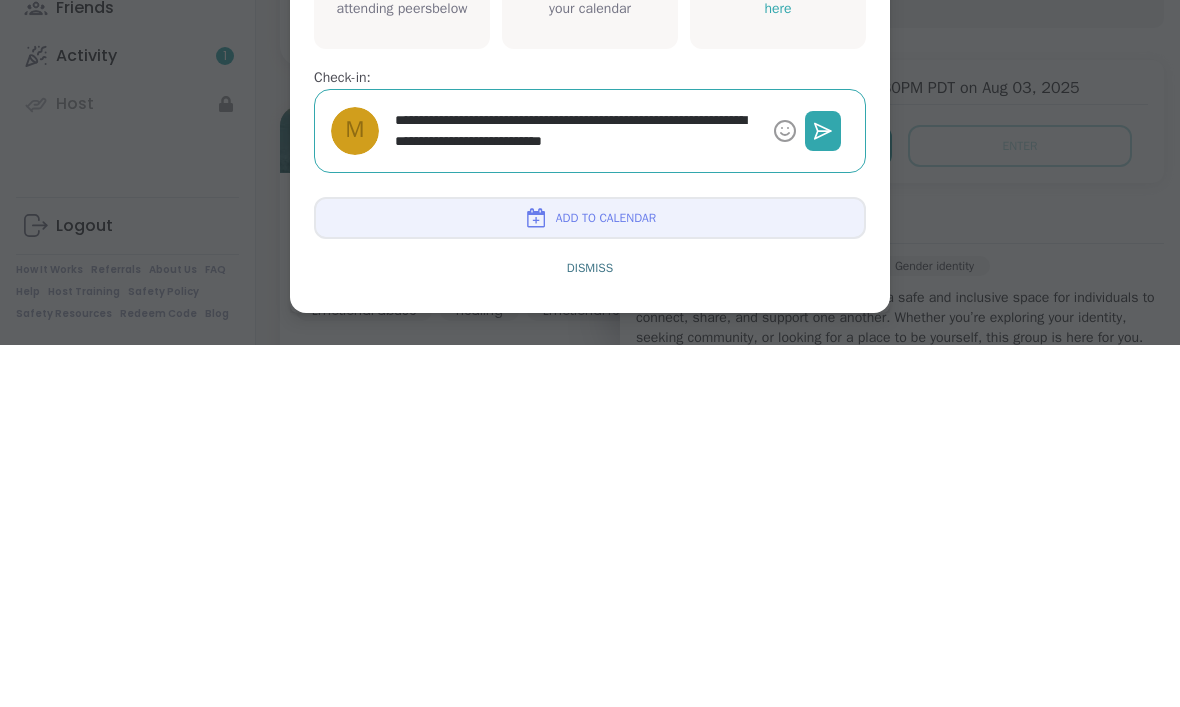 click on "**********" at bounding box center [576, 493] 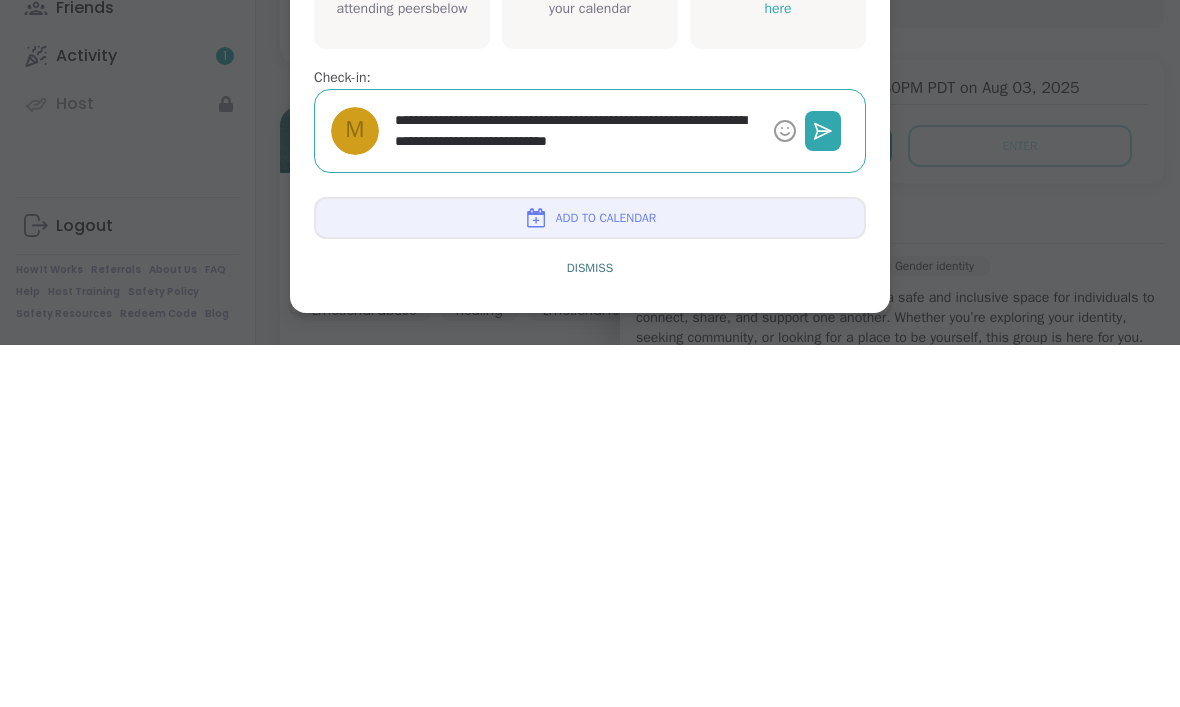 click 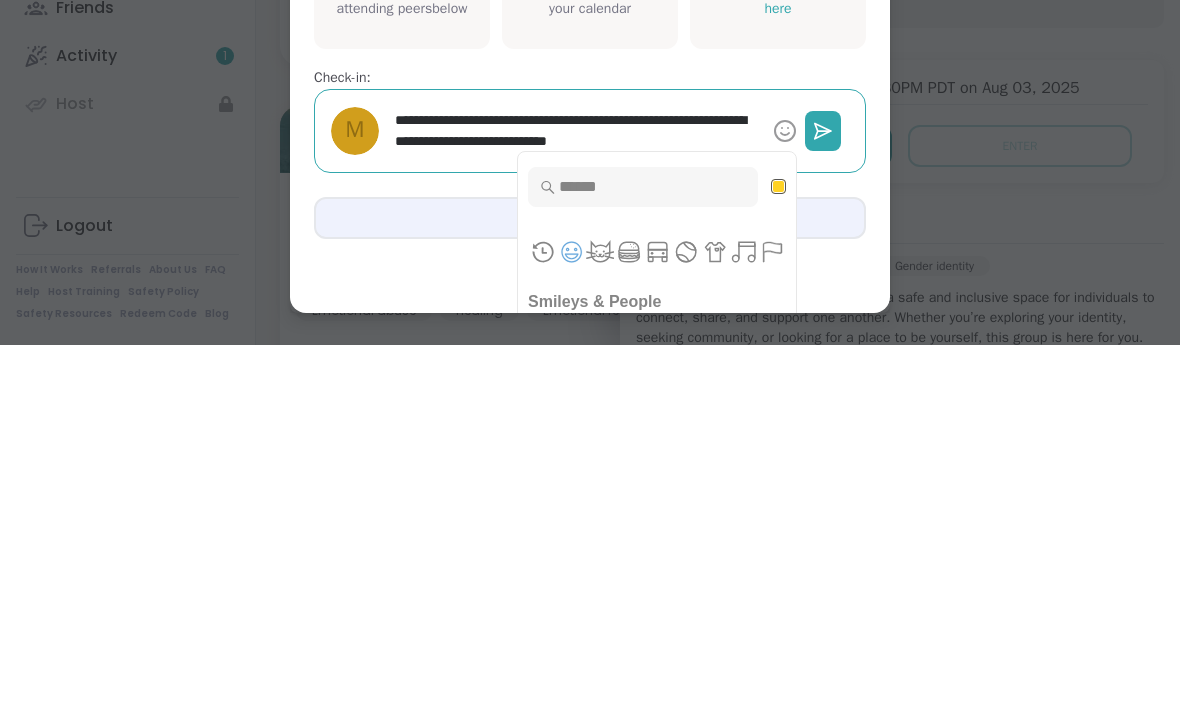 click 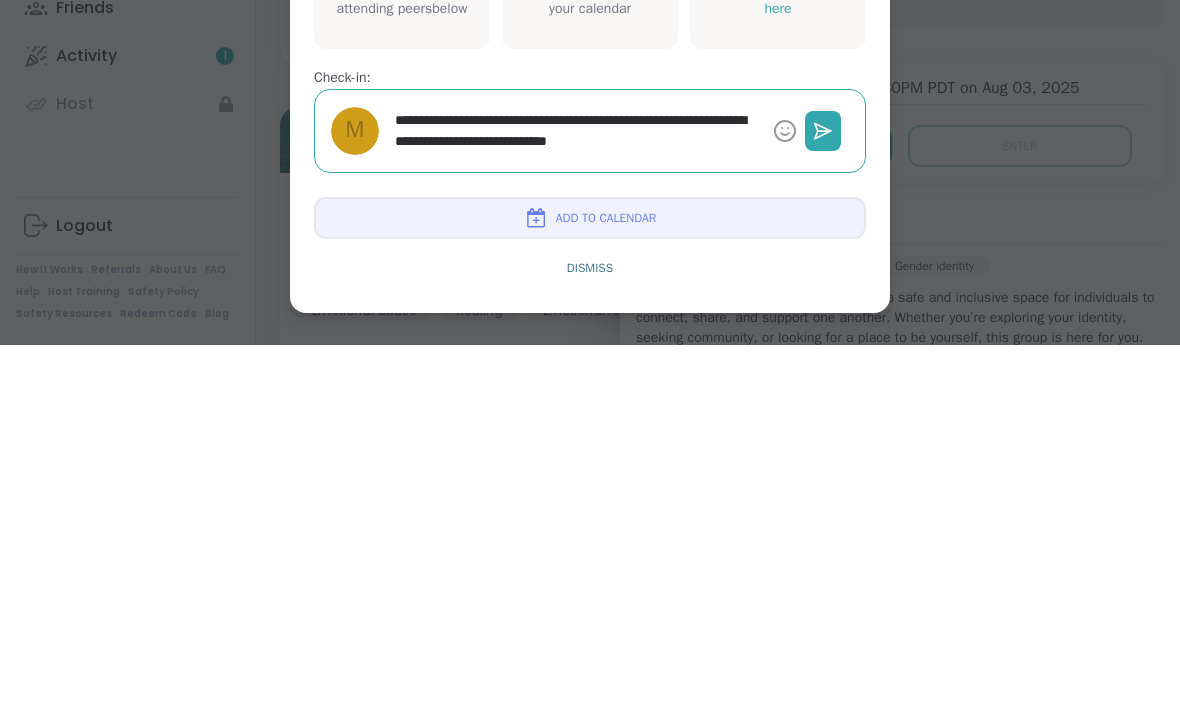 scroll, scrollTop: 2349, scrollLeft: 0, axis: vertical 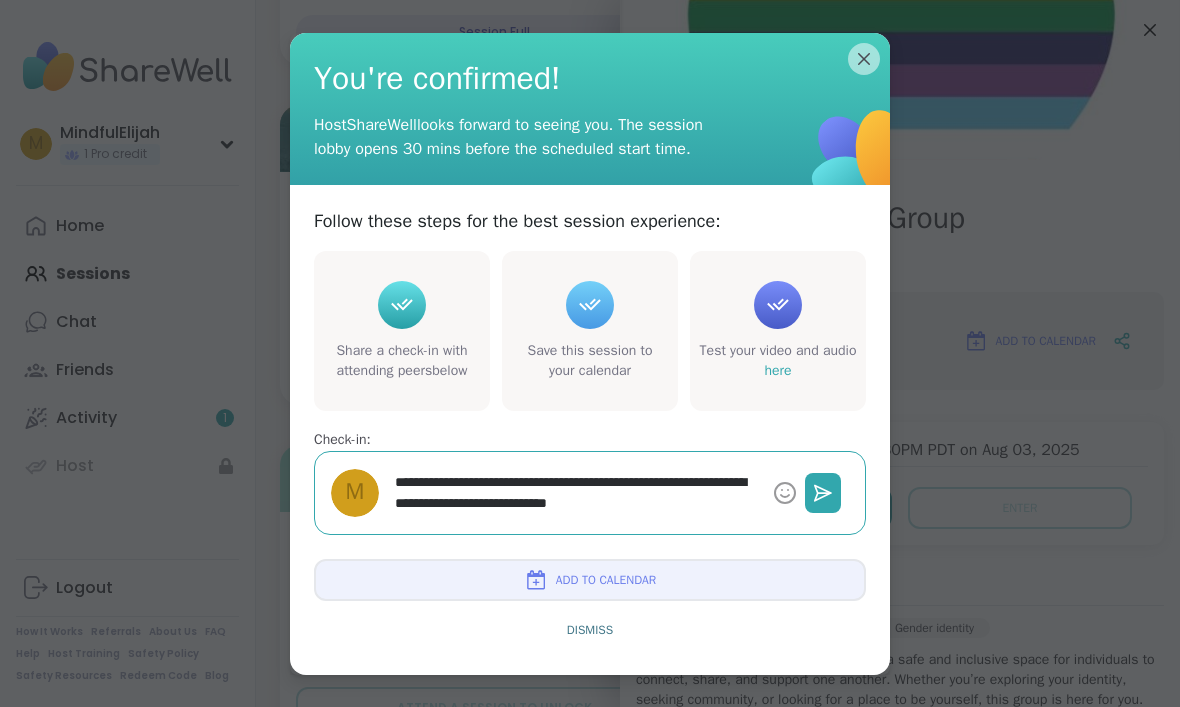 click 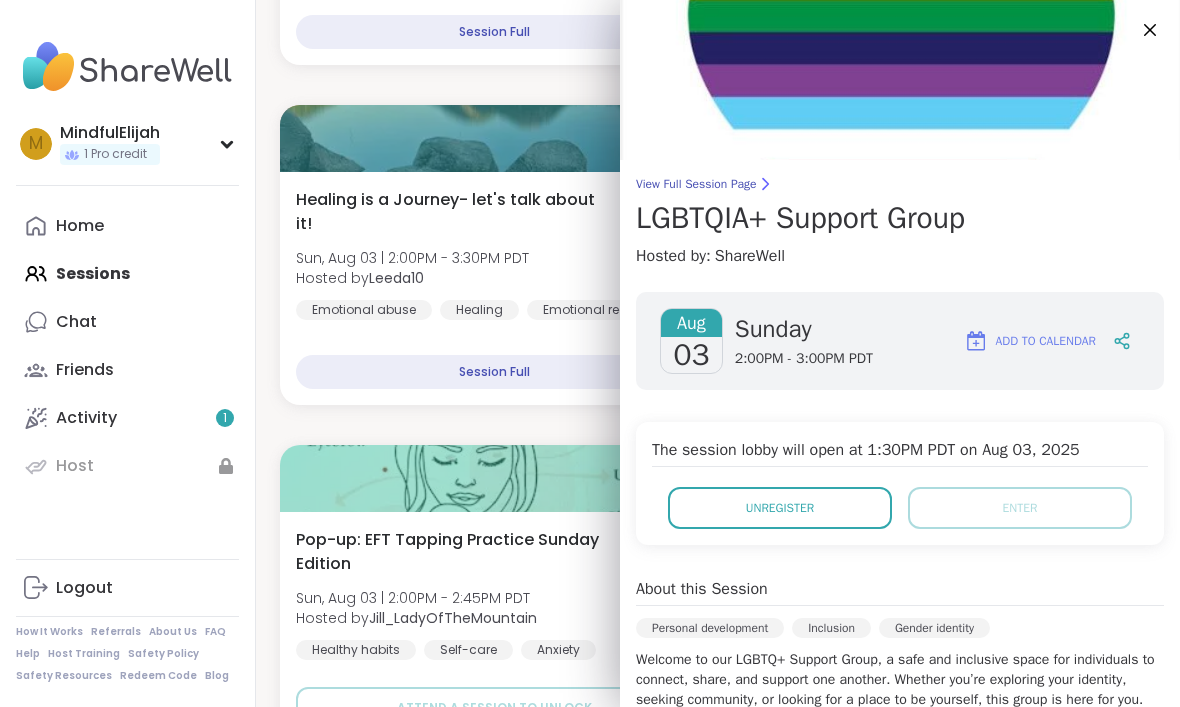 scroll, scrollTop: 0, scrollLeft: 0, axis: both 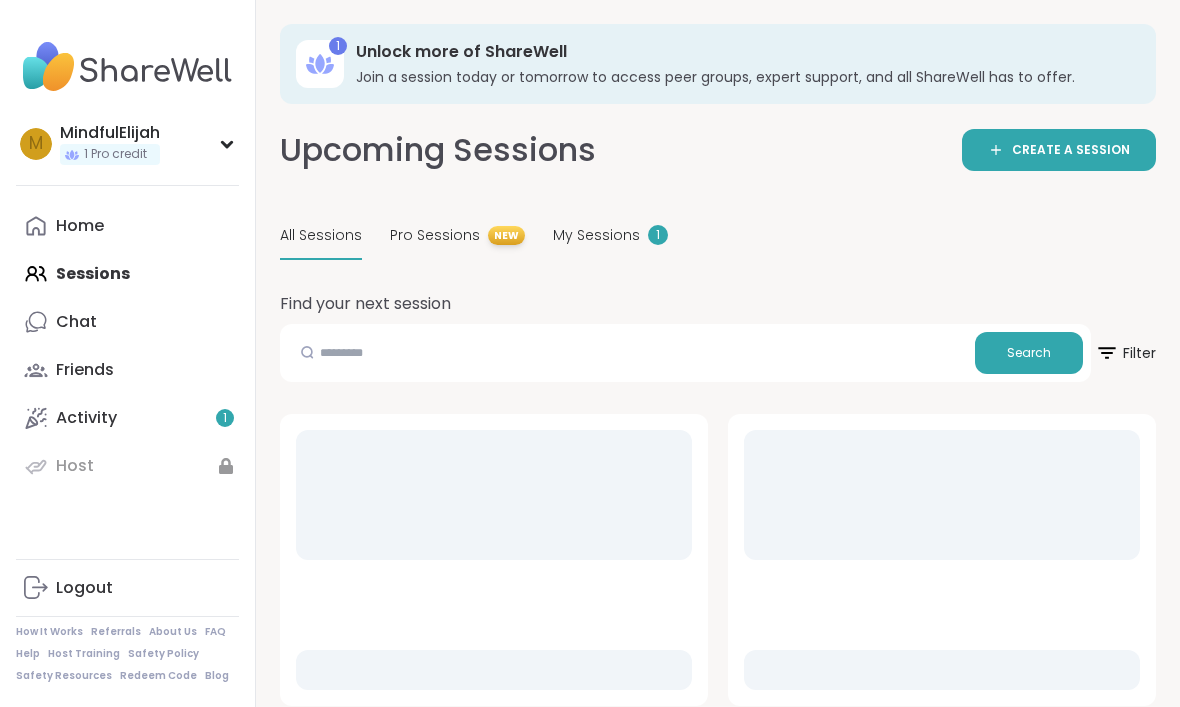 click on "My Sessions 1" at bounding box center [610, 236] 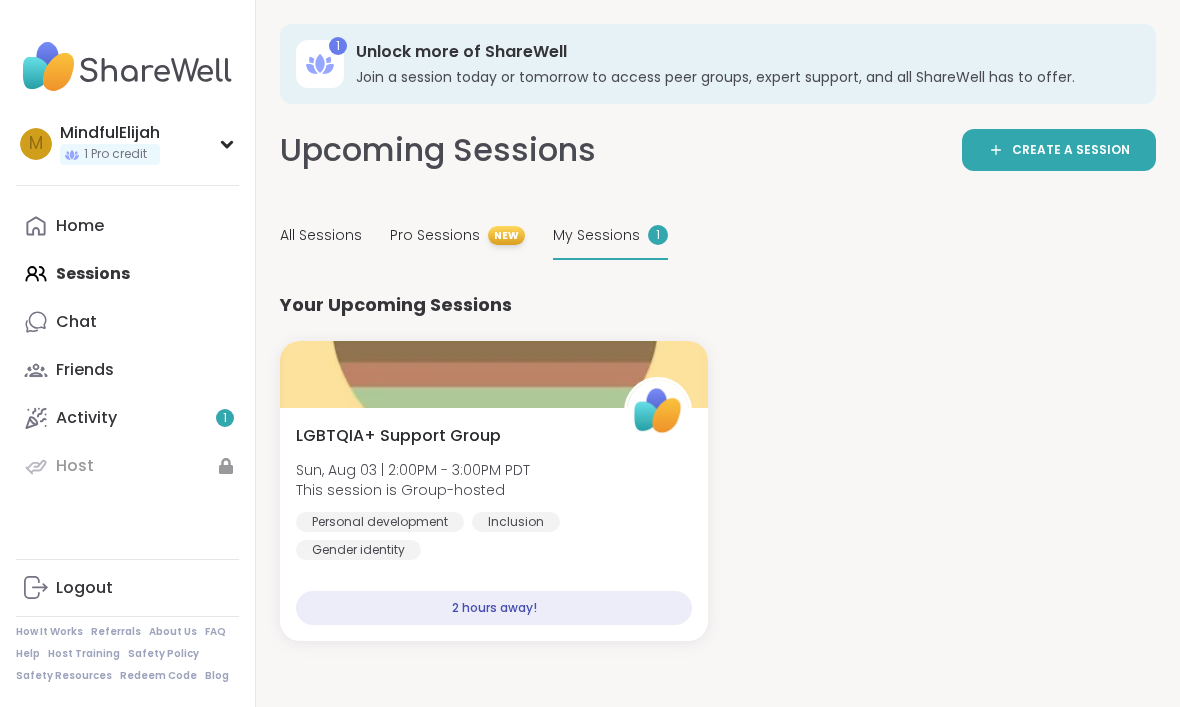 click on "All Sessions" at bounding box center [321, 235] 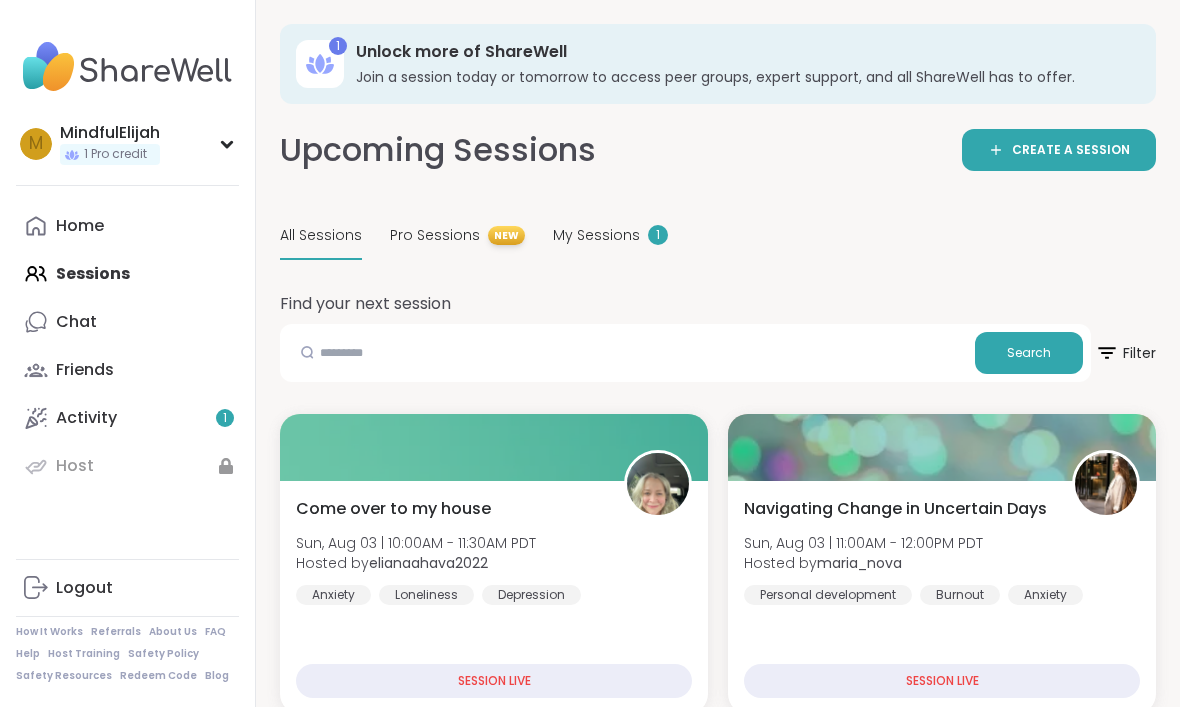 click on "Activity 1" at bounding box center (127, 418) 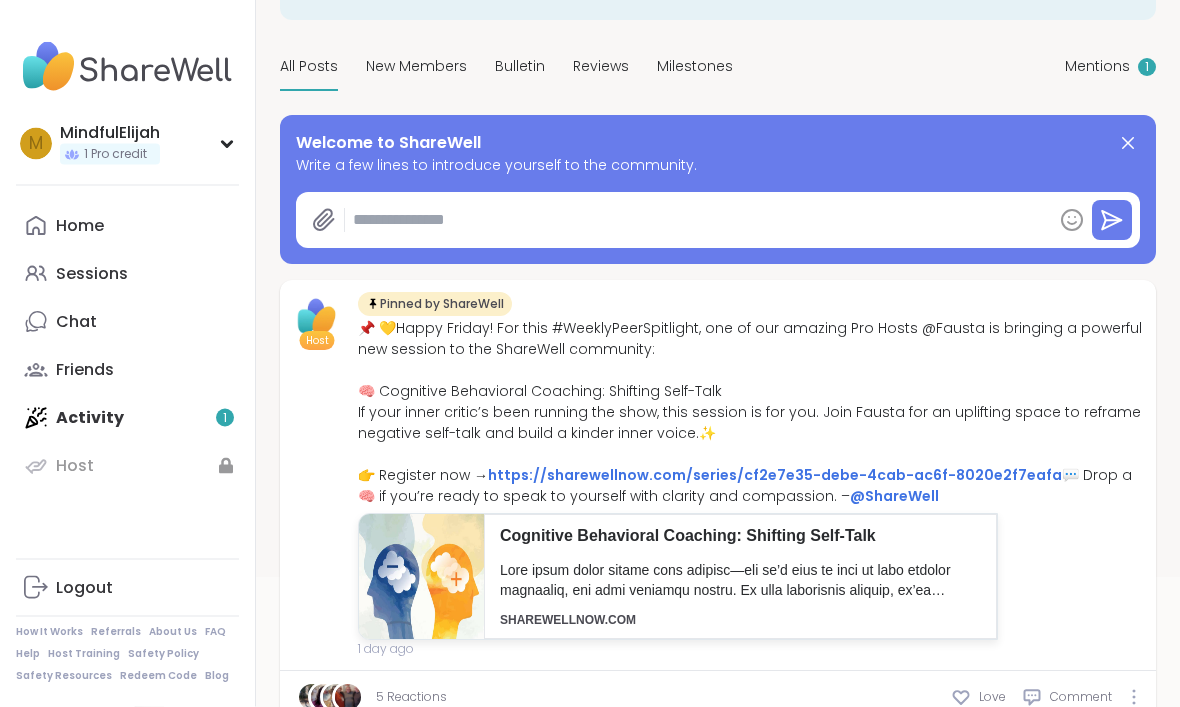 scroll, scrollTop: 0, scrollLeft: 0, axis: both 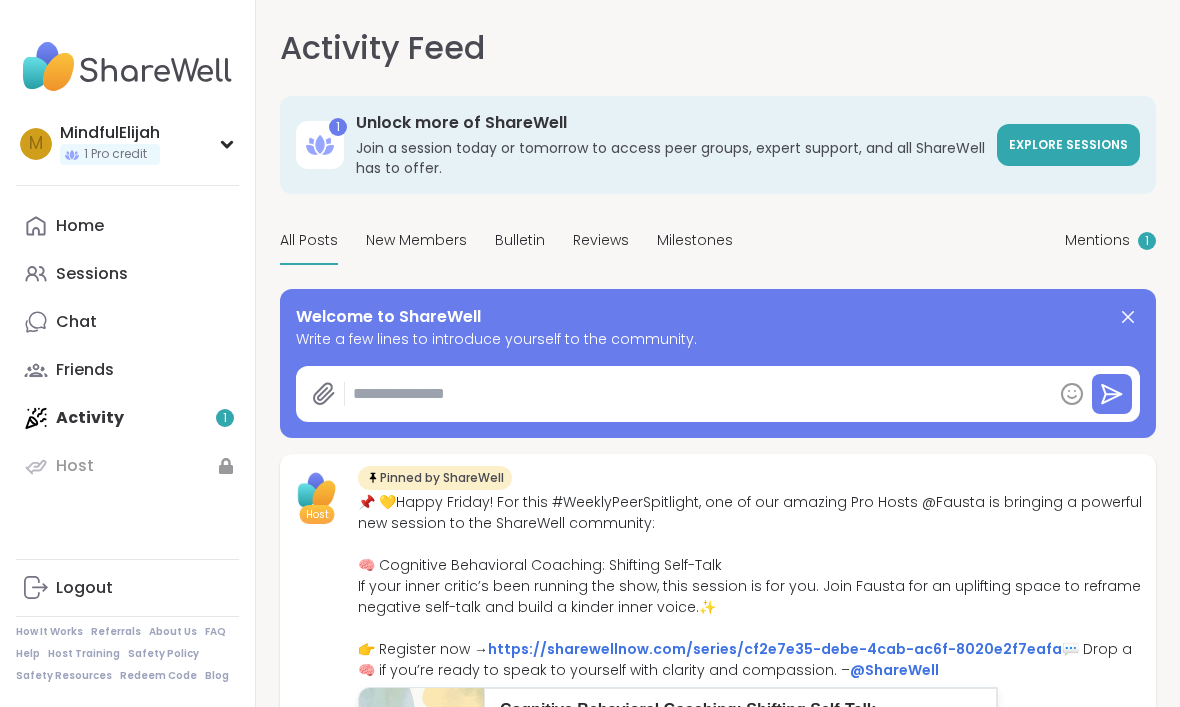 type on "*" 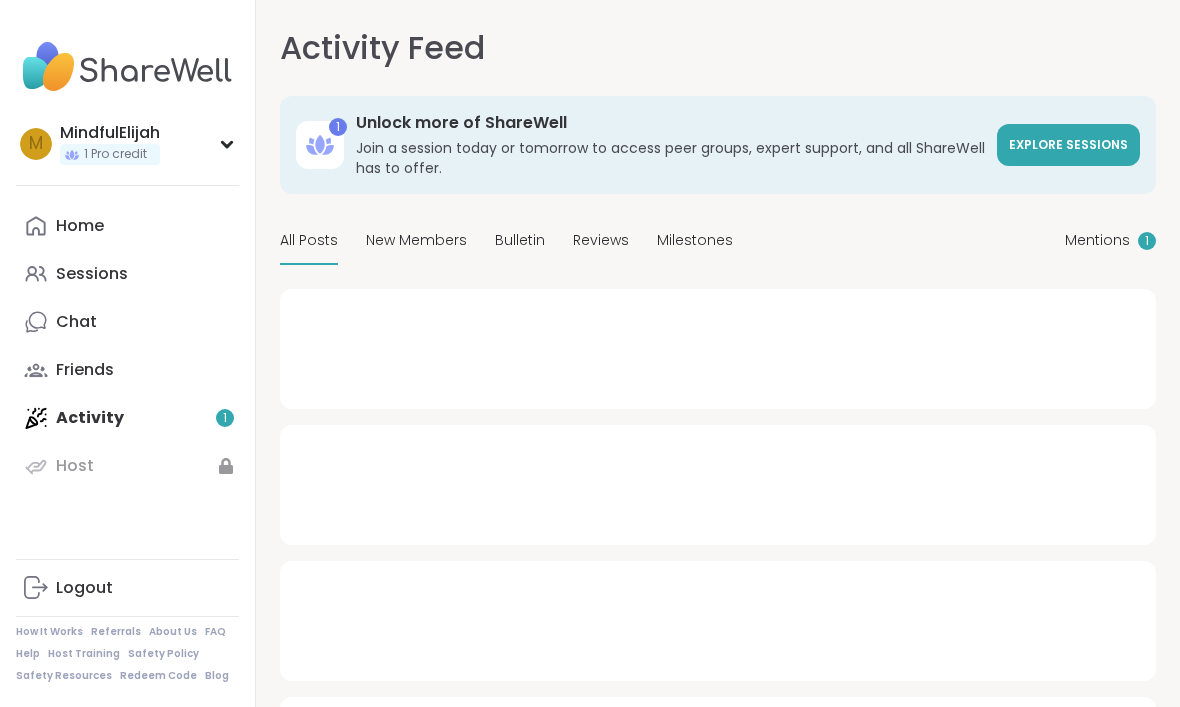 scroll, scrollTop: 0, scrollLeft: 0, axis: both 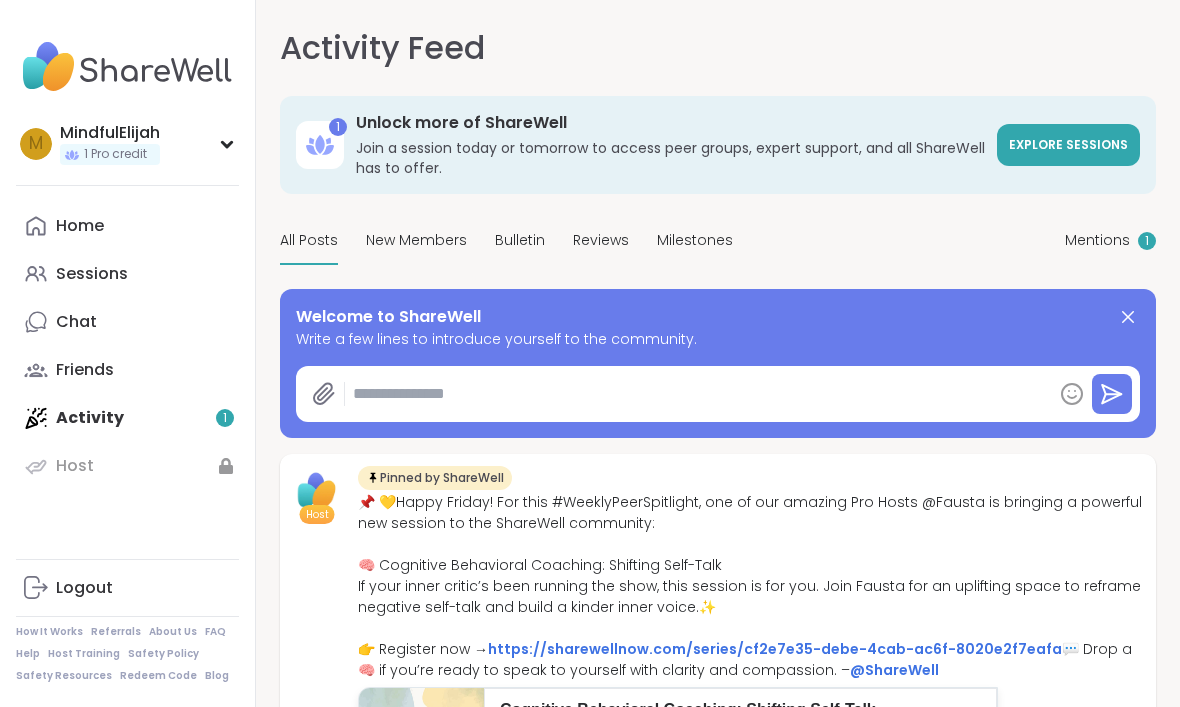 click on "Mentions" at bounding box center (1097, 240) 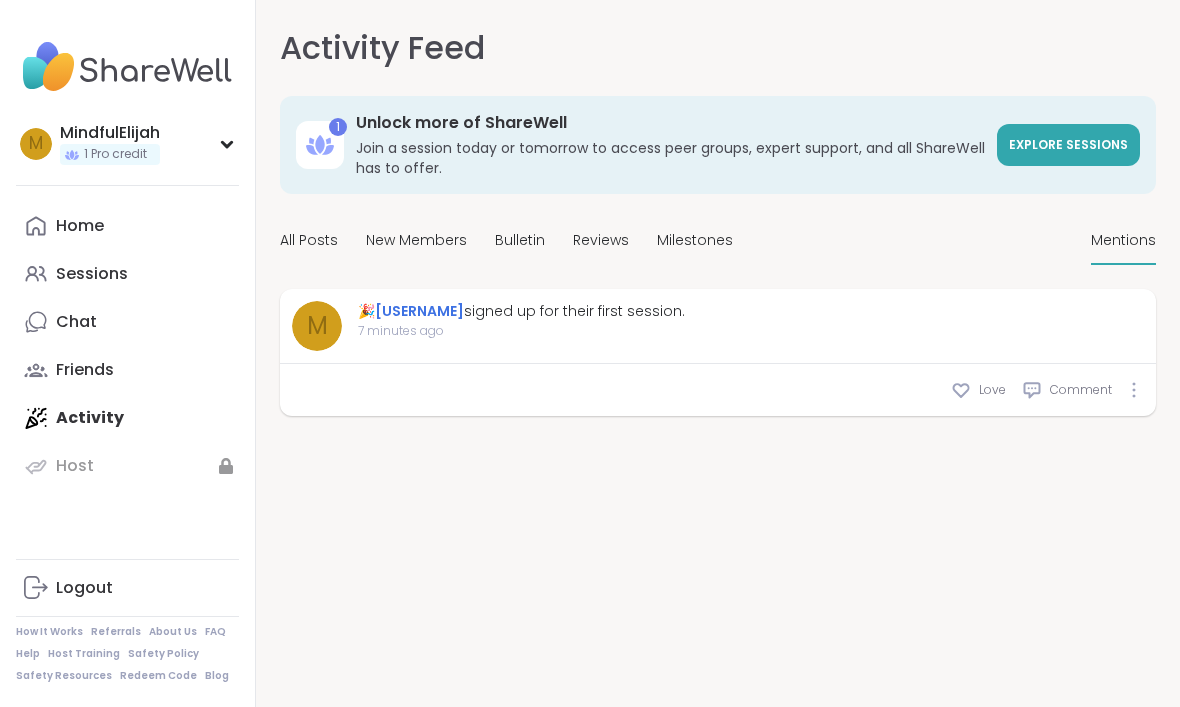 click on "M 🎉  @MindfulElijah  signed up for their first session. 7 minutes ago" at bounding box center [718, 326] 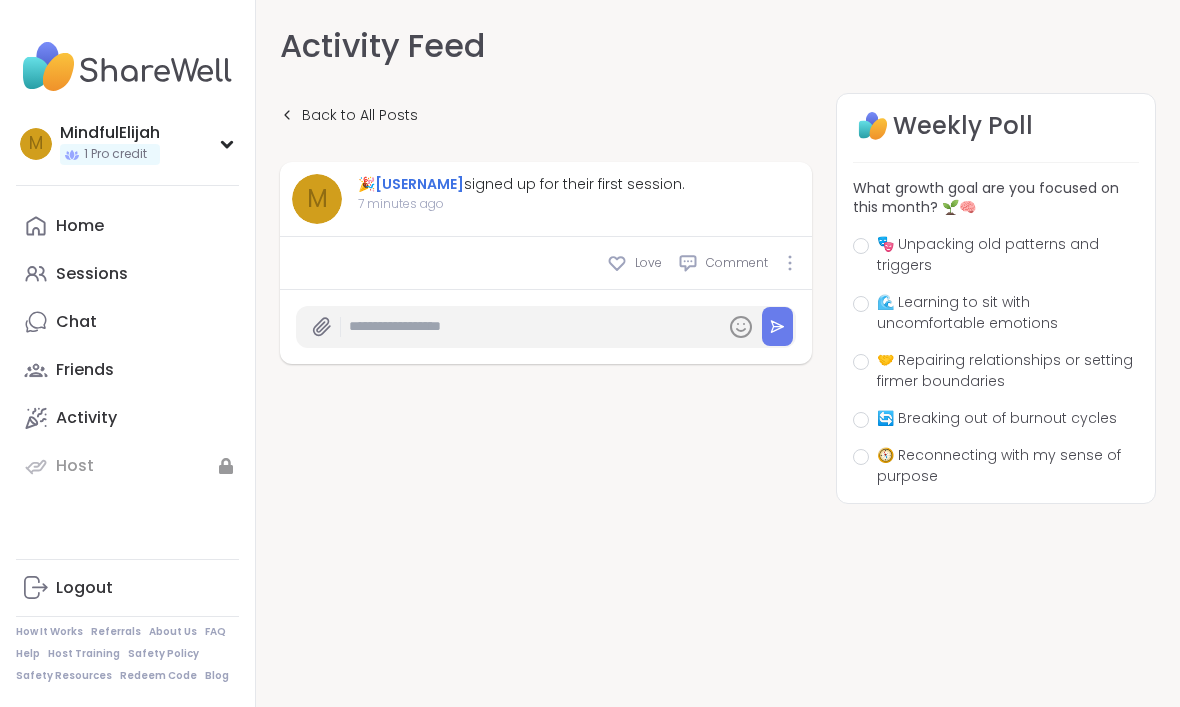 click on "Back to All Posts" at bounding box center (360, 115) 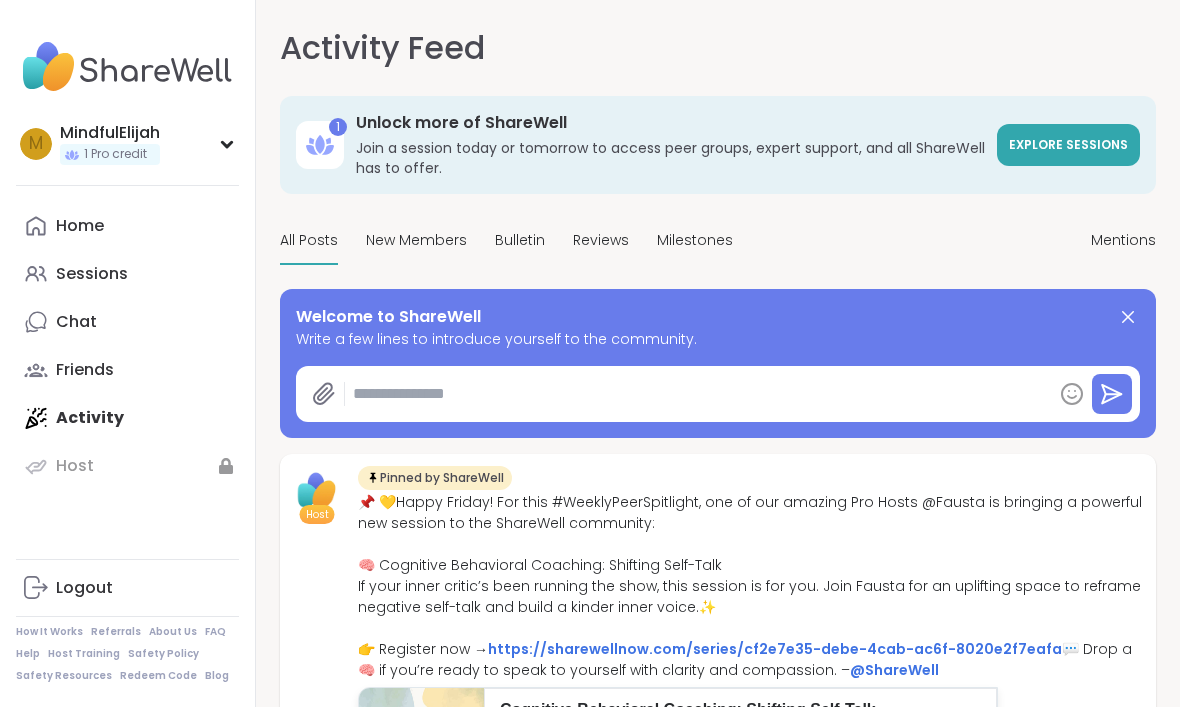 click on "New Members" at bounding box center (416, 240) 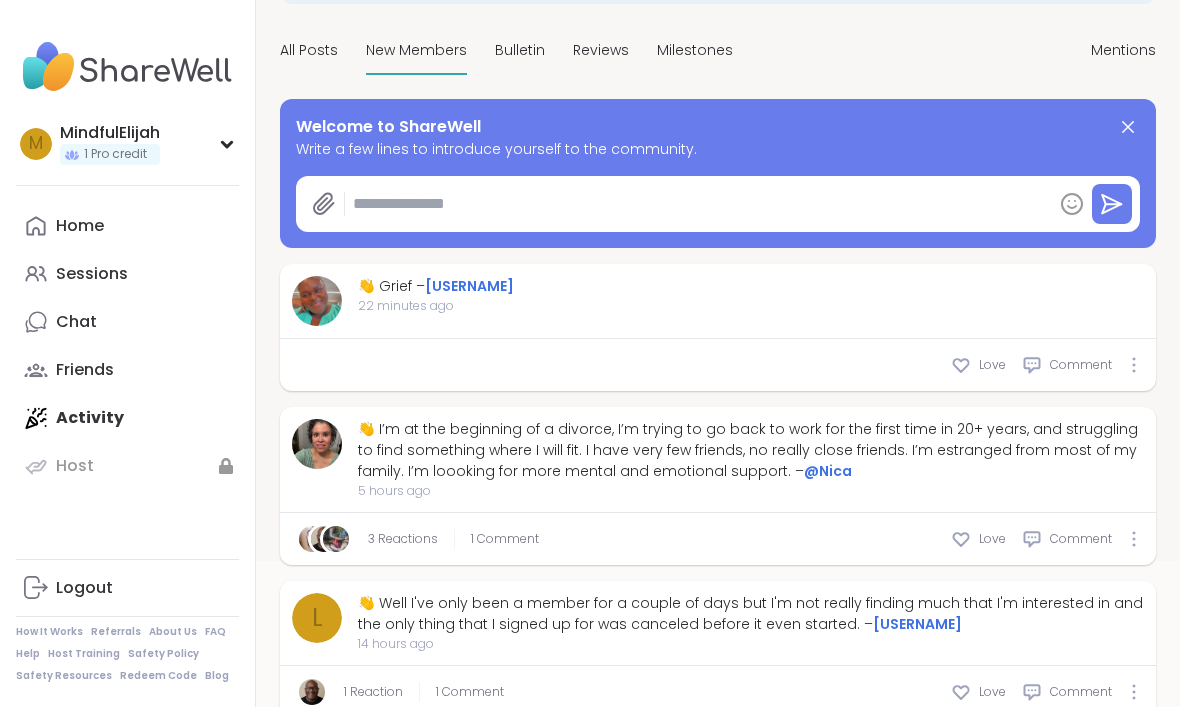 scroll, scrollTop: 0, scrollLeft: 0, axis: both 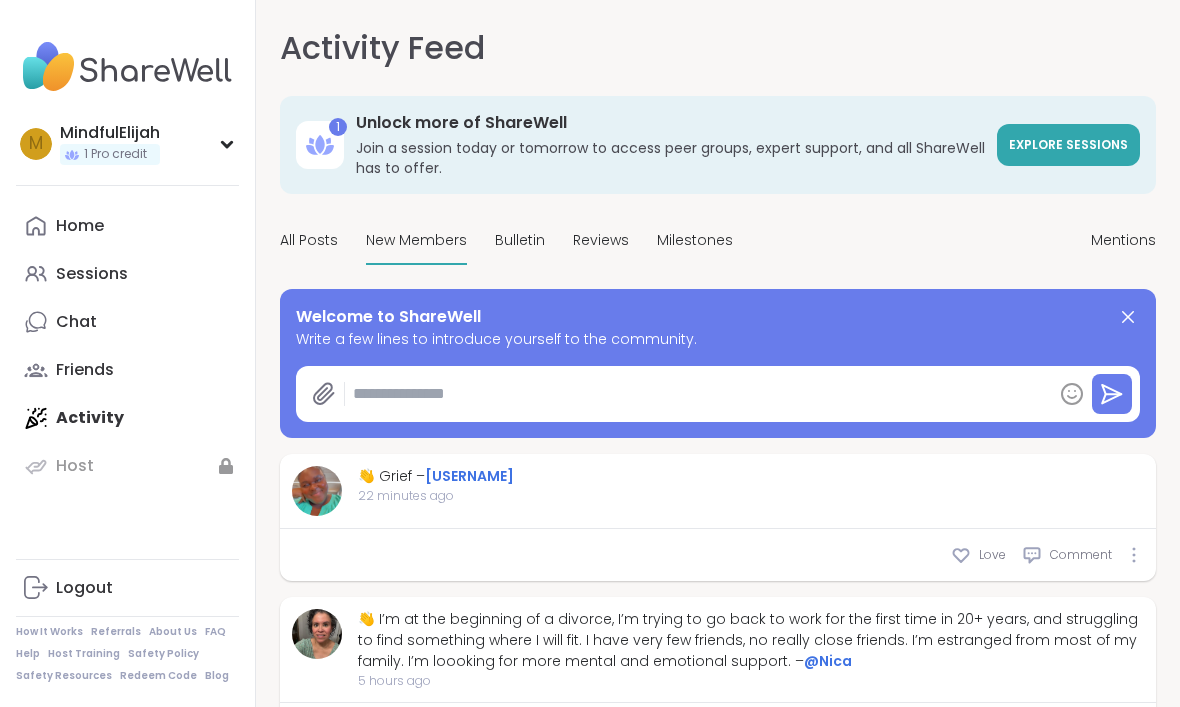 click at bounding box center [698, 394] 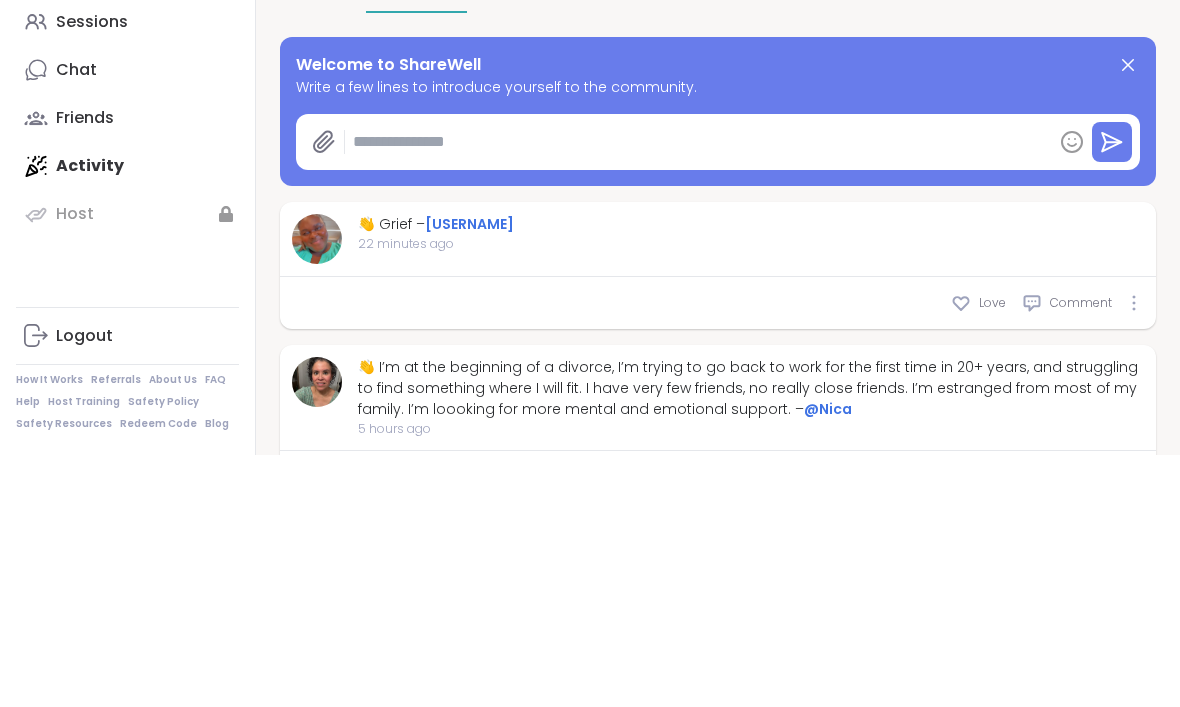type on "*" 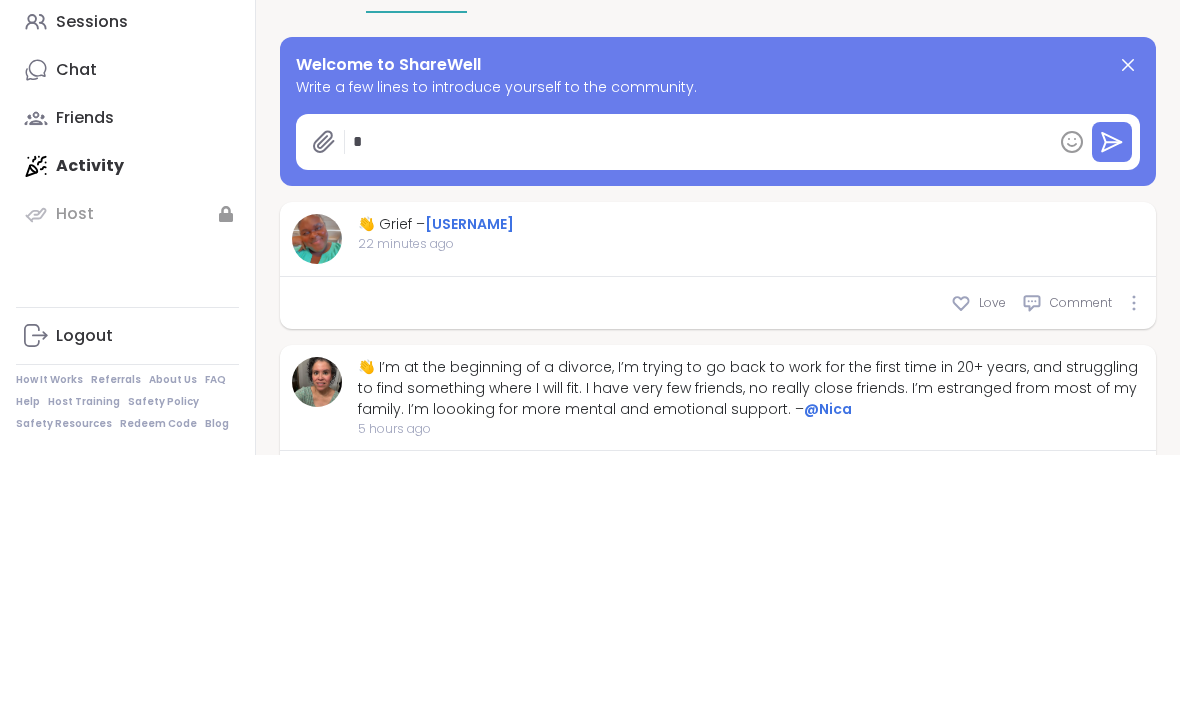 type on "**" 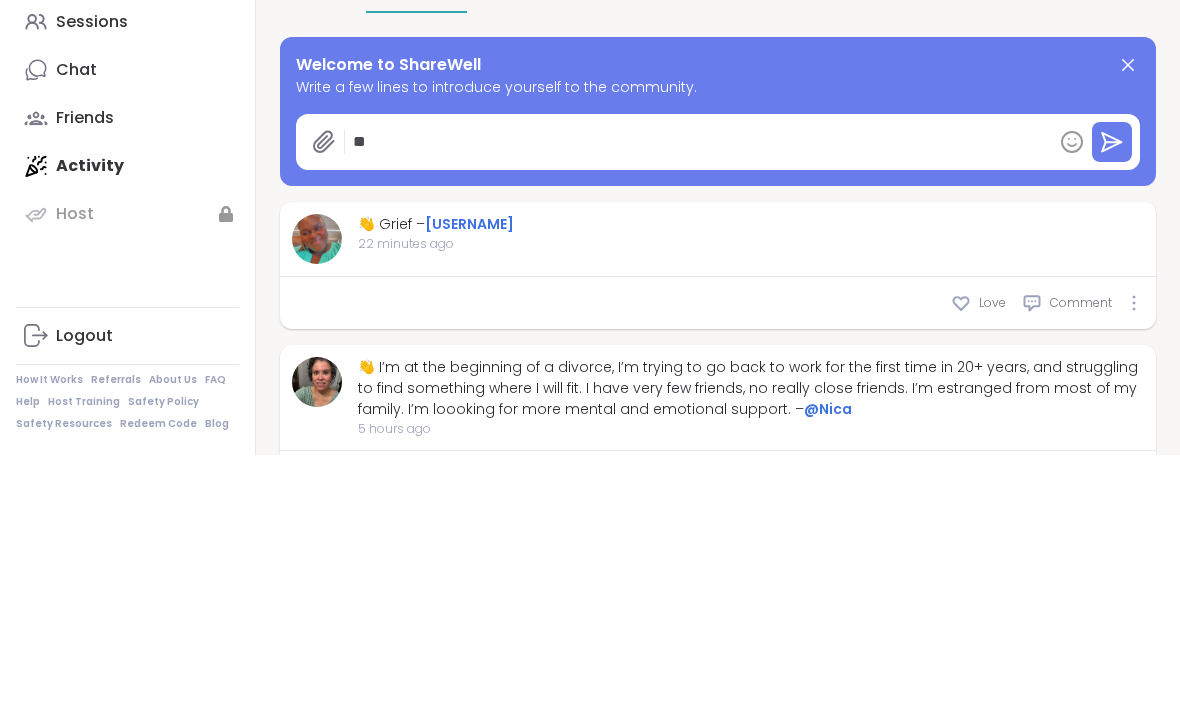 type on "*" 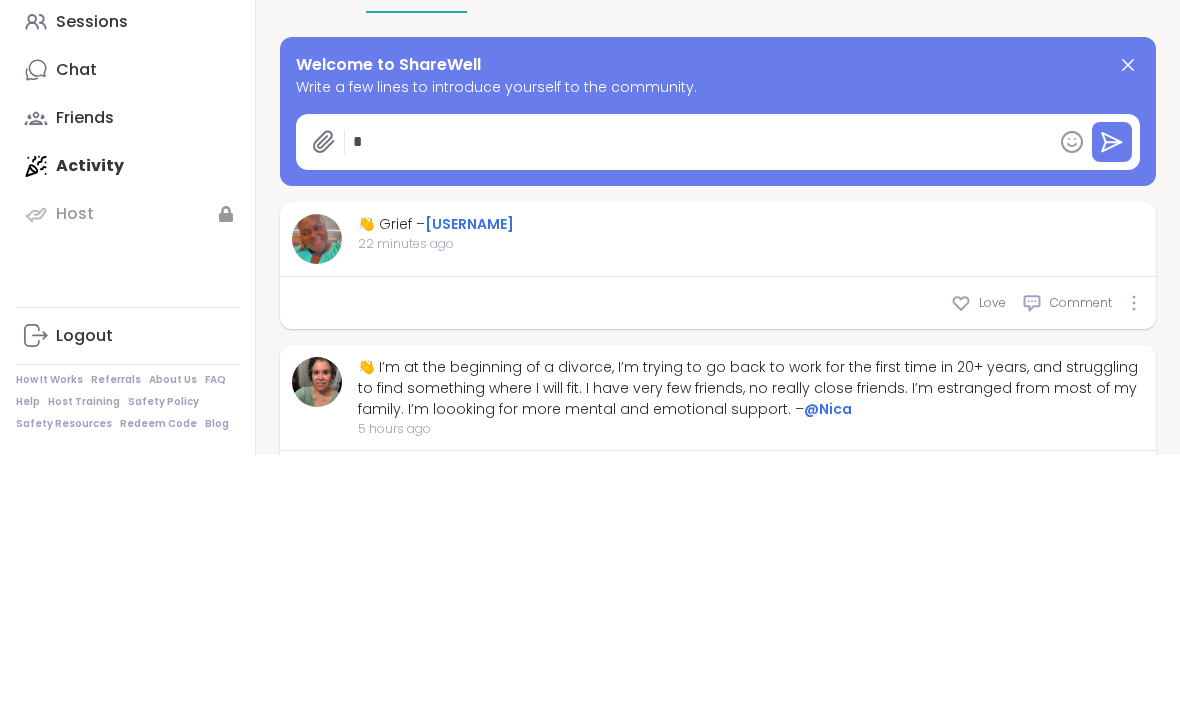 type on "*" 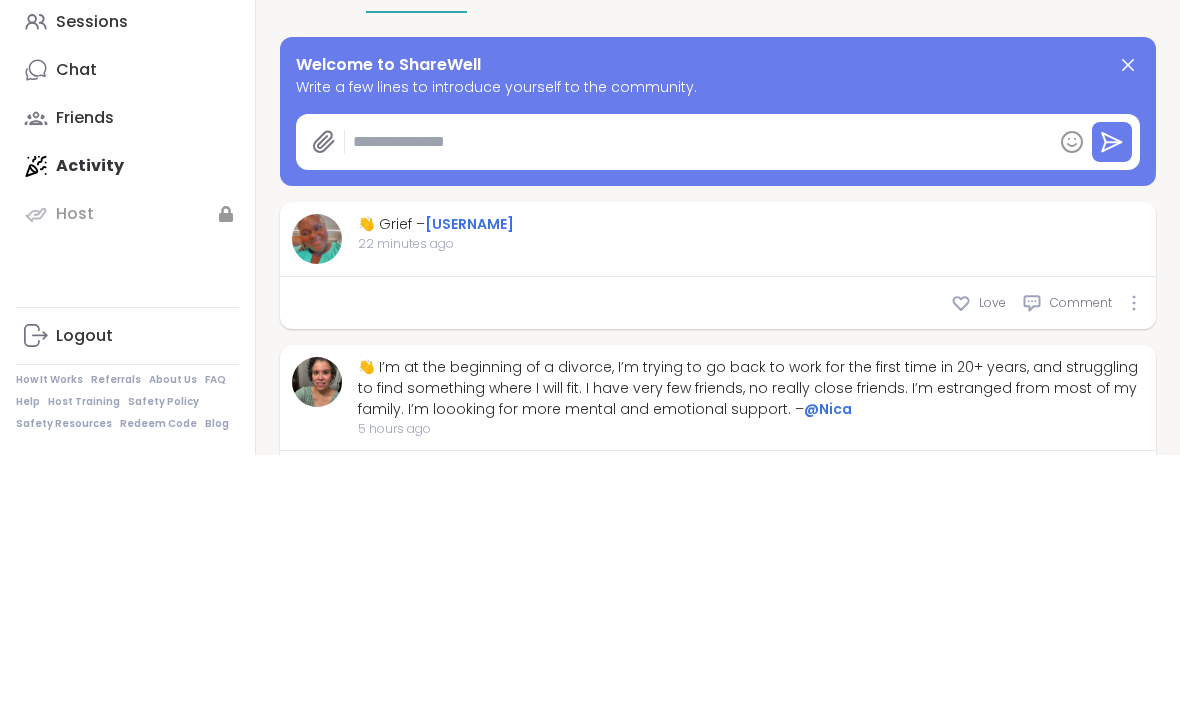 type on "*" 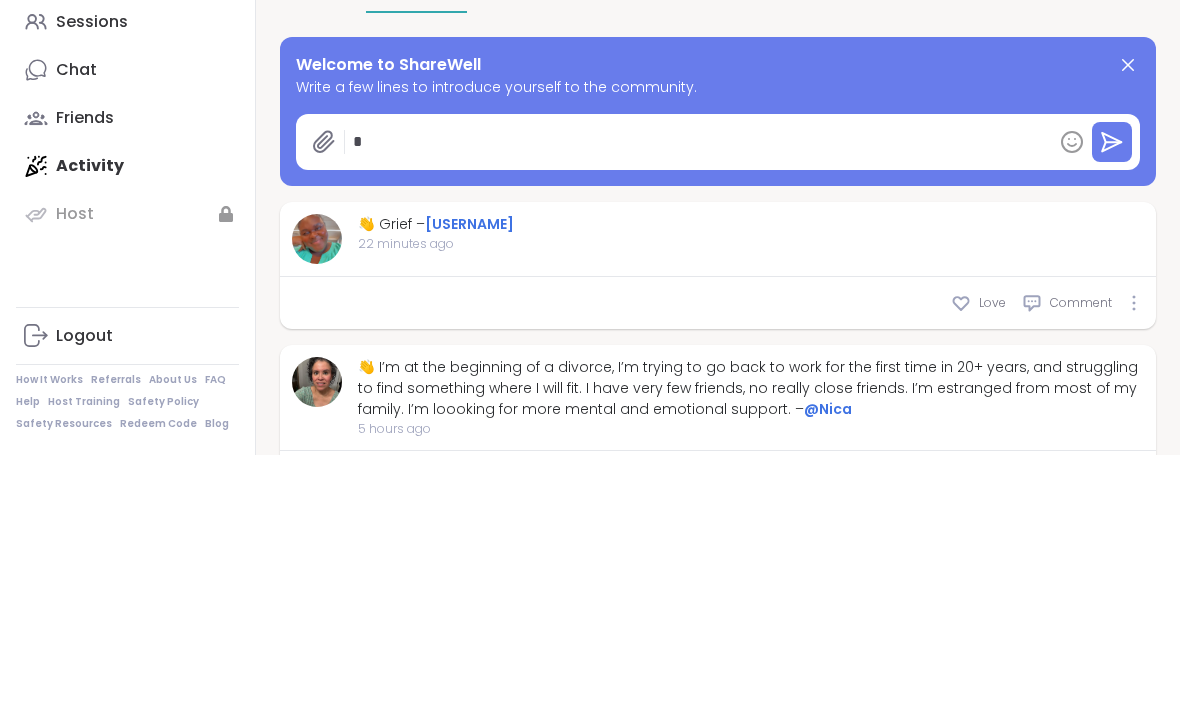 type on "**" 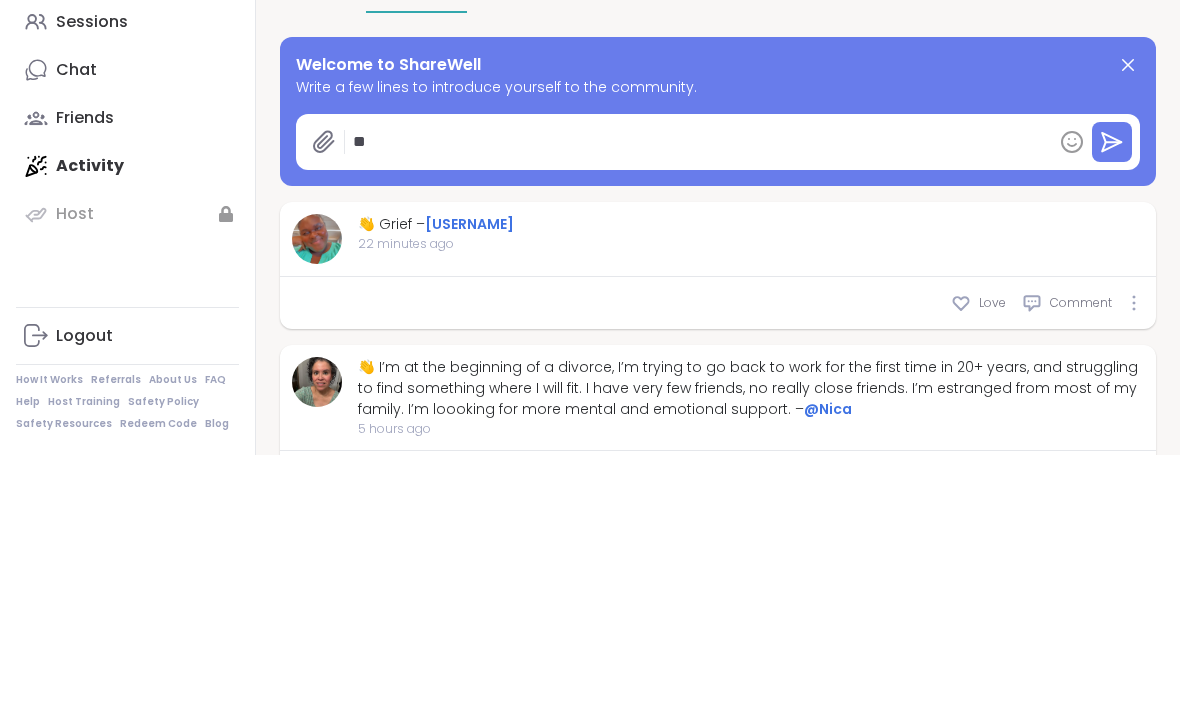 type on "*" 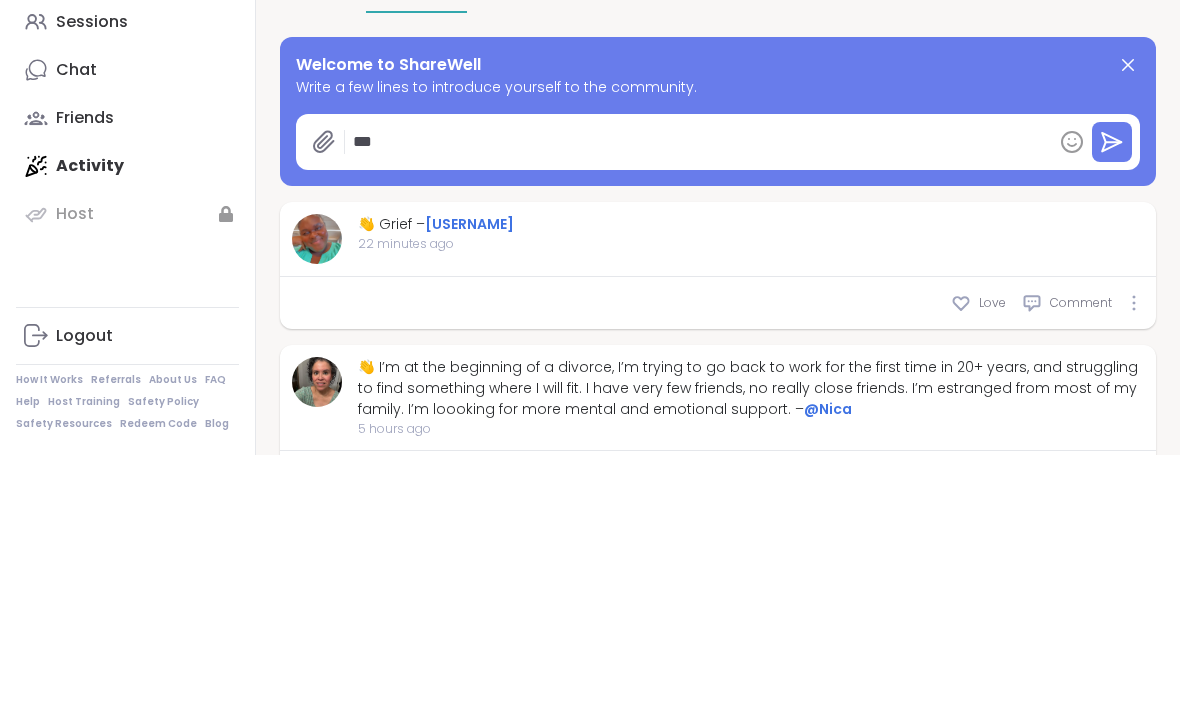 type on "****" 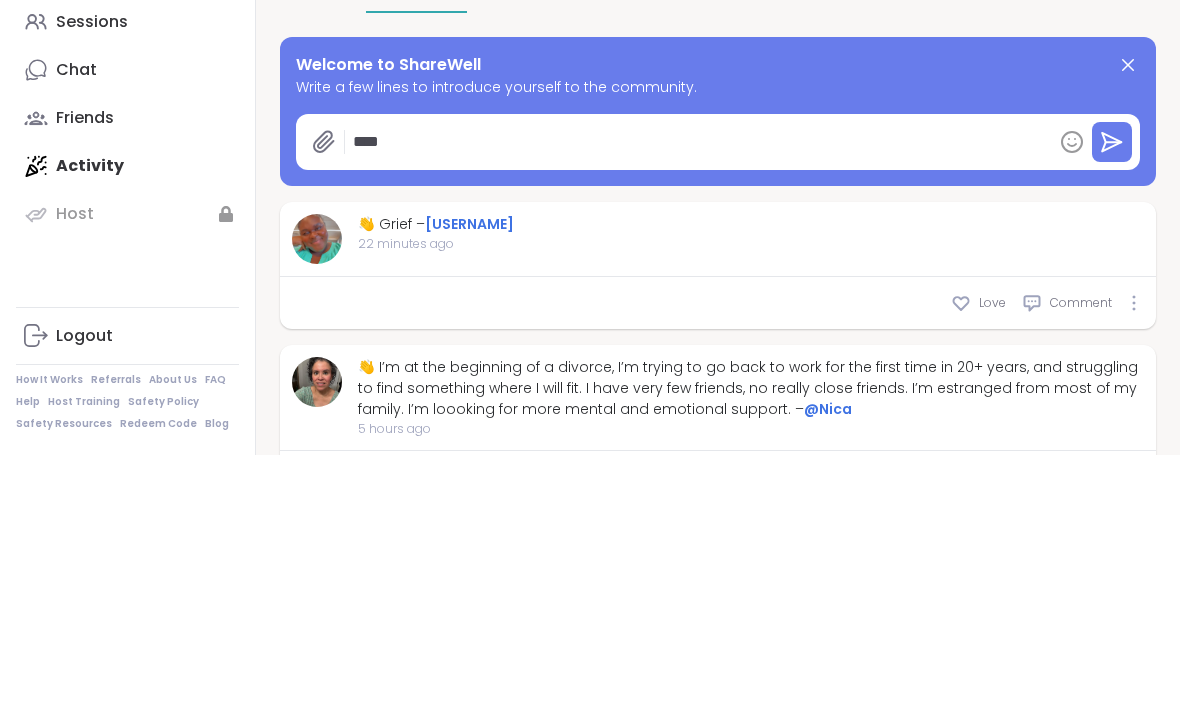 type on "*" 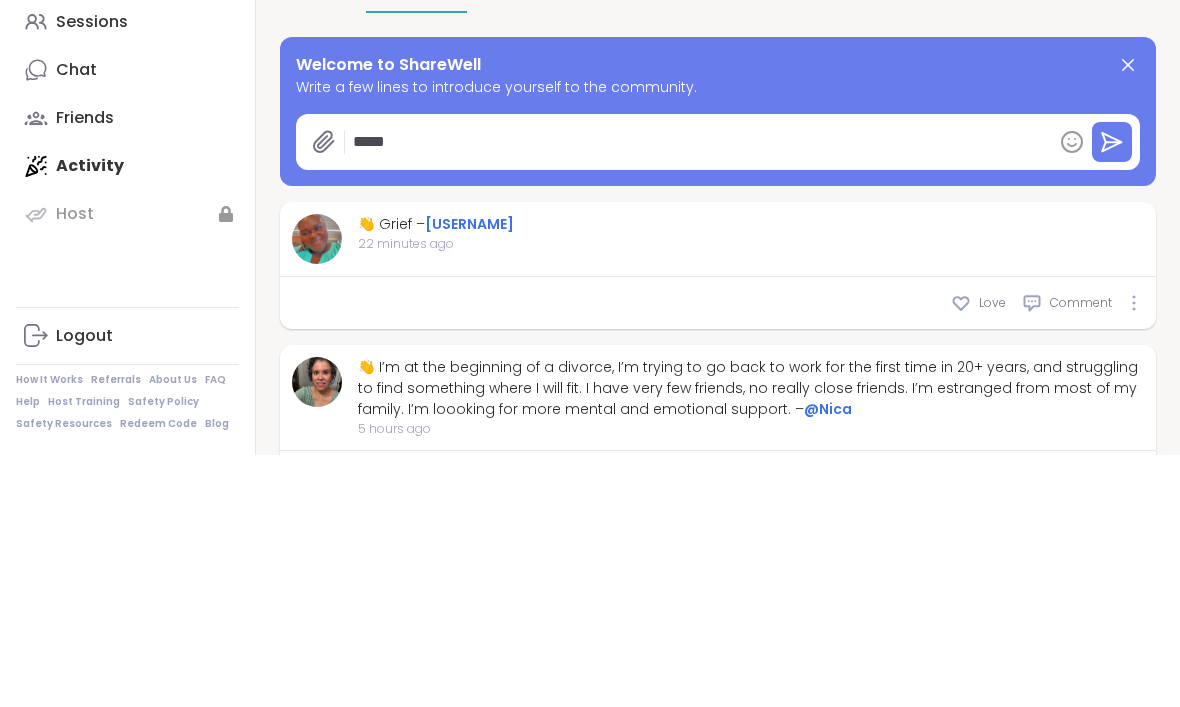 type on "*" 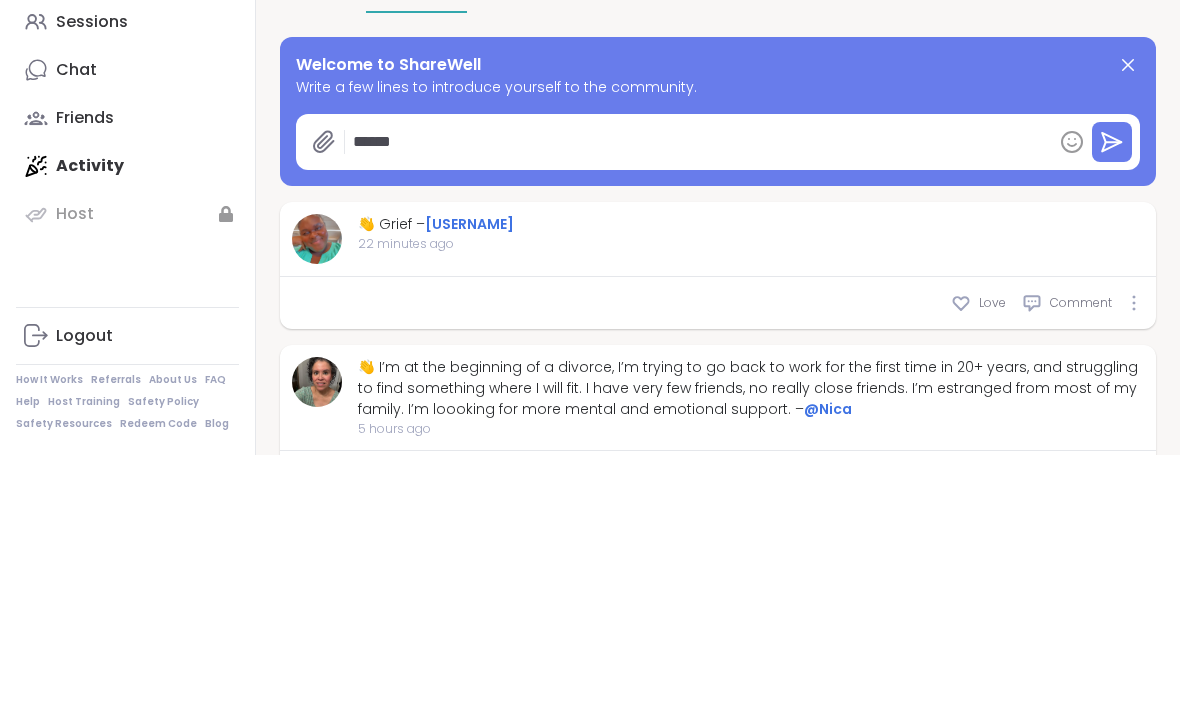 type on "*" 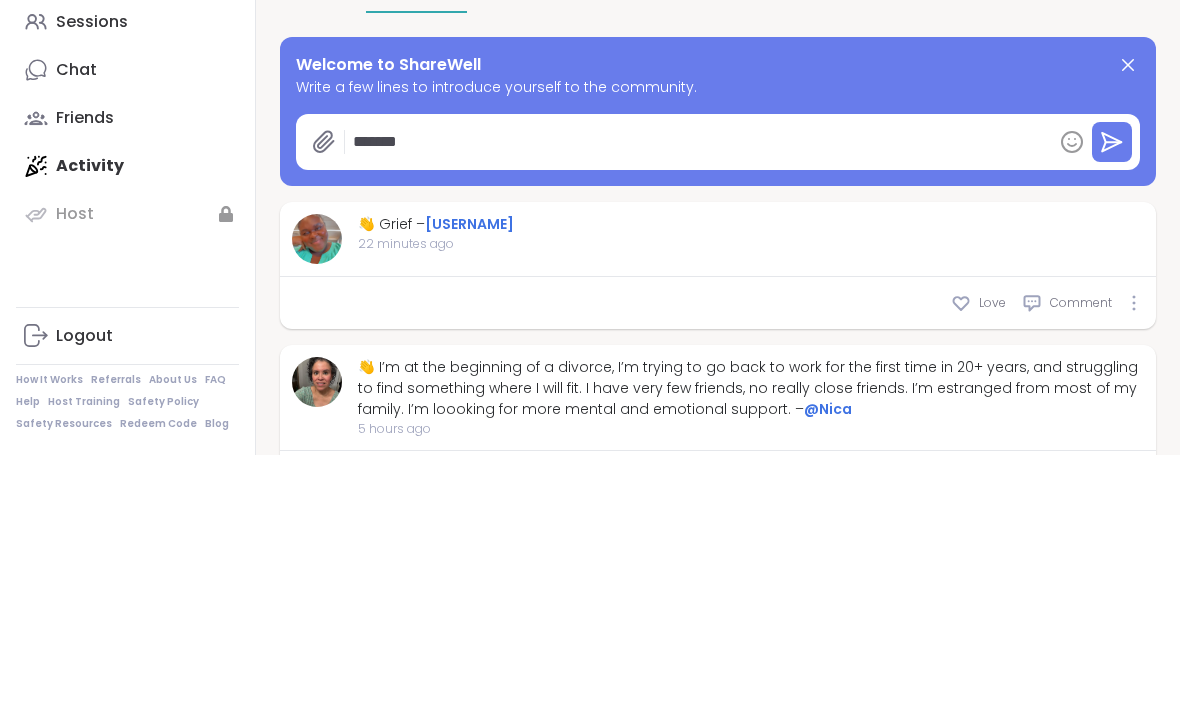 type on "********" 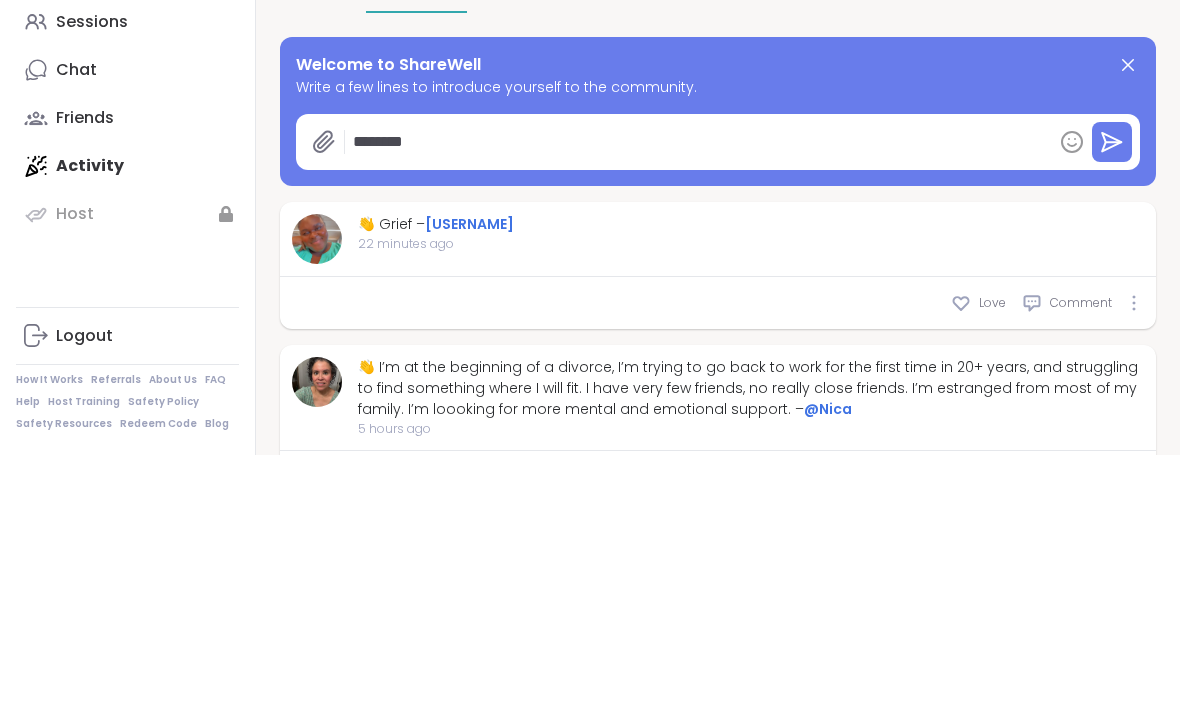 type on "*" 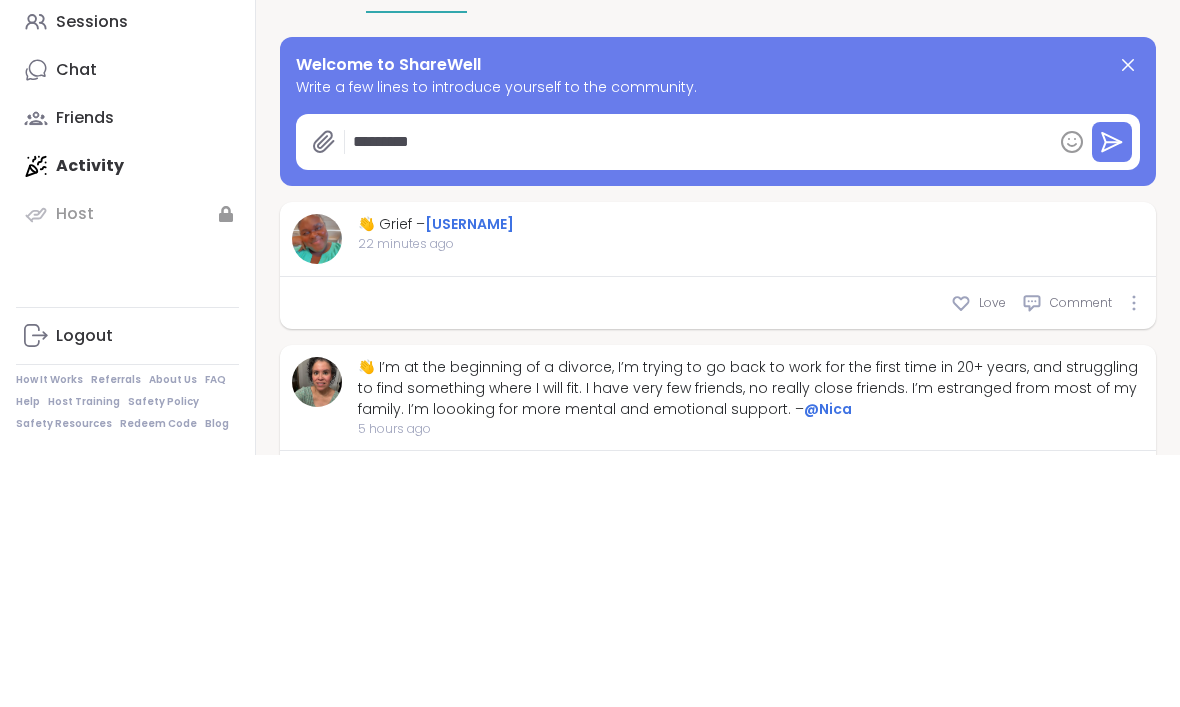type on "*" 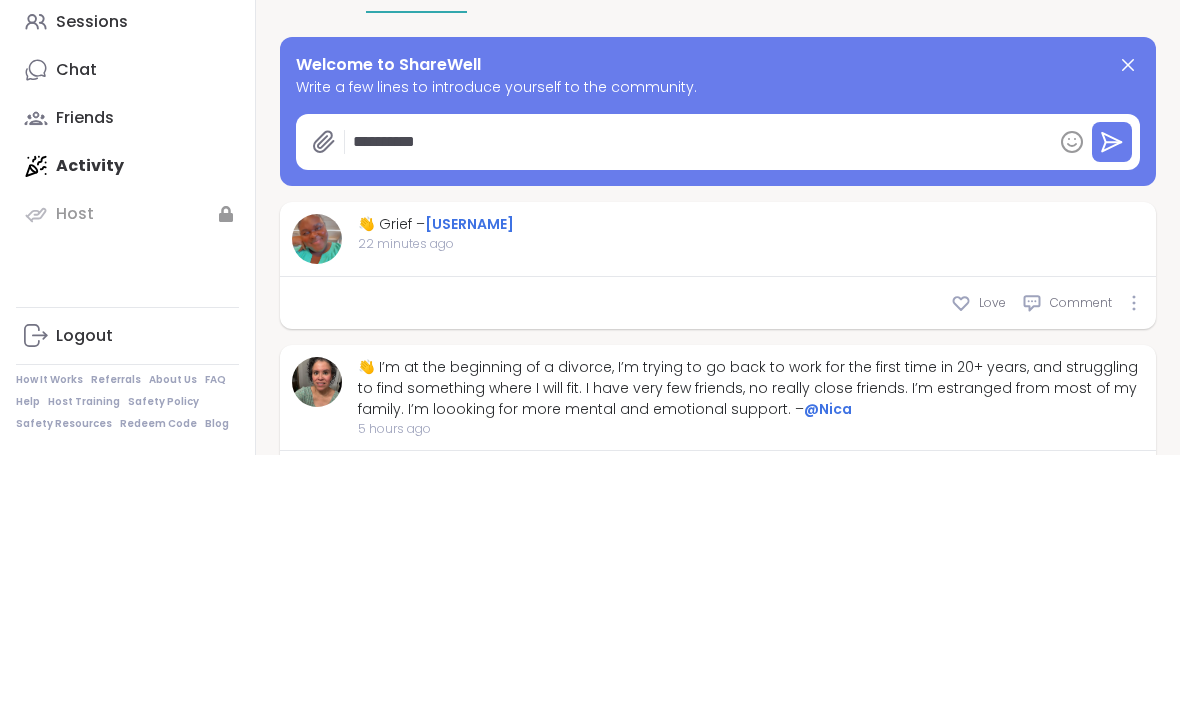 type on "*" 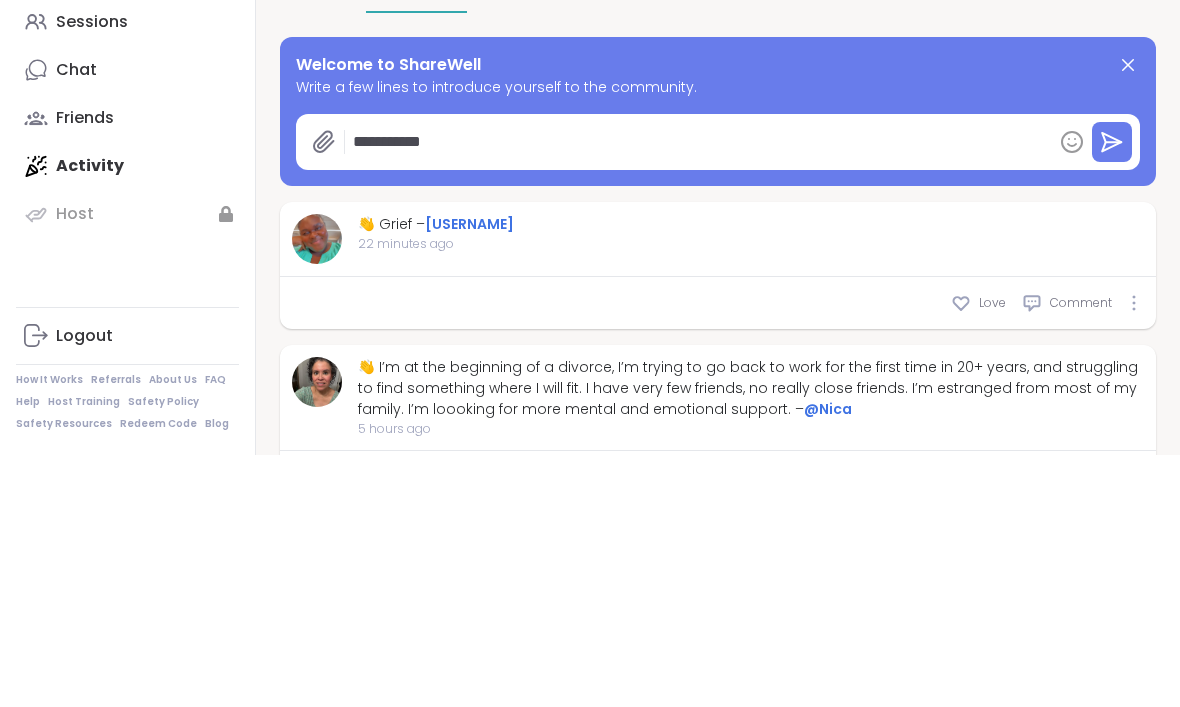 type on "*" 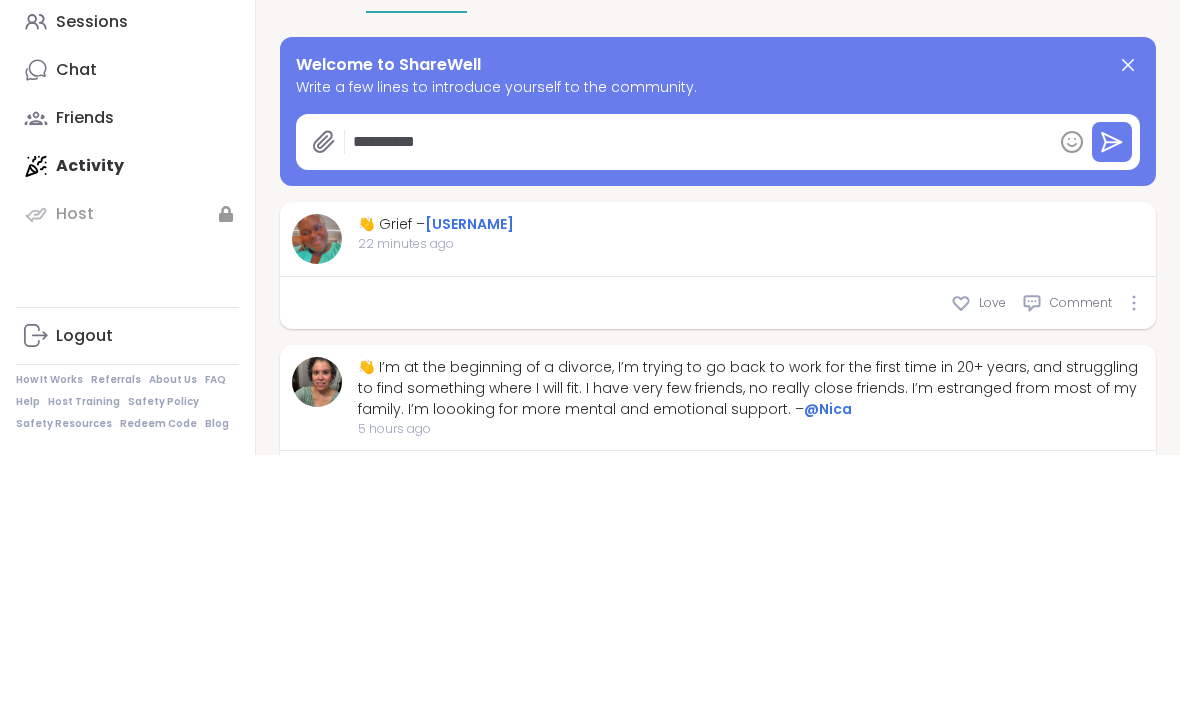 type on "*********" 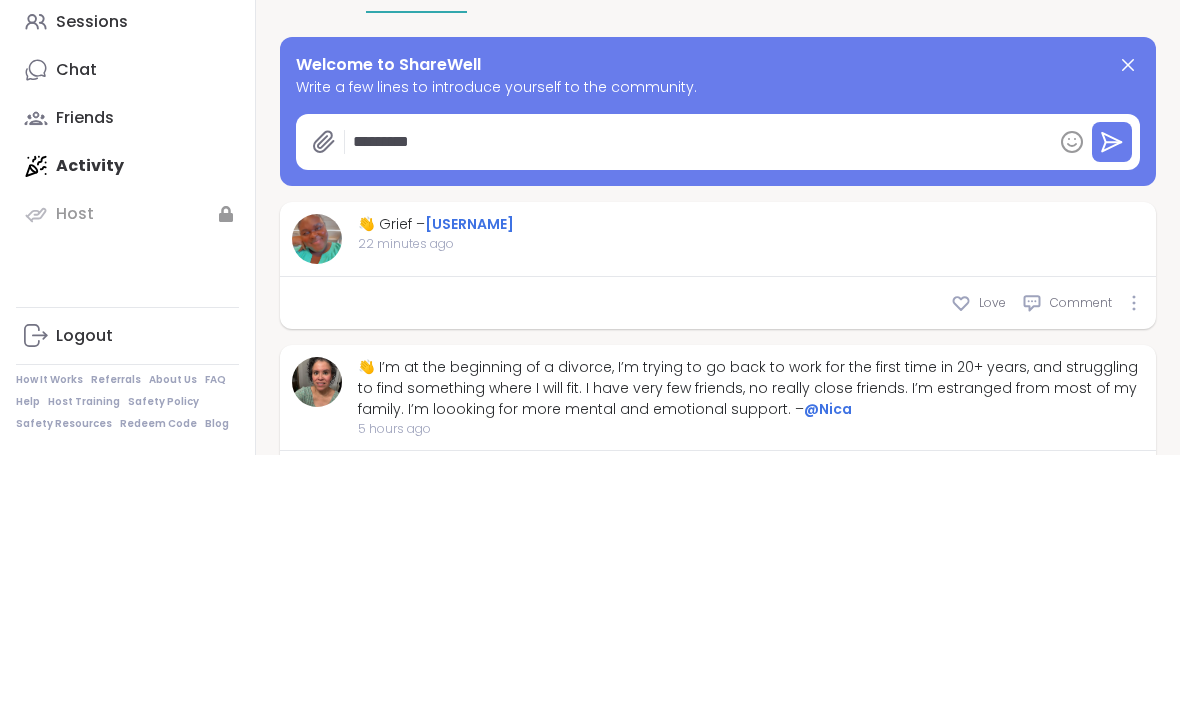 type on "*" 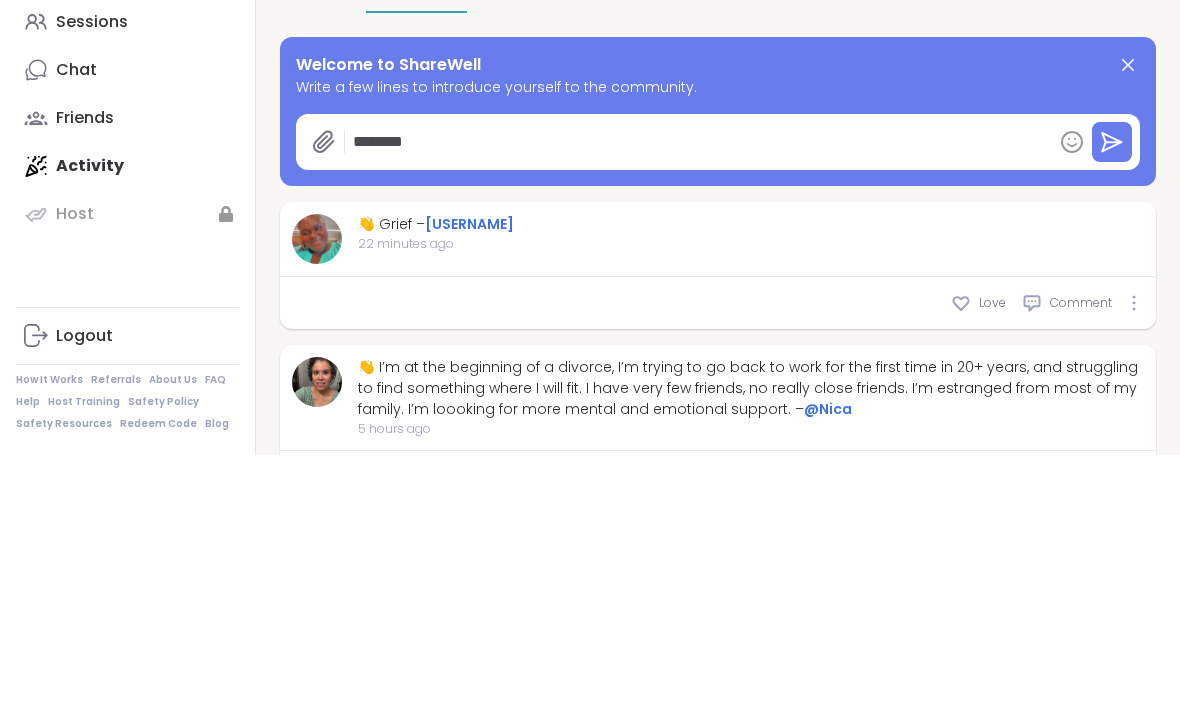 type on "*" 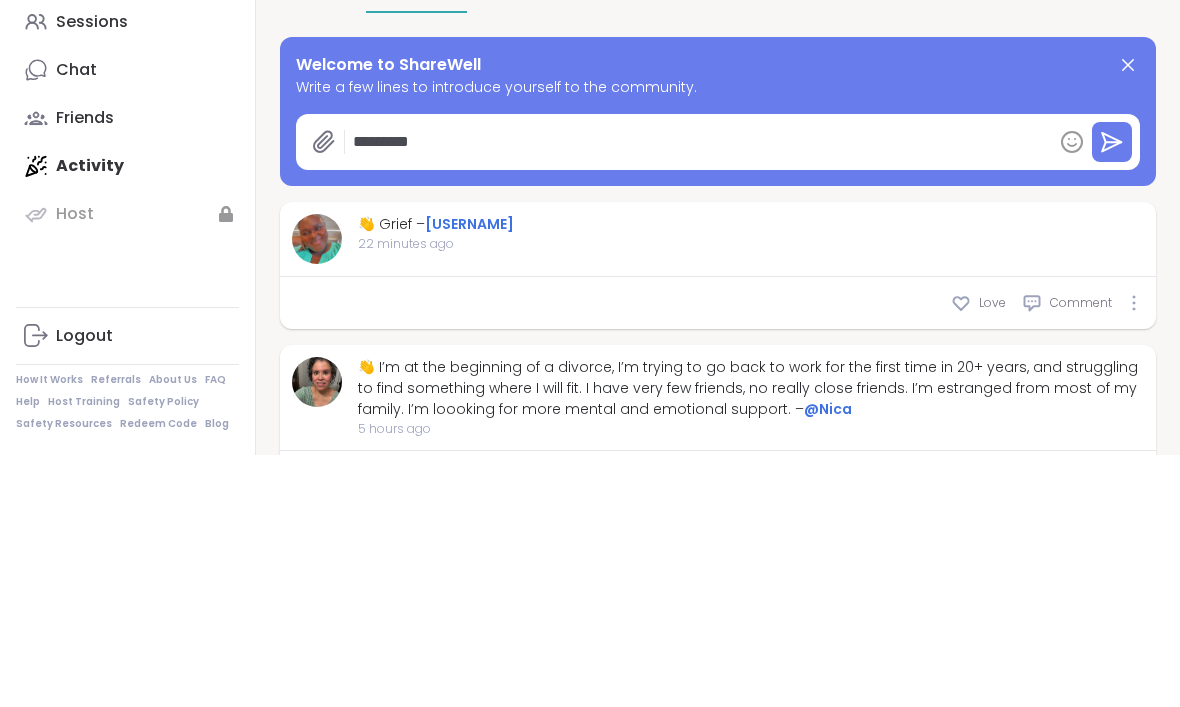type on "*" 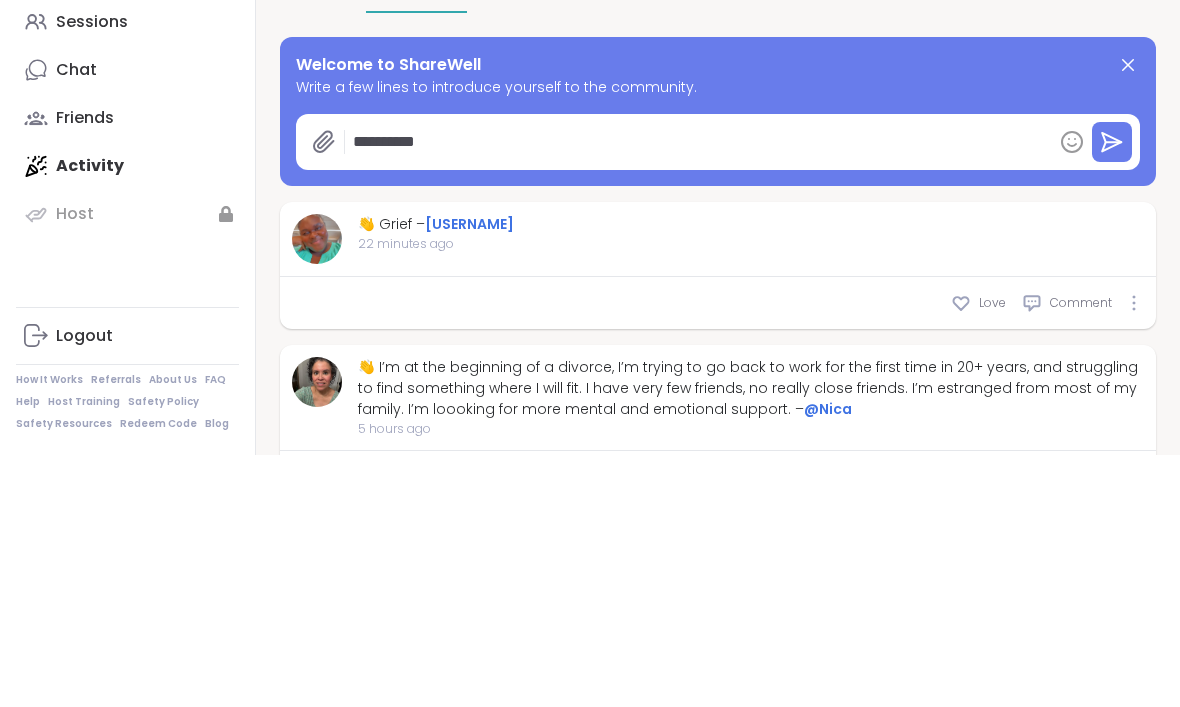 type on "*" 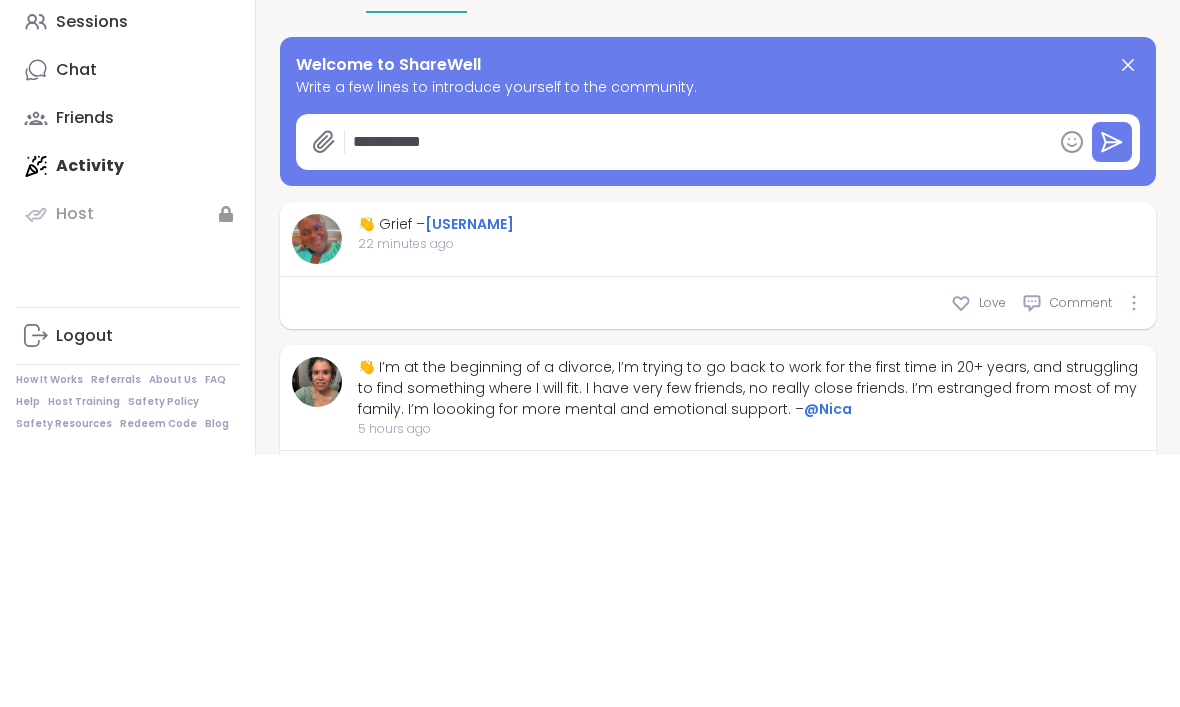 type on "*" 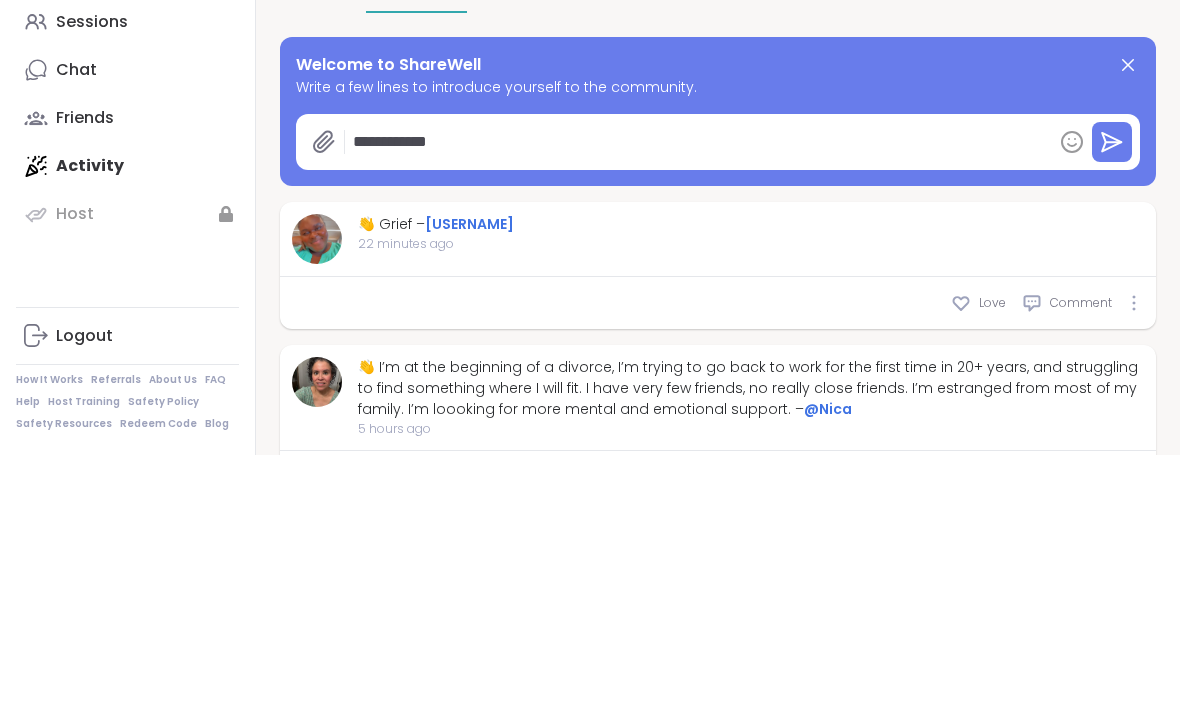 type on "*" 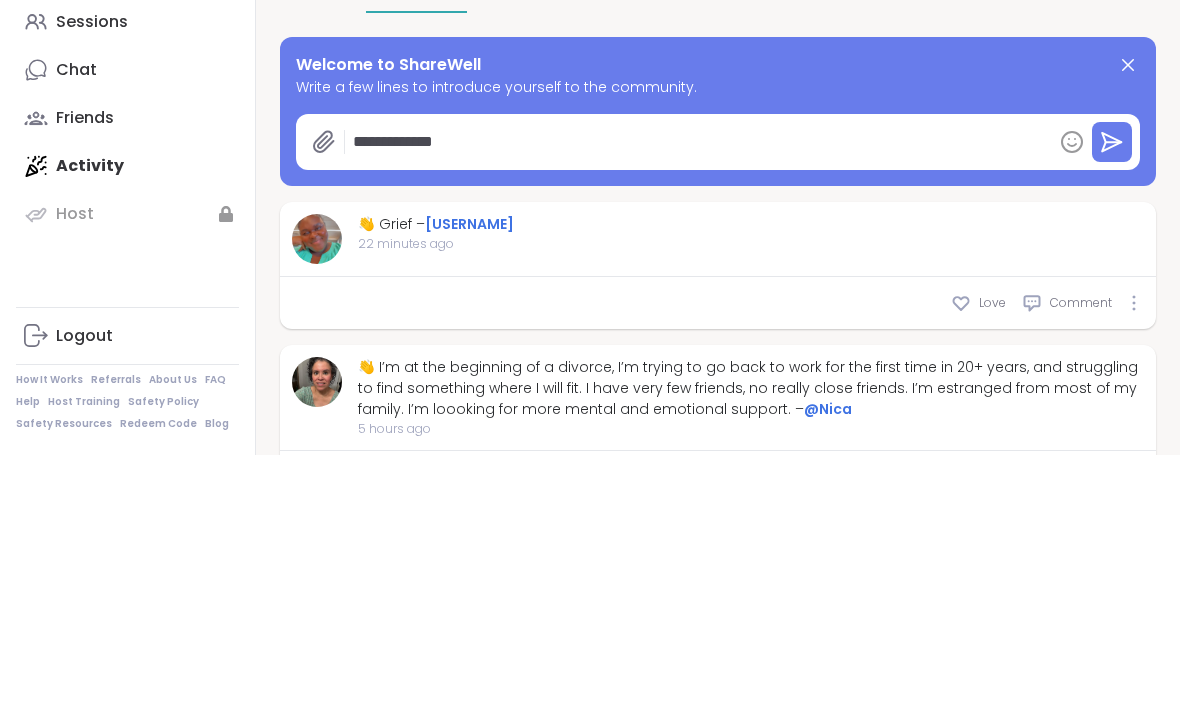 type on "*" 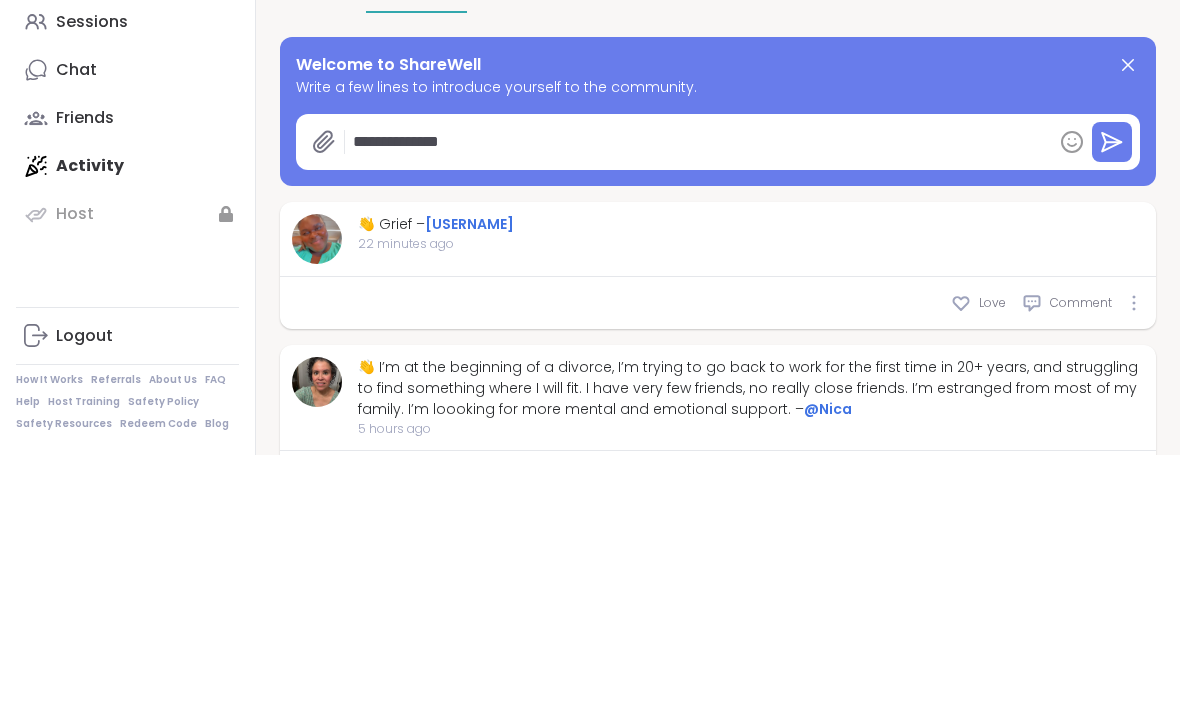 type on "*" 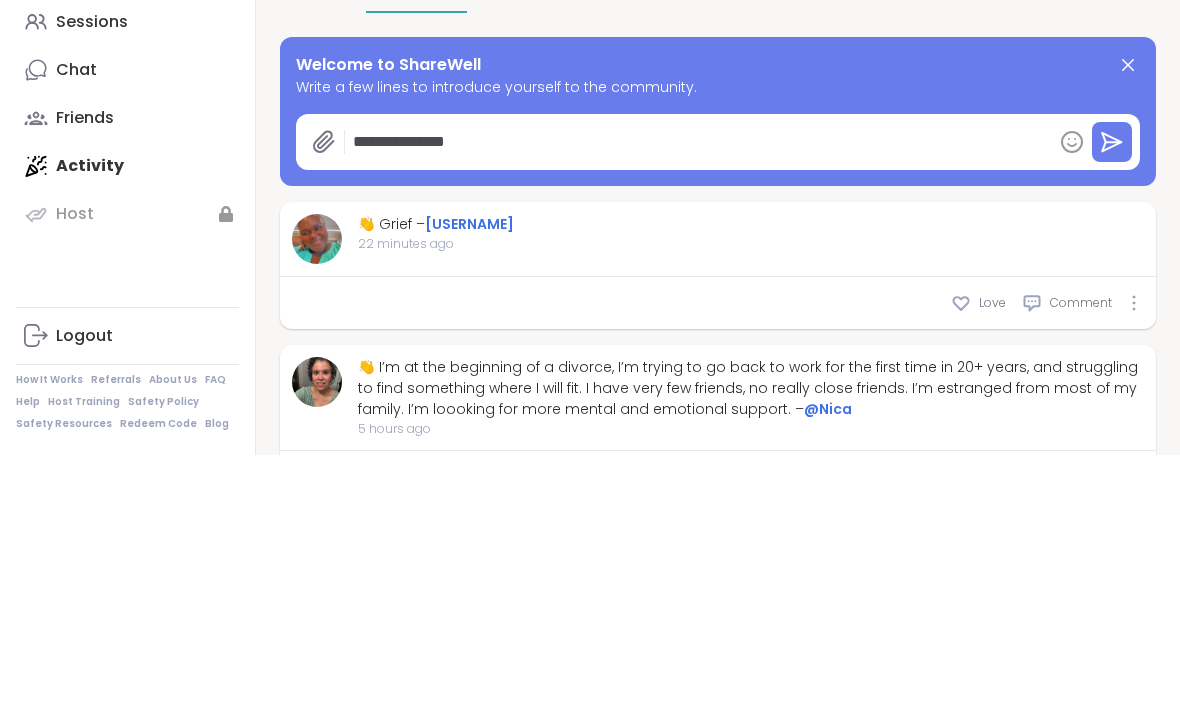 type on "*" 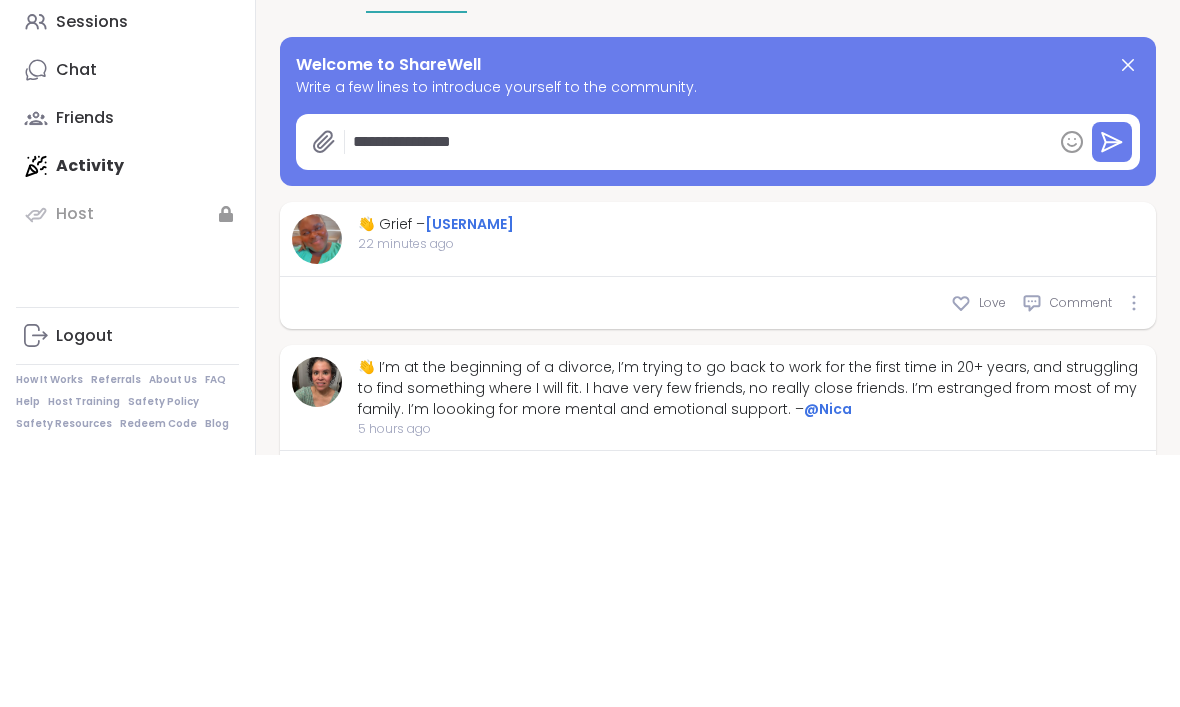 type on "*" 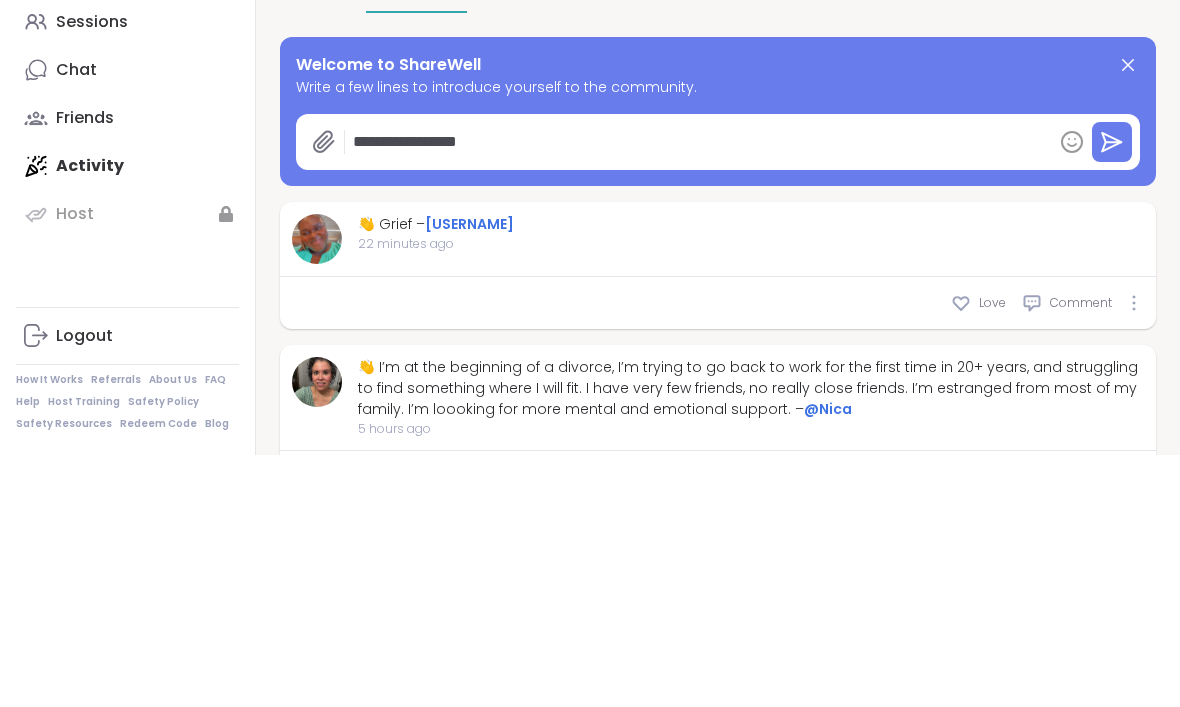 type on "*" 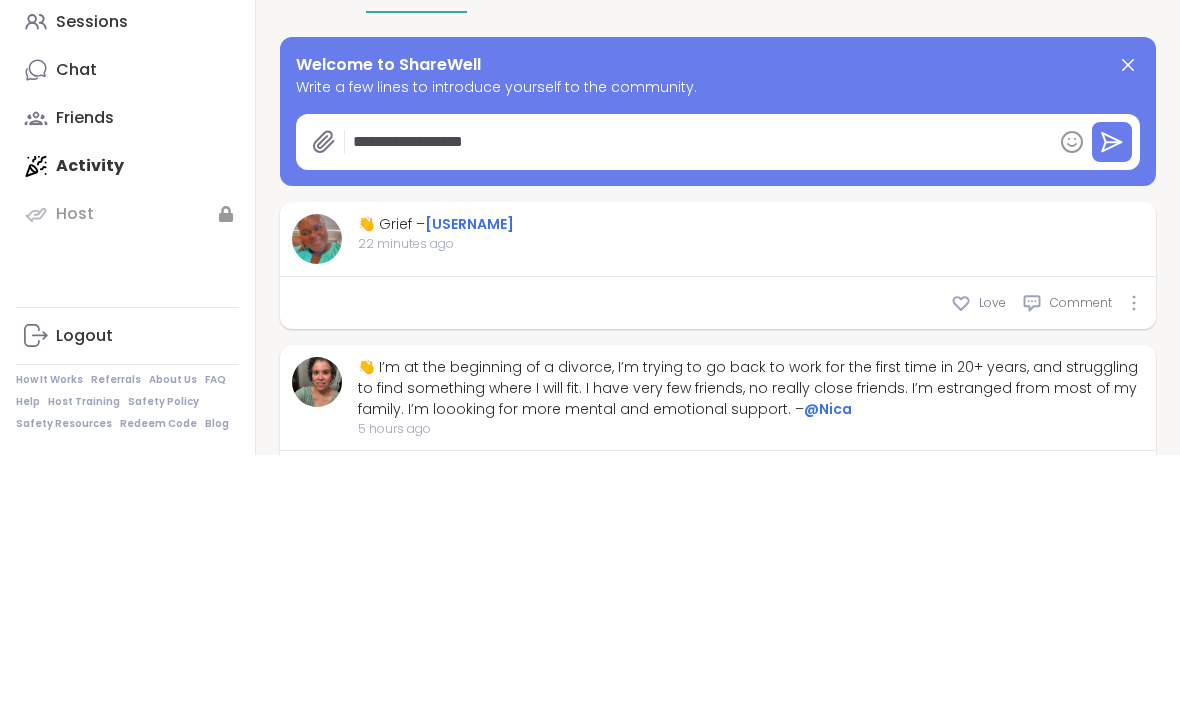 type on "*" 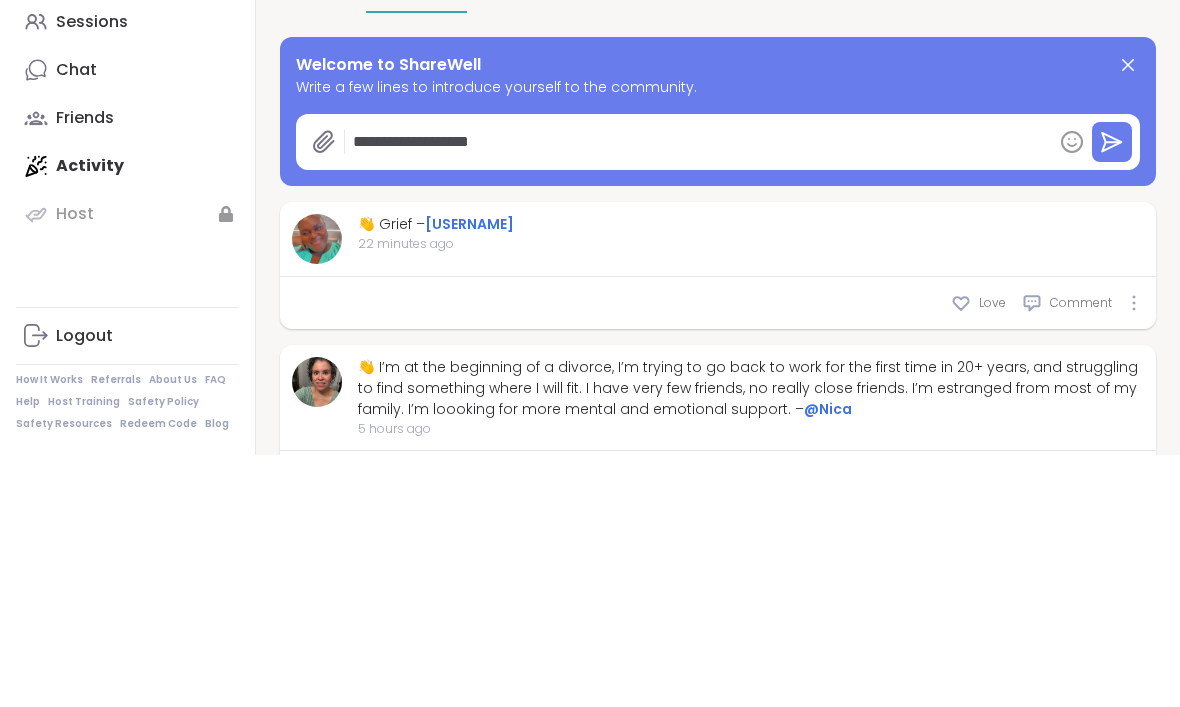 type on "*" 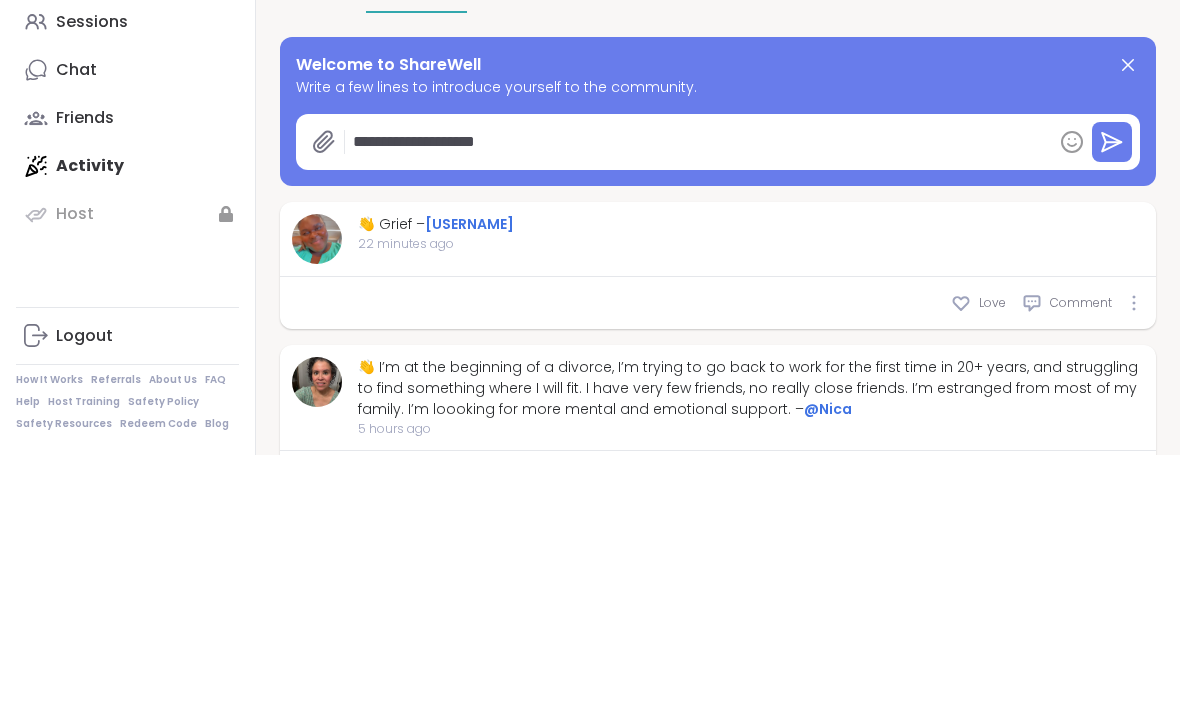 type on "*" 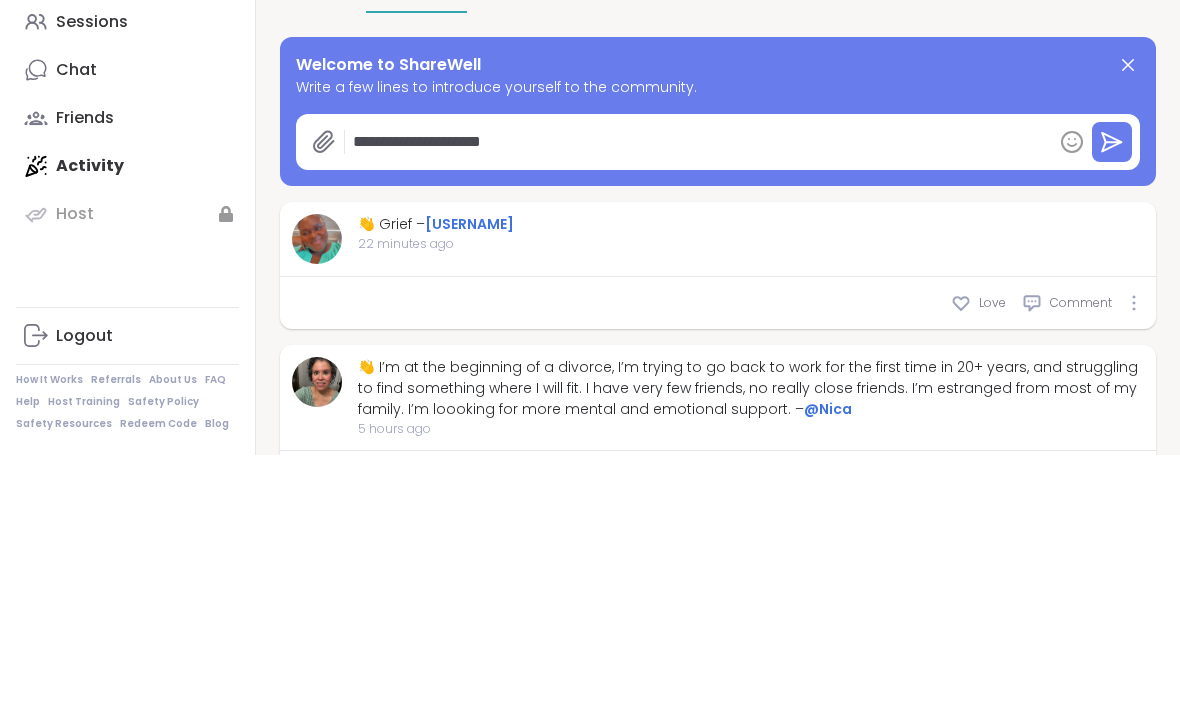 type on "**********" 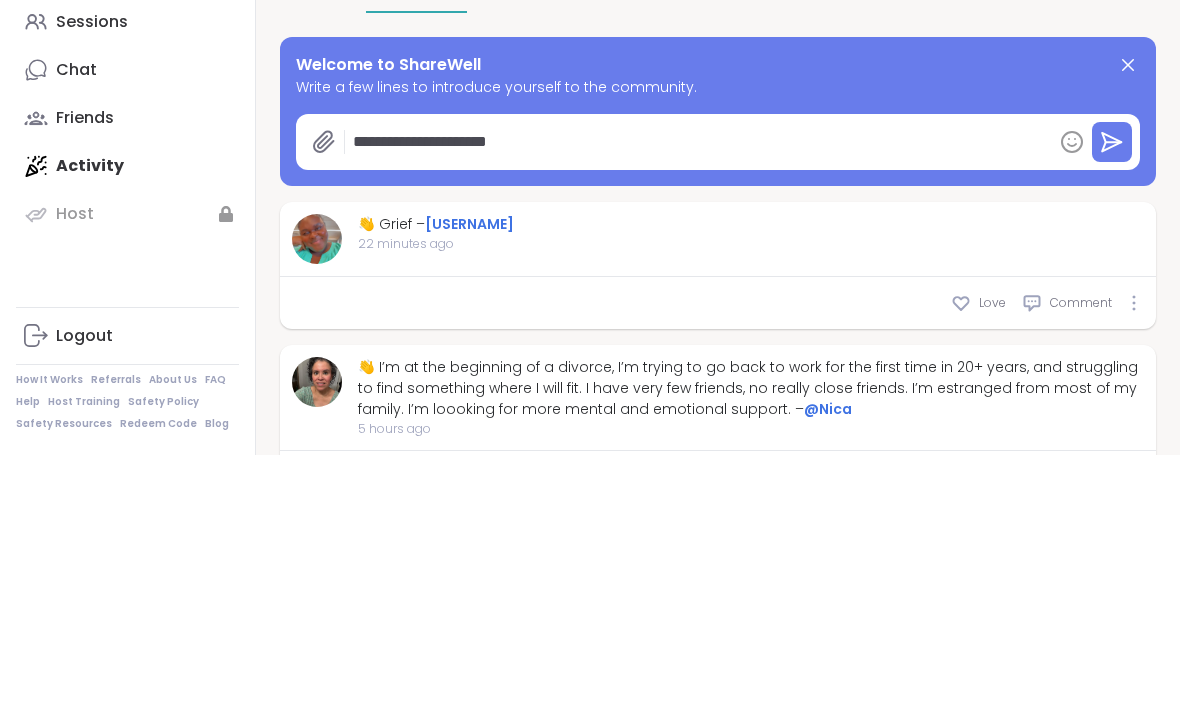 type on "*" 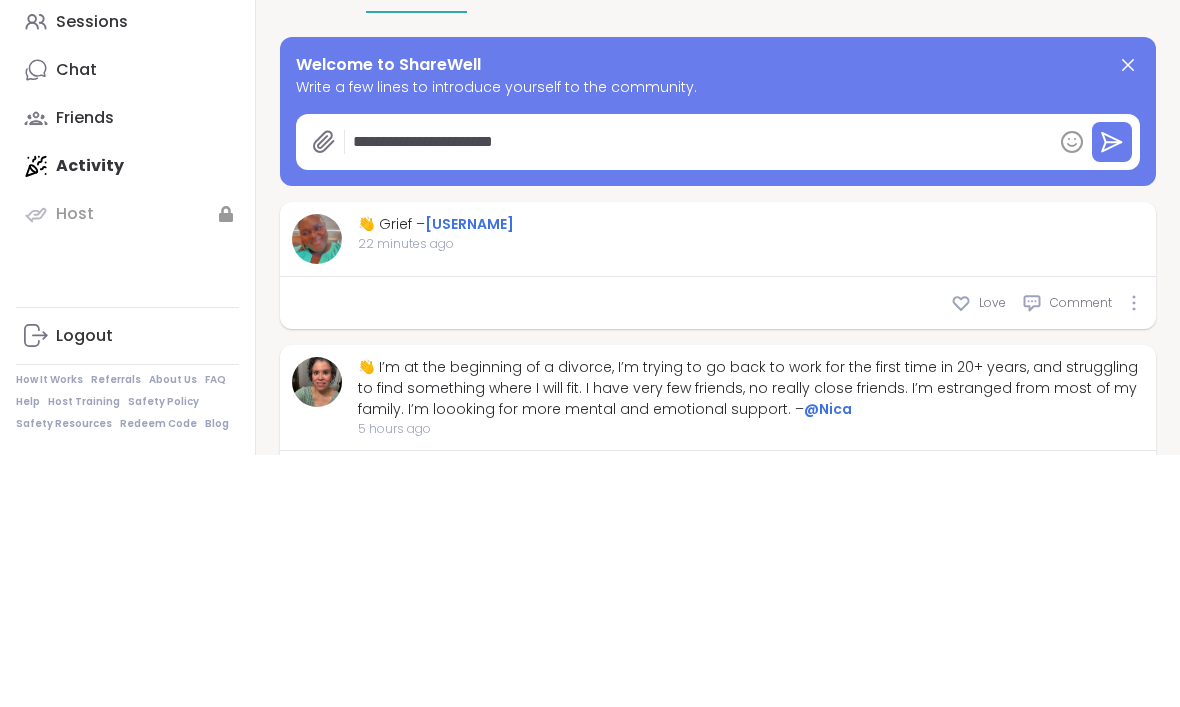 type on "**********" 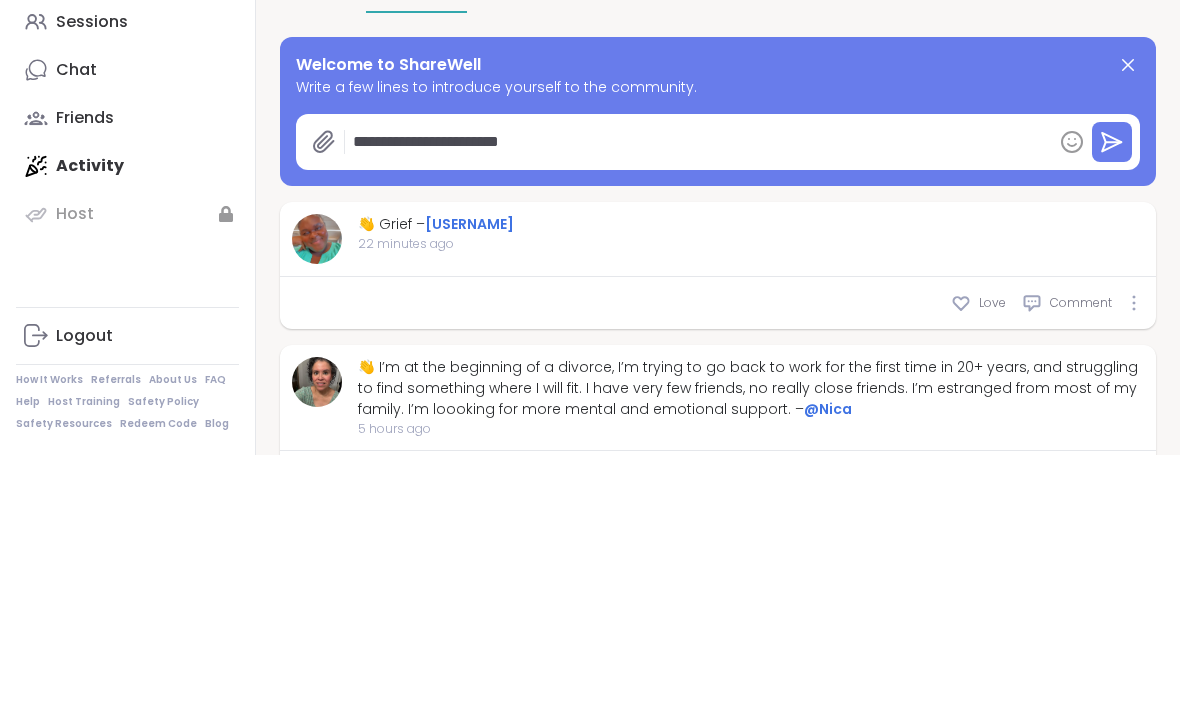 type on "*" 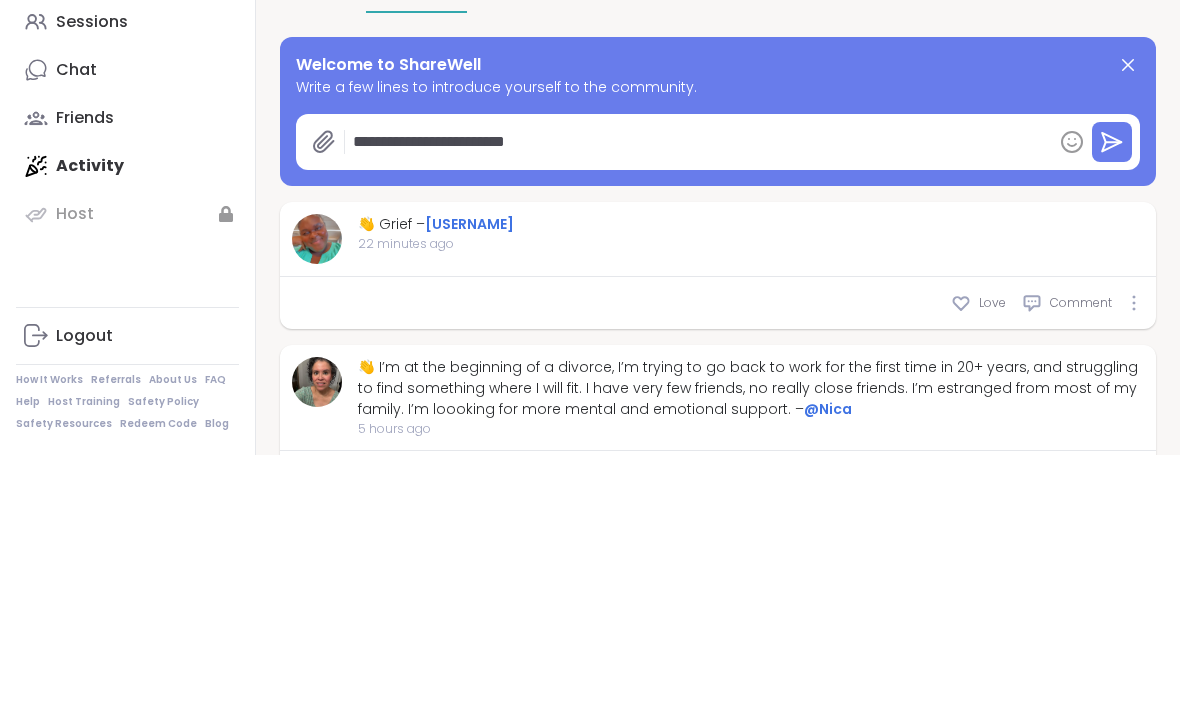 type on "*" 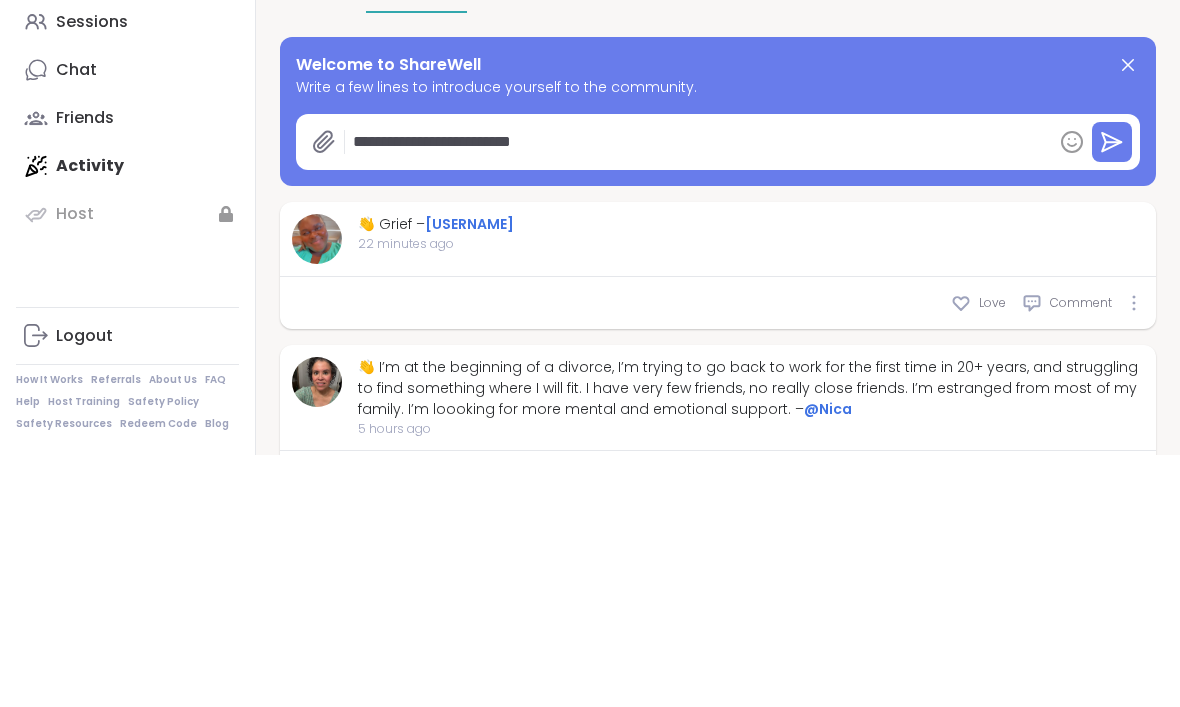 type on "*" 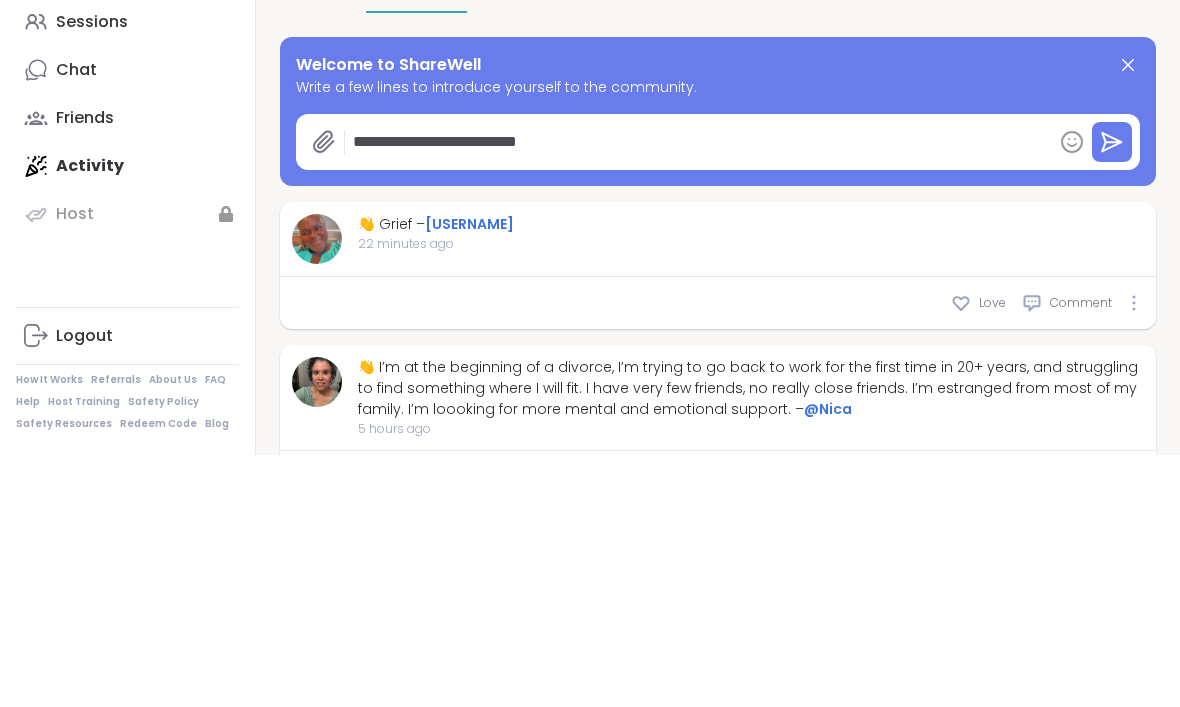 type on "*" 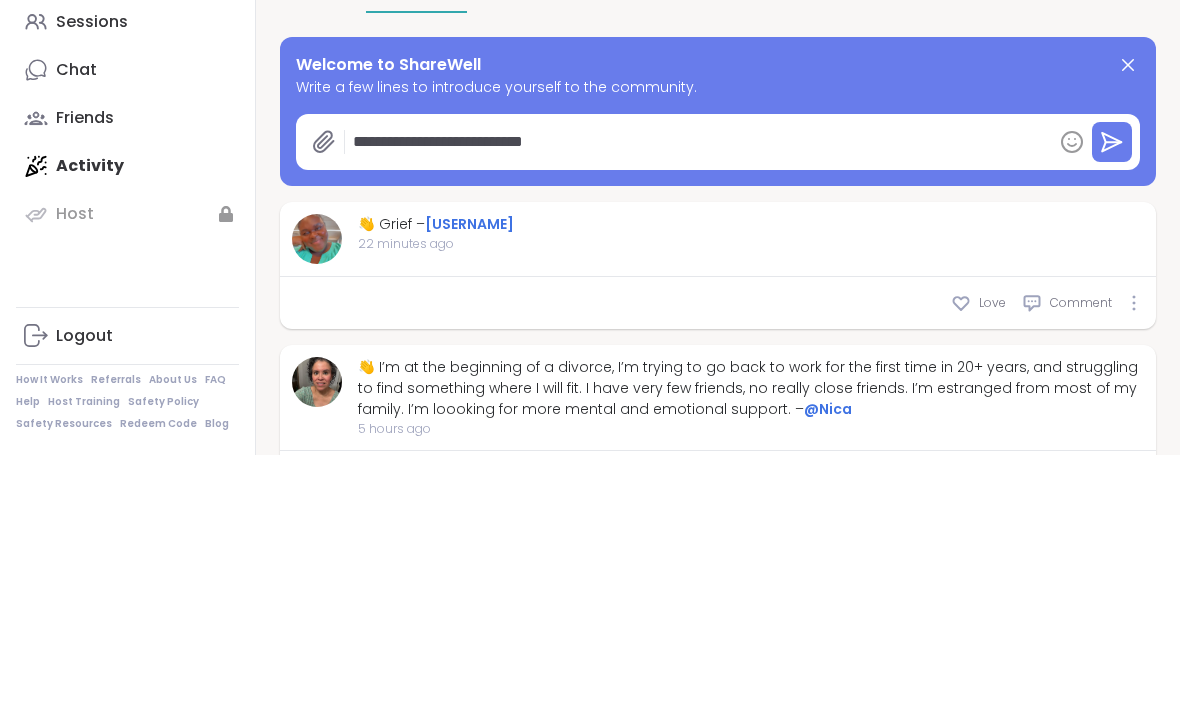 type on "*" 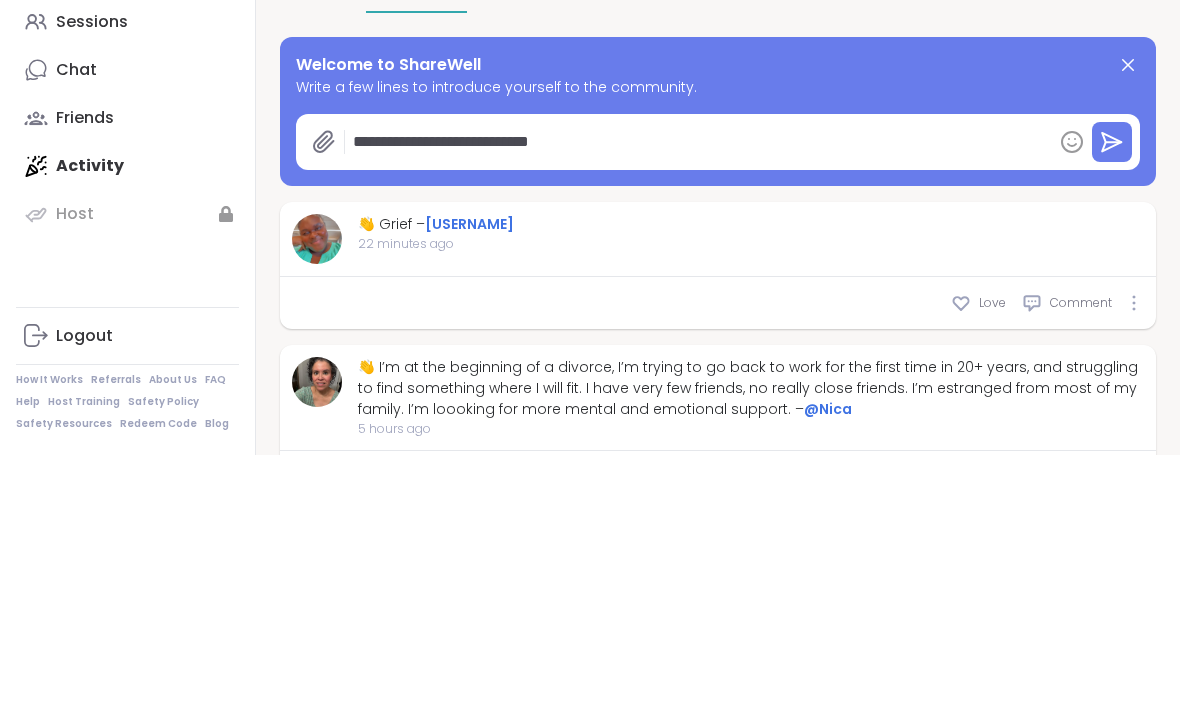 type on "*" 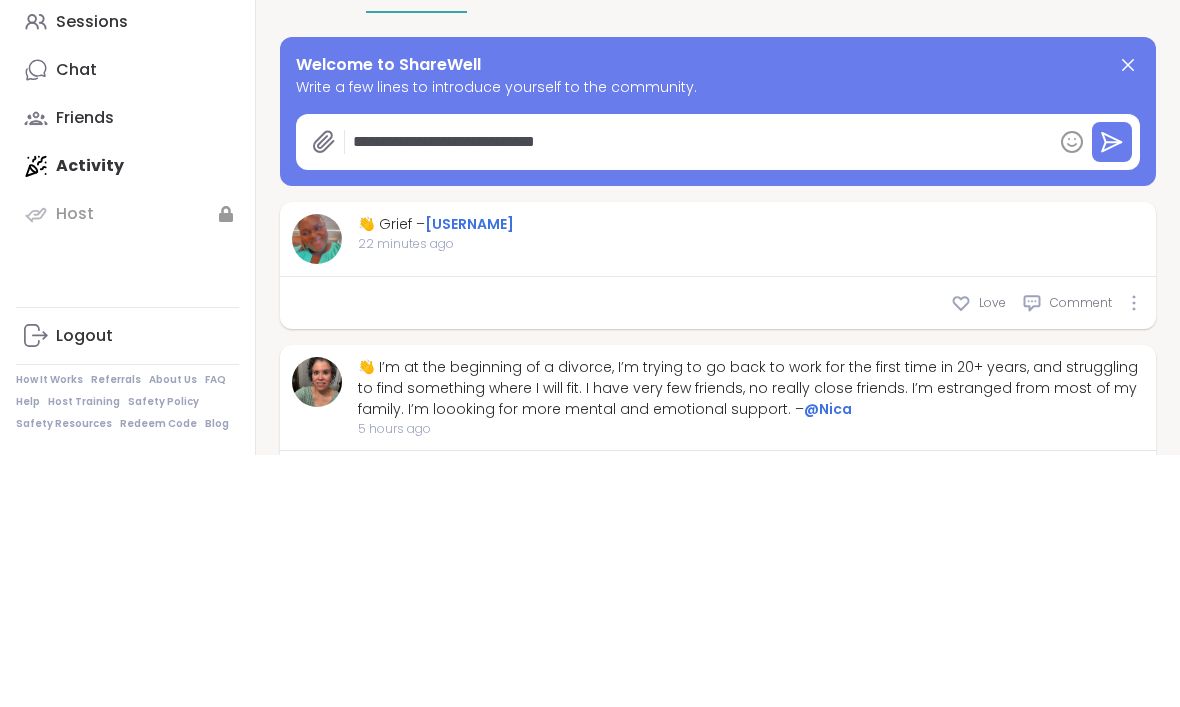 type on "*" 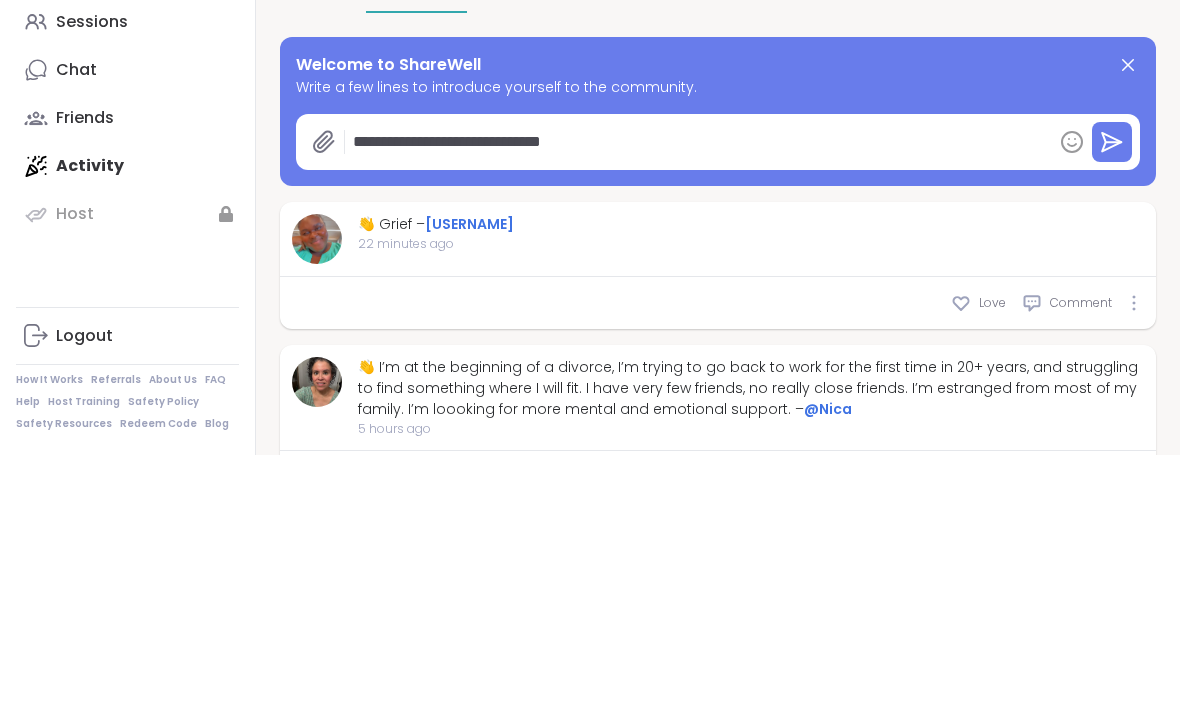 type on "*" 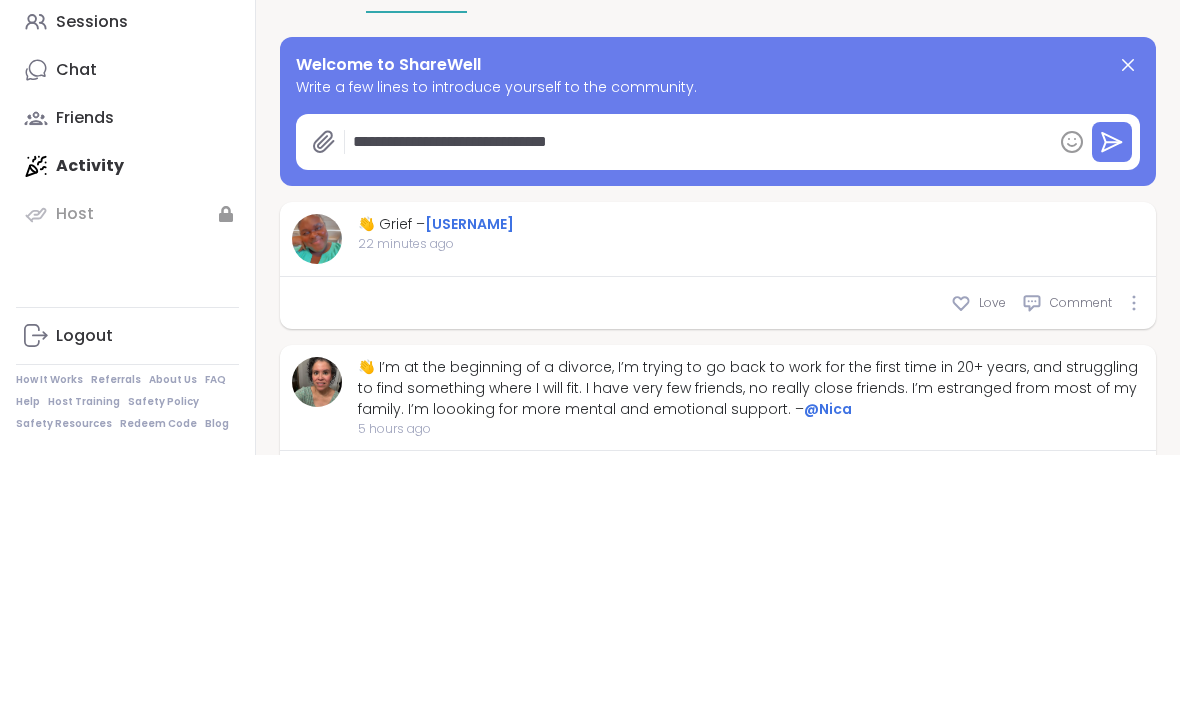type on "**********" 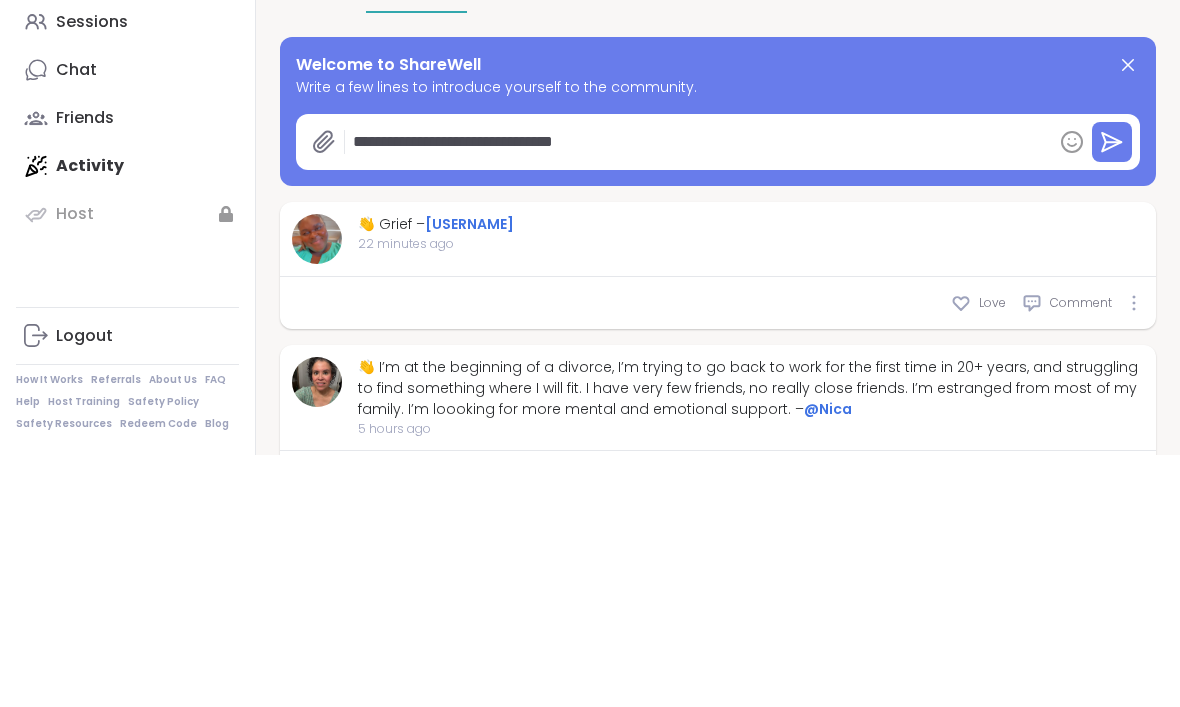 type on "*" 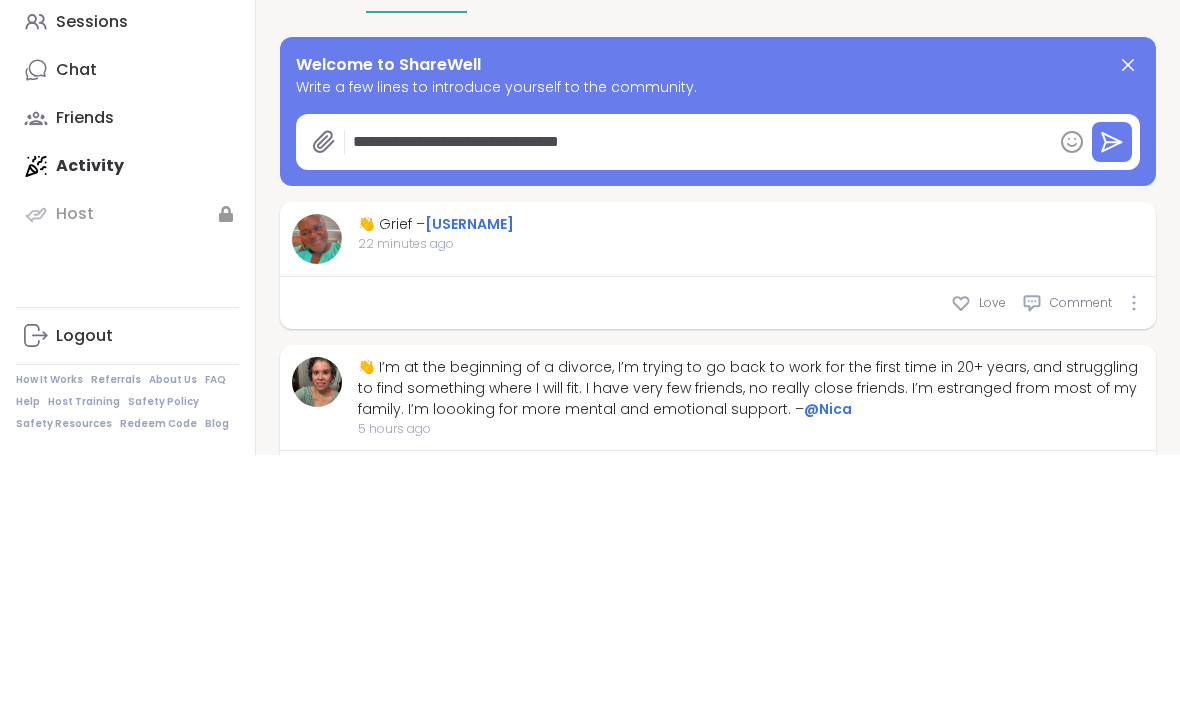 type on "*" 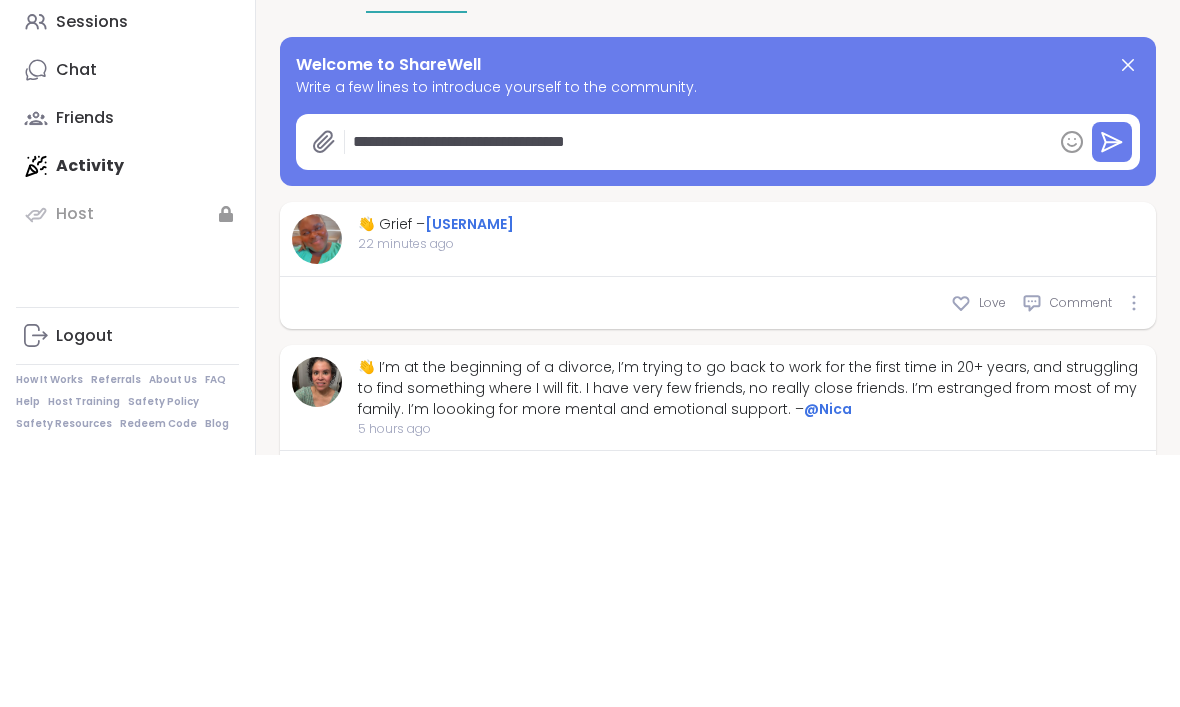 type on "**********" 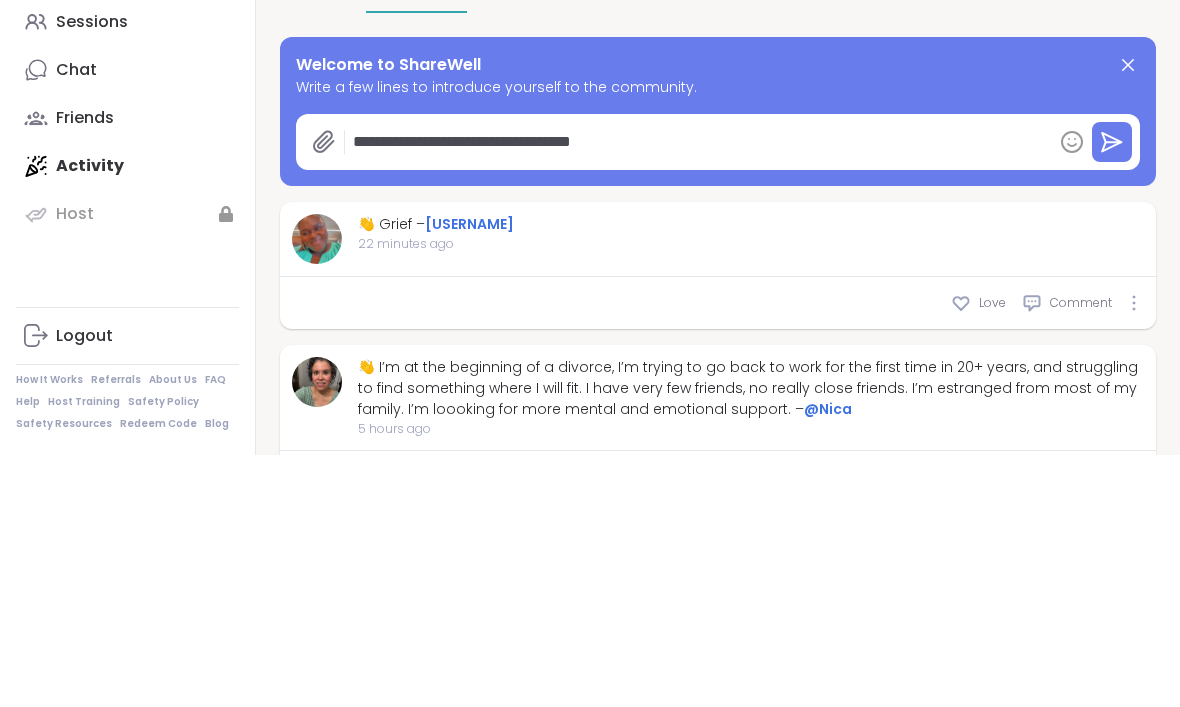 type on "*" 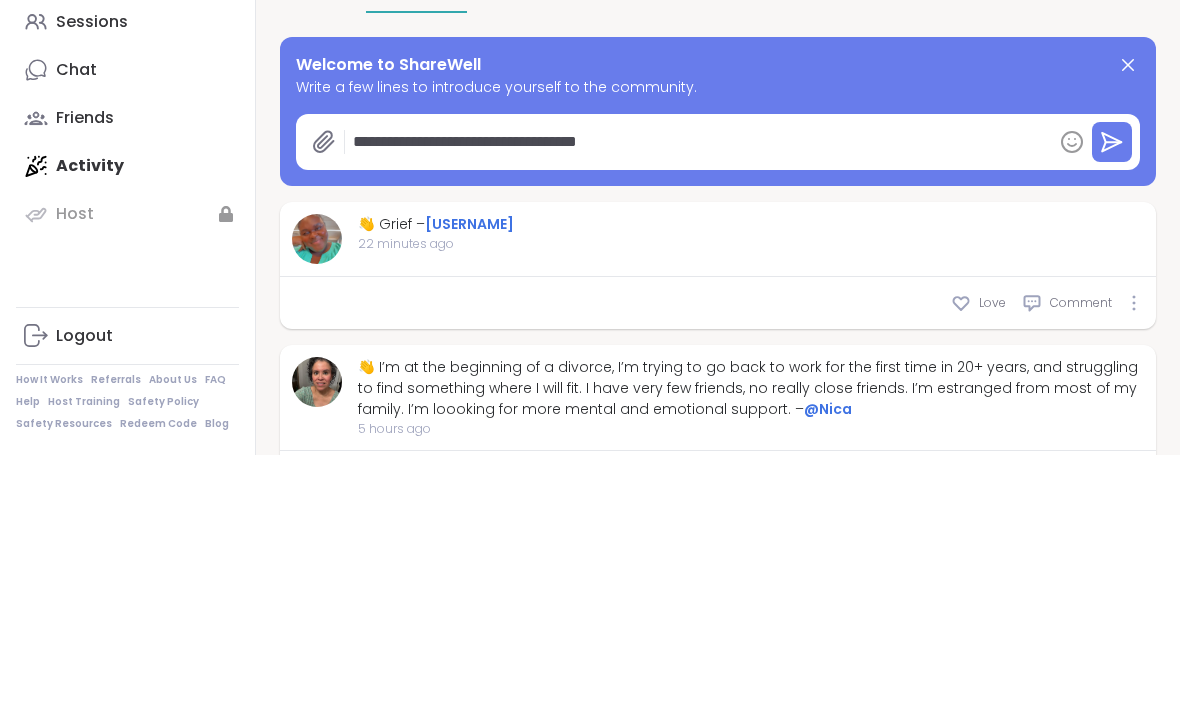 type on "**********" 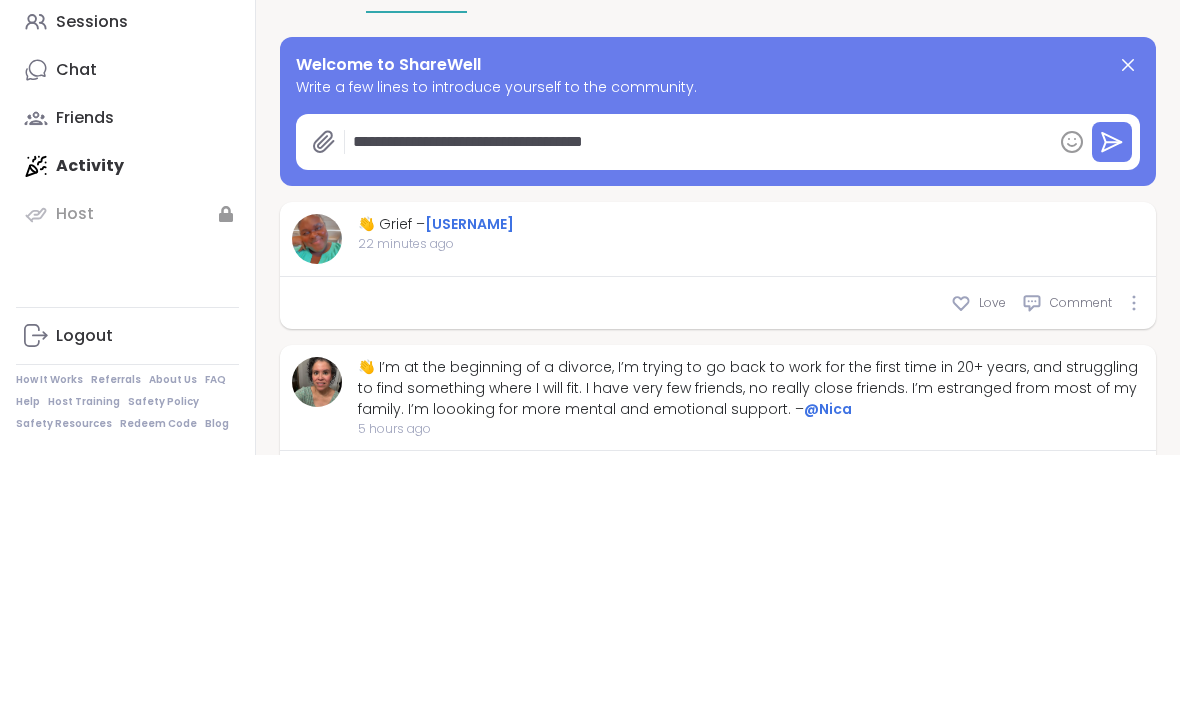 type on "*" 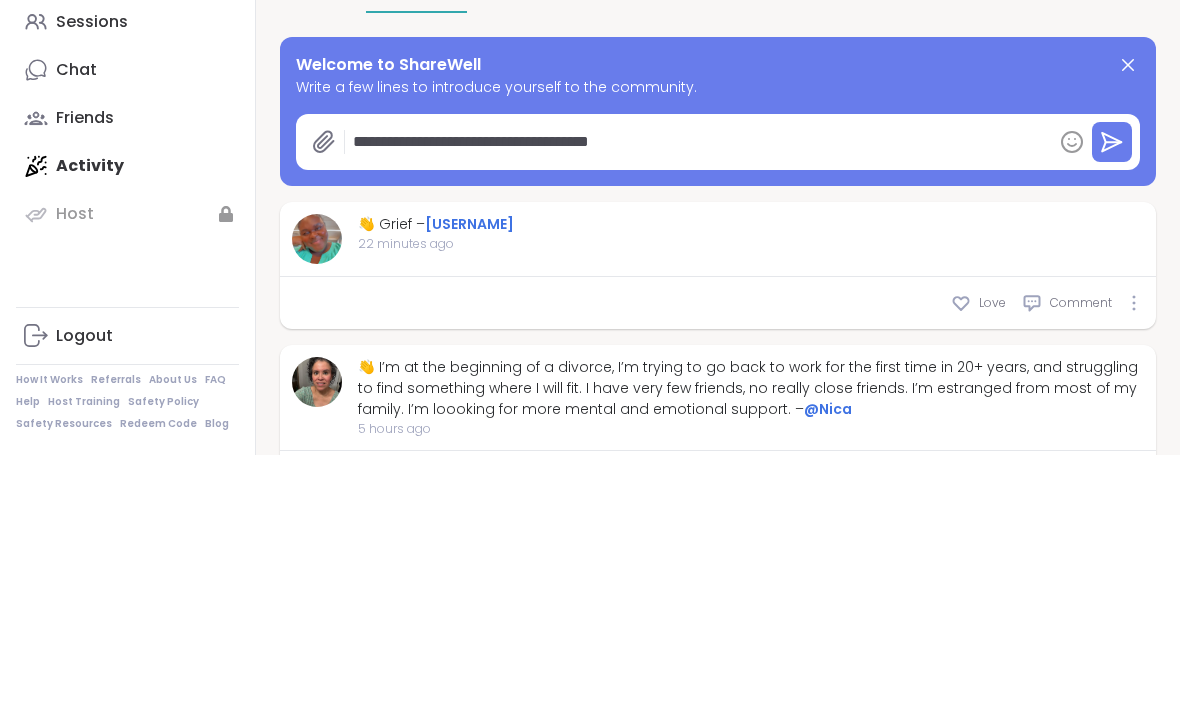 type on "**********" 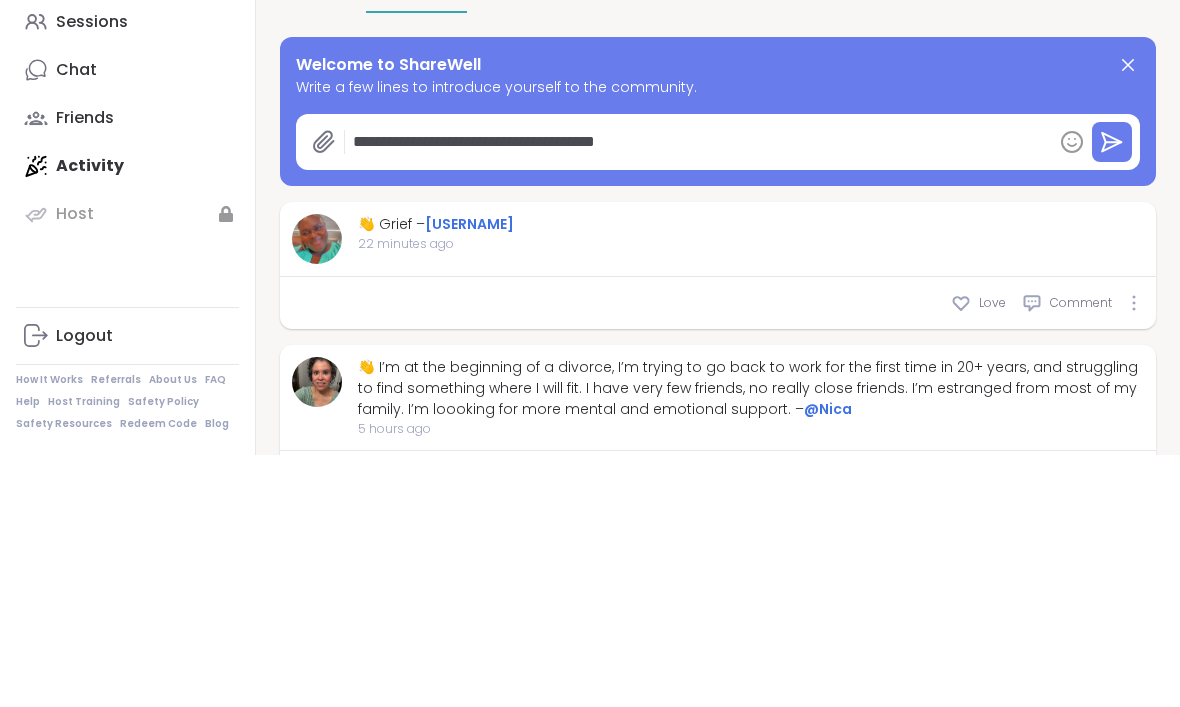 type on "*" 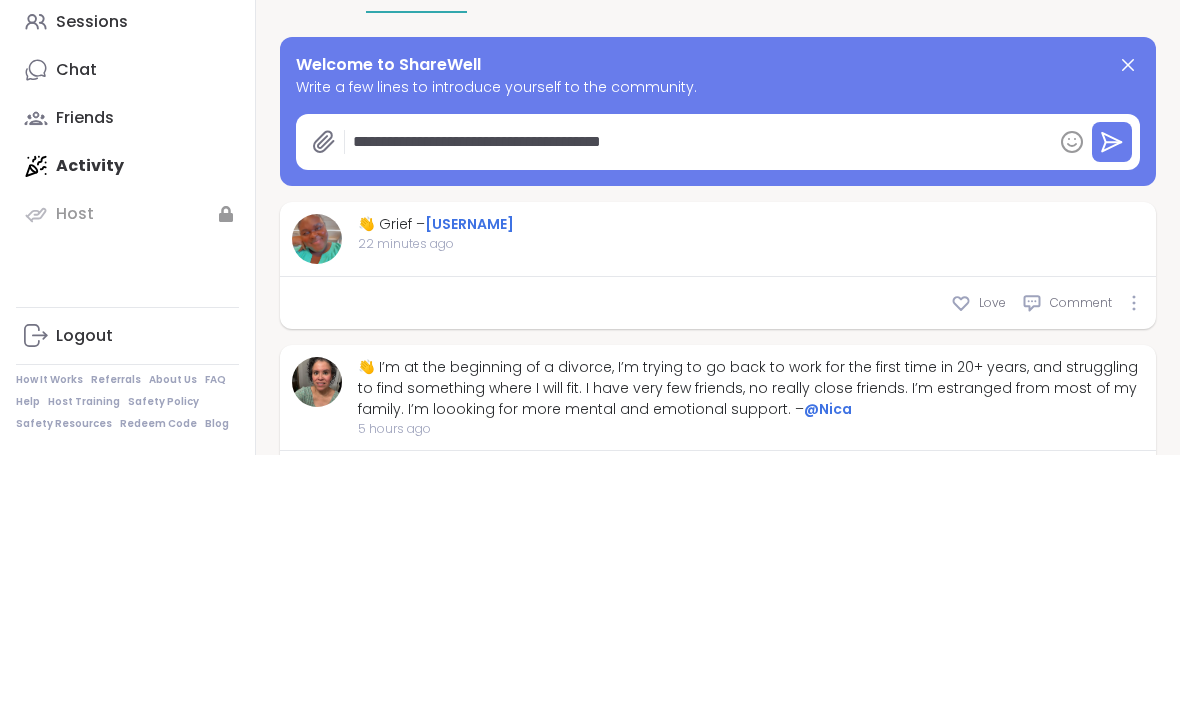 type on "*" 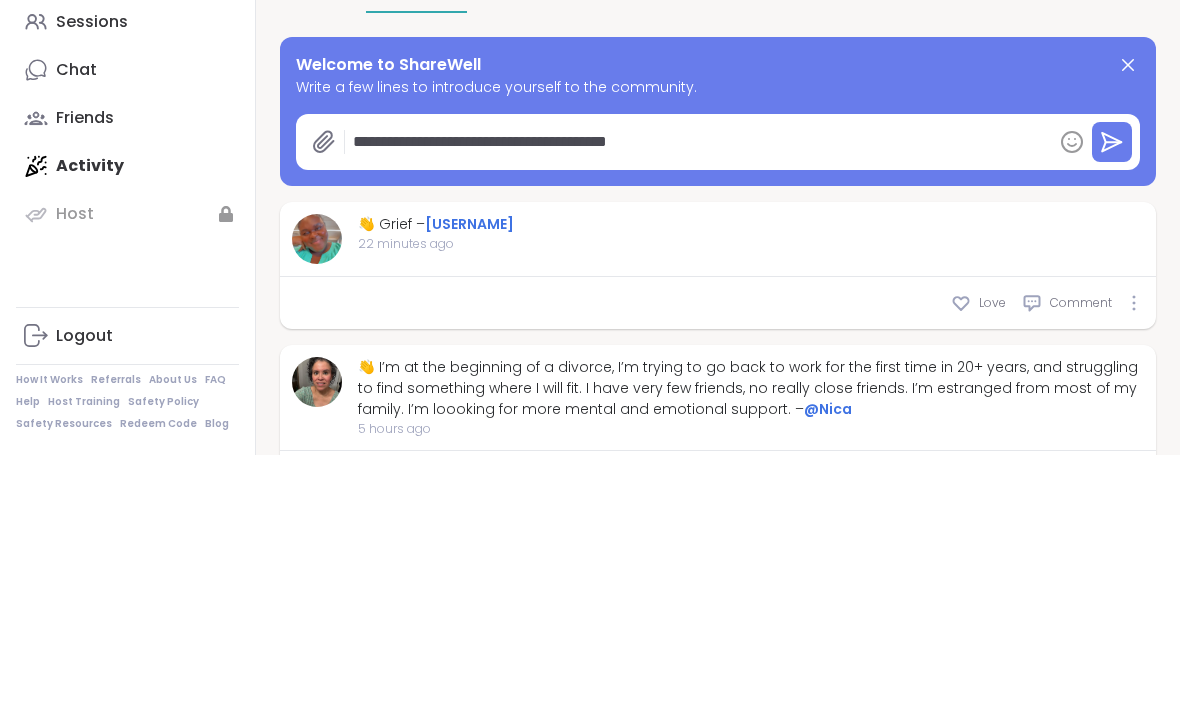 type on "*" 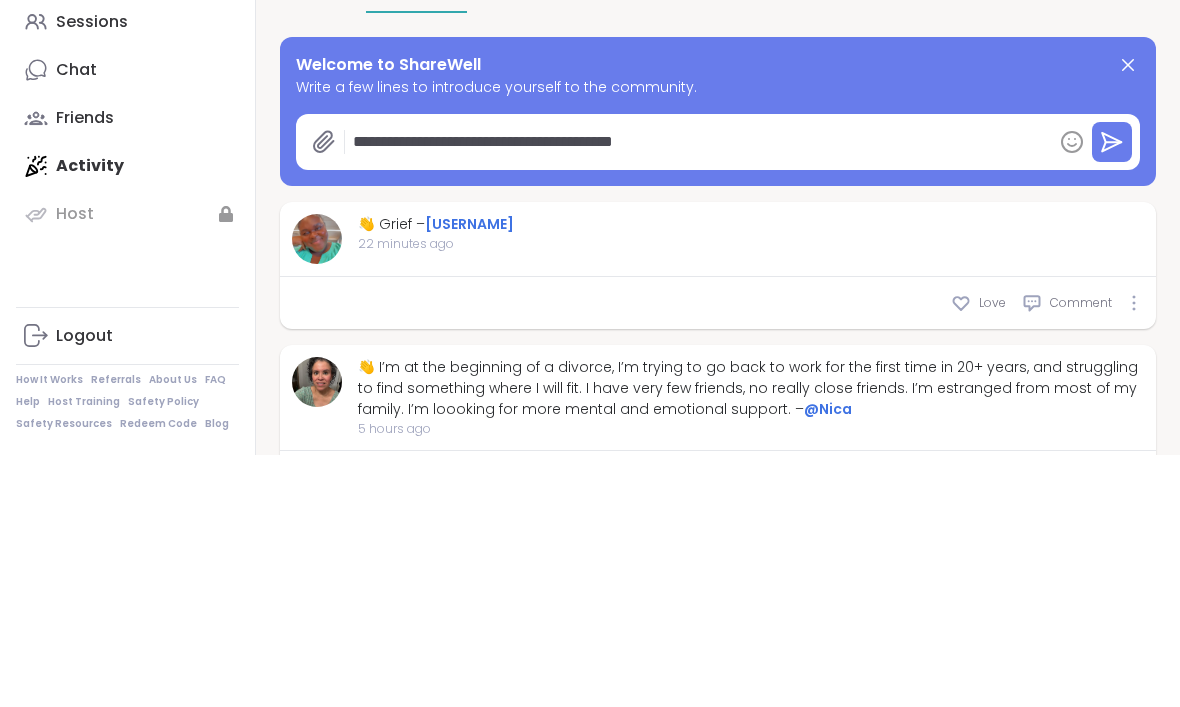 type on "*" 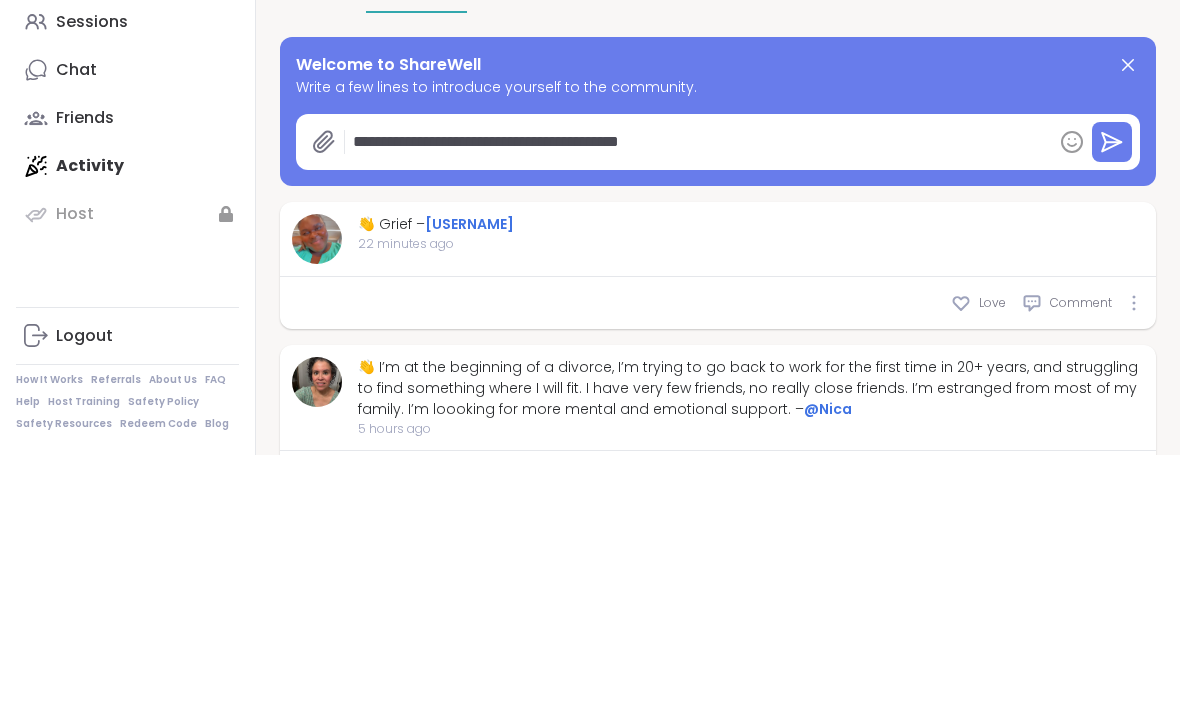 type on "*" 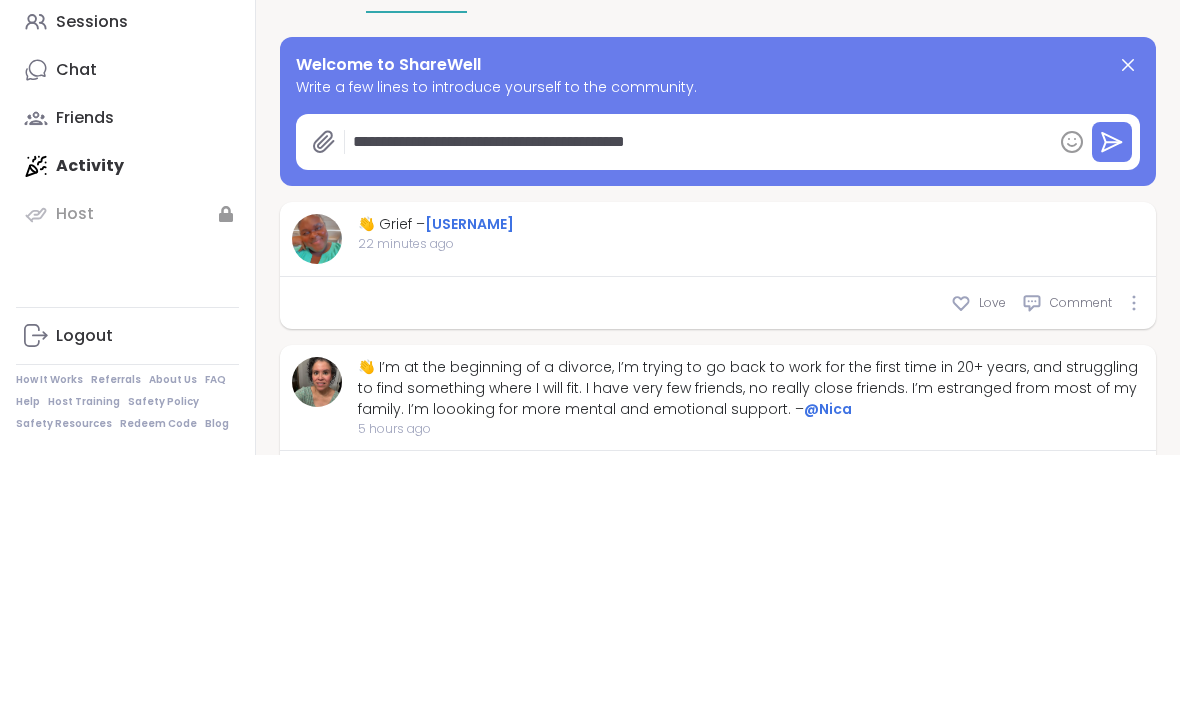 type on "*" 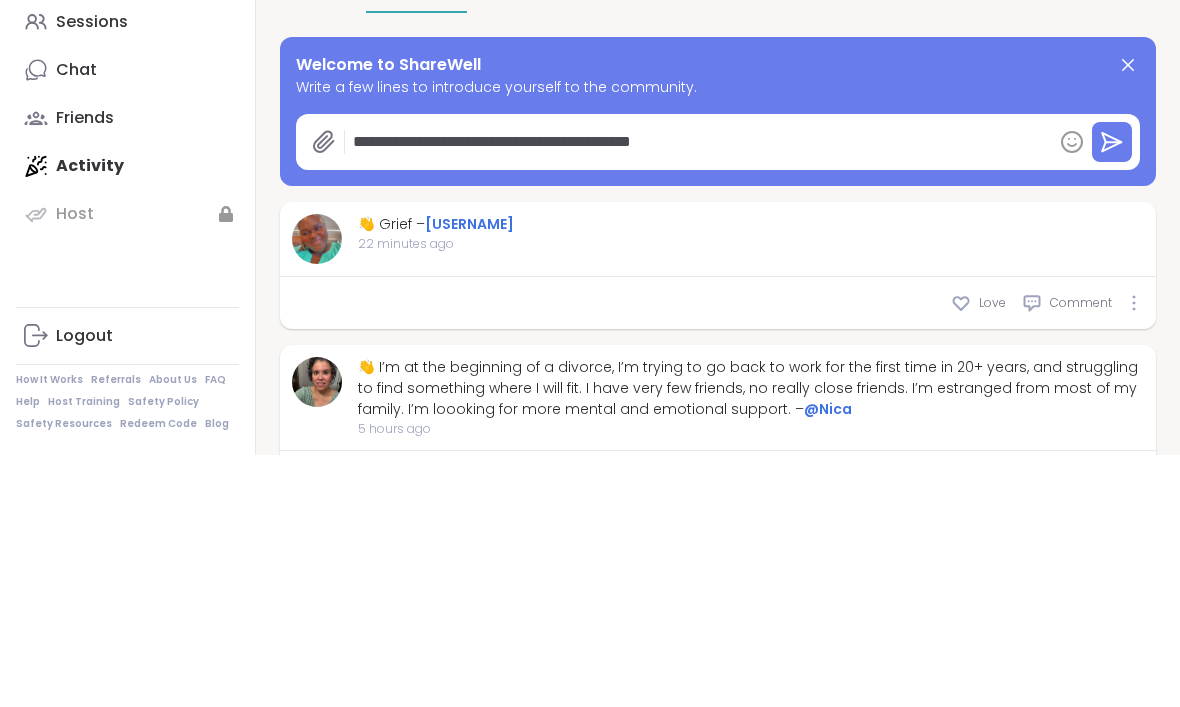 type on "**********" 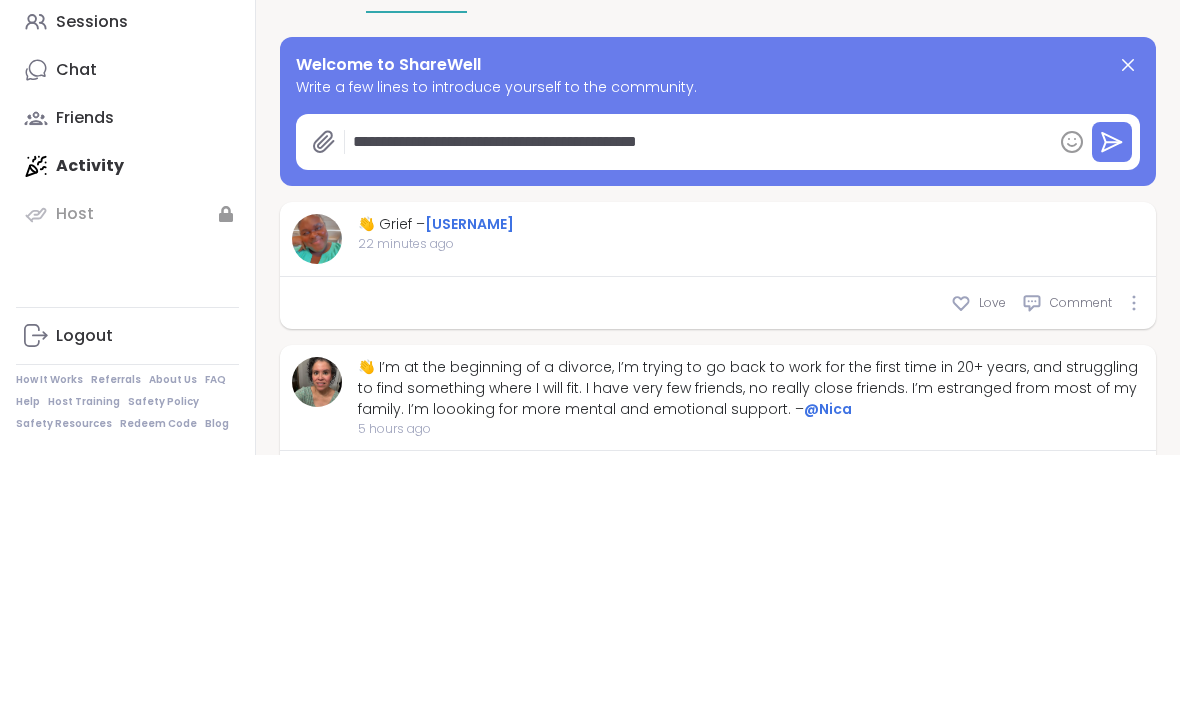 type on "*" 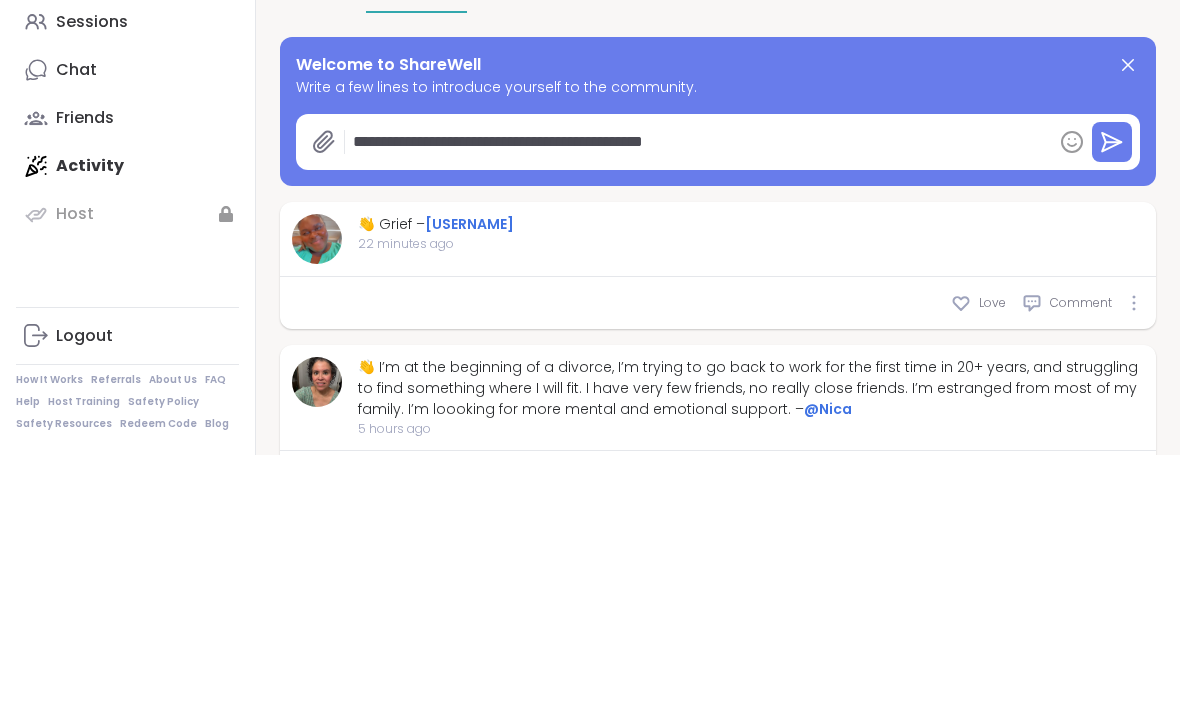 type on "*" 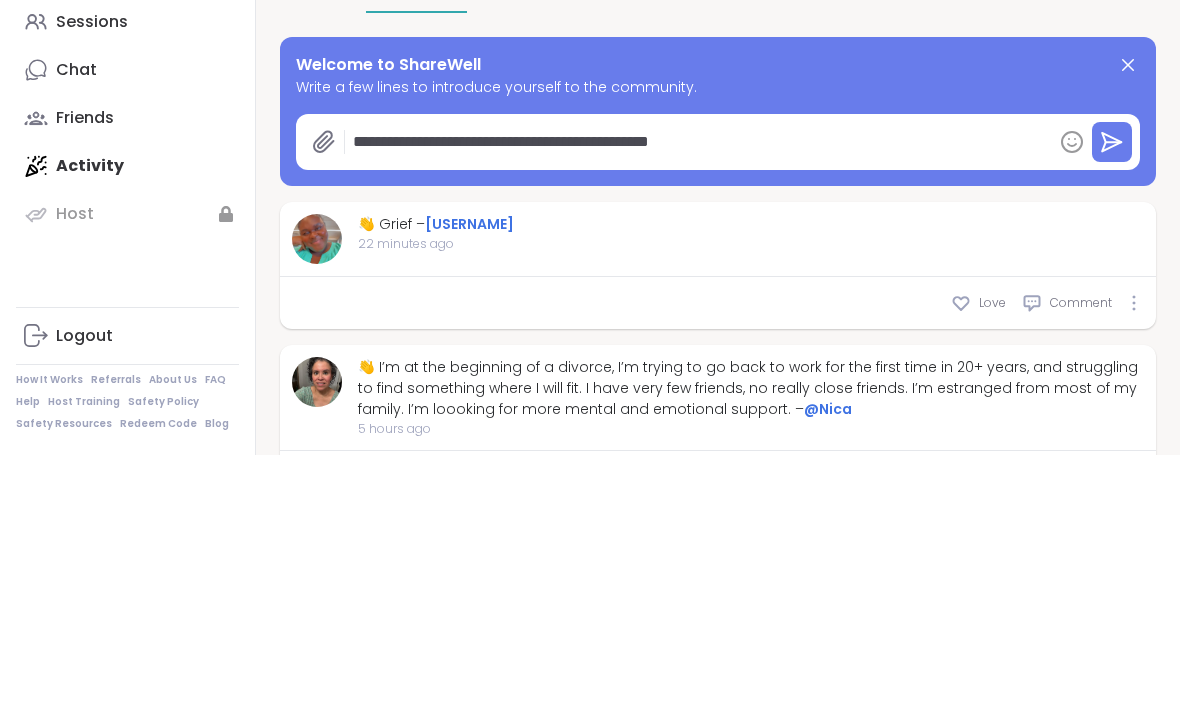 type on "*" 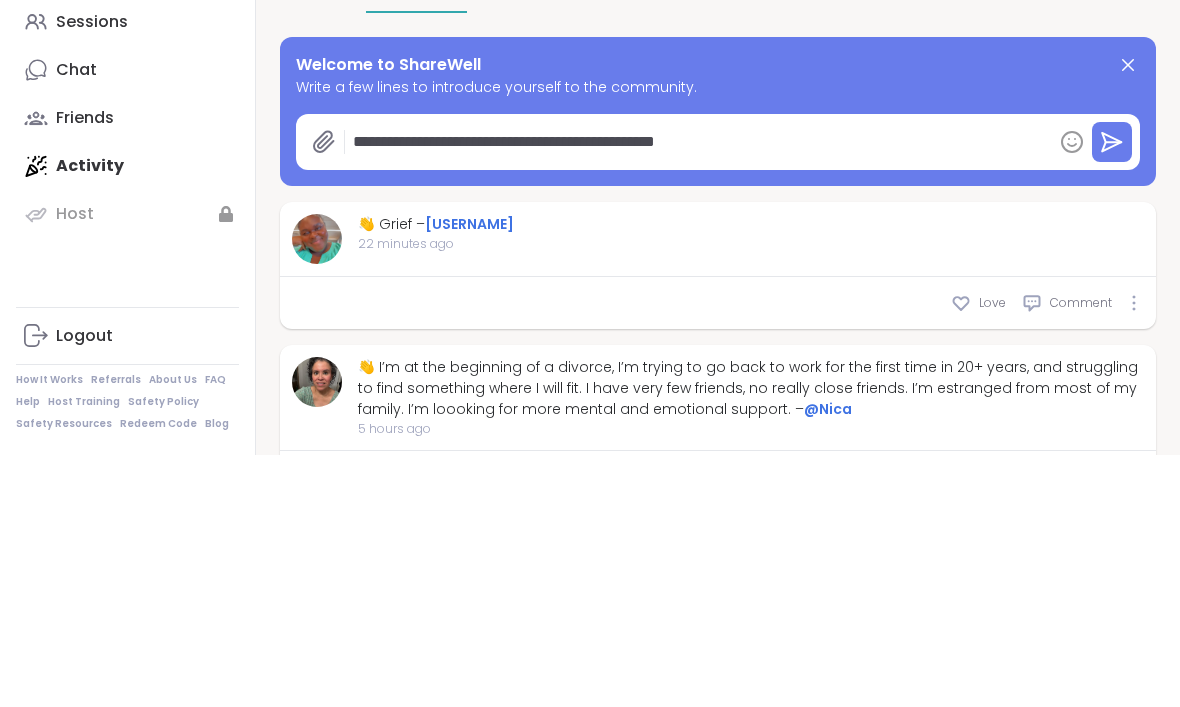 type on "**********" 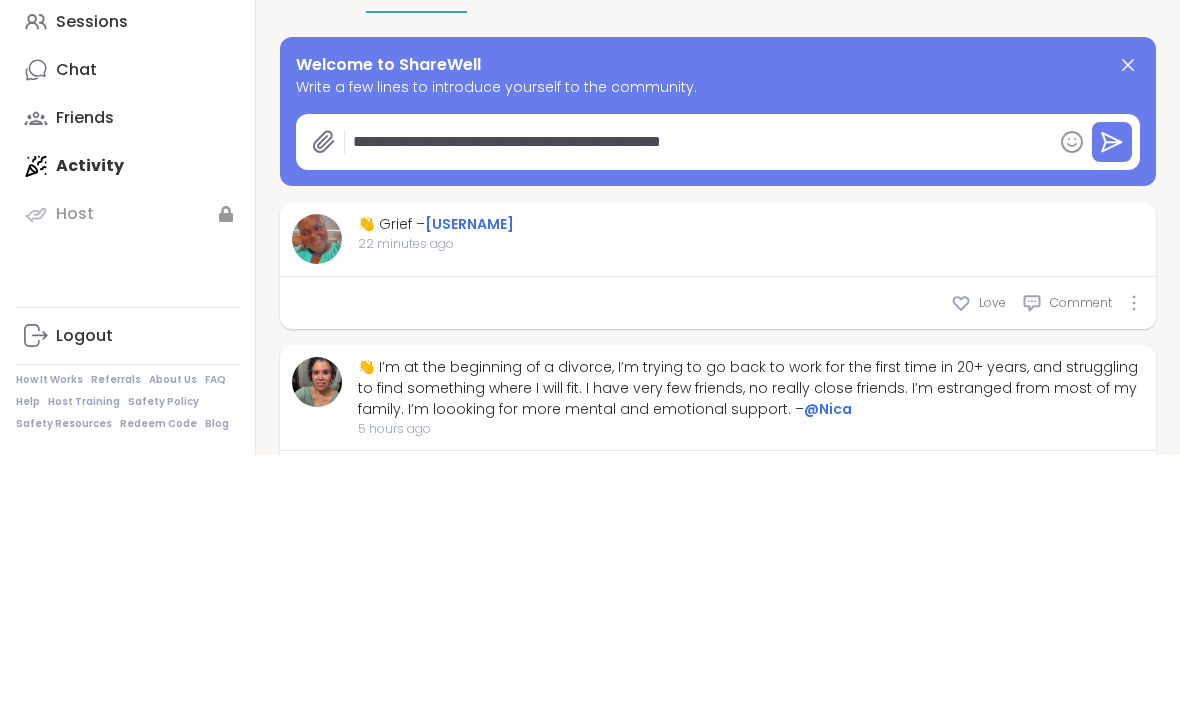type on "*" 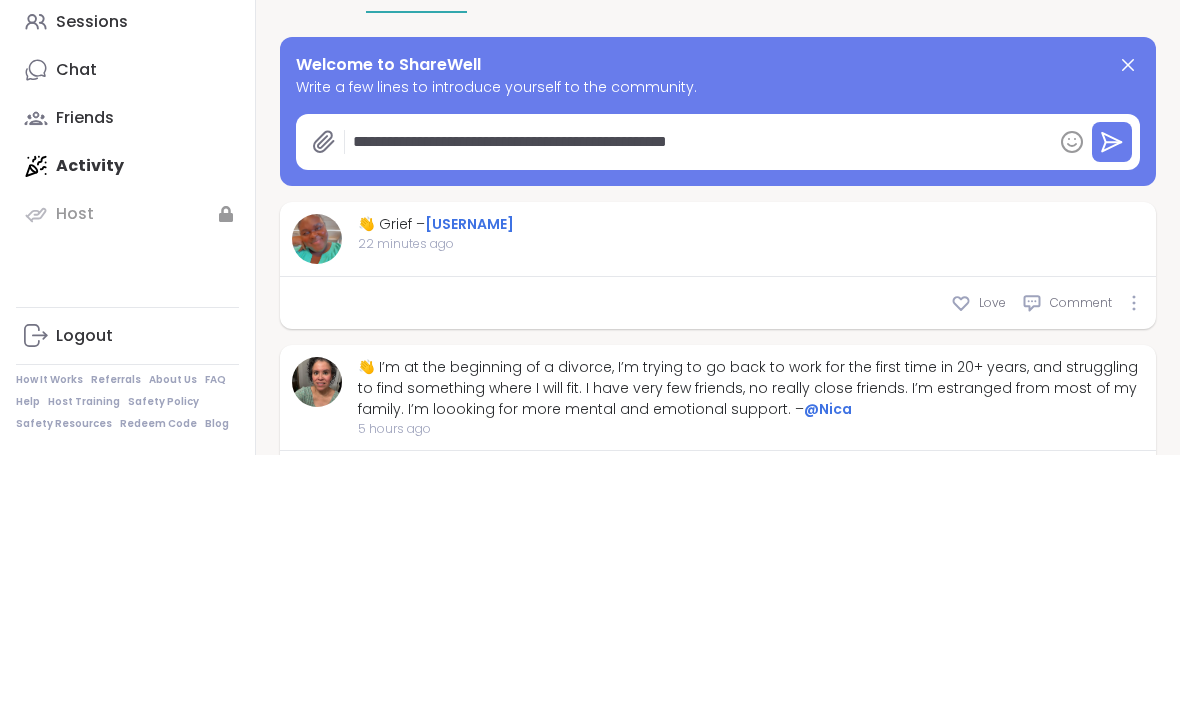 type on "*" 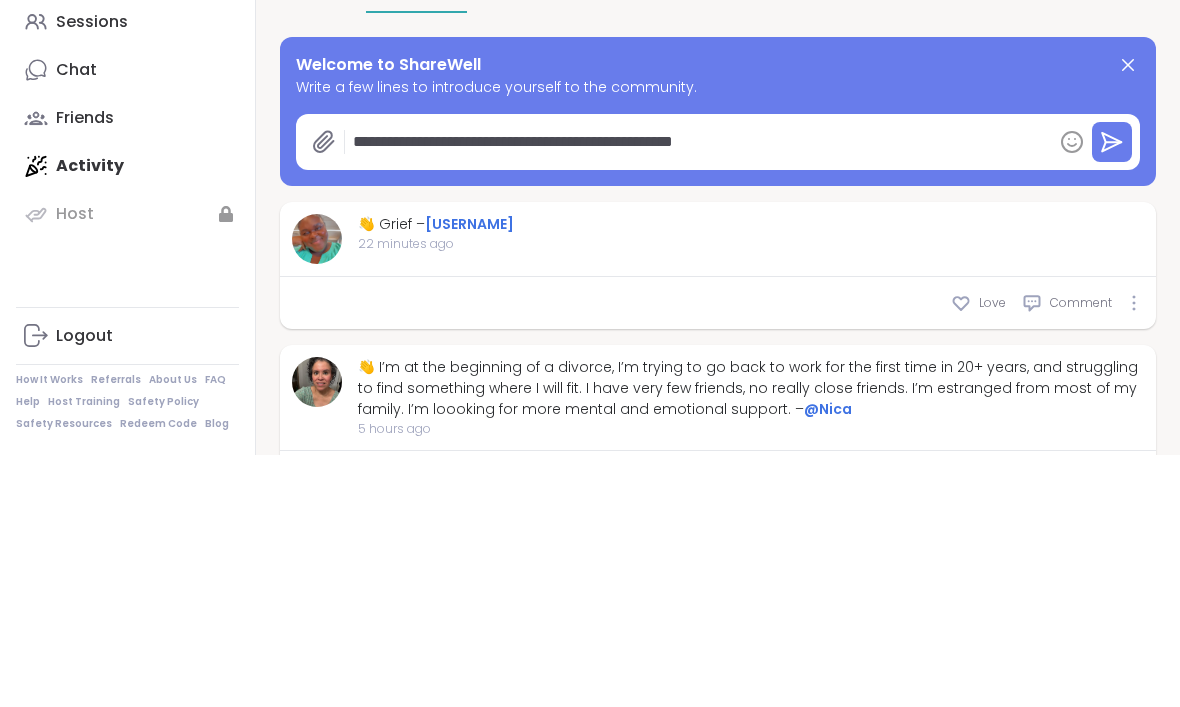 type on "*" 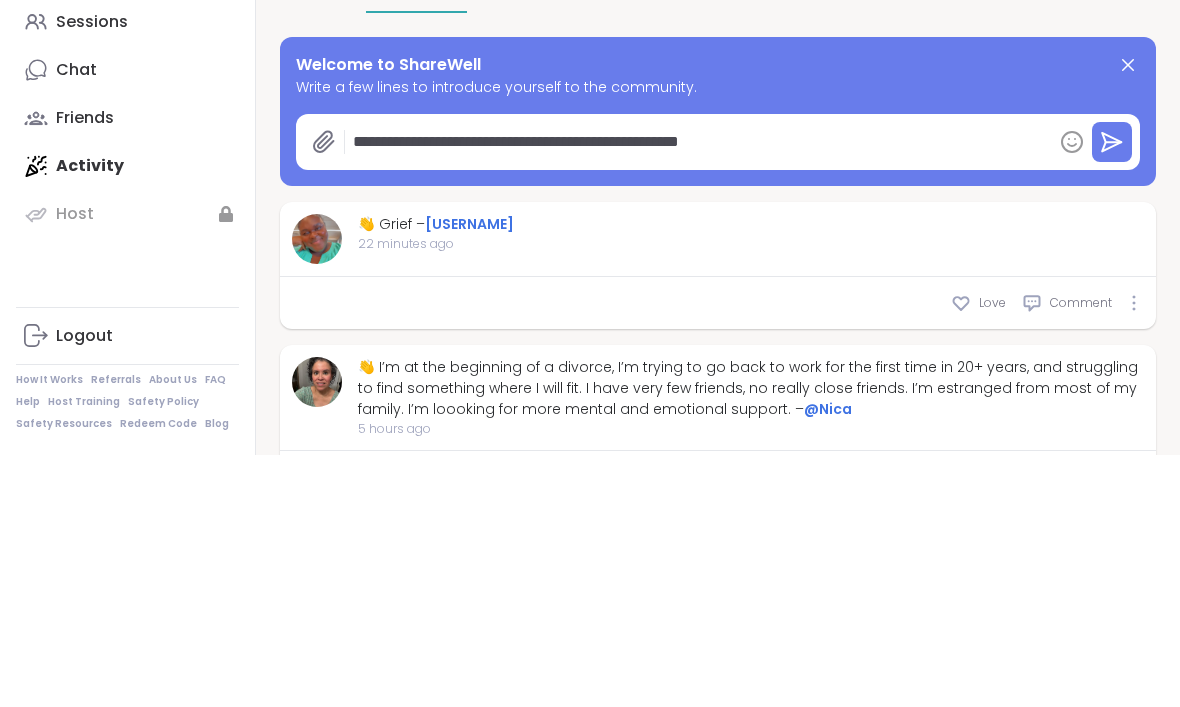 type on "*" 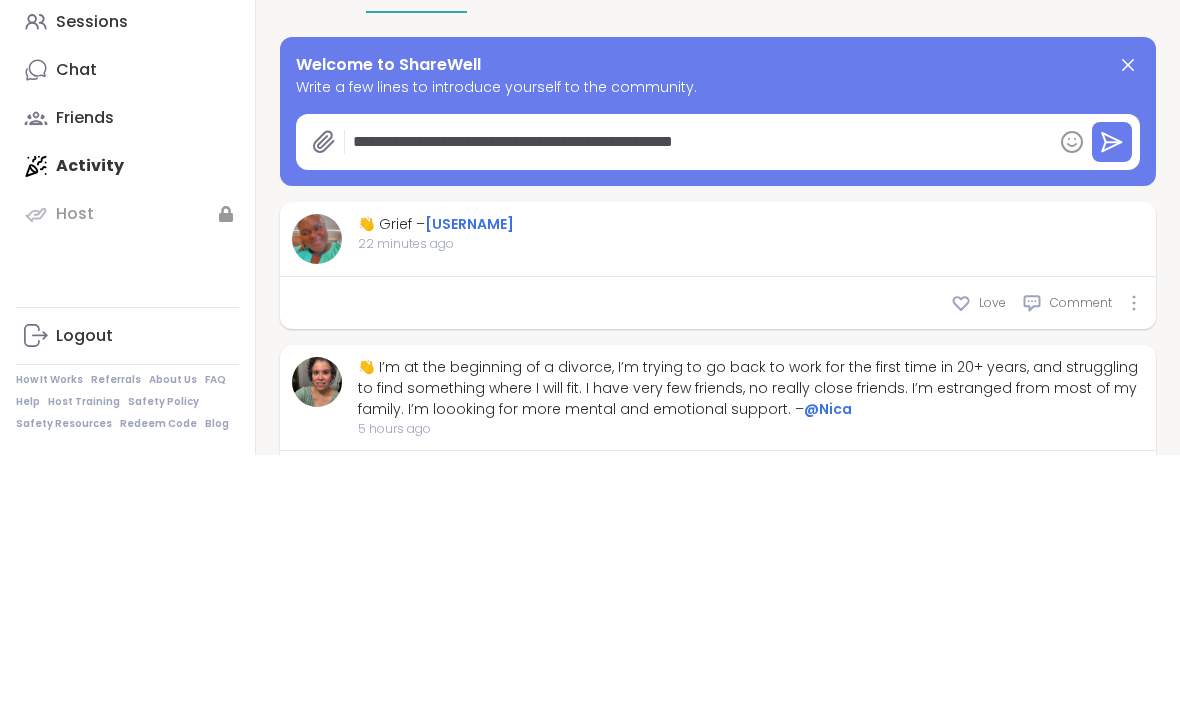 type on "**********" 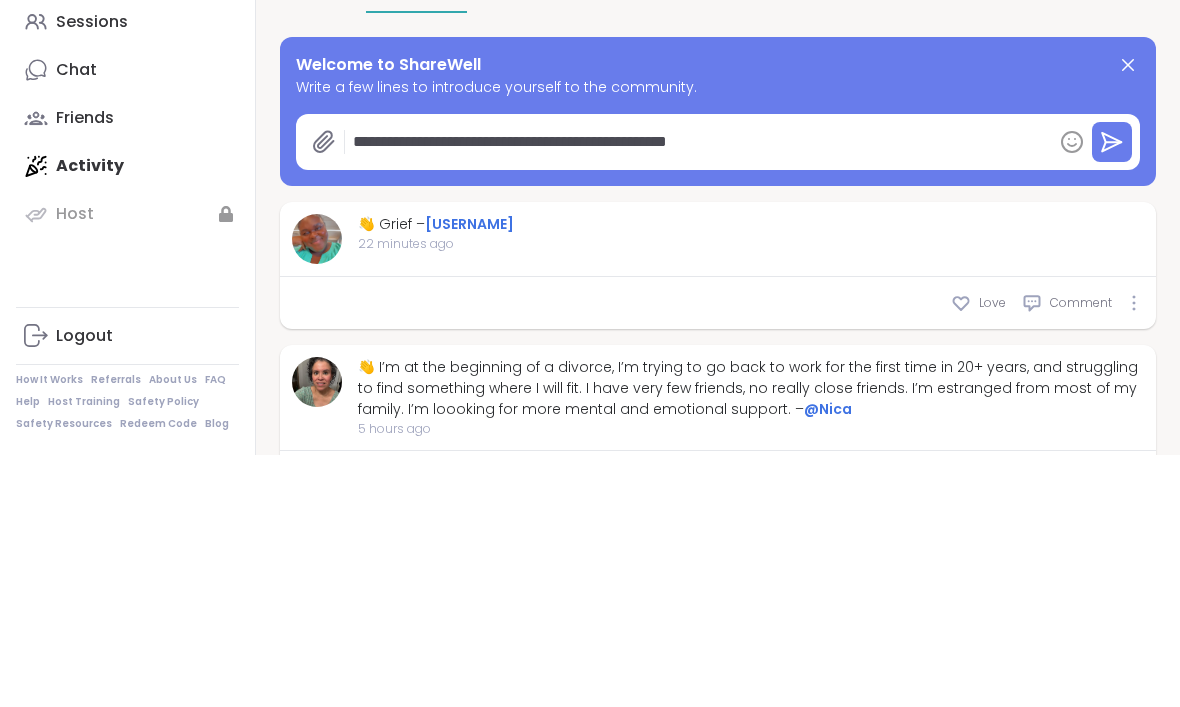 type on "*" 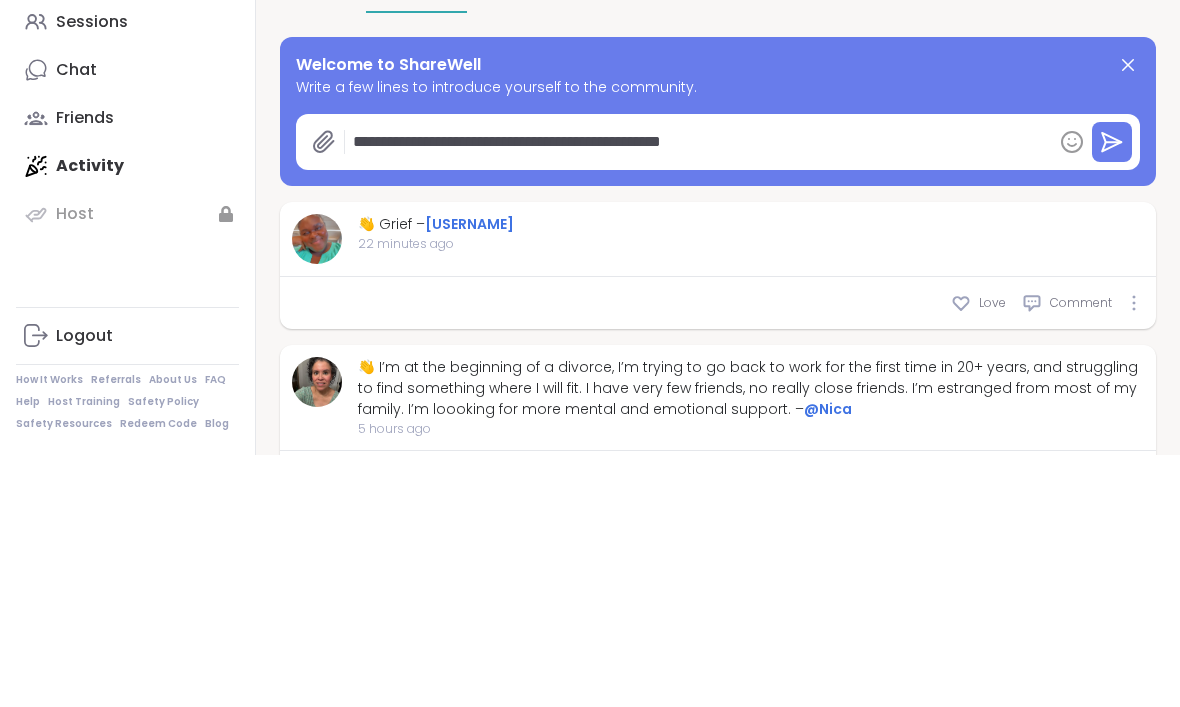 type on "**********" 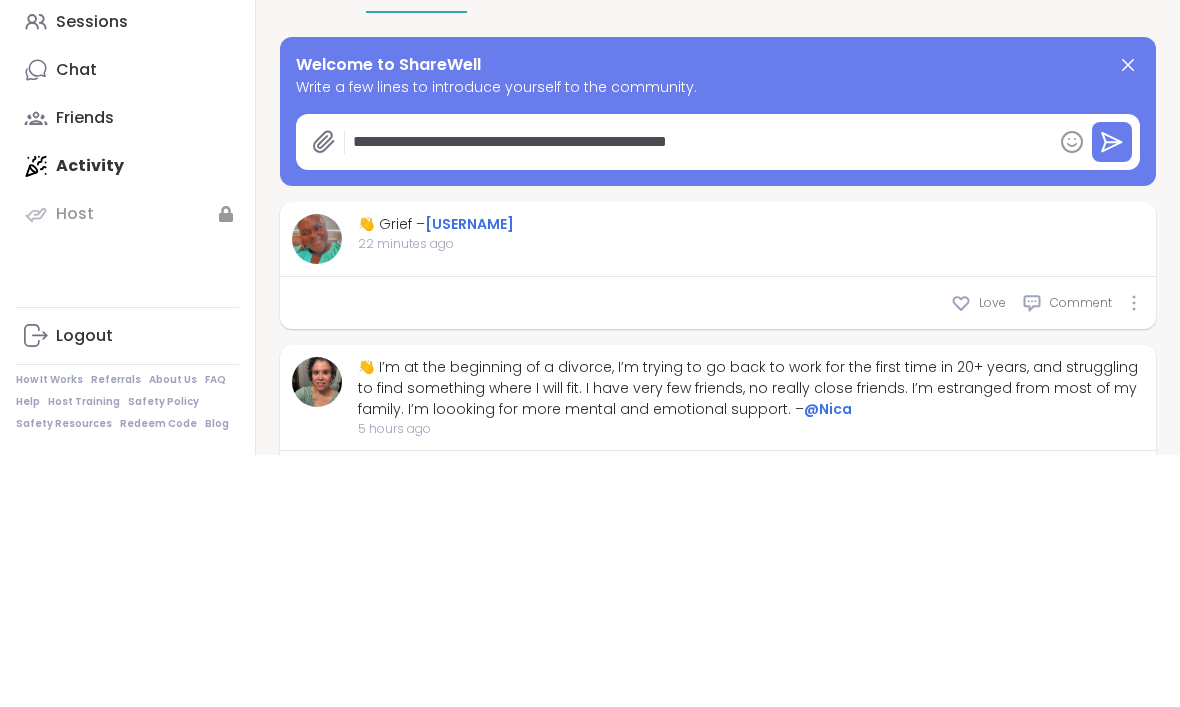 type on "*" 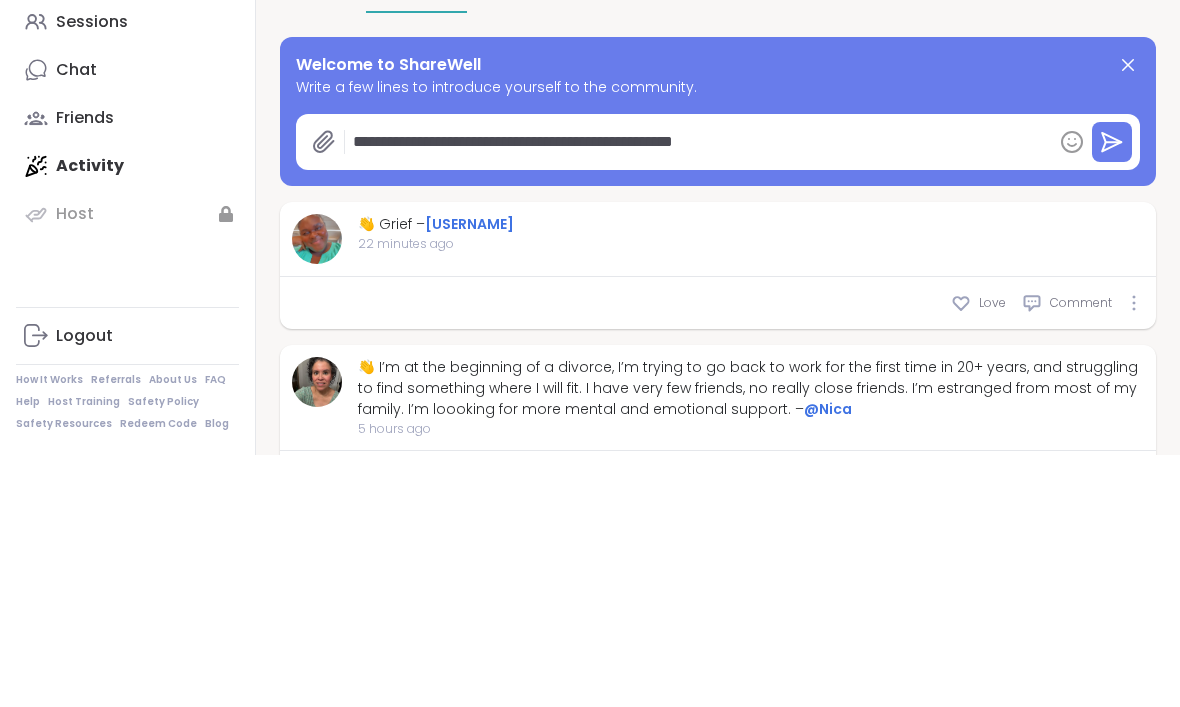type on "*" 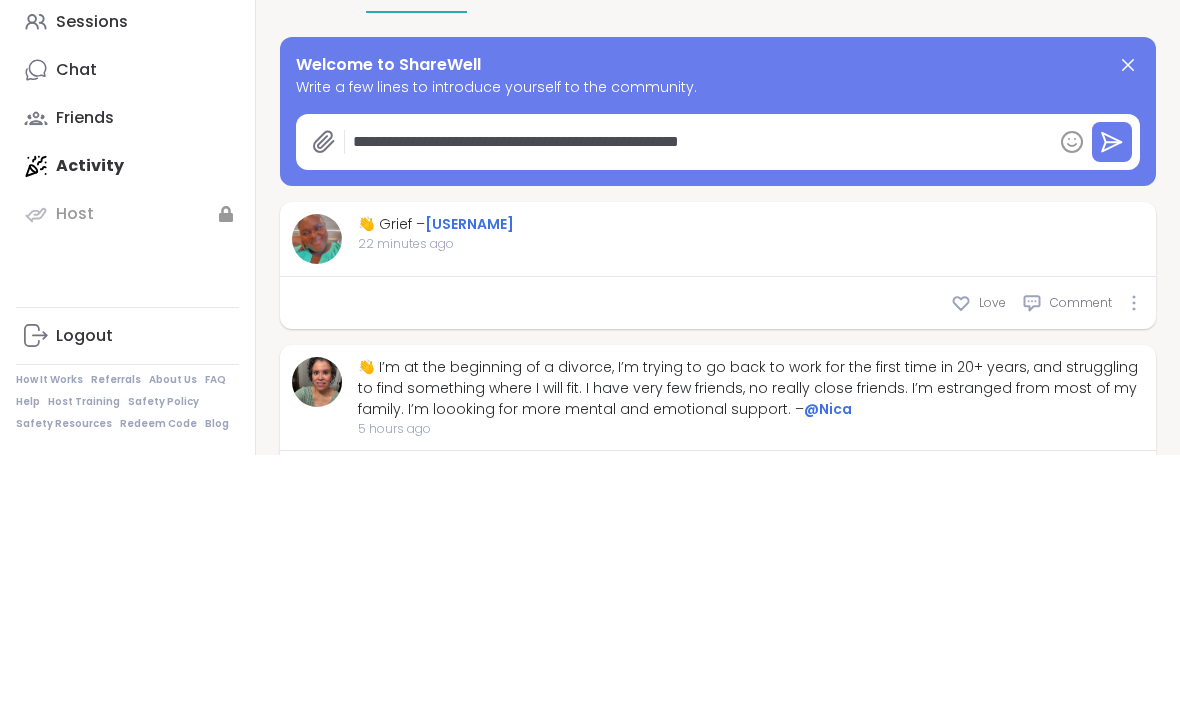type on "*" 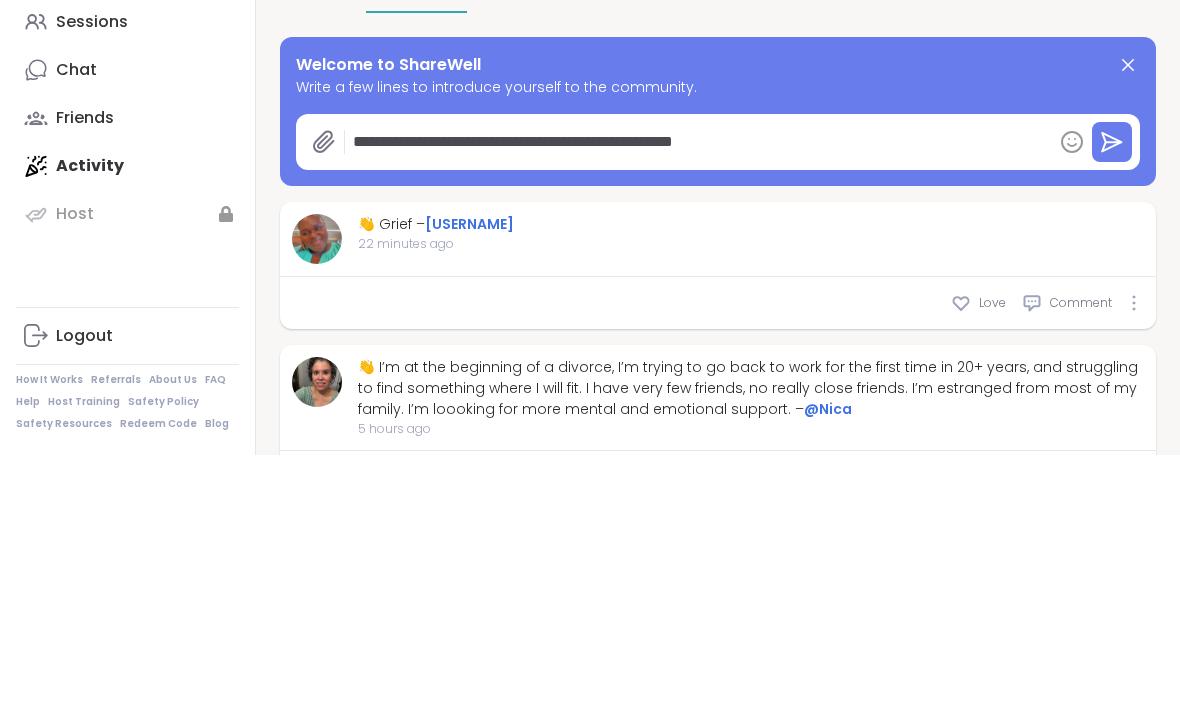 type on "**********" 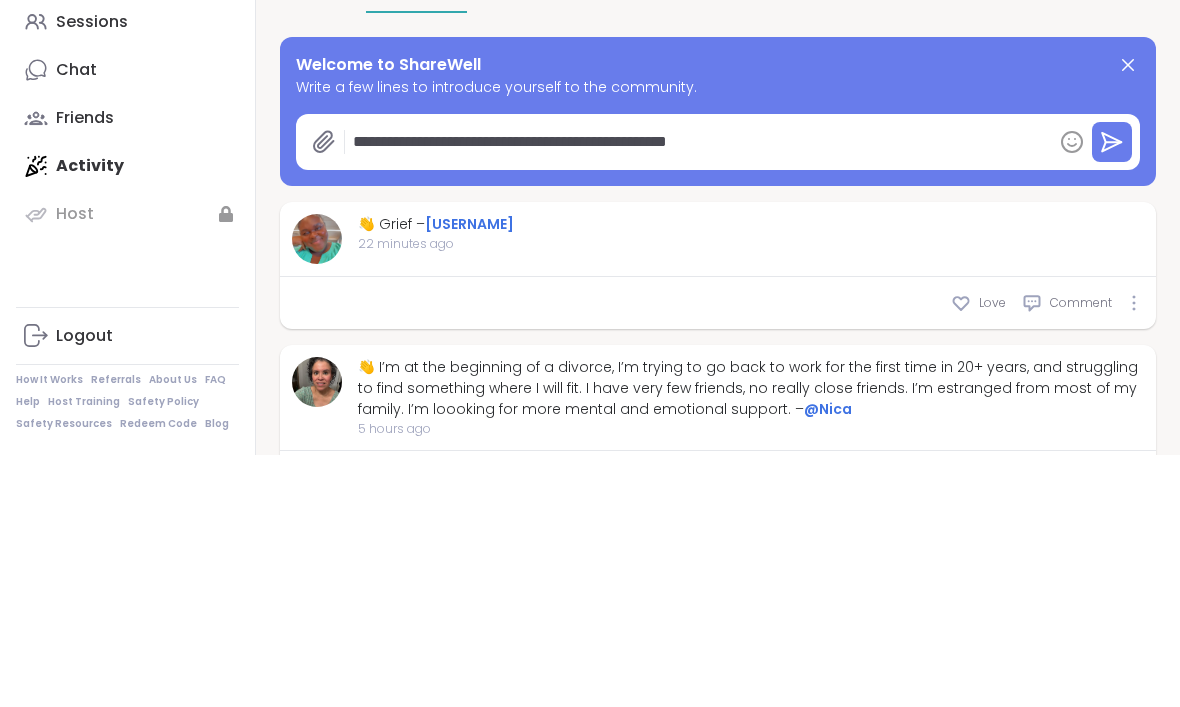type on "*" 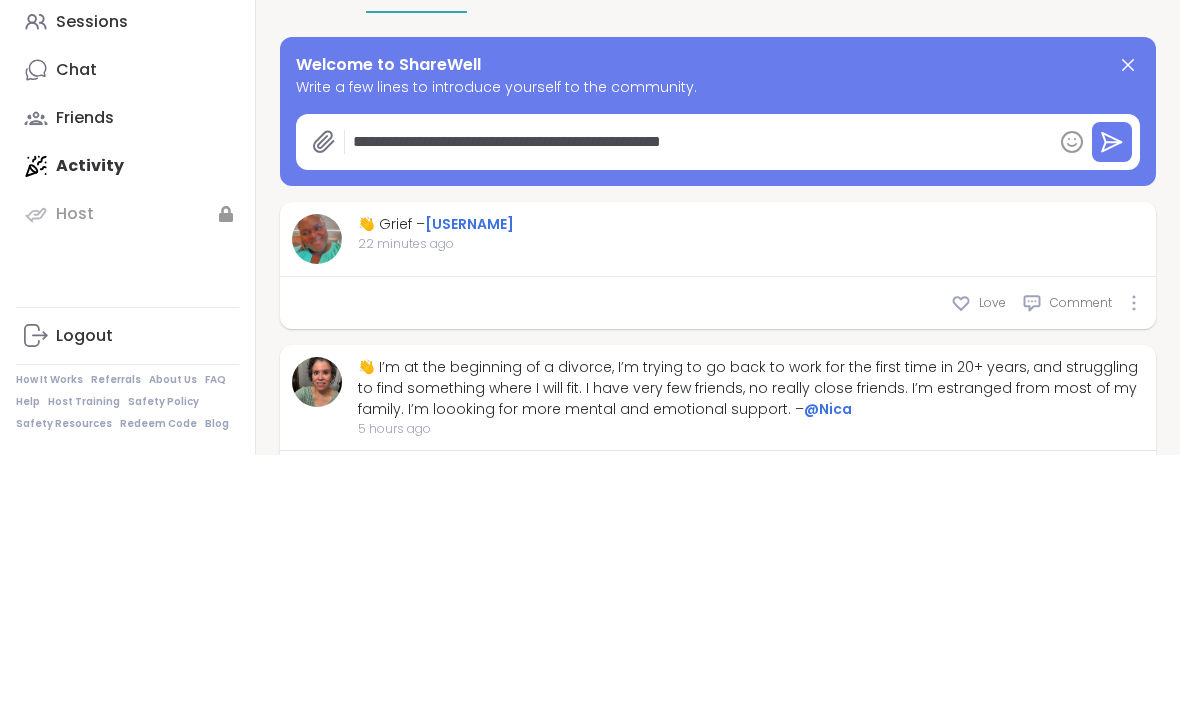type on "*" 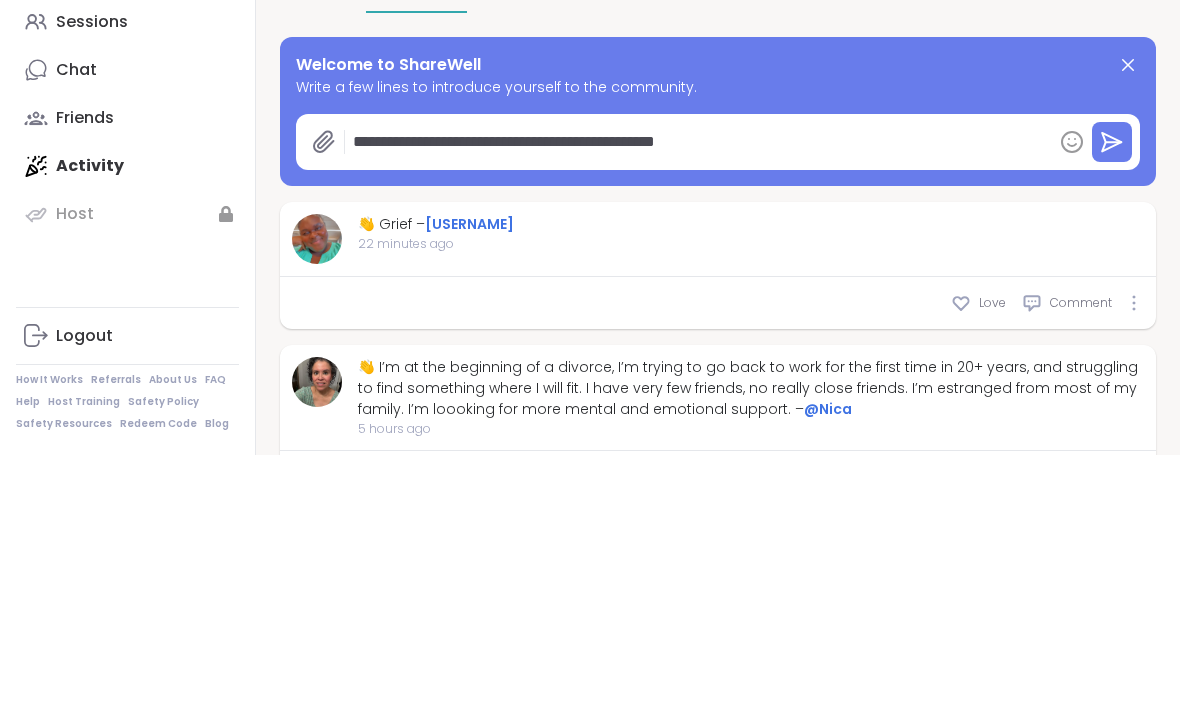 type on "*" 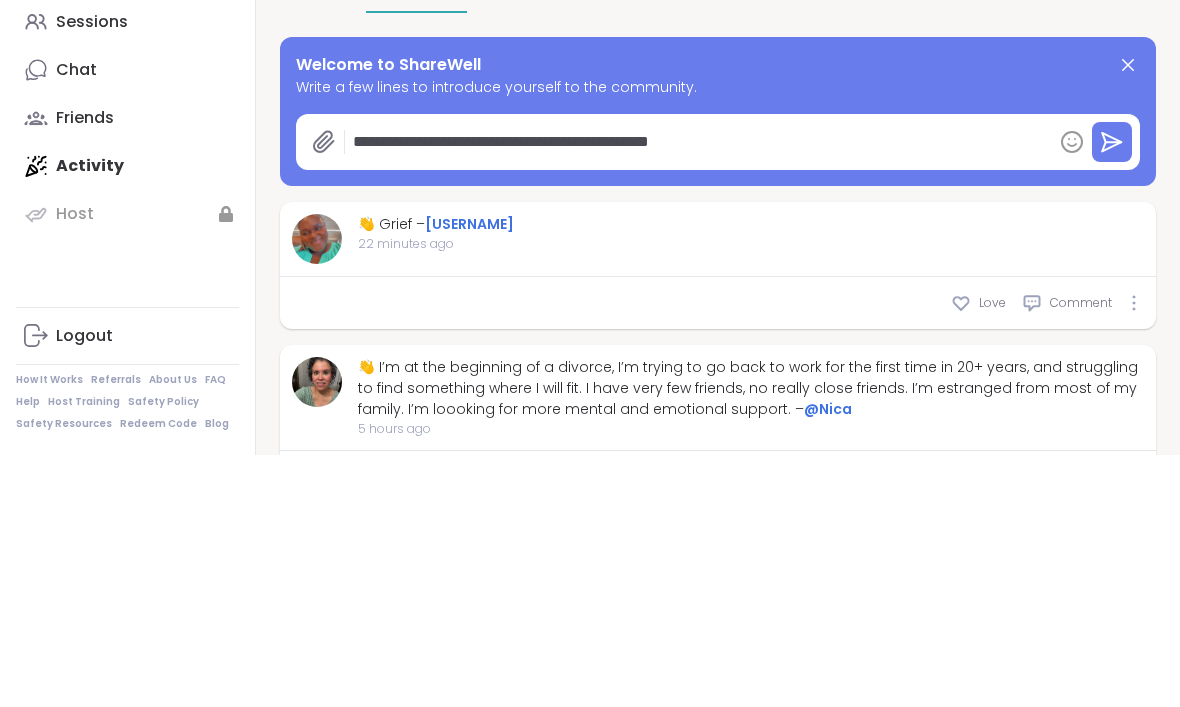 type on "*" 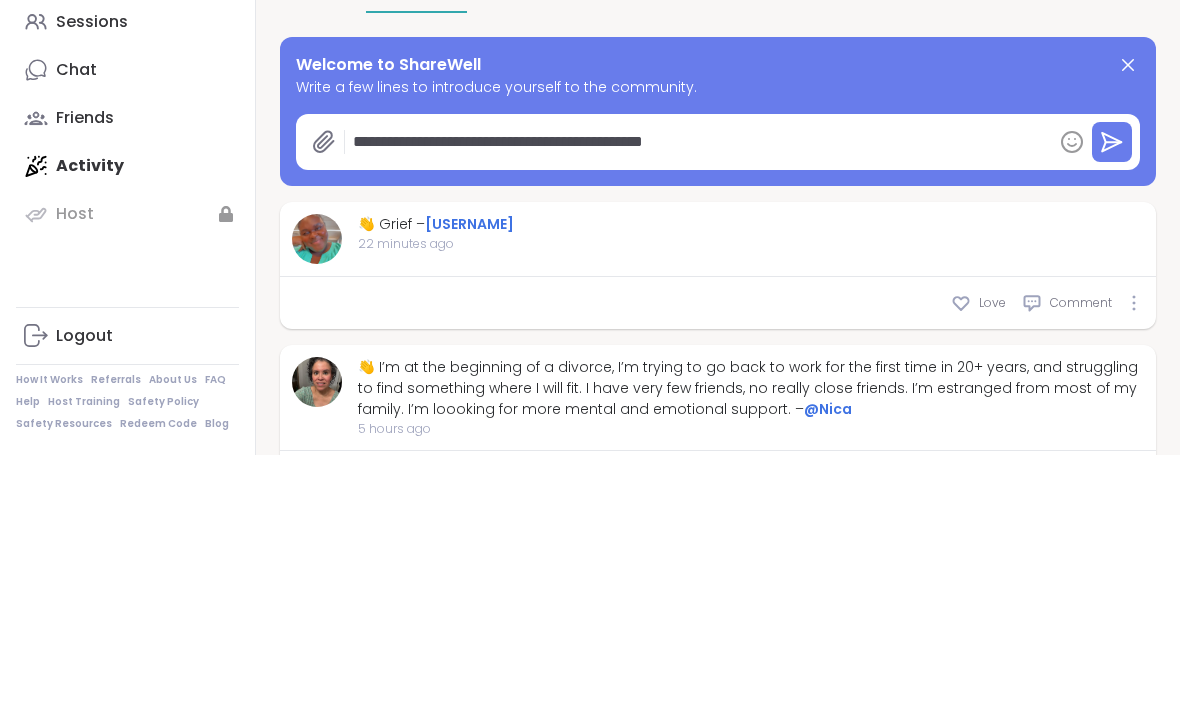 type on "*" 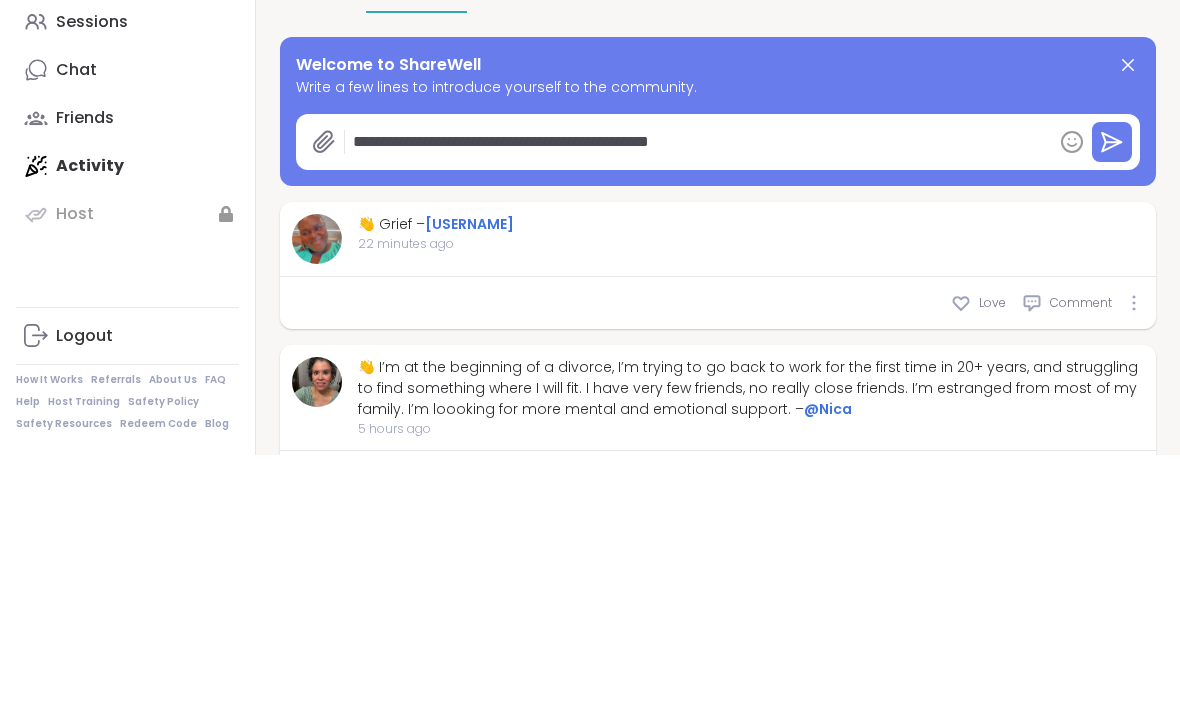 type on "*" 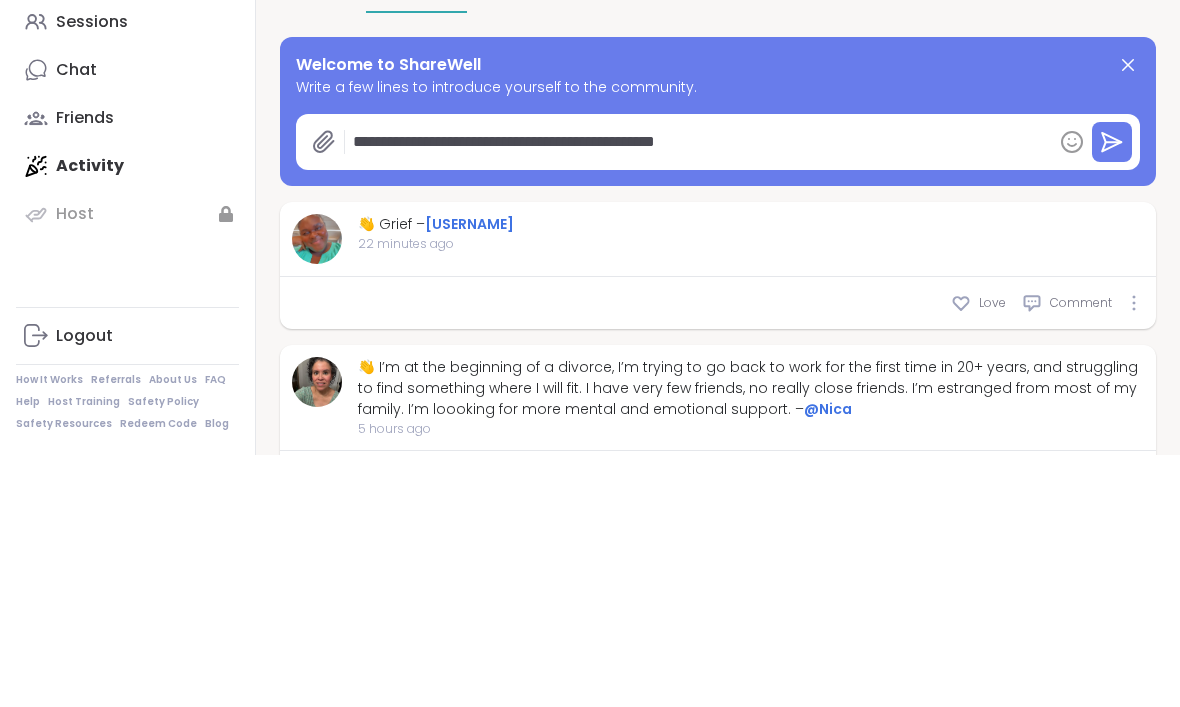 type on "*" 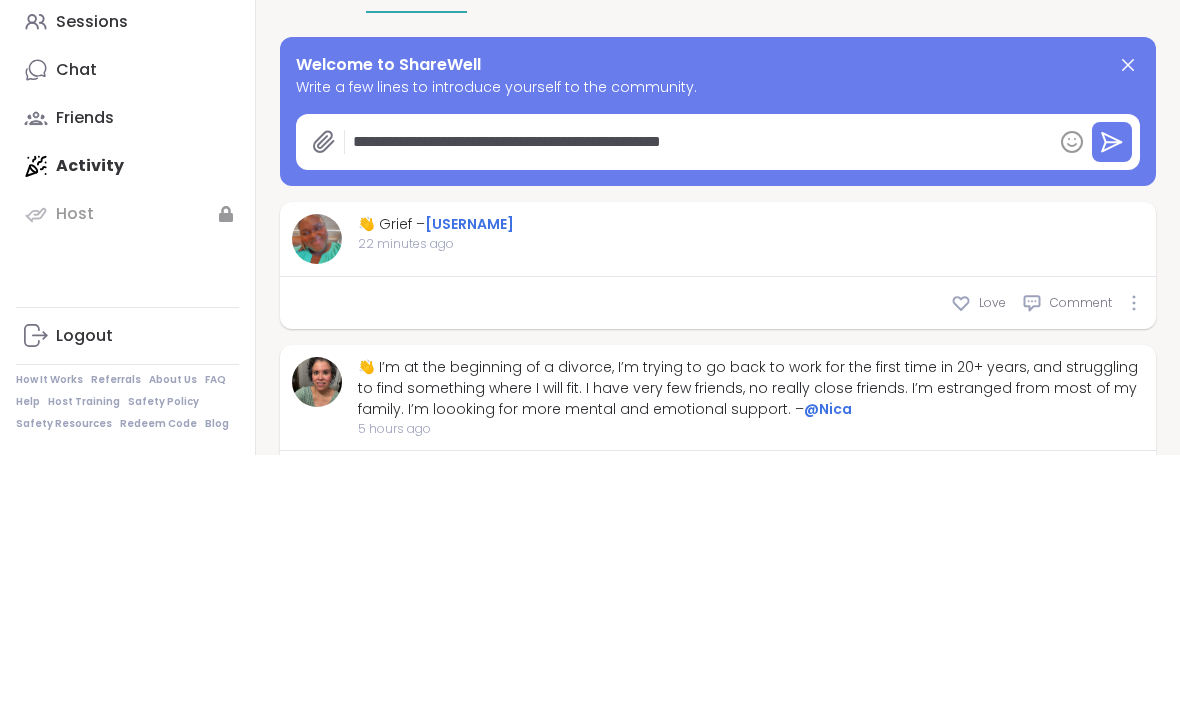 type on "*" 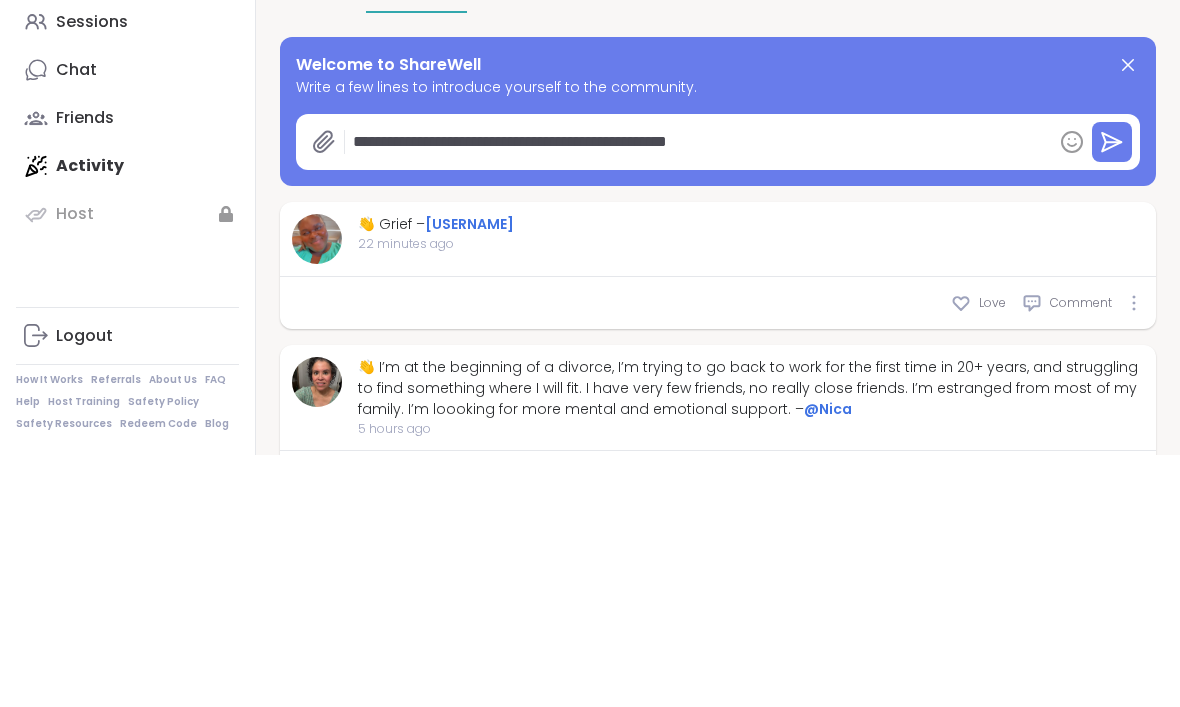 type on "*" 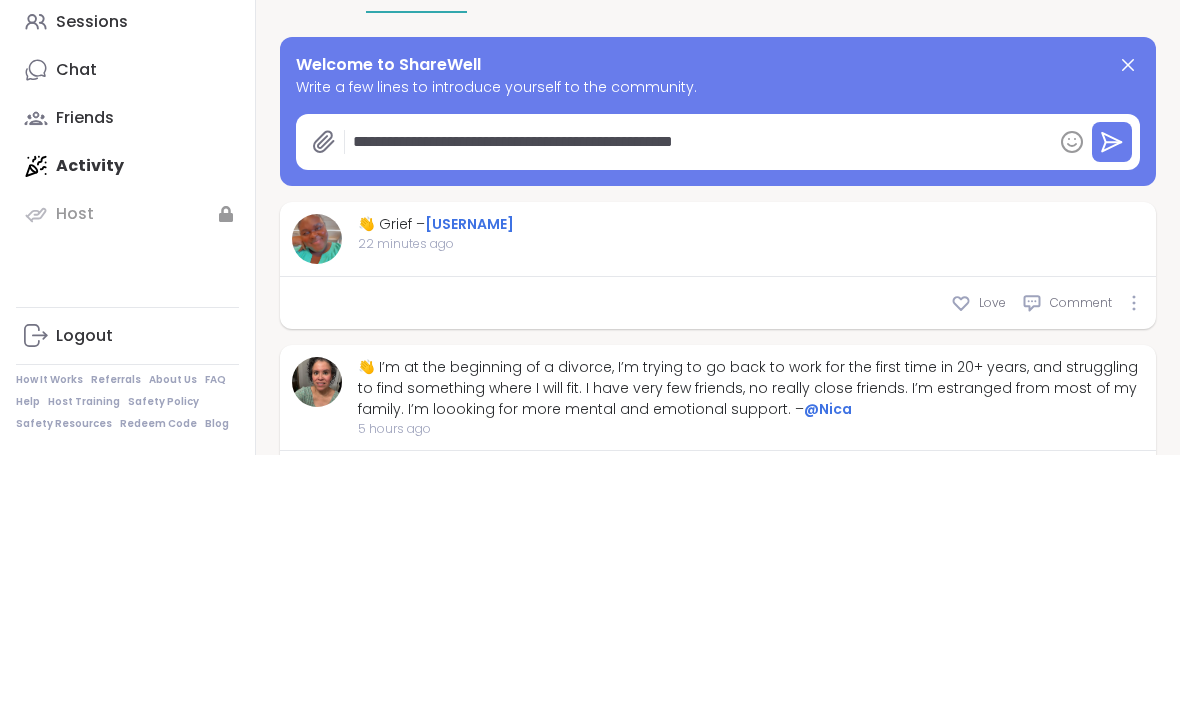 type on "*" 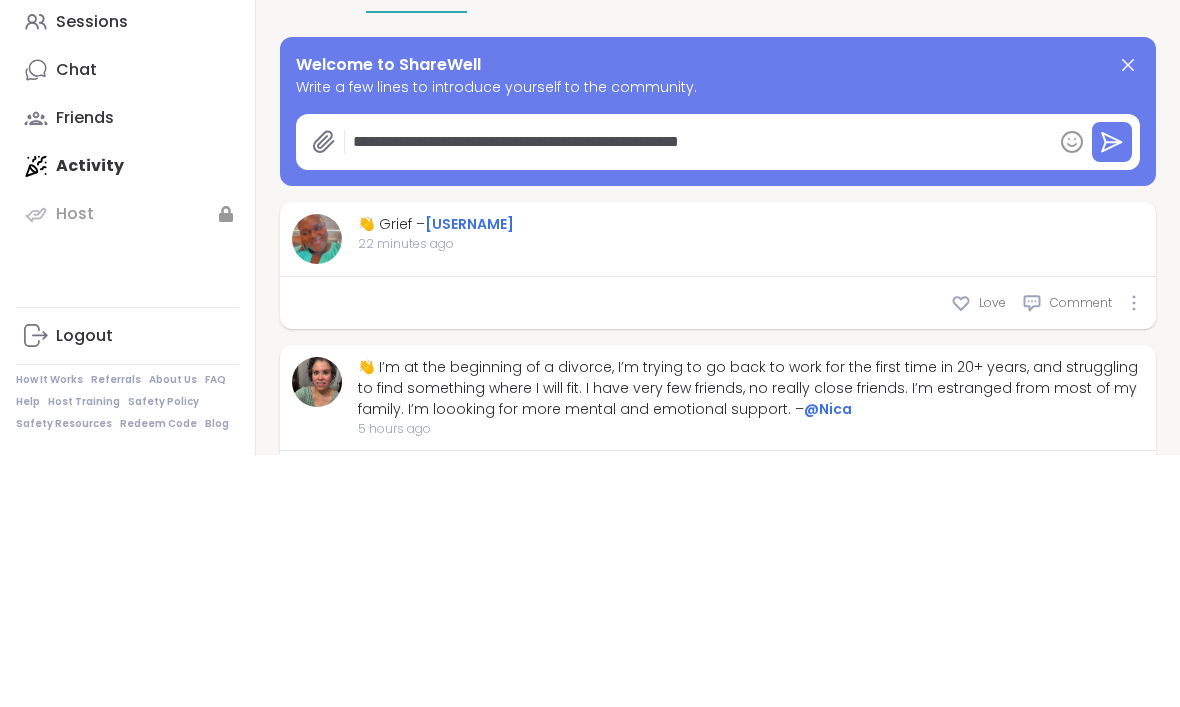 type on "*" 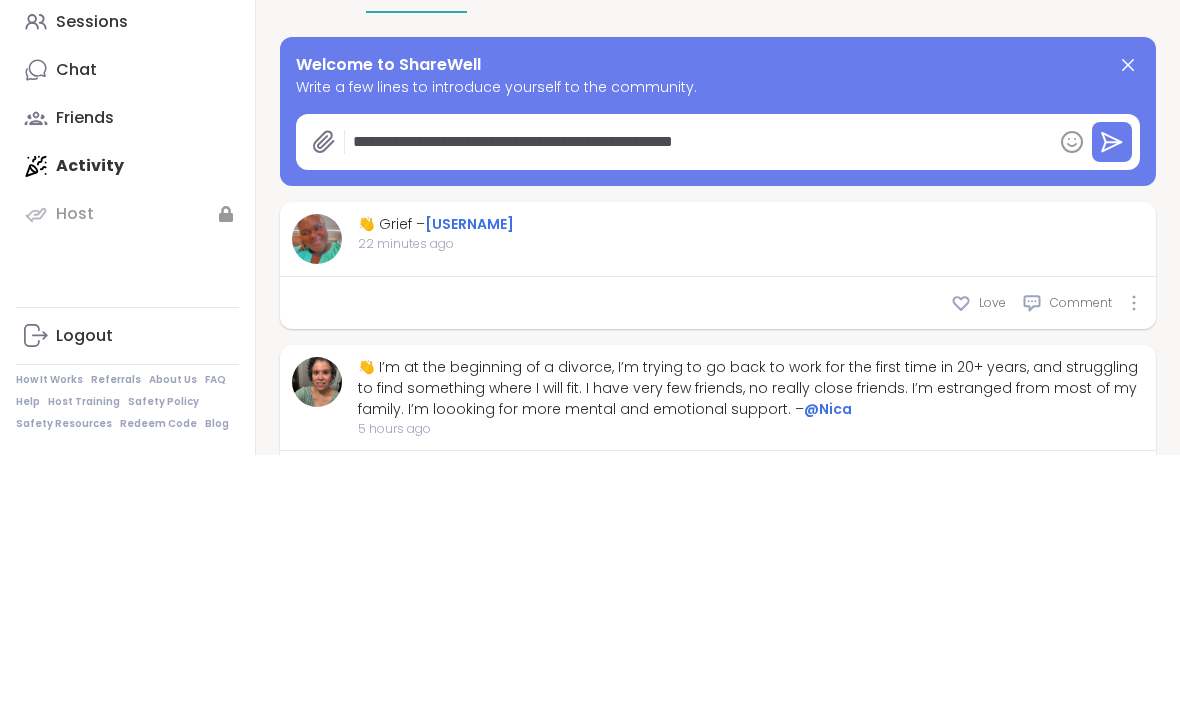 type on "**********" 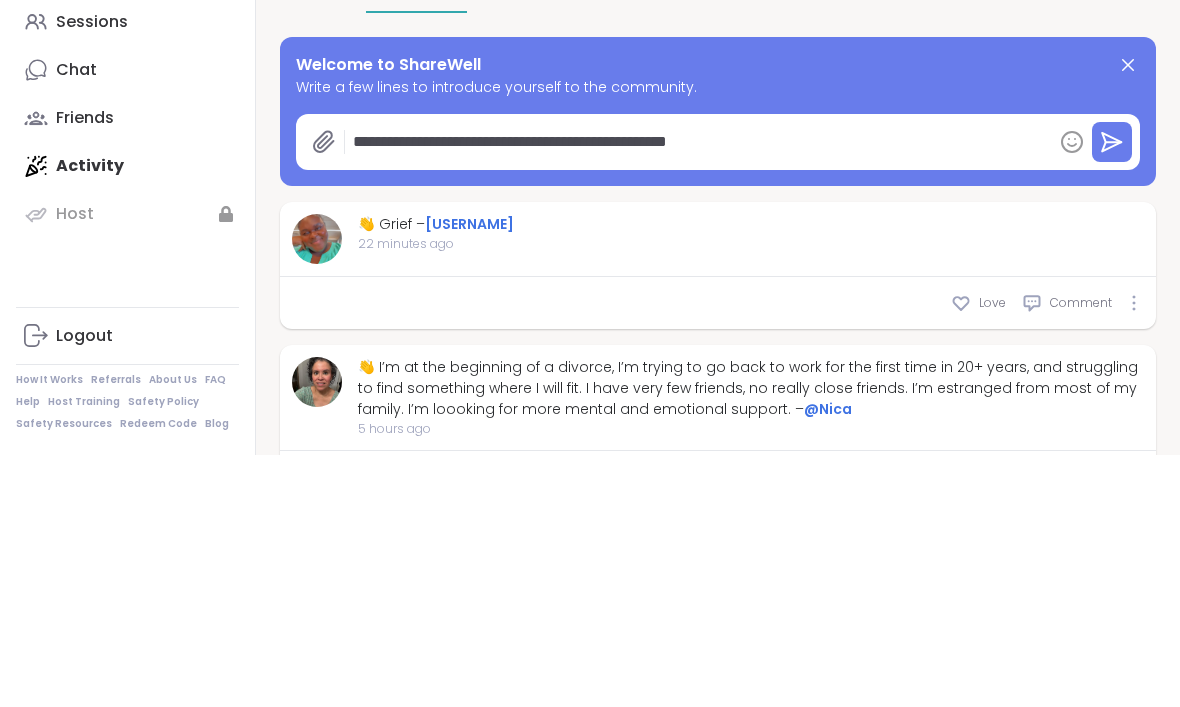 type on "*" 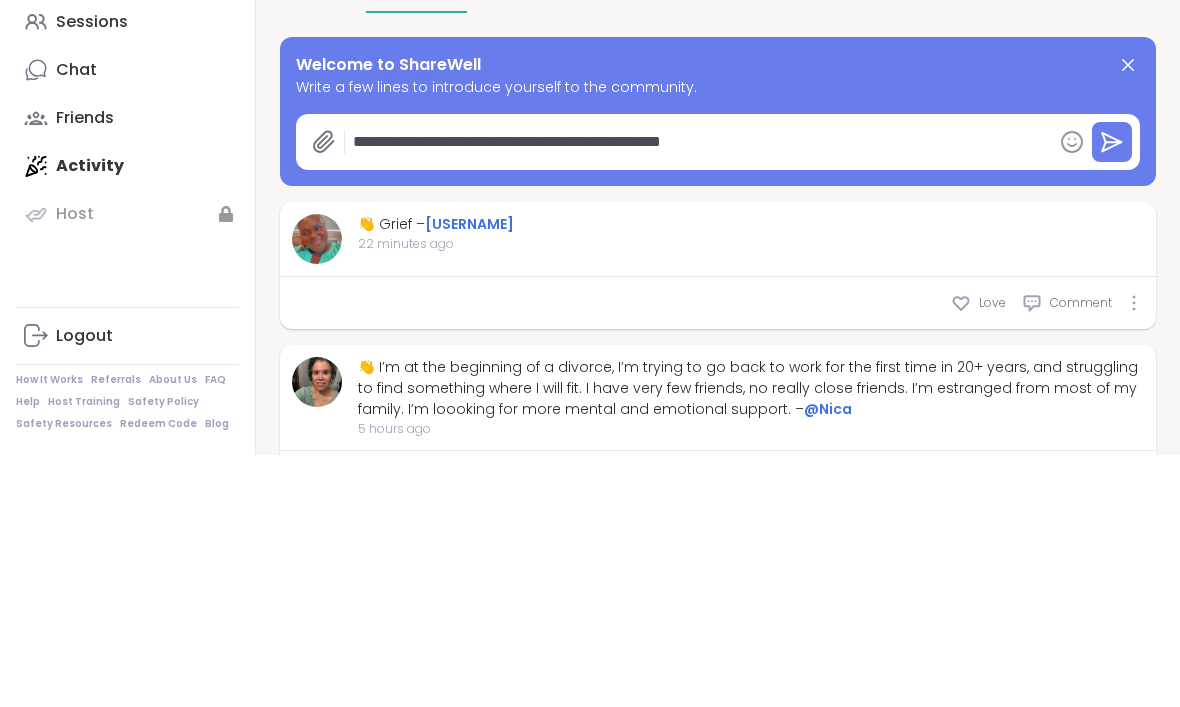 type on "*" 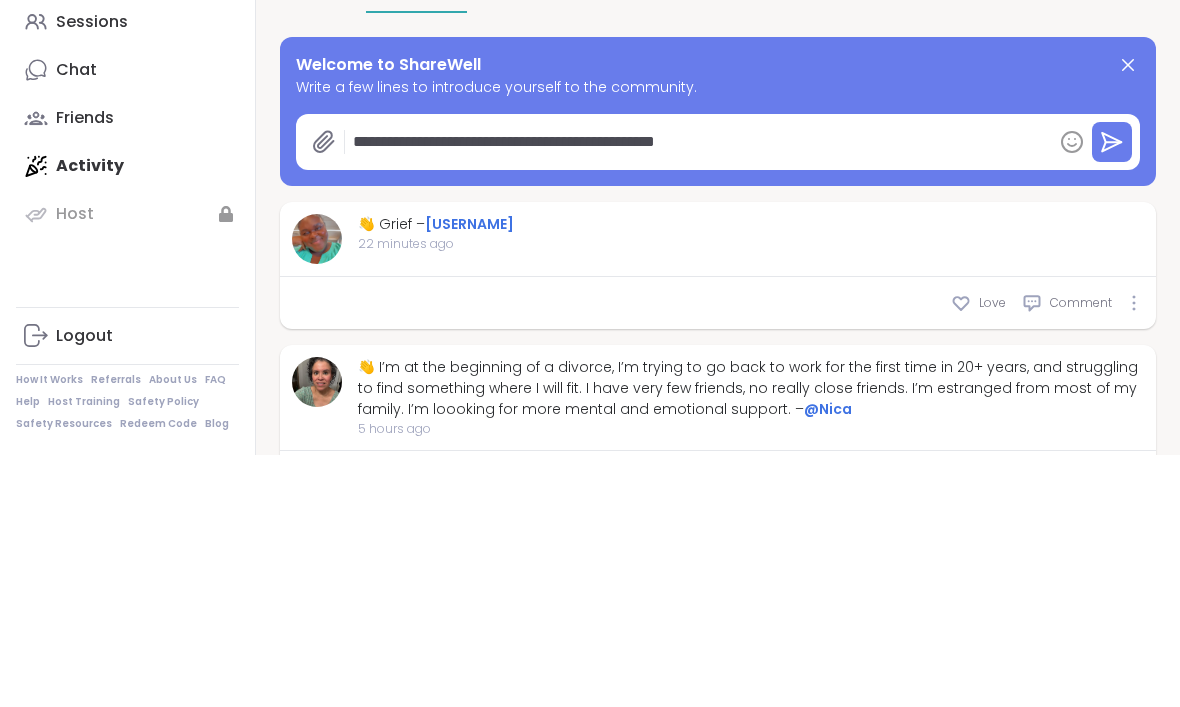type on "**********" 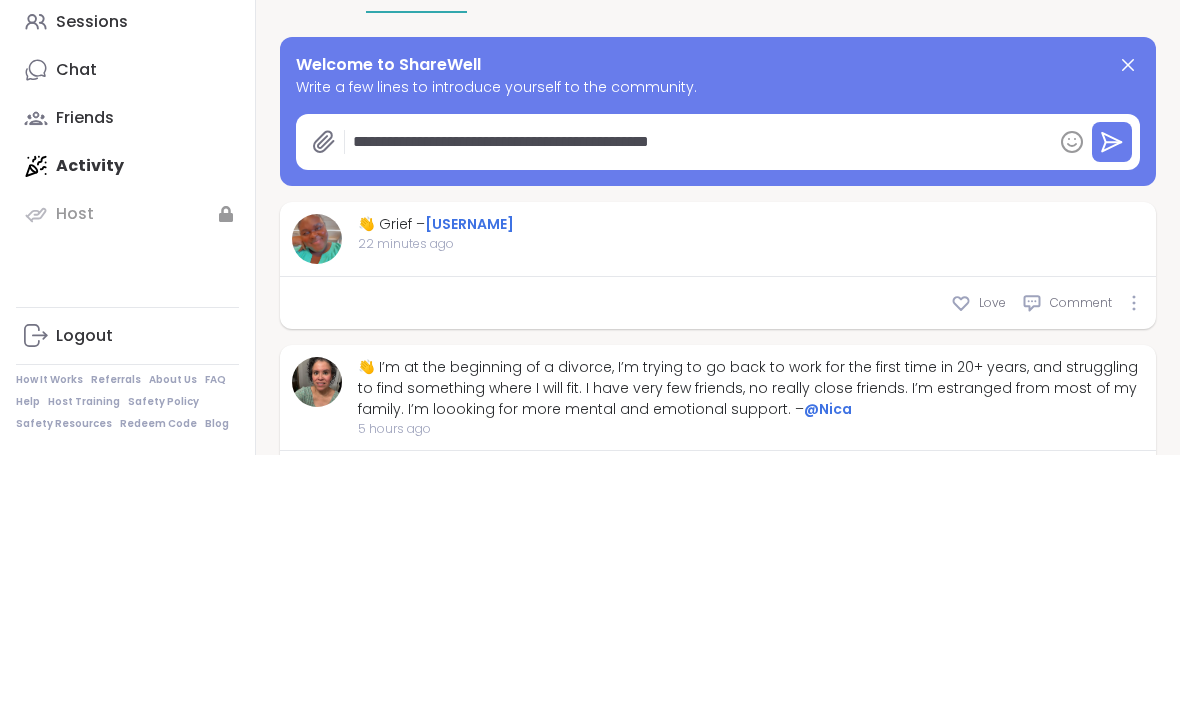 type on "*" 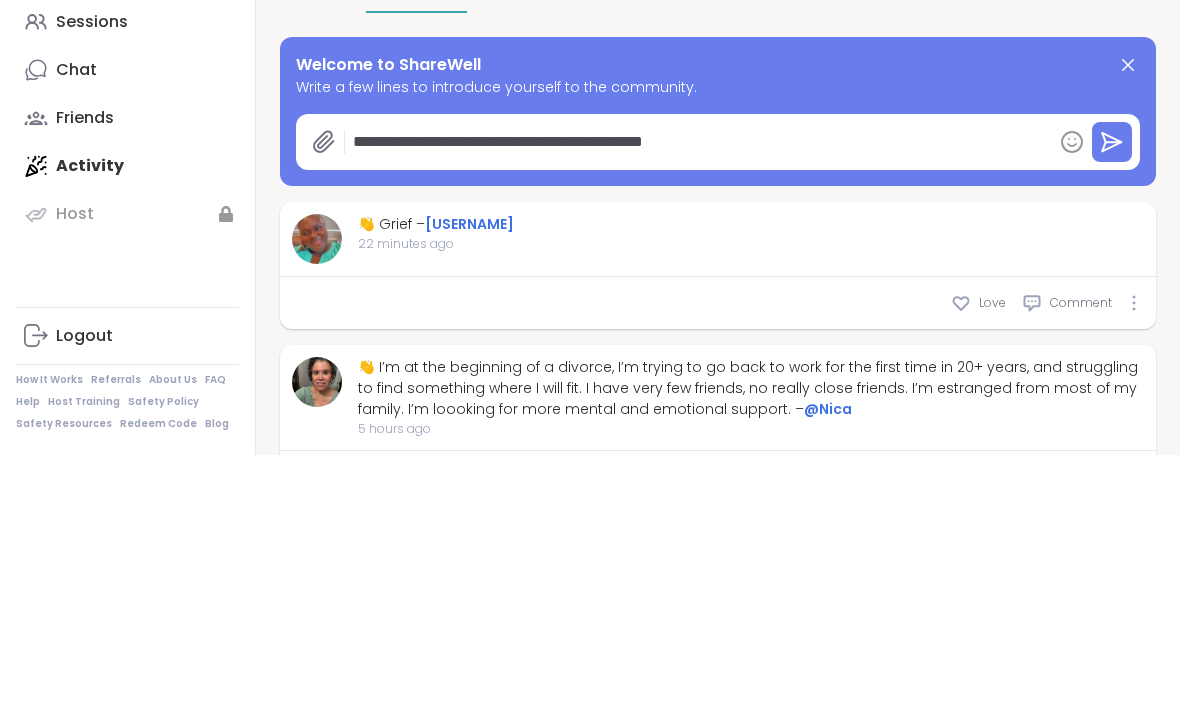 type on "*" 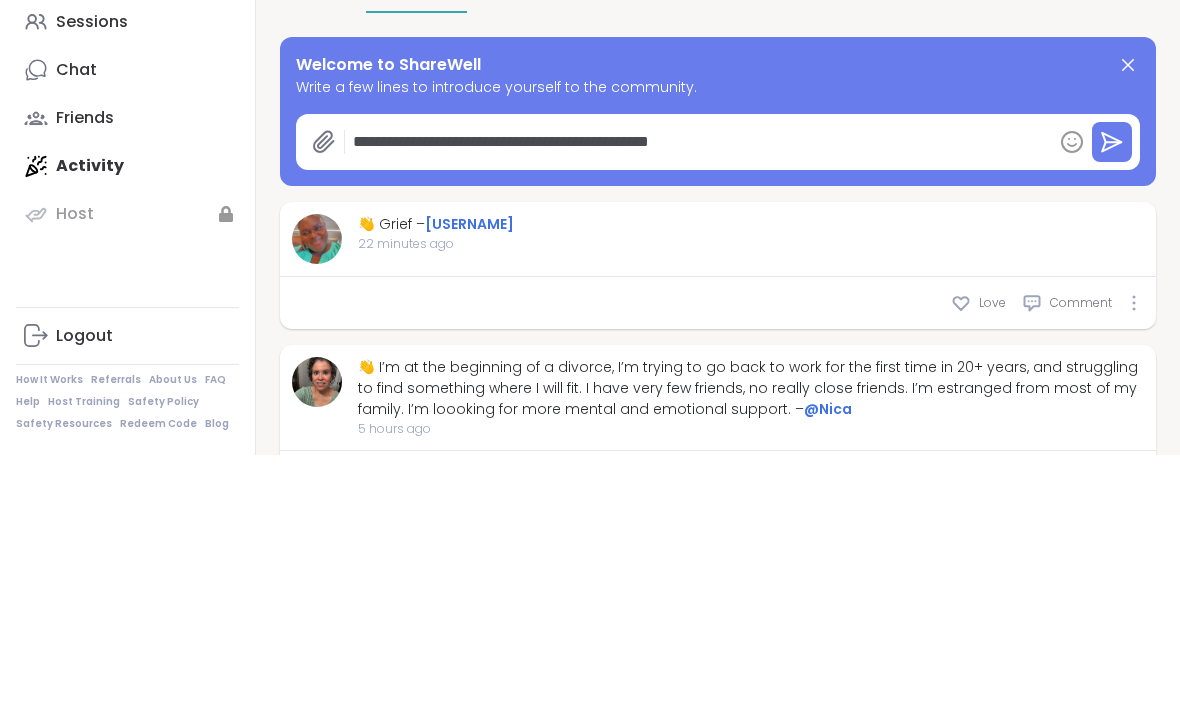 type on "*" 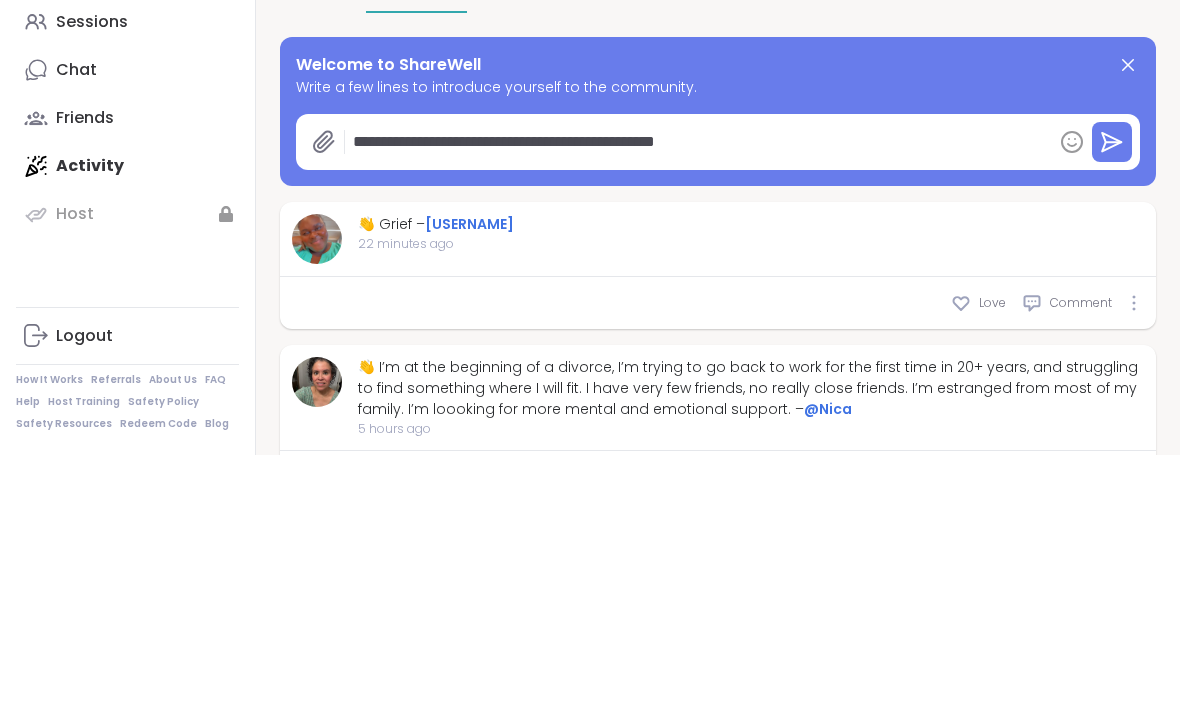 type on "**********" 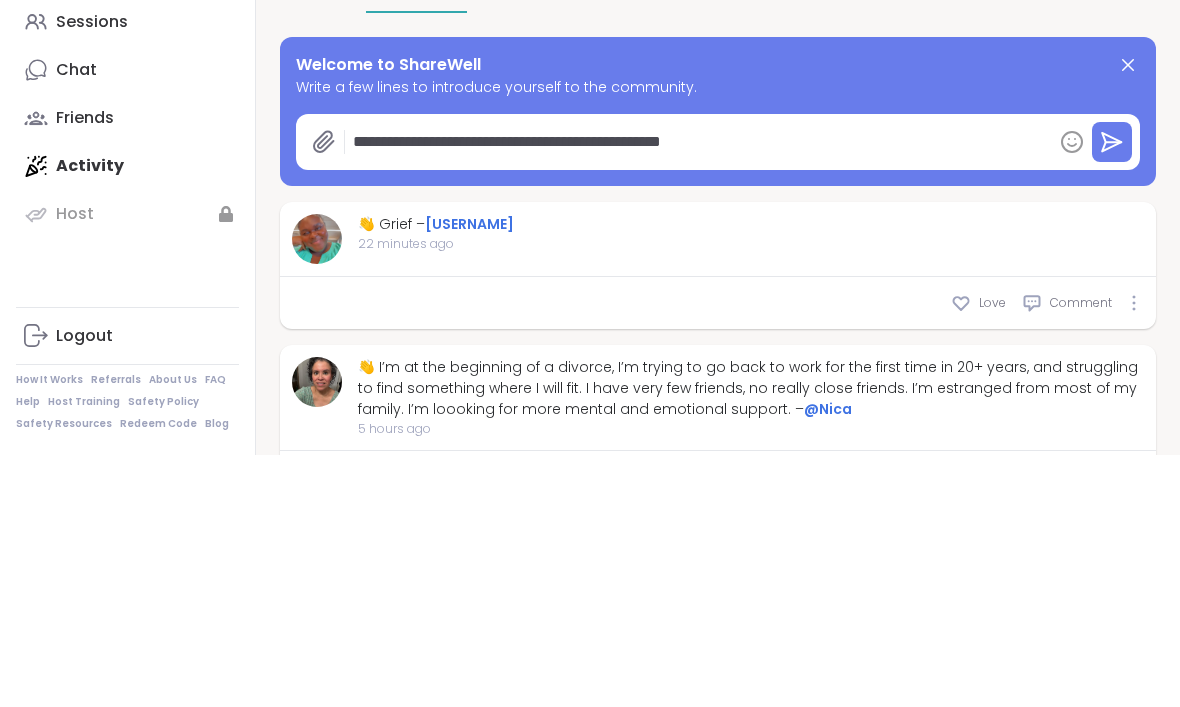type on "*" 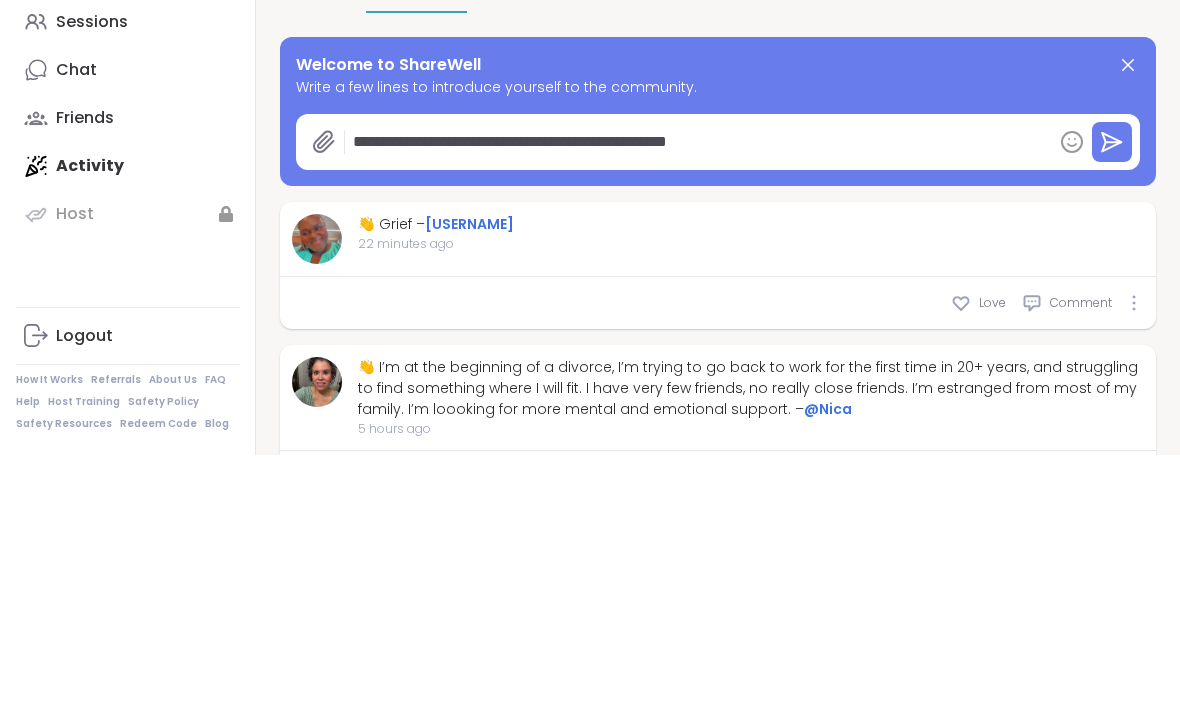 type on "*" 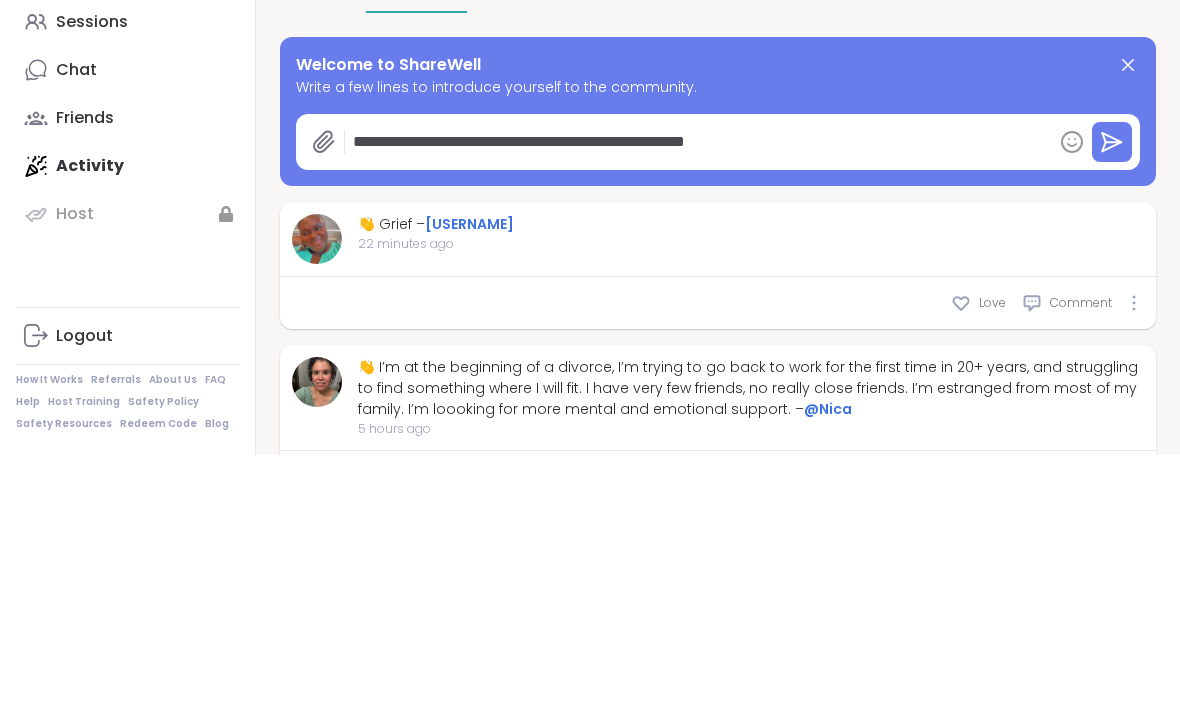 type on "*" 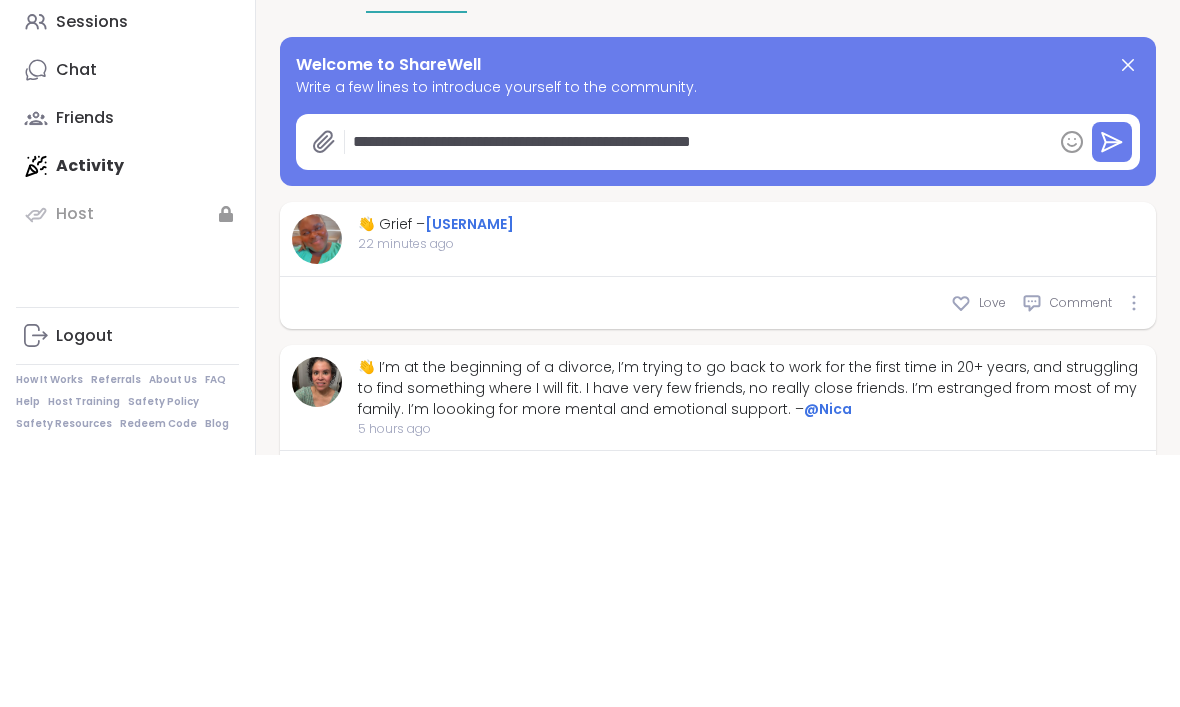 type on "**********" 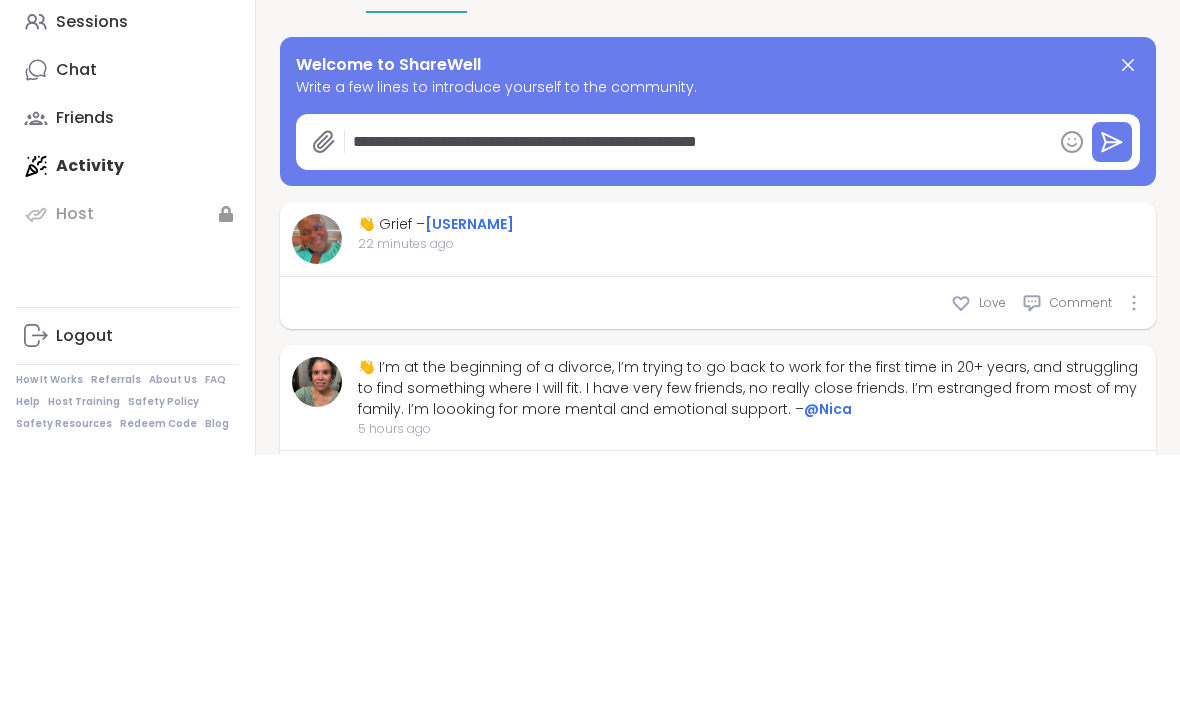 type on "*" 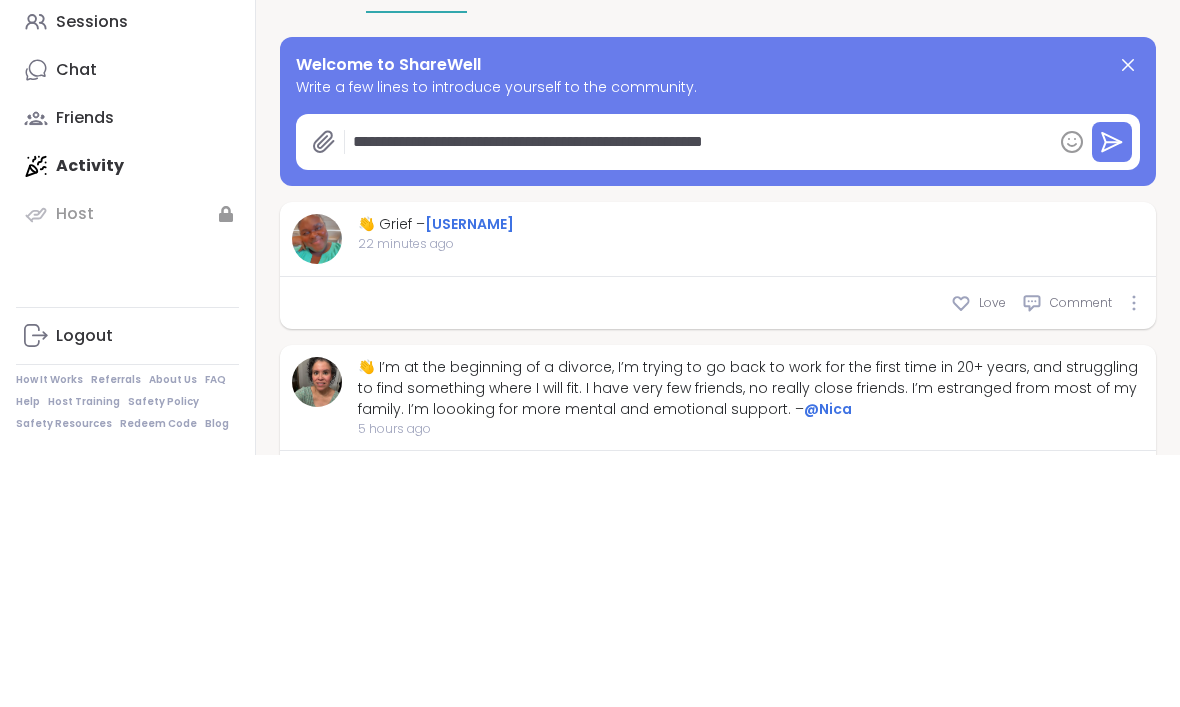 type on "*" 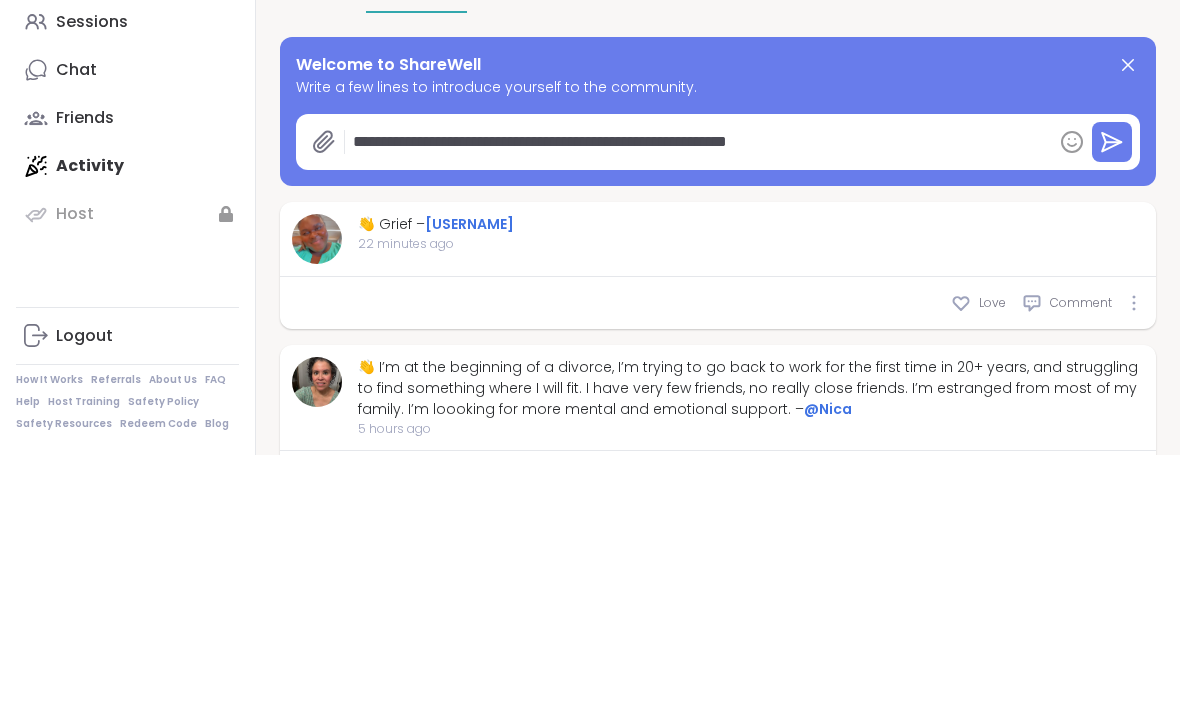 type on "*" 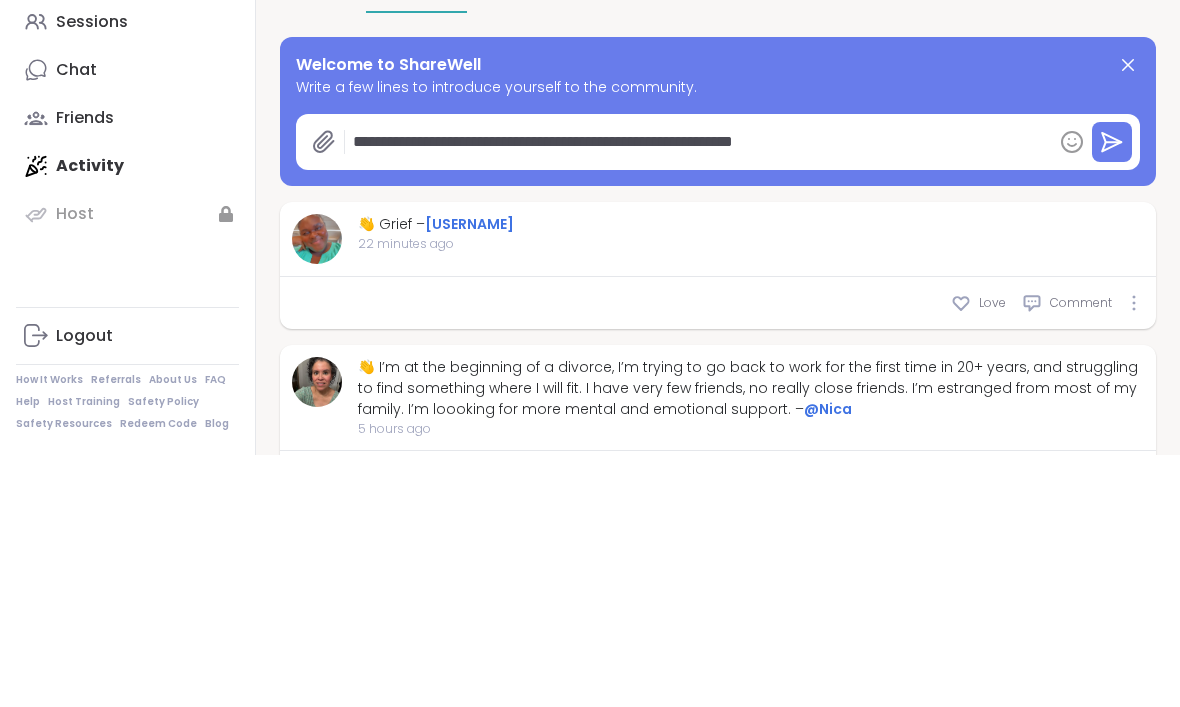 type on "*" 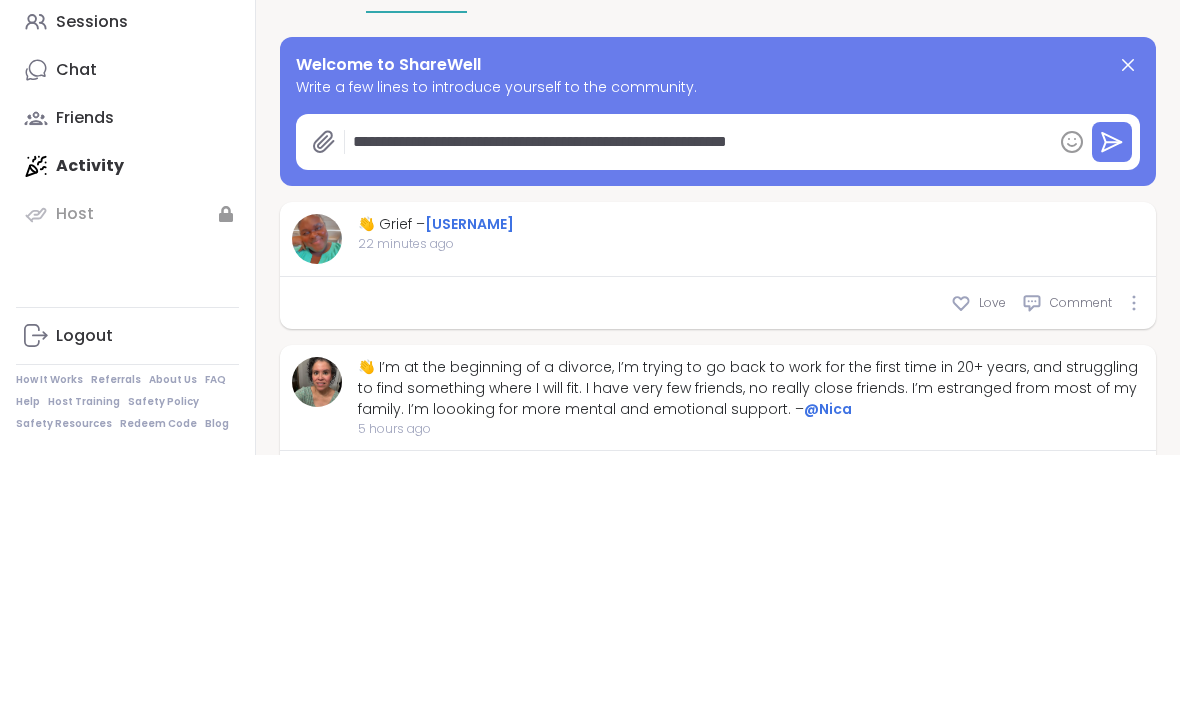 type on "*" 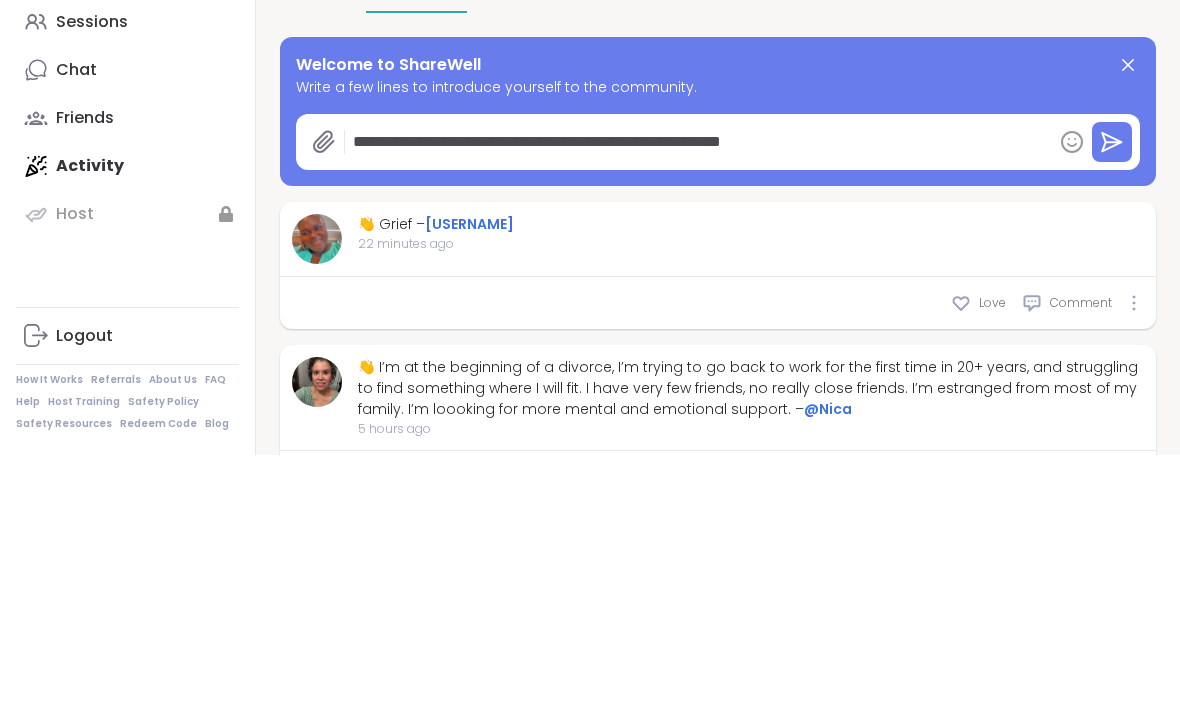 type on "*" 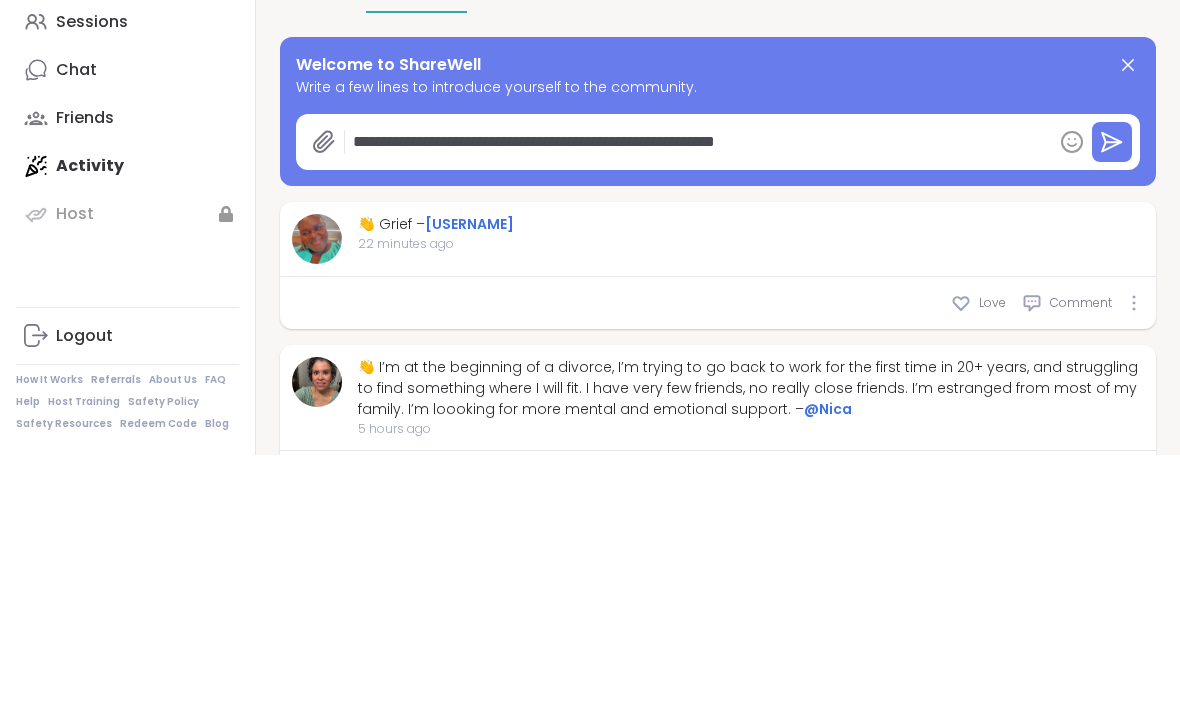 type on "*" 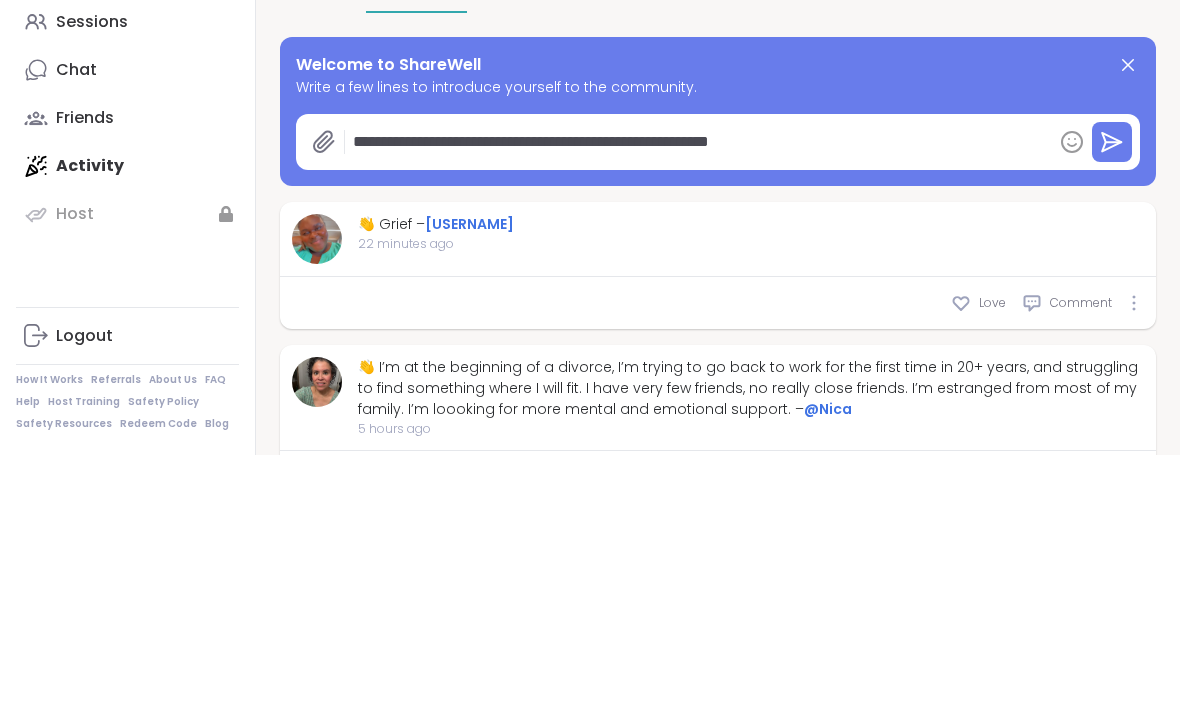 type on "*" 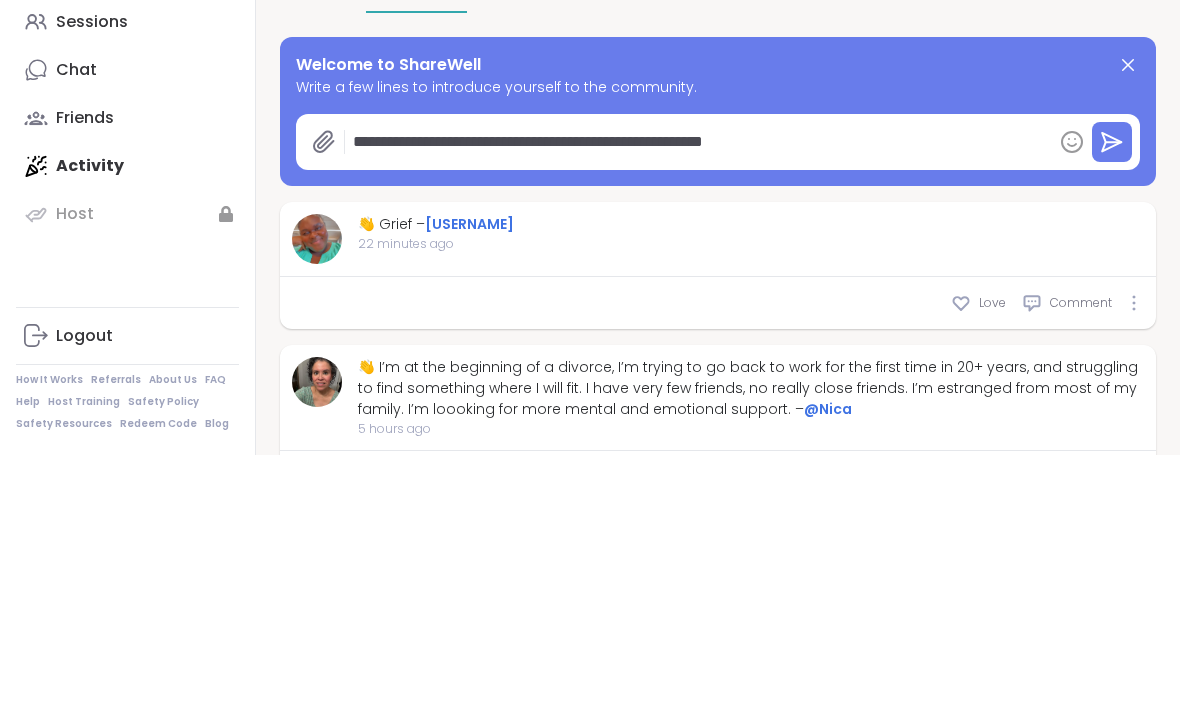 type on "**********" 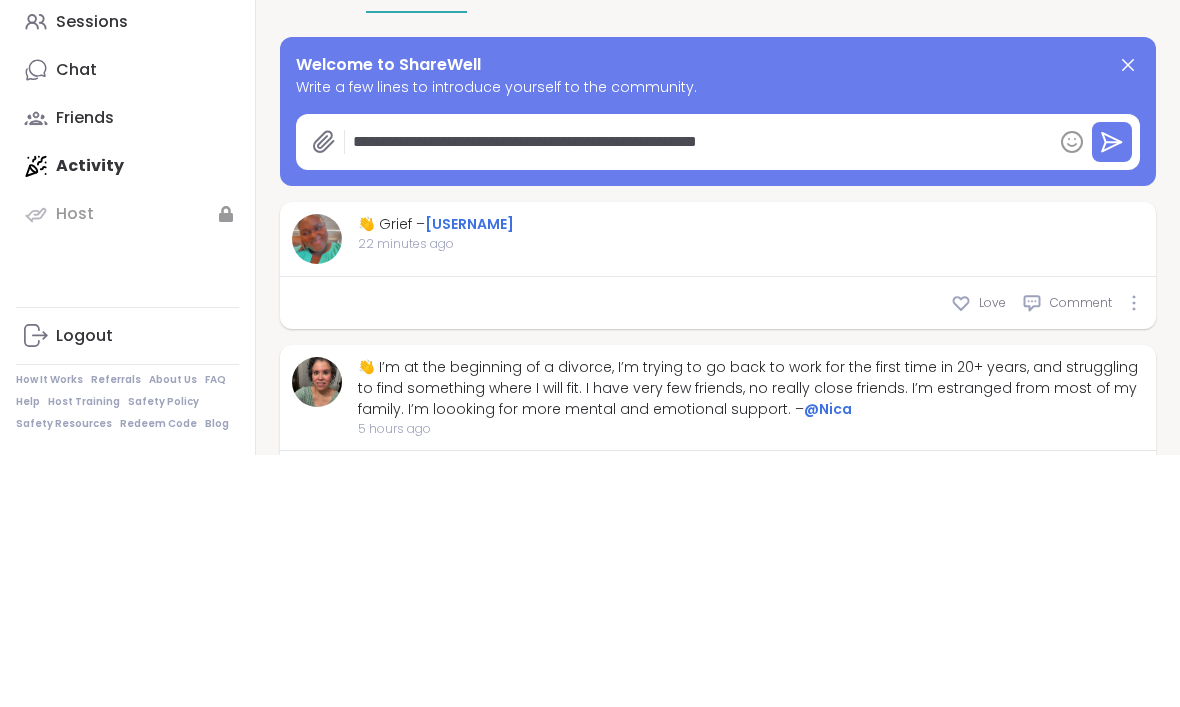 type on "*" 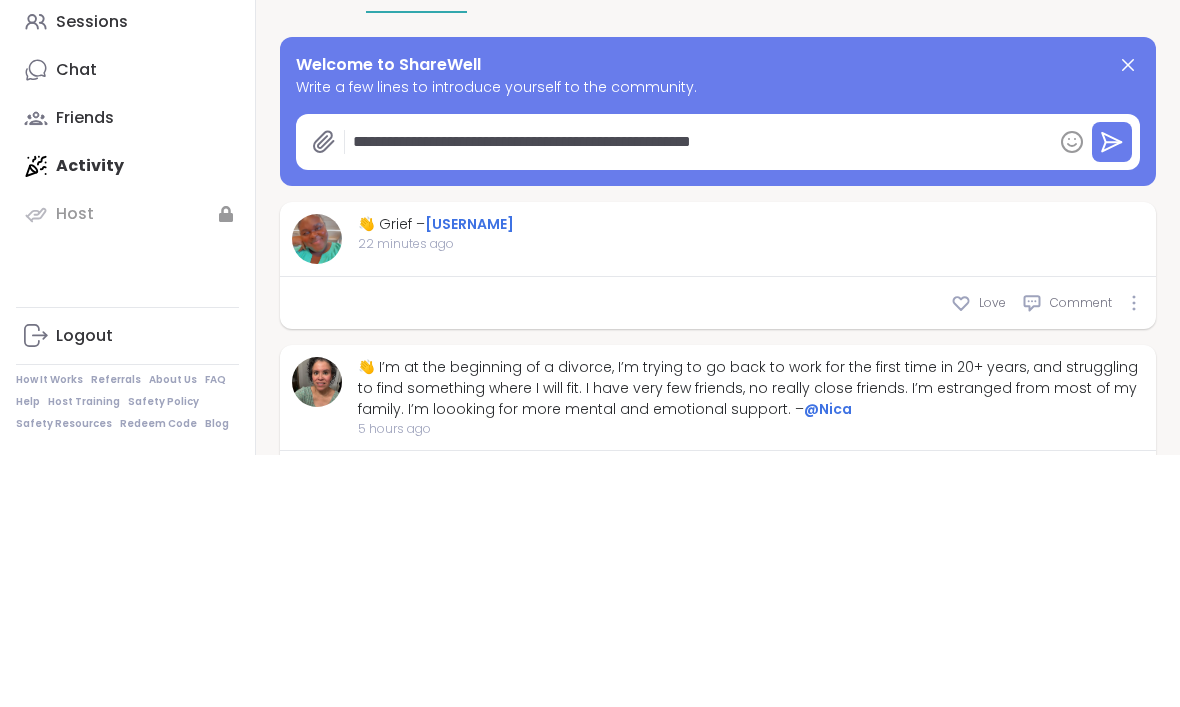 type on "*" 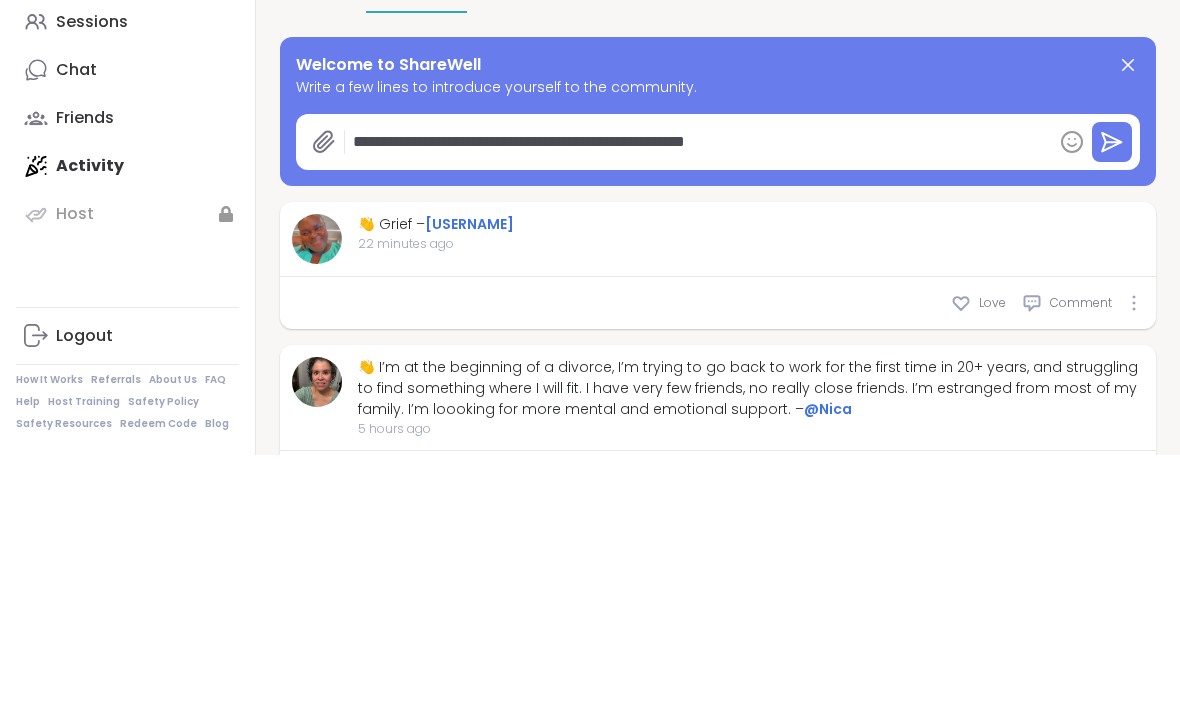 type on "*" 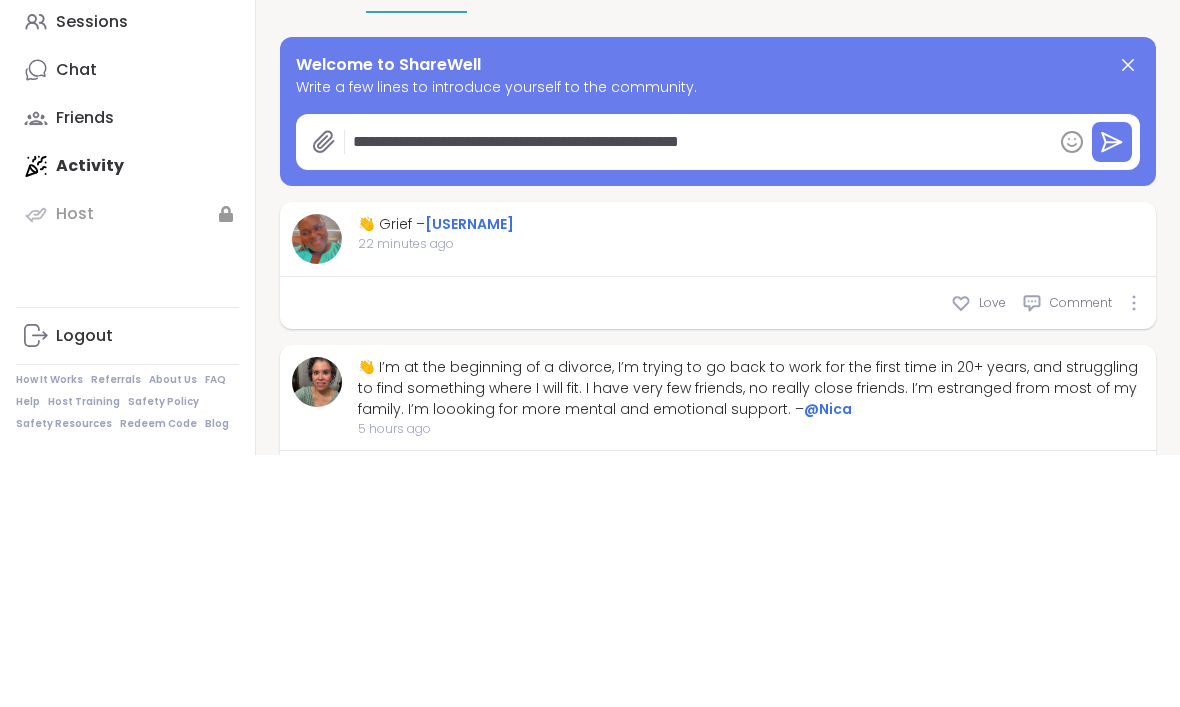 type on "*" 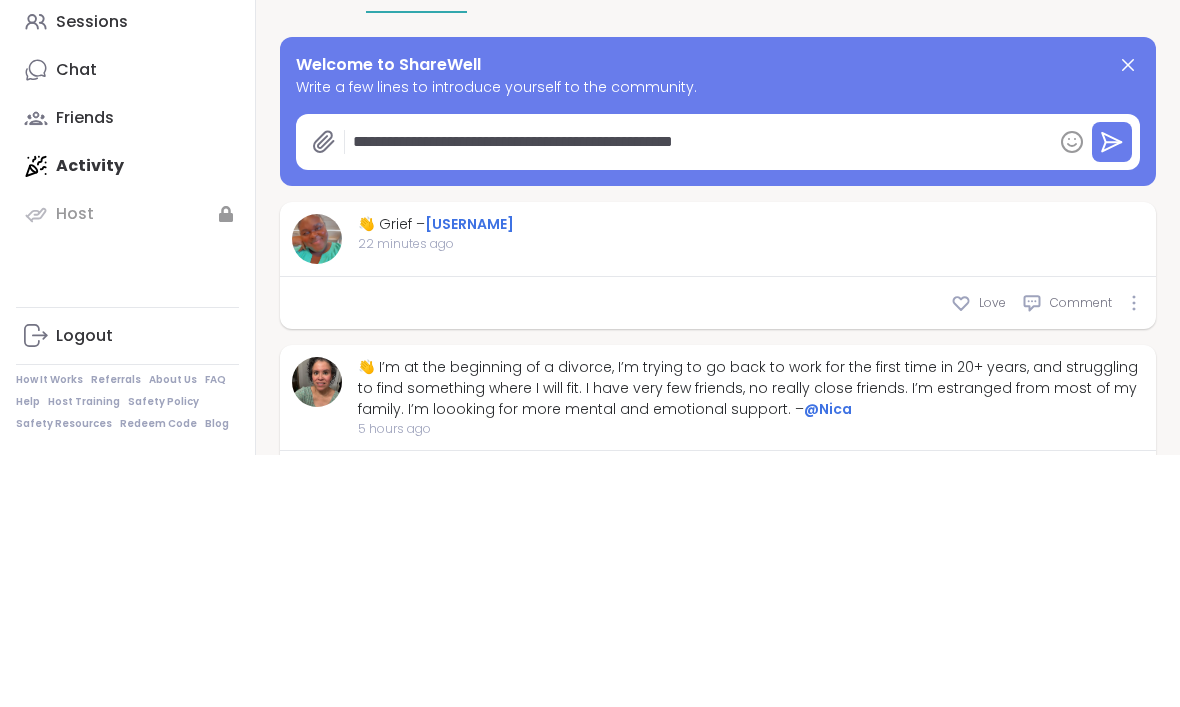 type on "*" 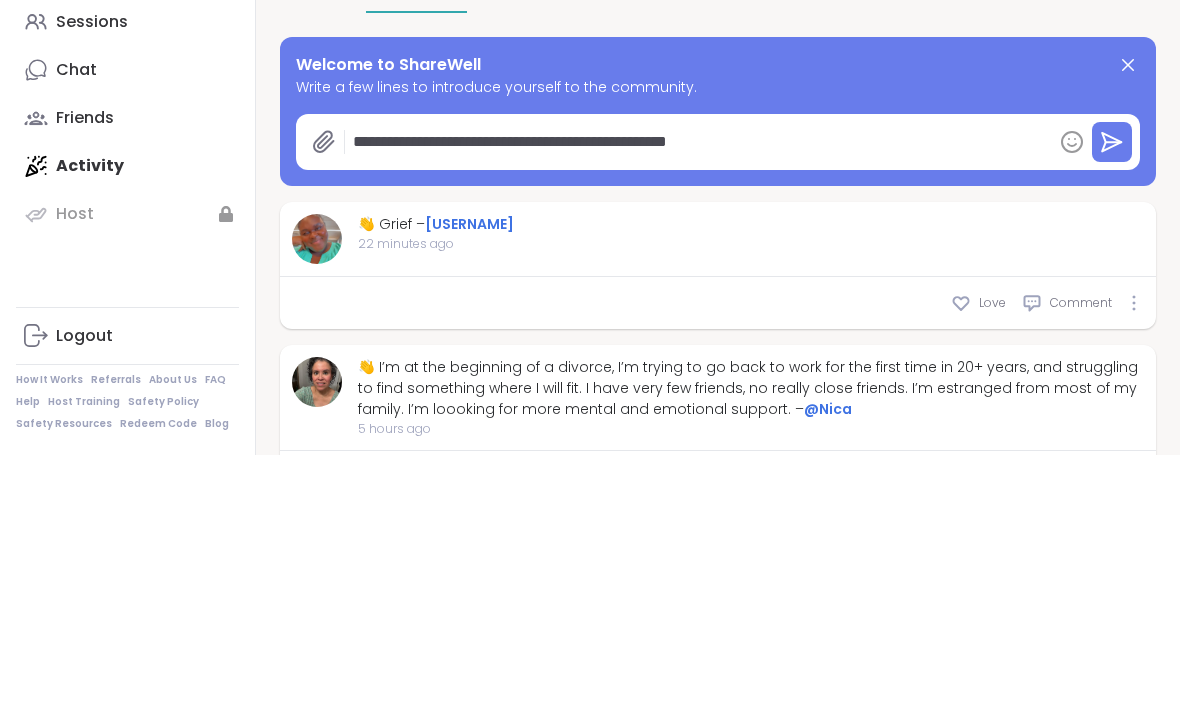 type on "*" 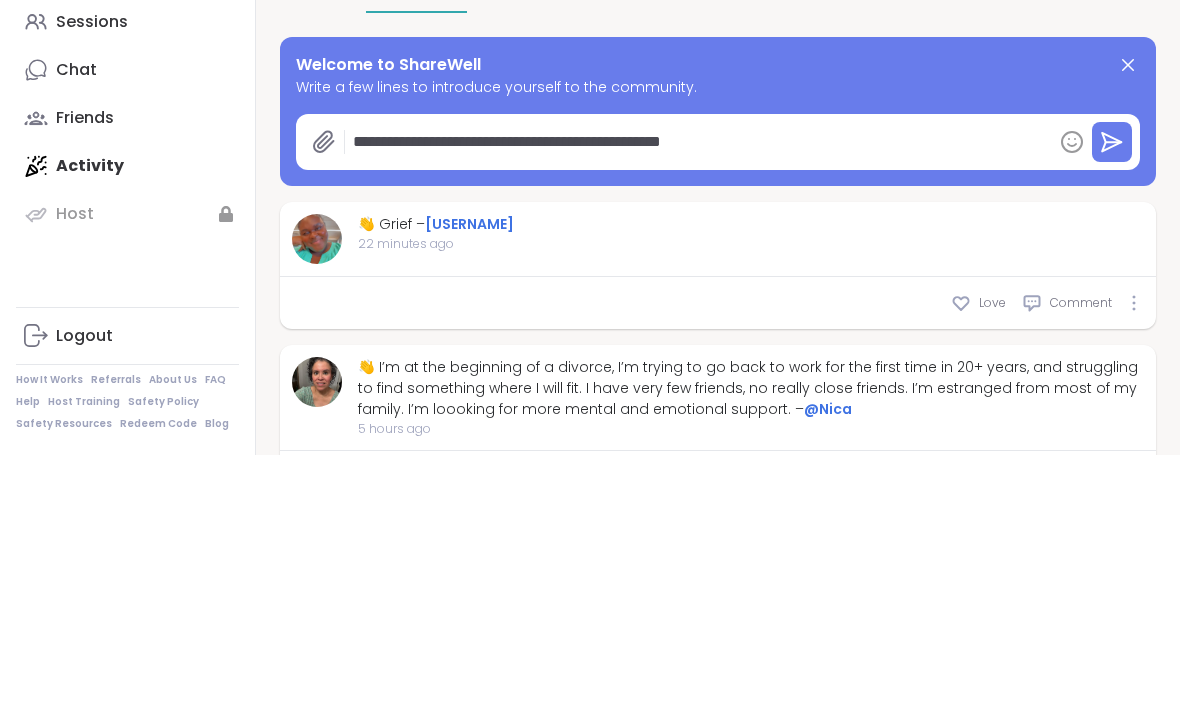type on "*" 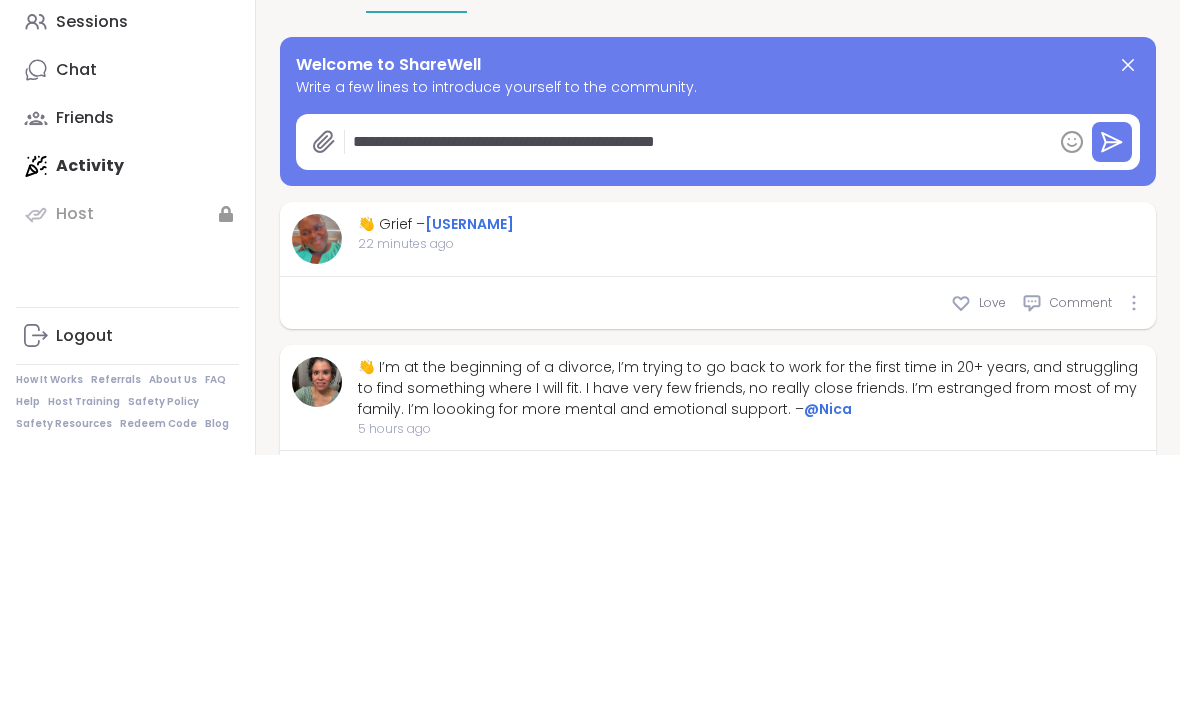 type on "**********" 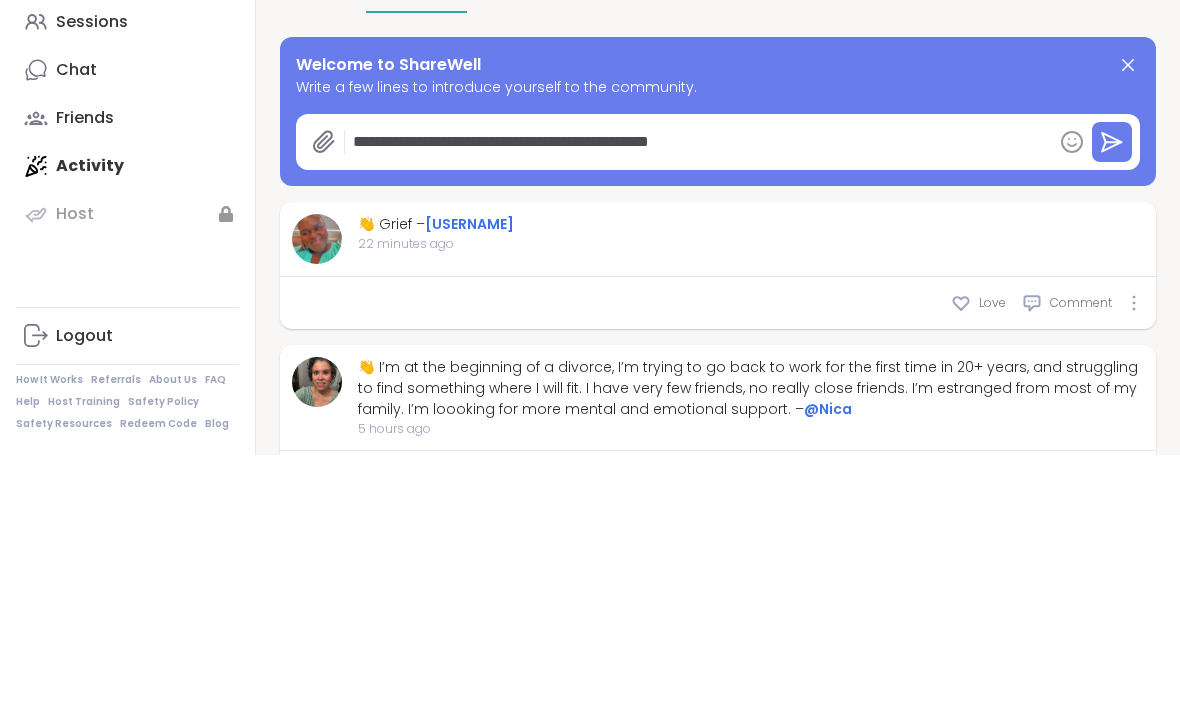 type on "*" 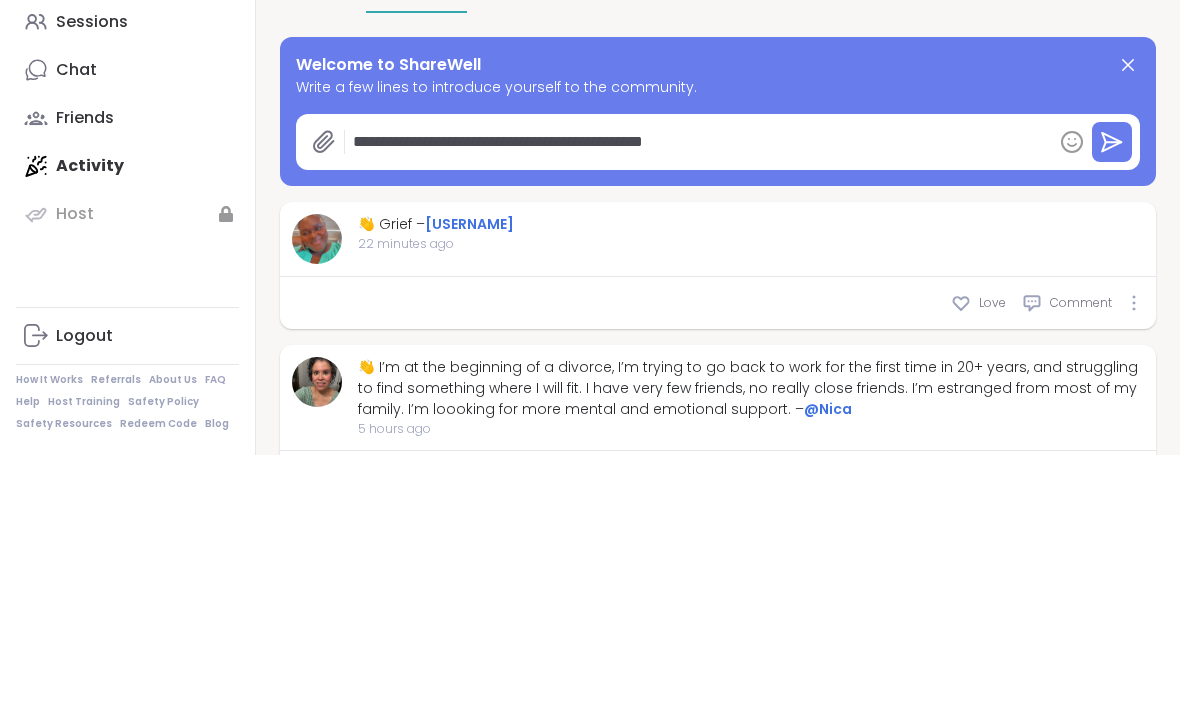 type on "*" 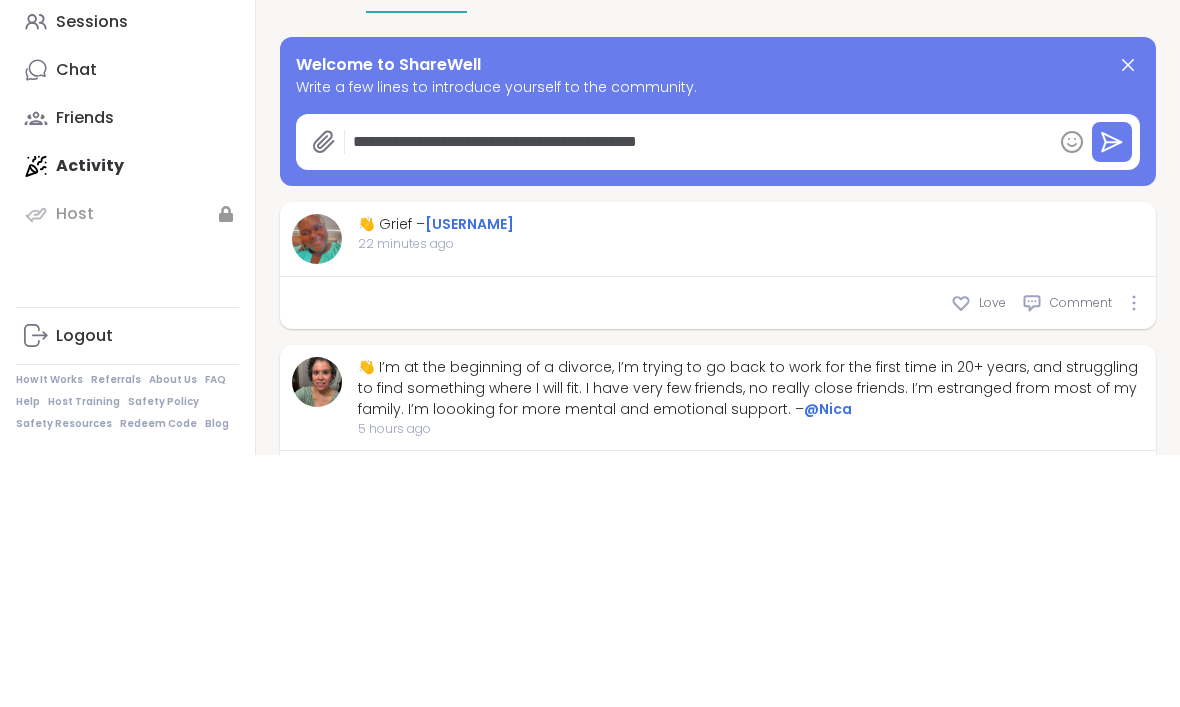 type on "*" 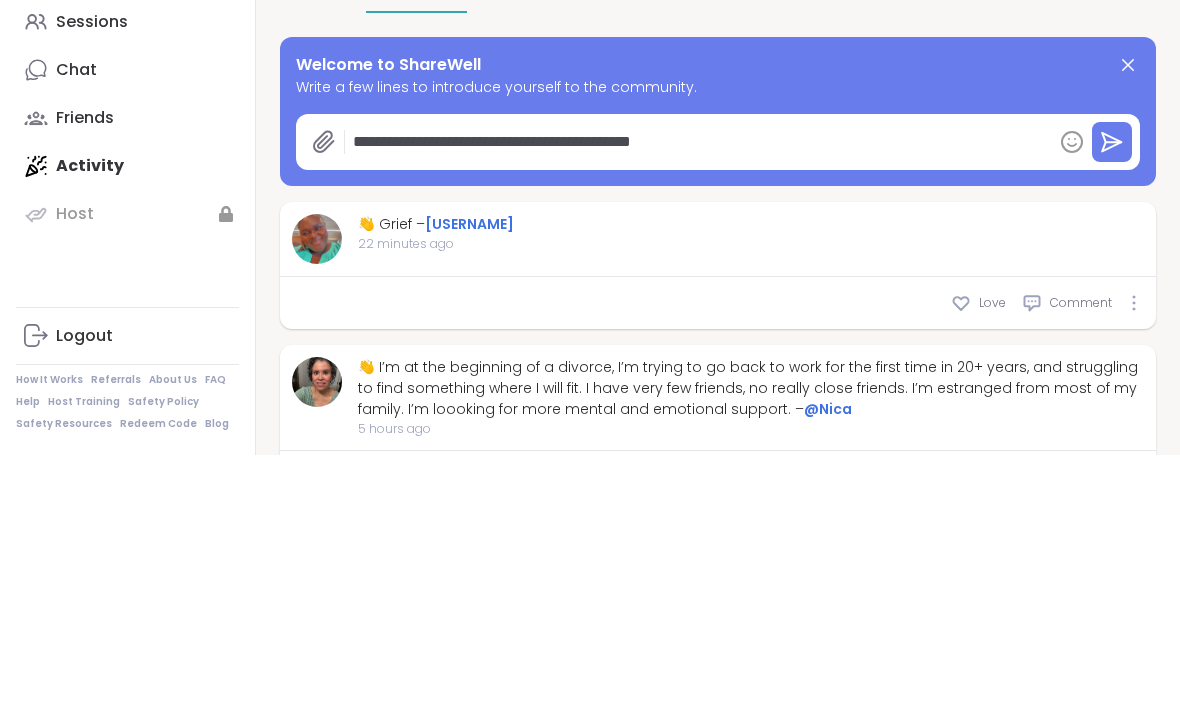 type on "*" 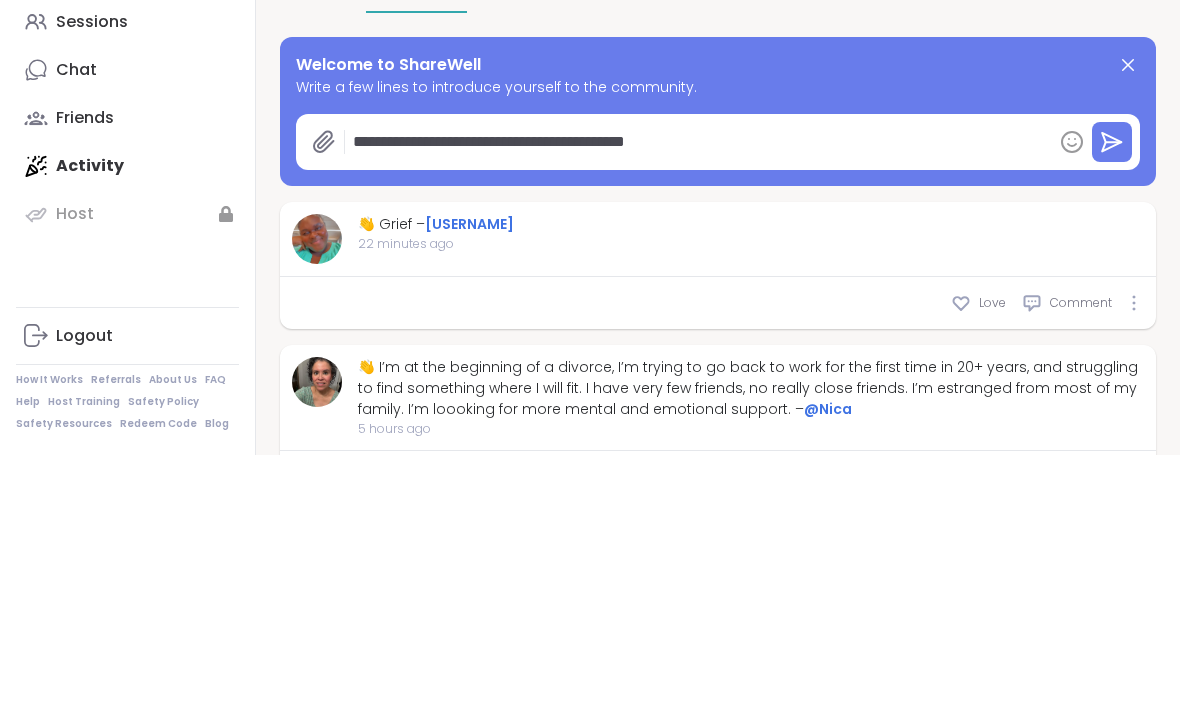 type on "*" 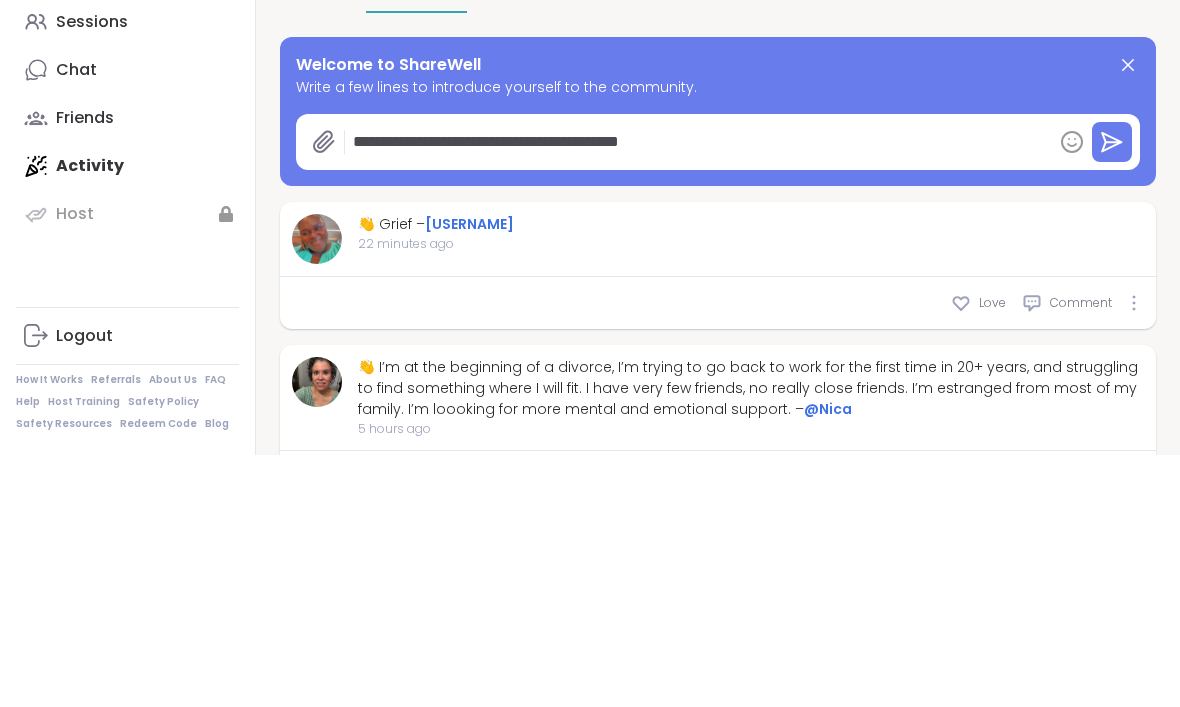 type on "*" 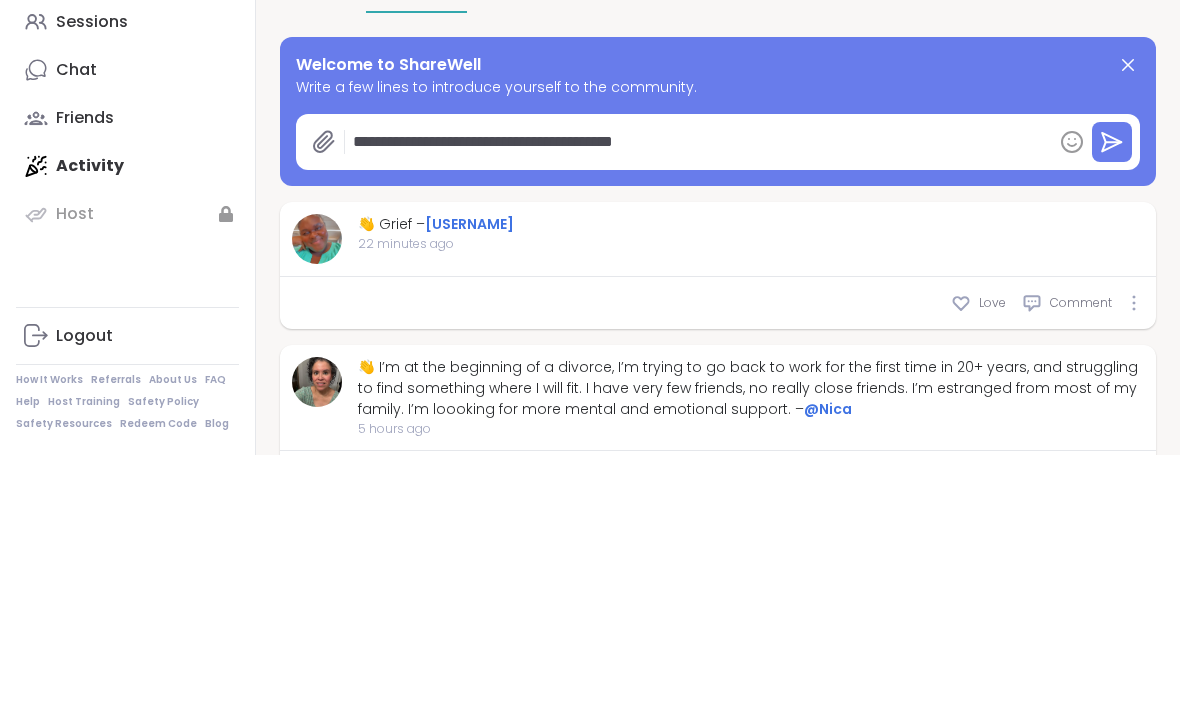 type on "**********" 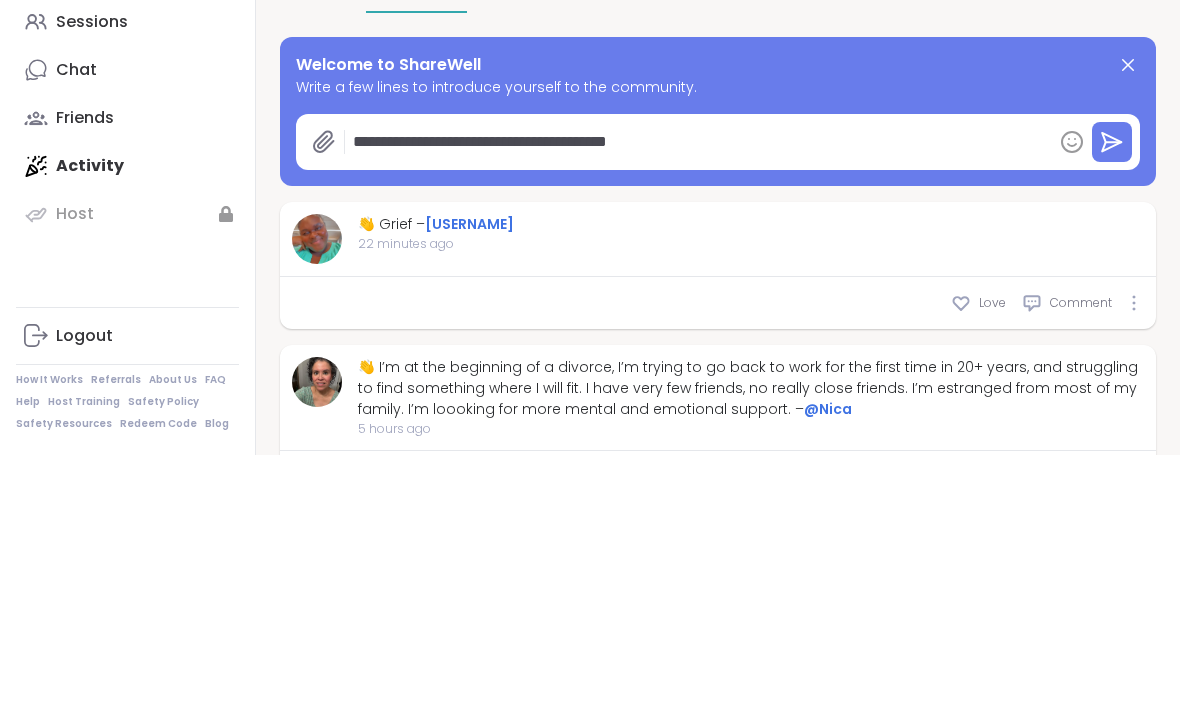 type on "*" 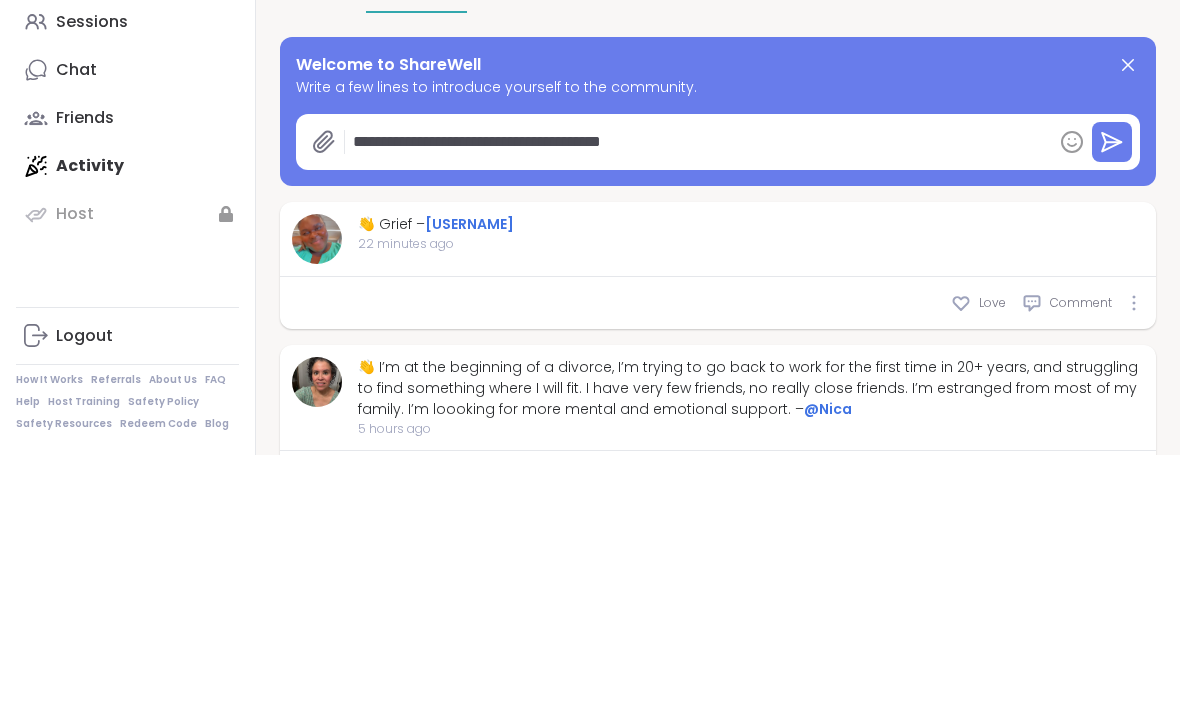 type on "*" 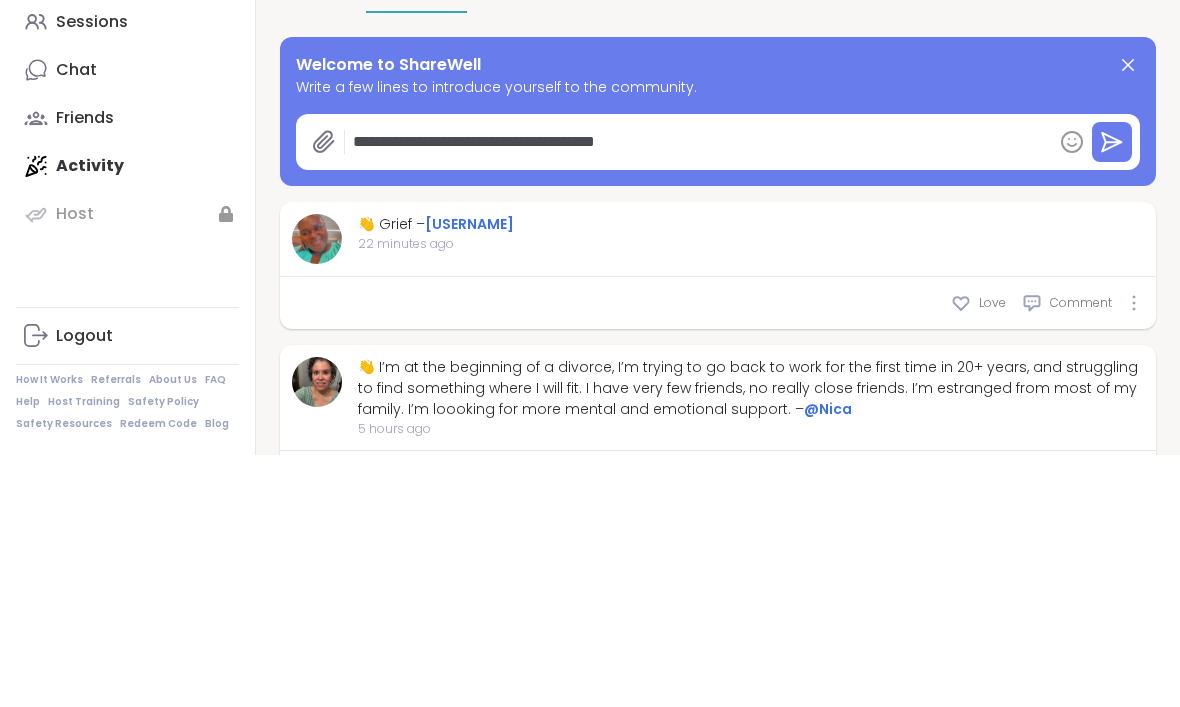 type on "*" 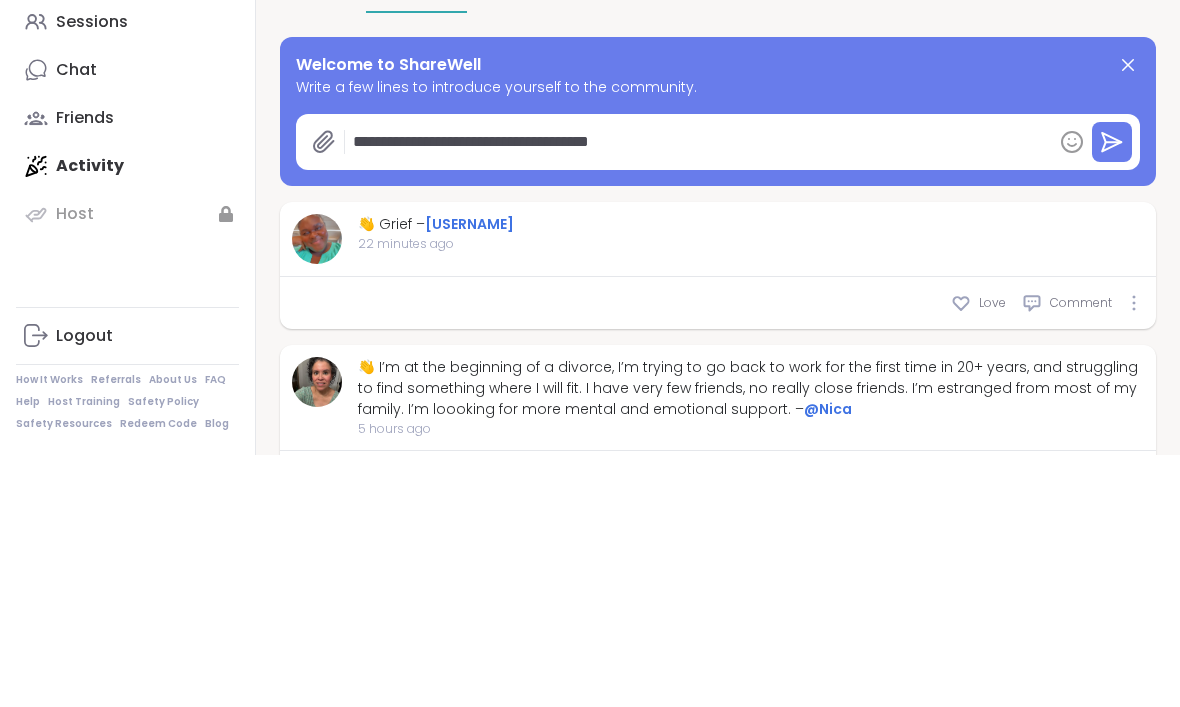 type on "**********" 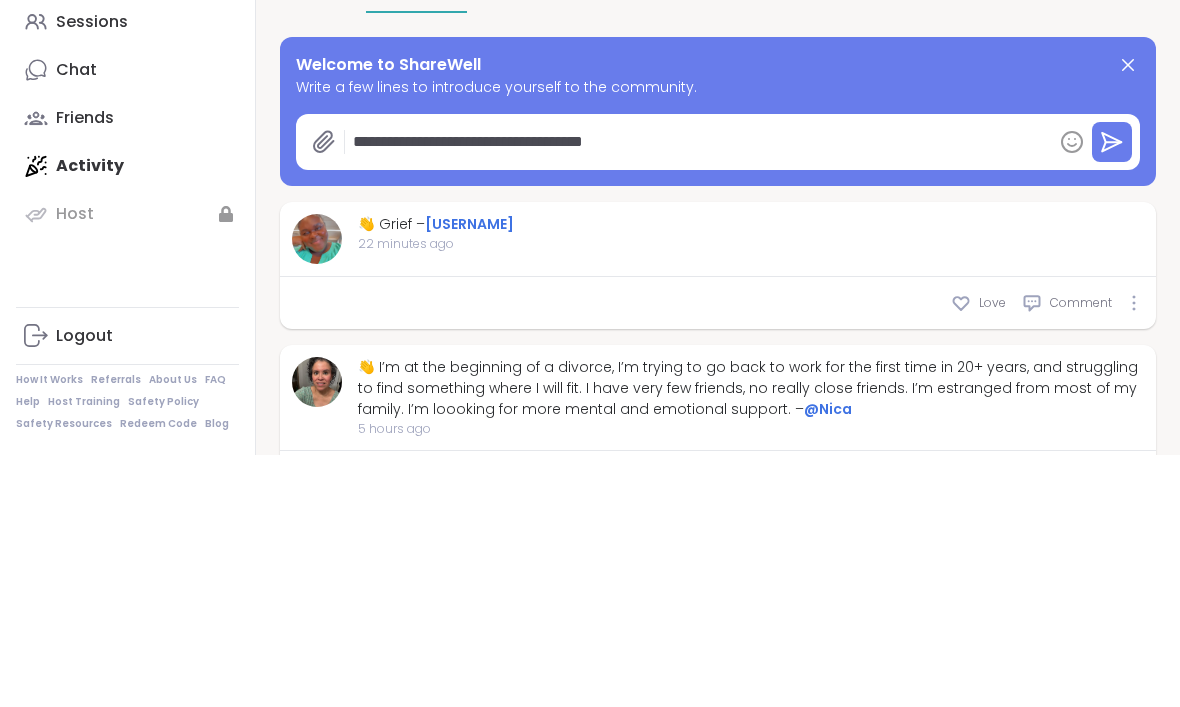 type on "*" 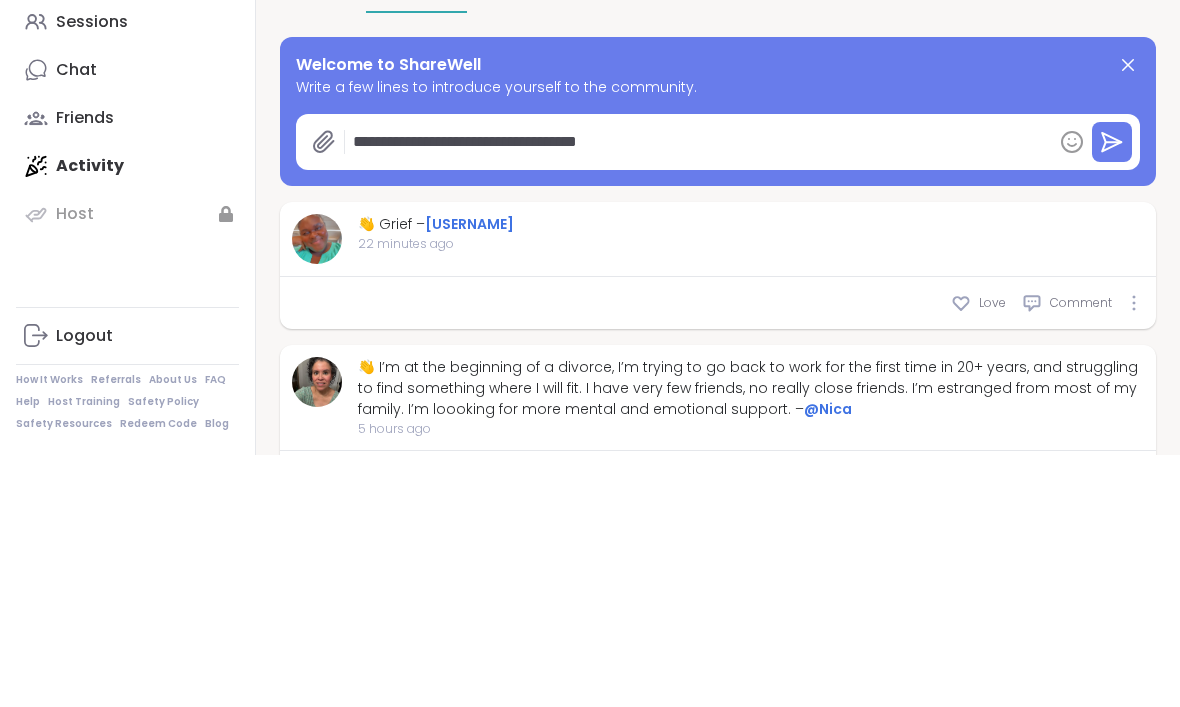 type 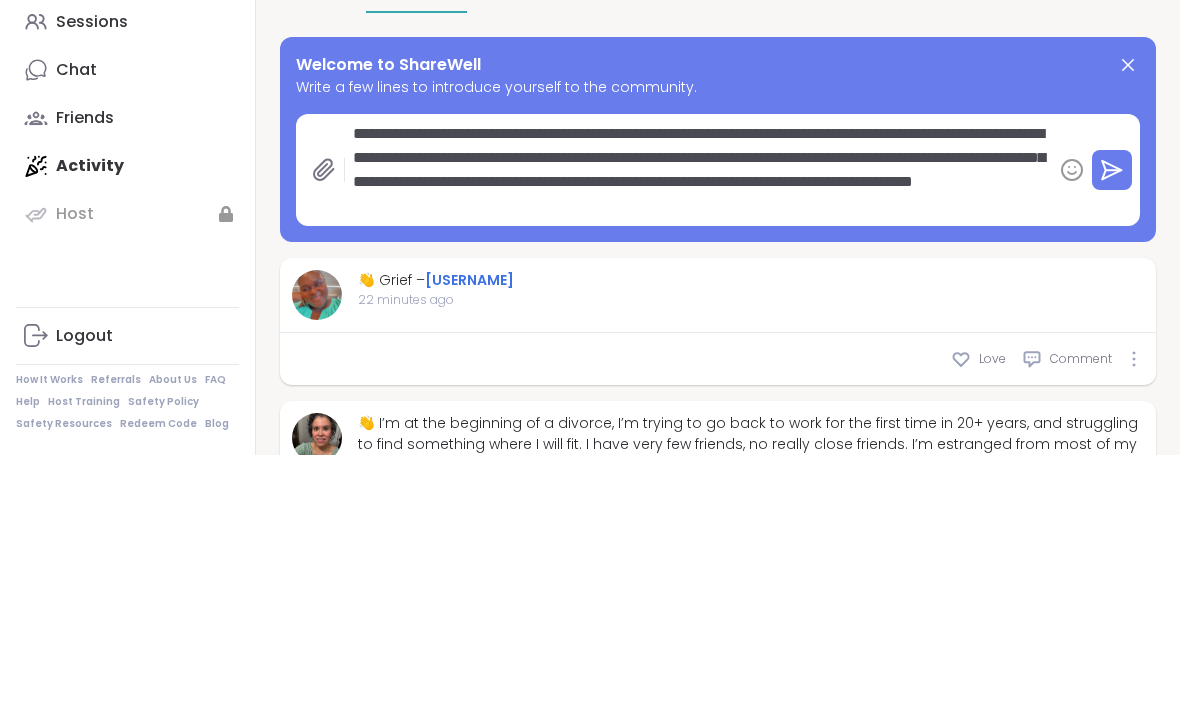 click on "**********" at bounding box center (698, 422) 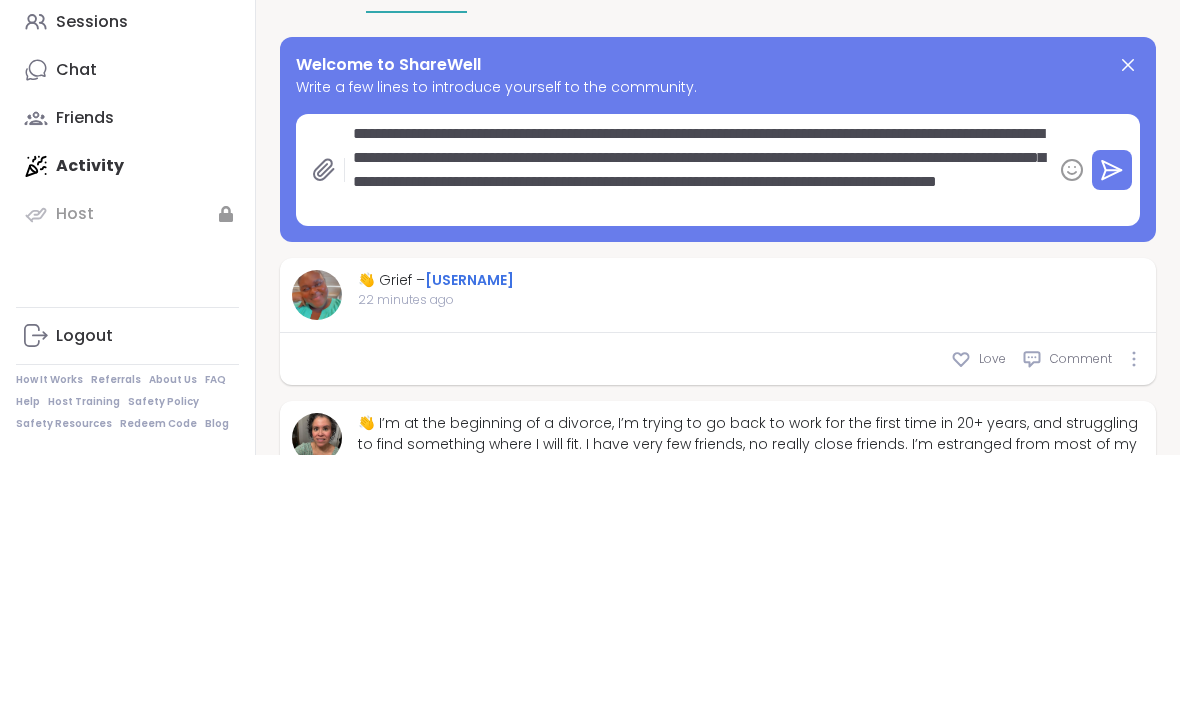 click on "**********" at bounding box center (698, 422) 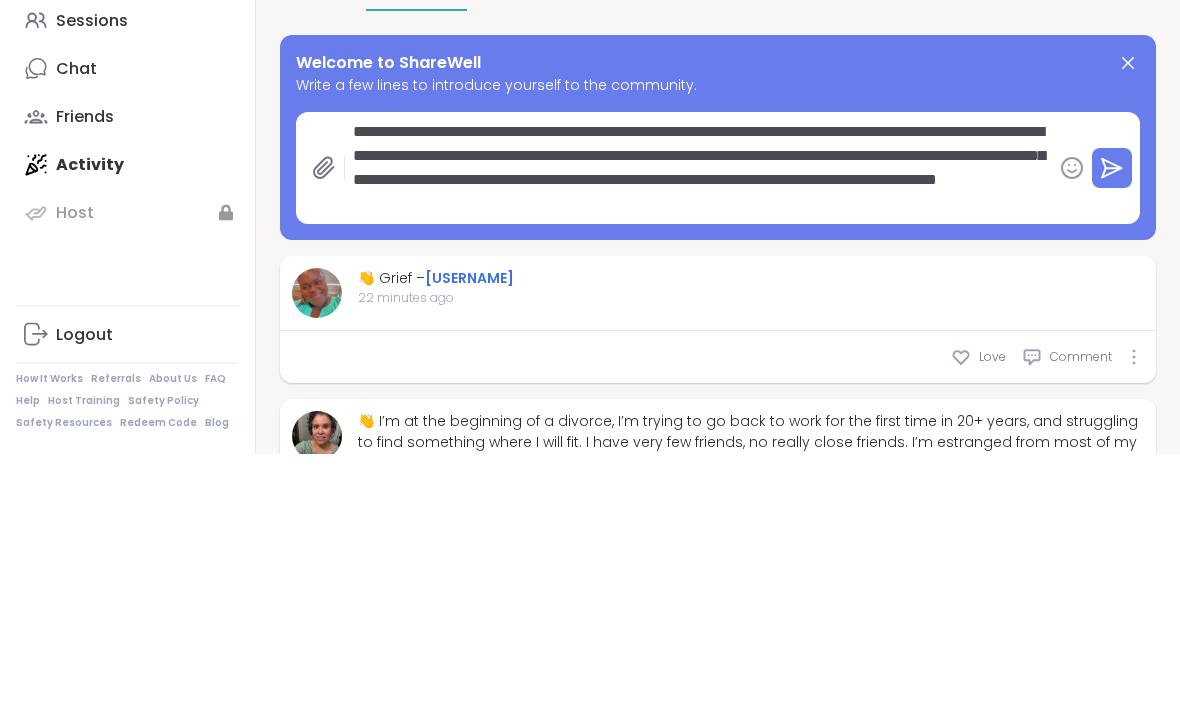 click on "**********" at bounding box center [698, 422] 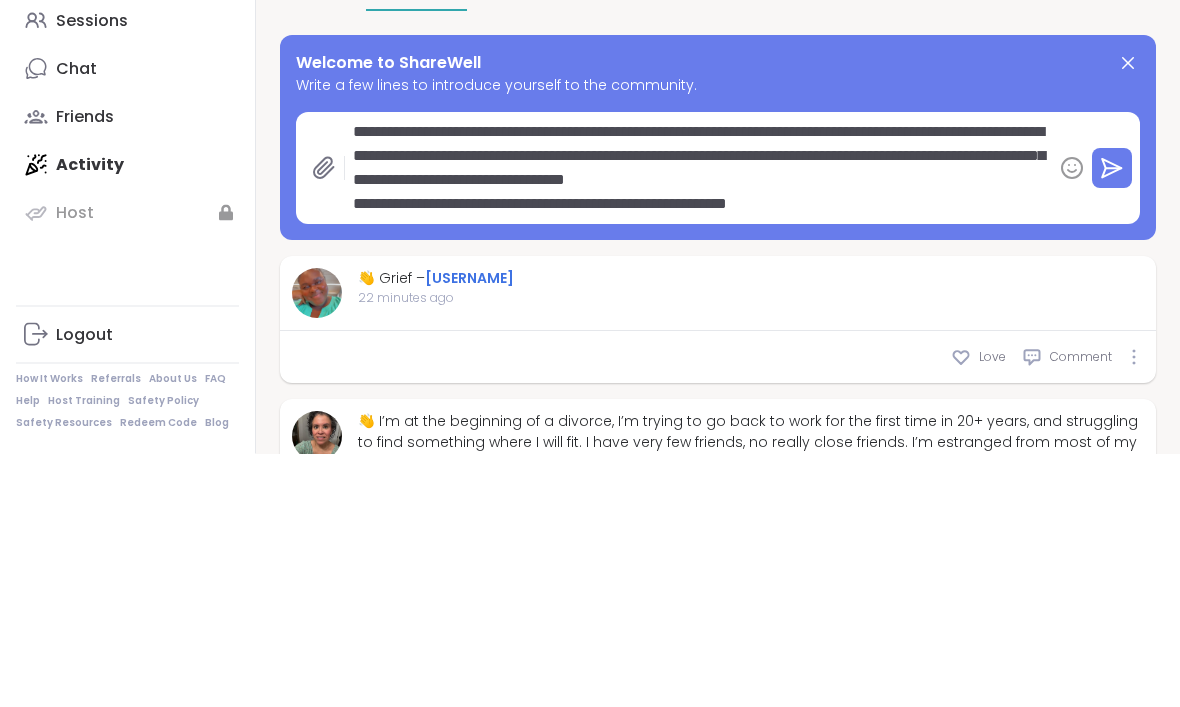scroll, scrollTop: 0, scrollLeft: 0, axis: both 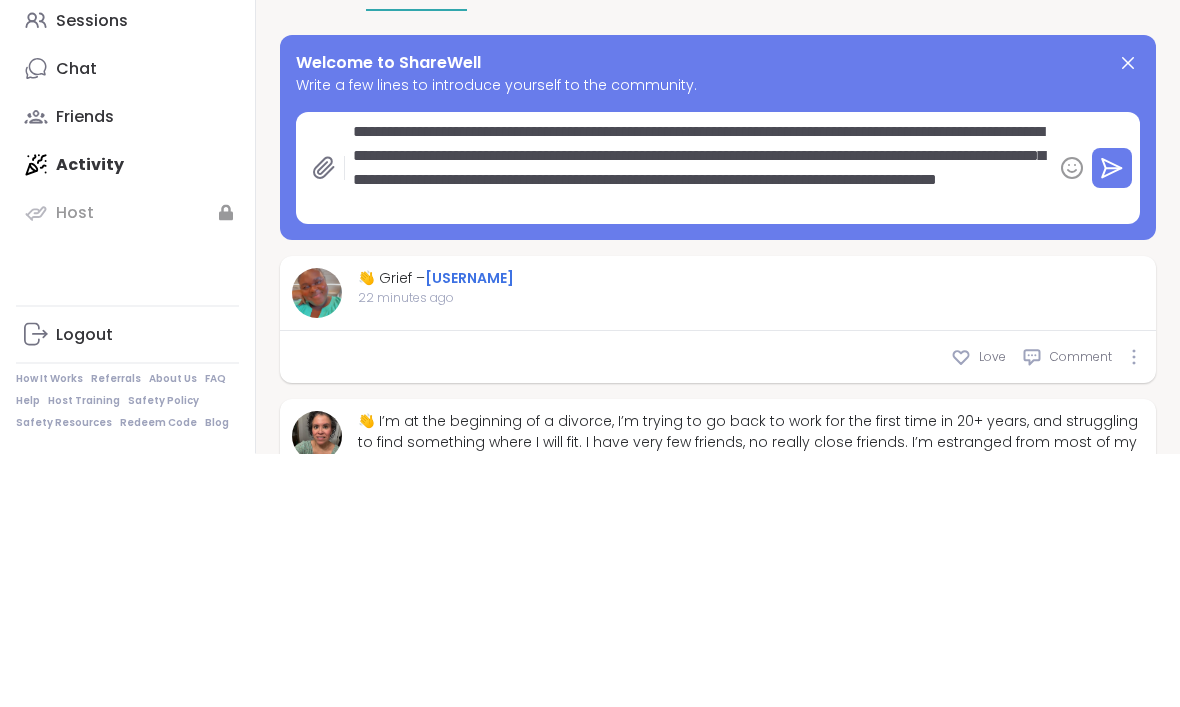 click on "**********" at bounding box center [698, 422] 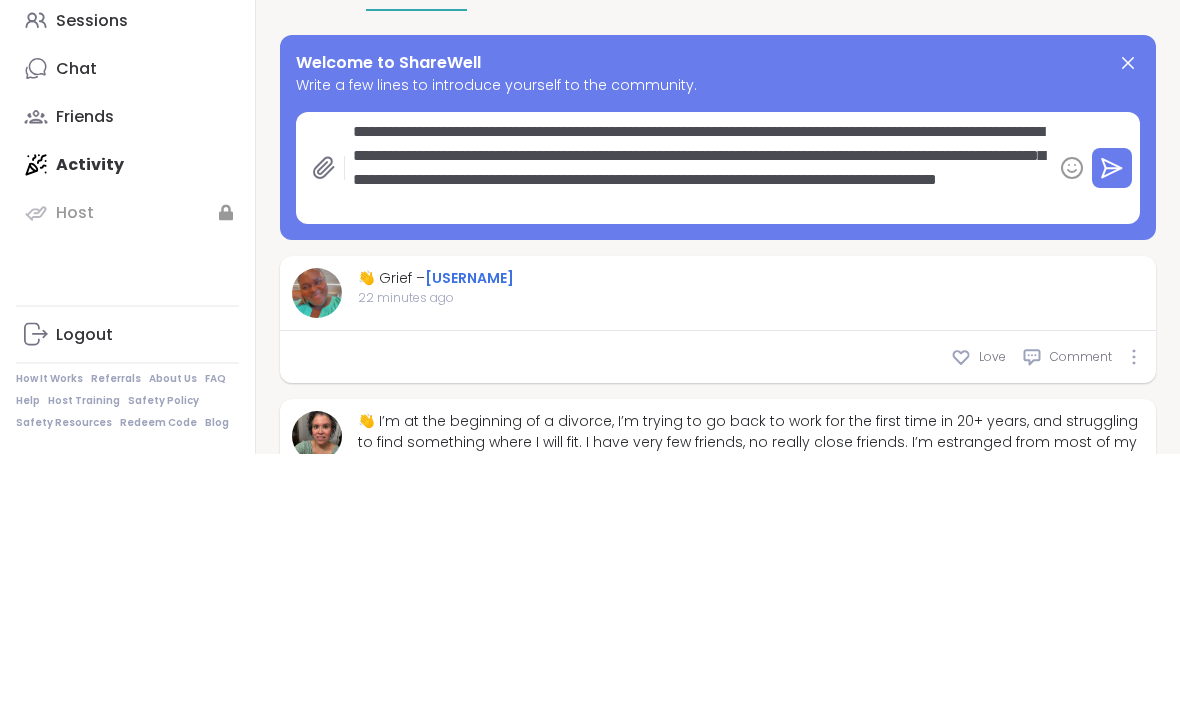 click on "**********" at bounding box center [698, 422] 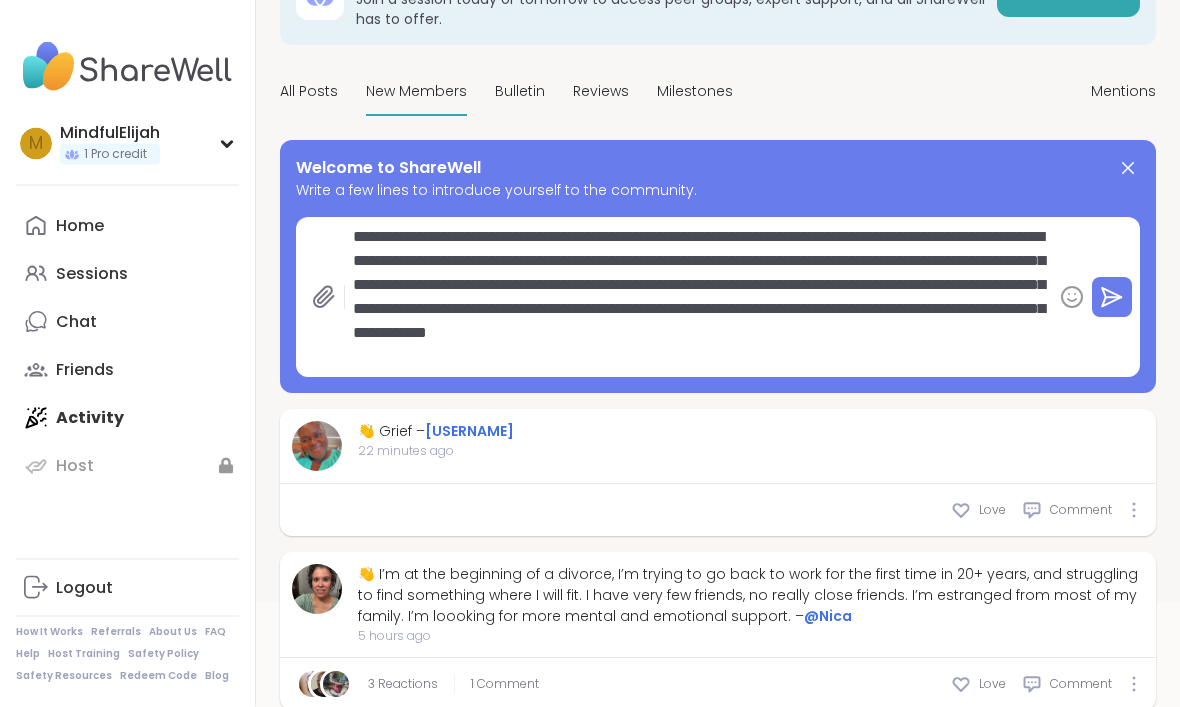 scroll, scrollTop: 149, scrollLeft: 0, axis: vertical 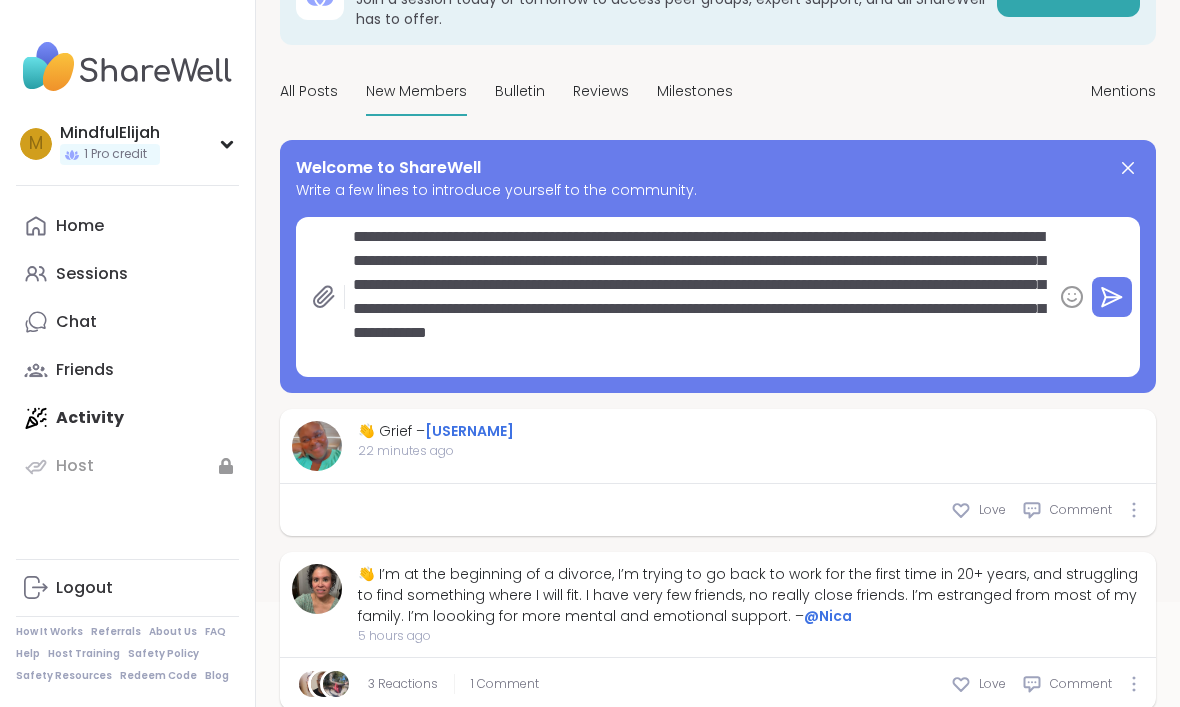 click 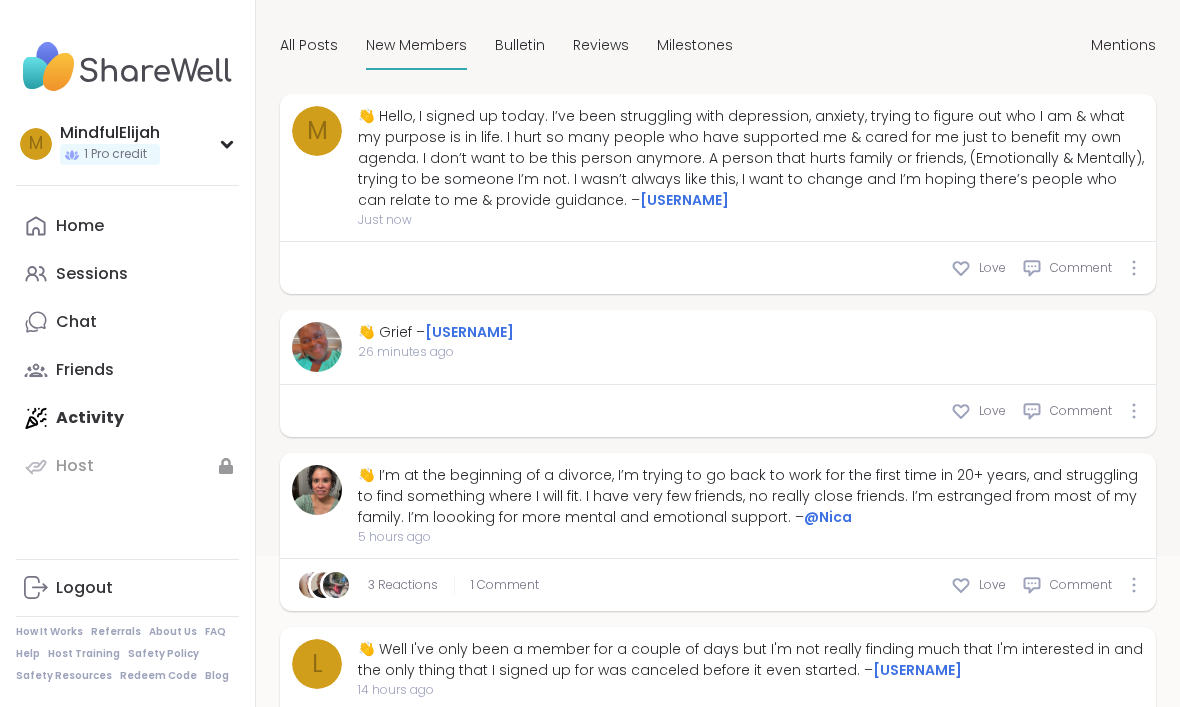 scroll, scrollTop: 0, scrollLeft: 0, axis: both 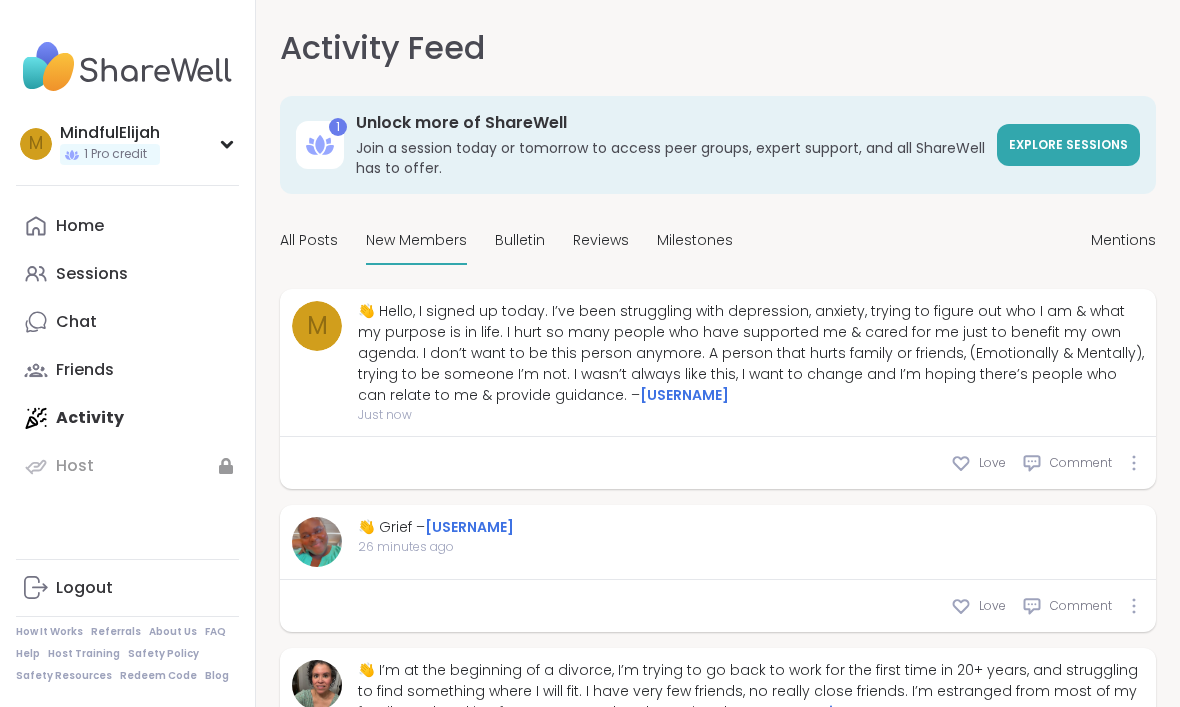 click on "All Posts" at bounding box center [309, 241] 